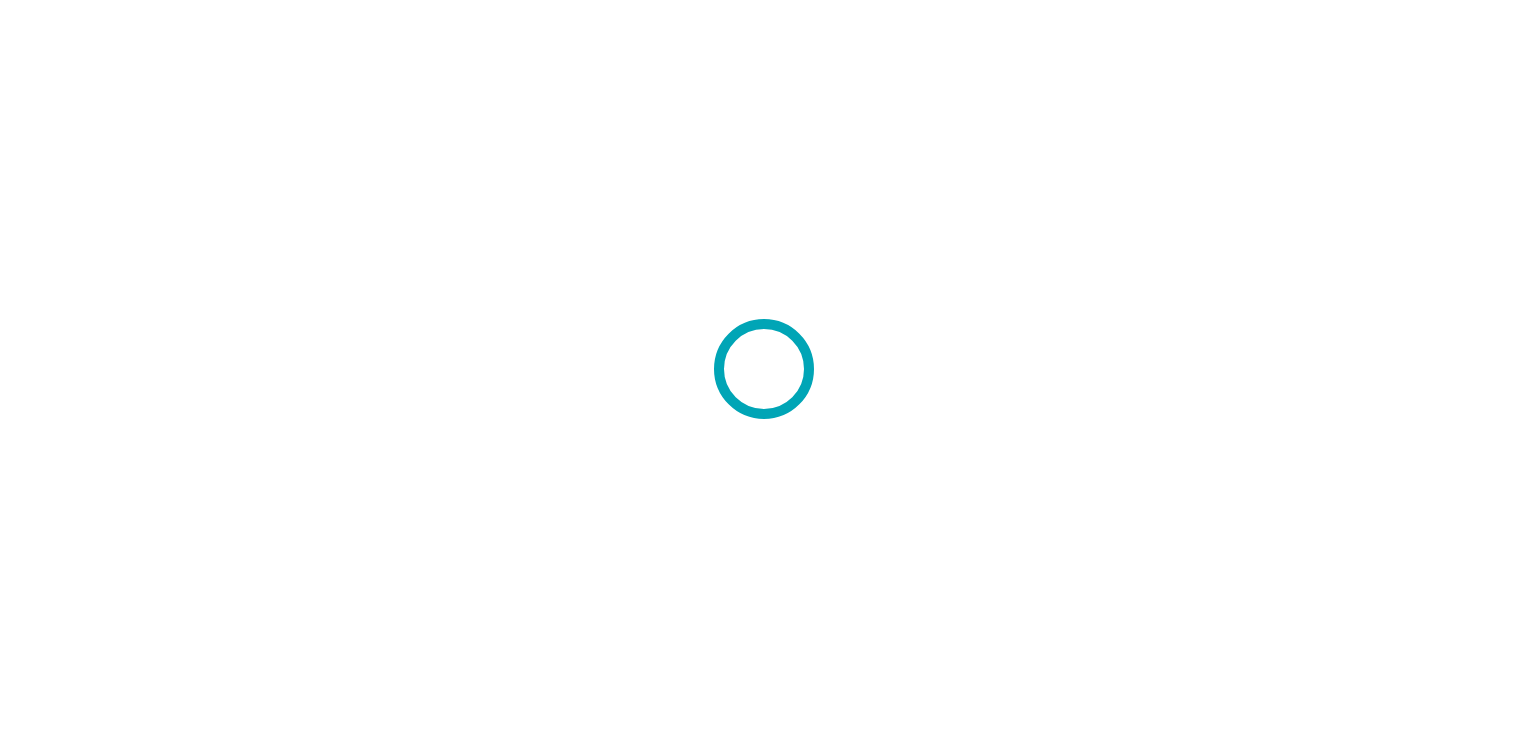 scroll, scrollTop: 0, scrollLeft: 0, axis: both 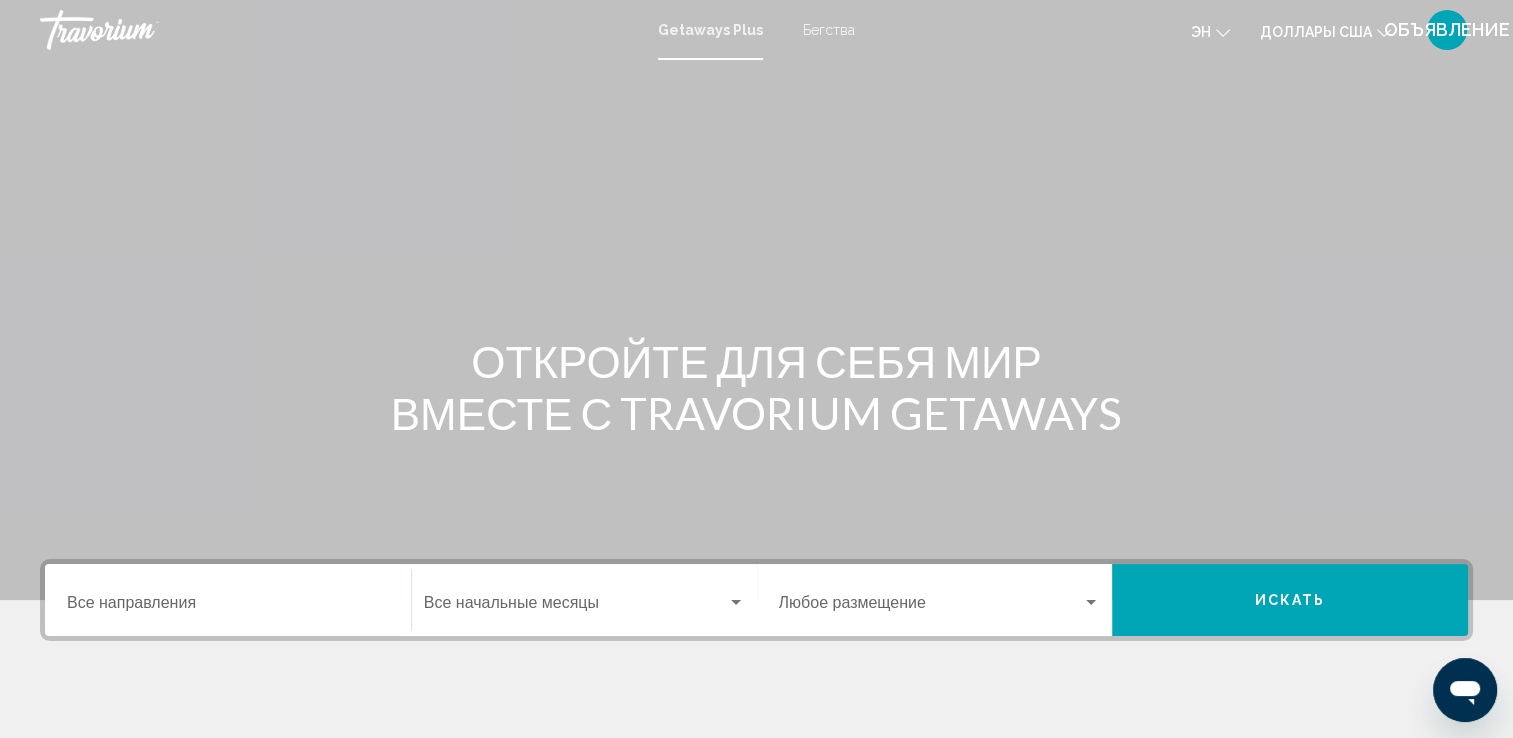 click on "Destination Все направления" at bounding box center [228, 607] 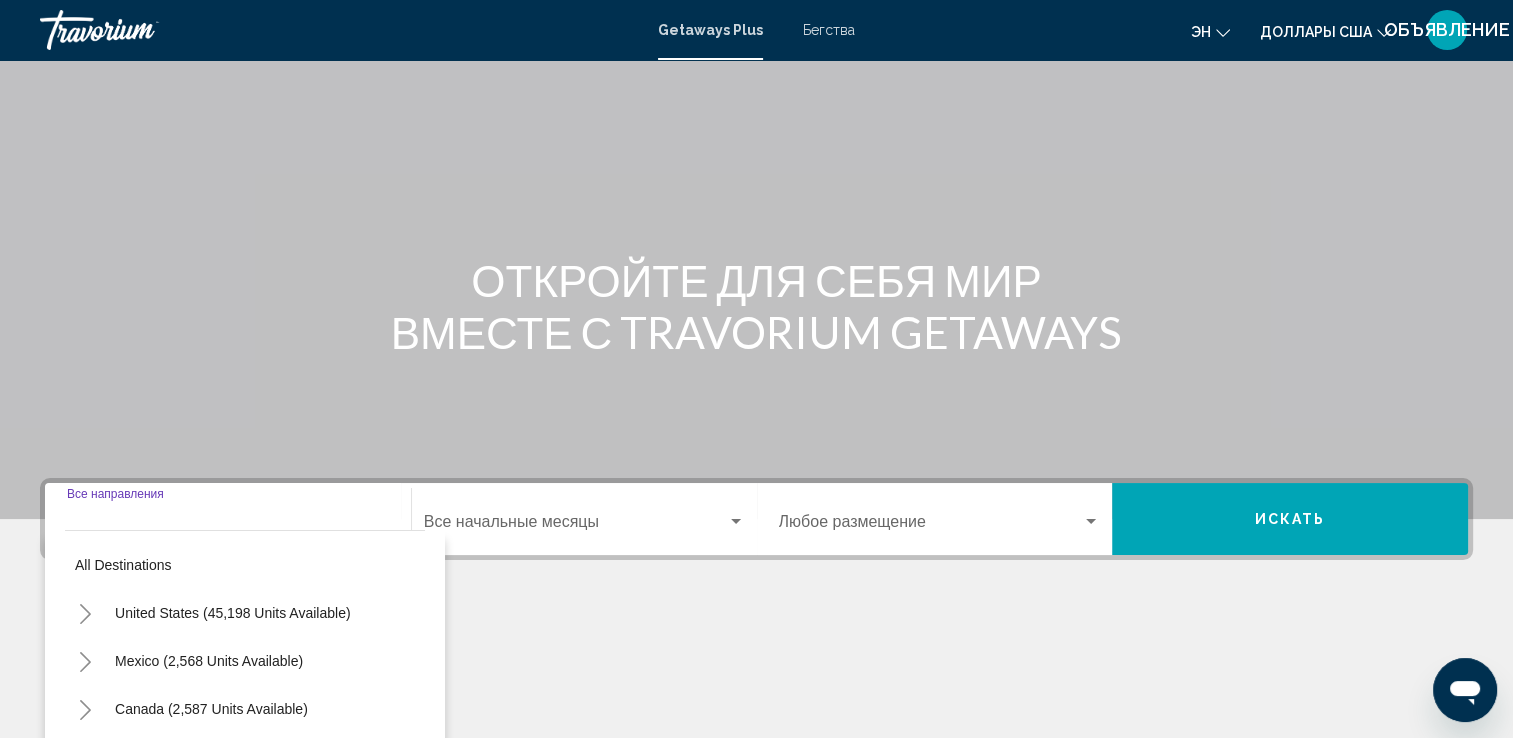 scroll, scrollTop: 347, scrollLeft: 0, axis: vertical 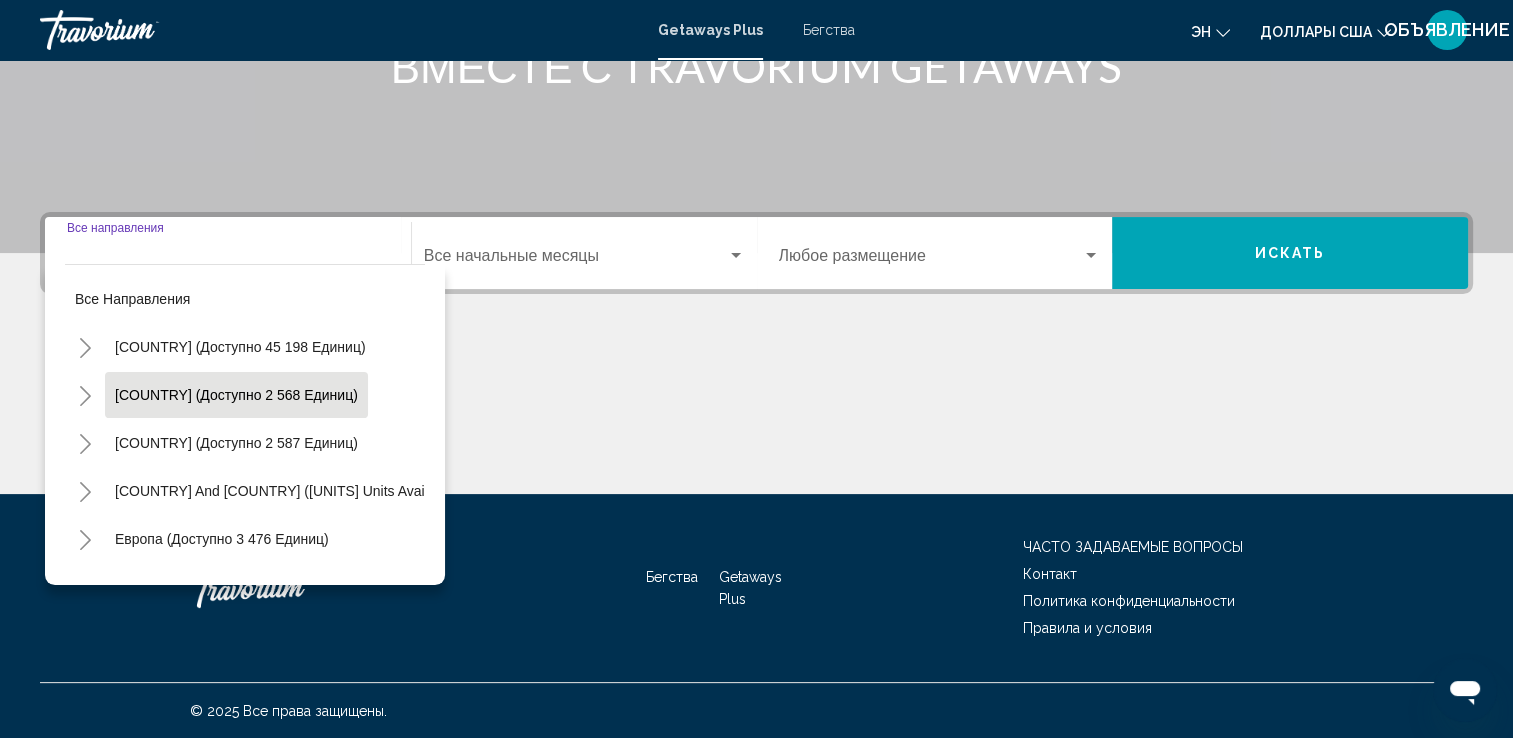 click on "[COUNTRY] (доступно 2 568 единиц)" at bounding box center (236, 443) 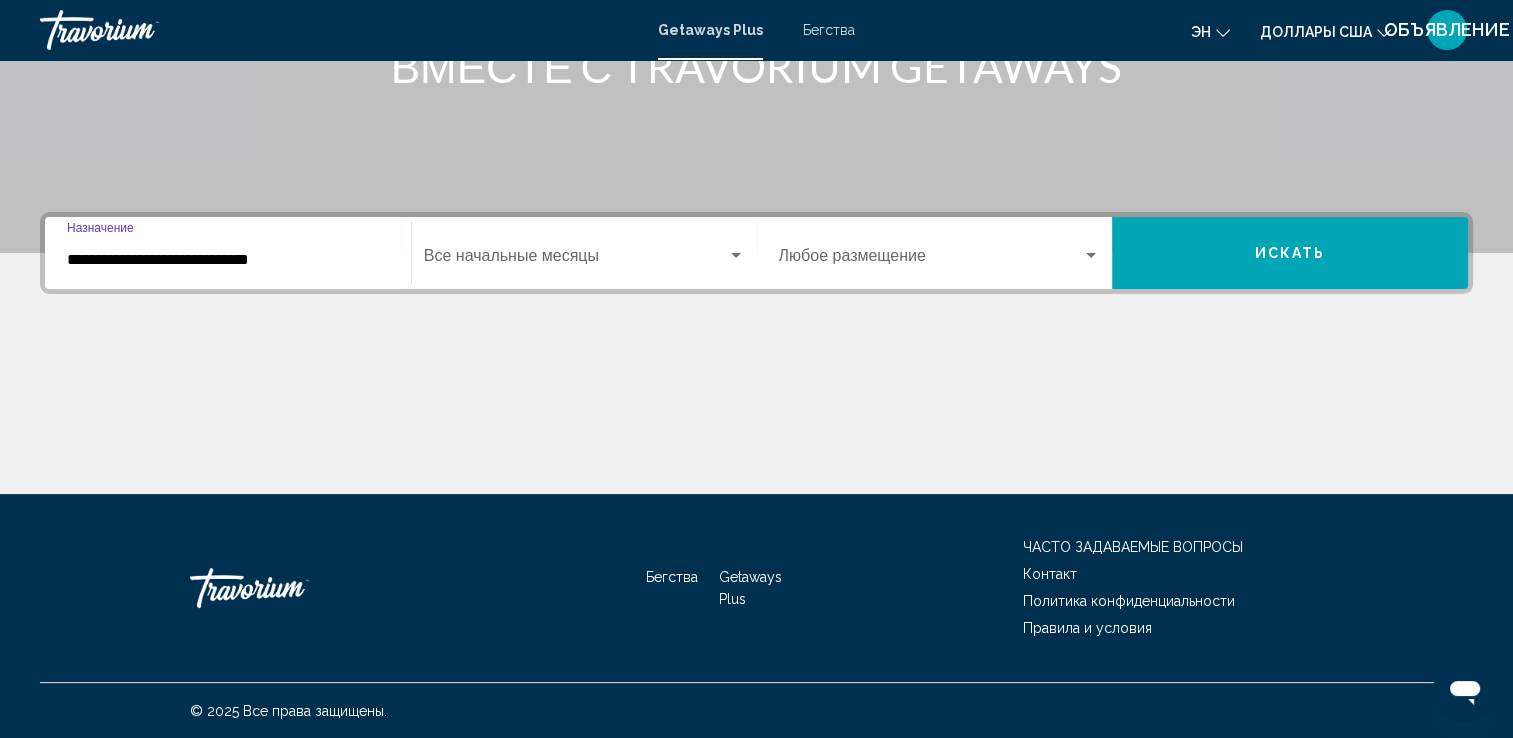click at bounding box center (931, 260) 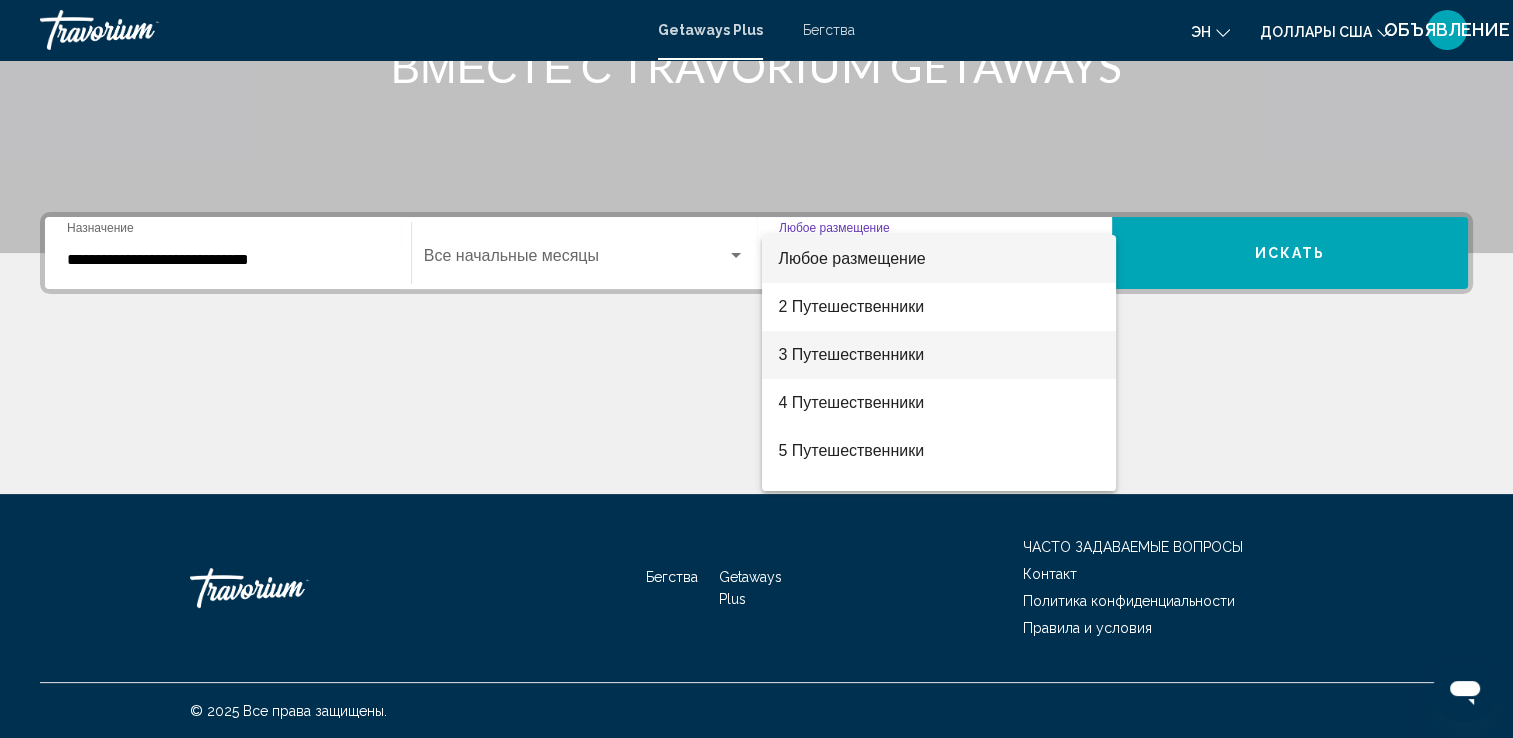 click on "3 Путешественники" at bounding box center [851, 354] 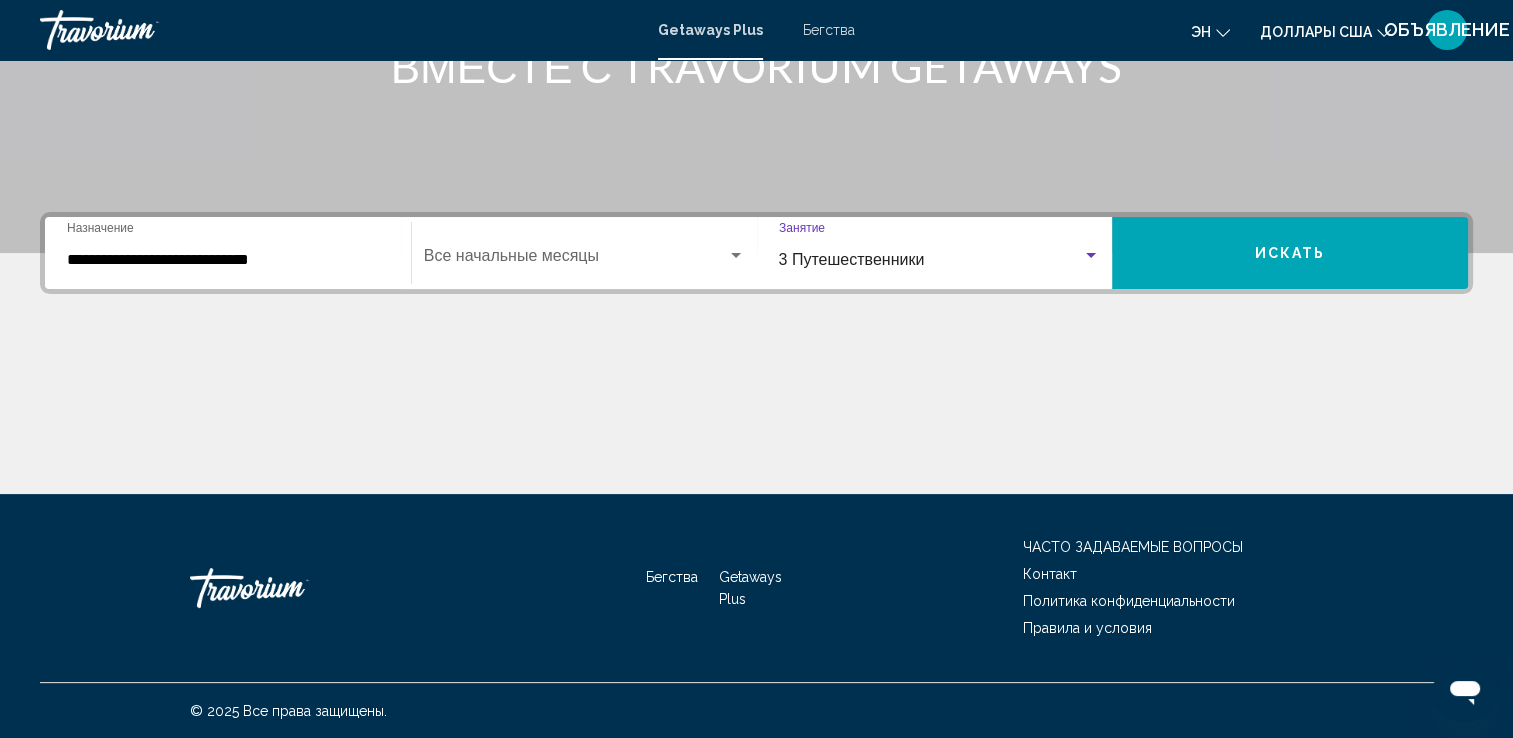 click on "Искать" at bounding box center [1290, 254] 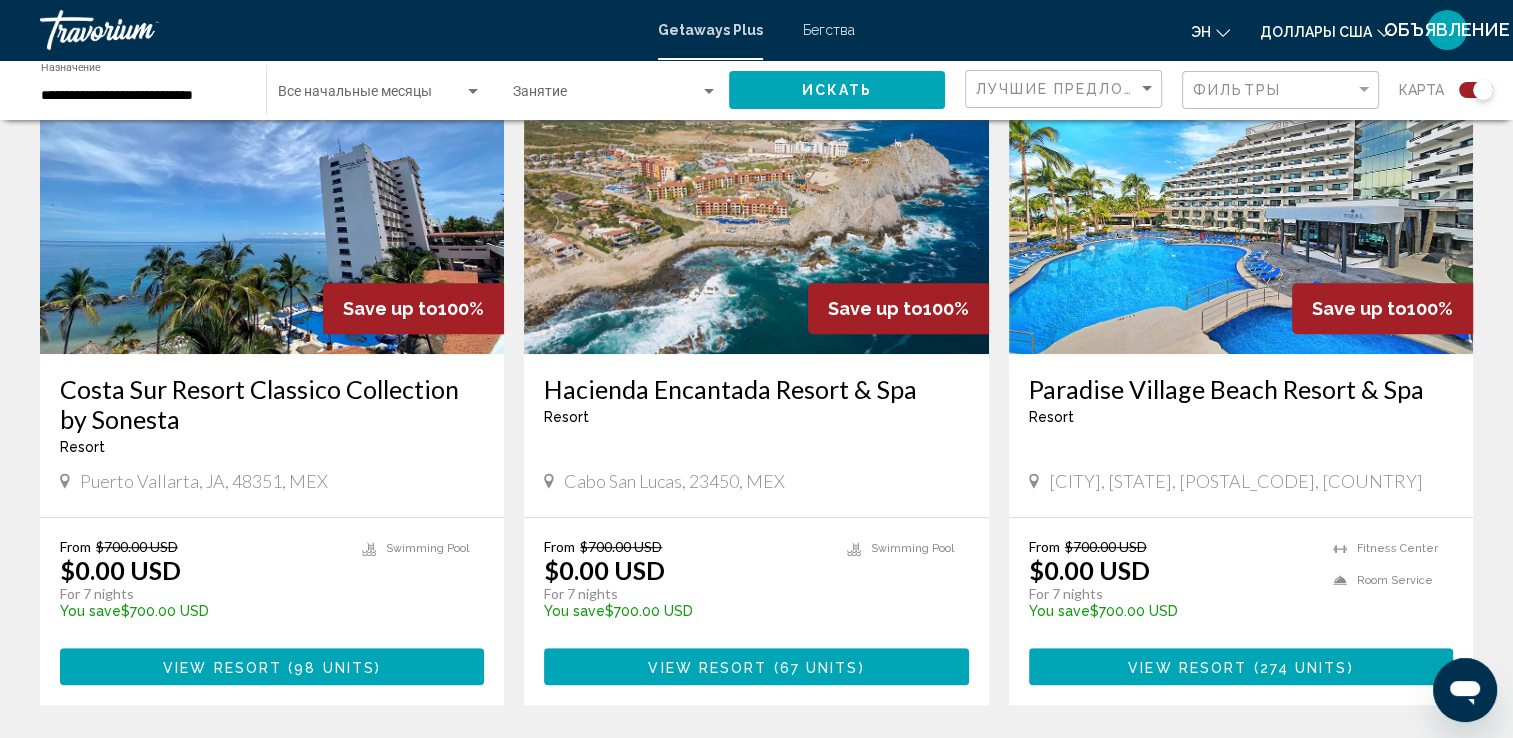 scroll, scrollTop: 800, scrollLeft: 0, axis: vertical 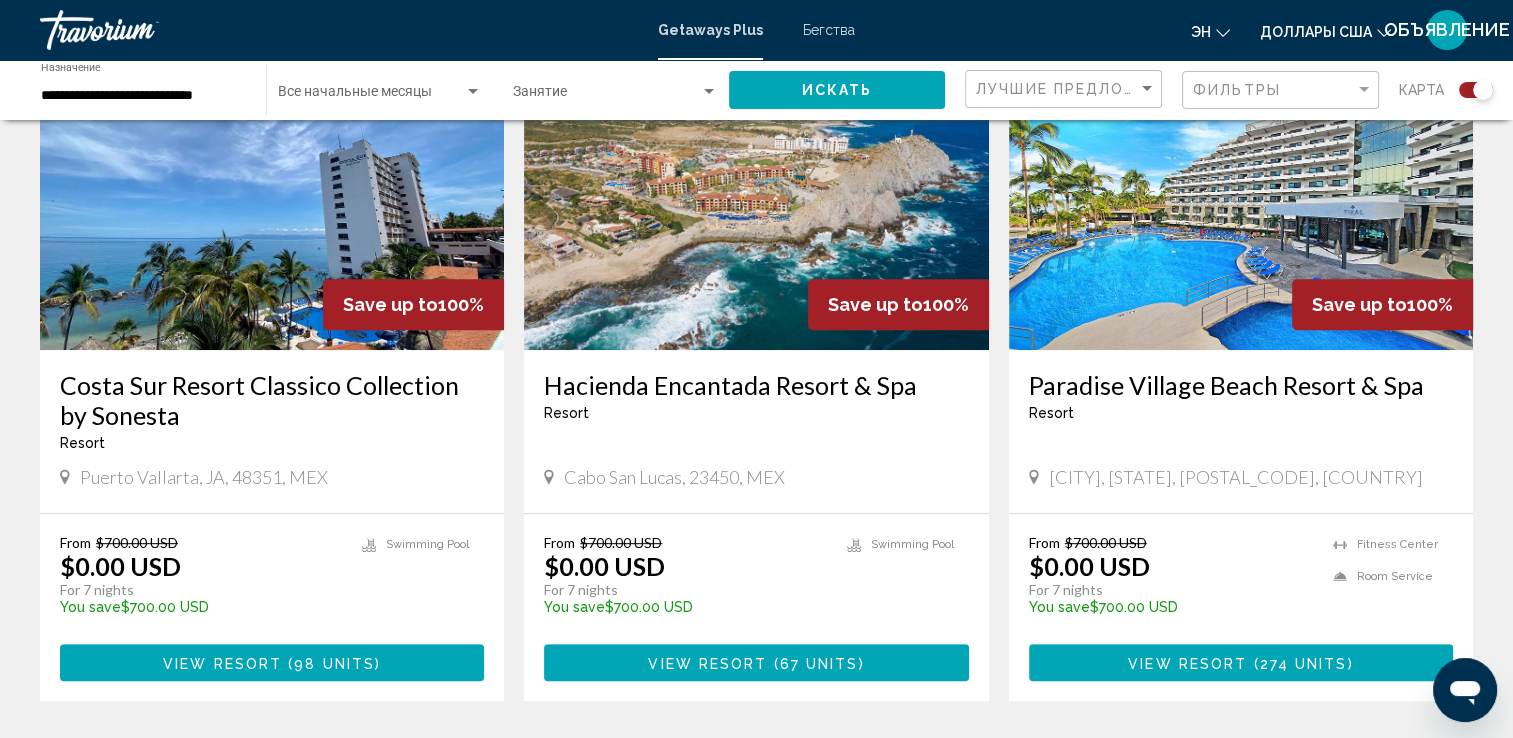 click on "[RESORT_NAME] ( 98 units )" at bounding box center (272, 662) 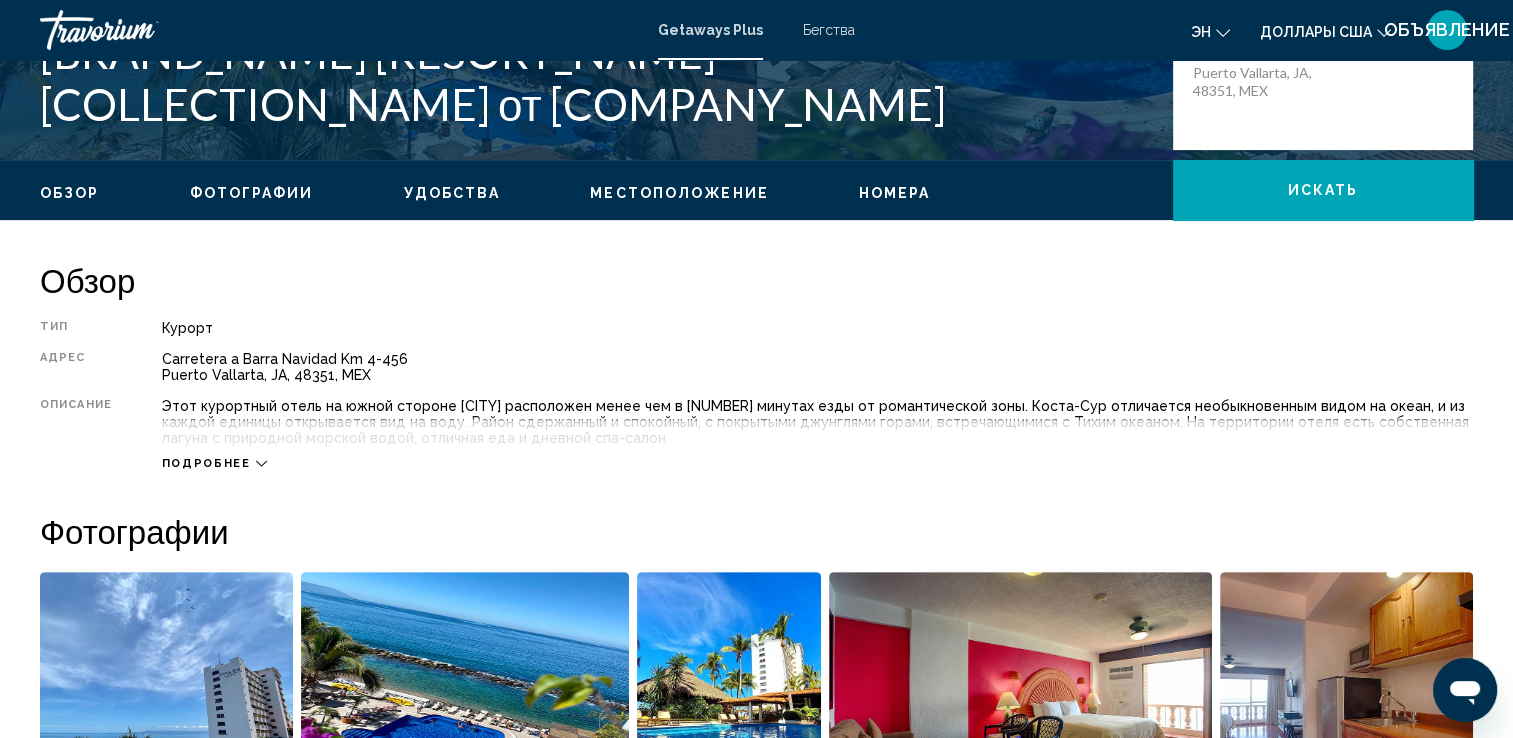 scroll, scrollTop: 900, scrollLeft: 0, axis: vertical 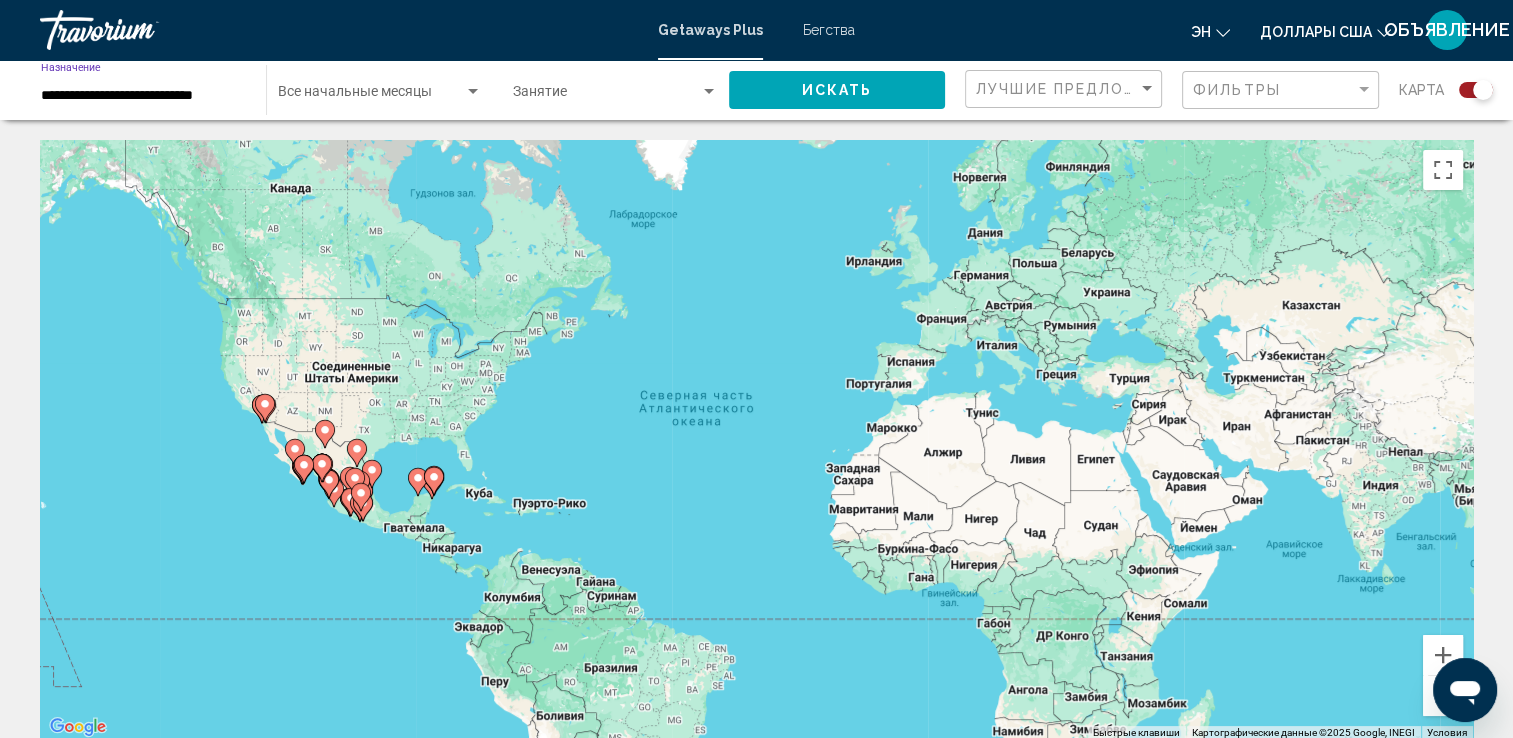 click on "**********" at bounding box center (143, 96) 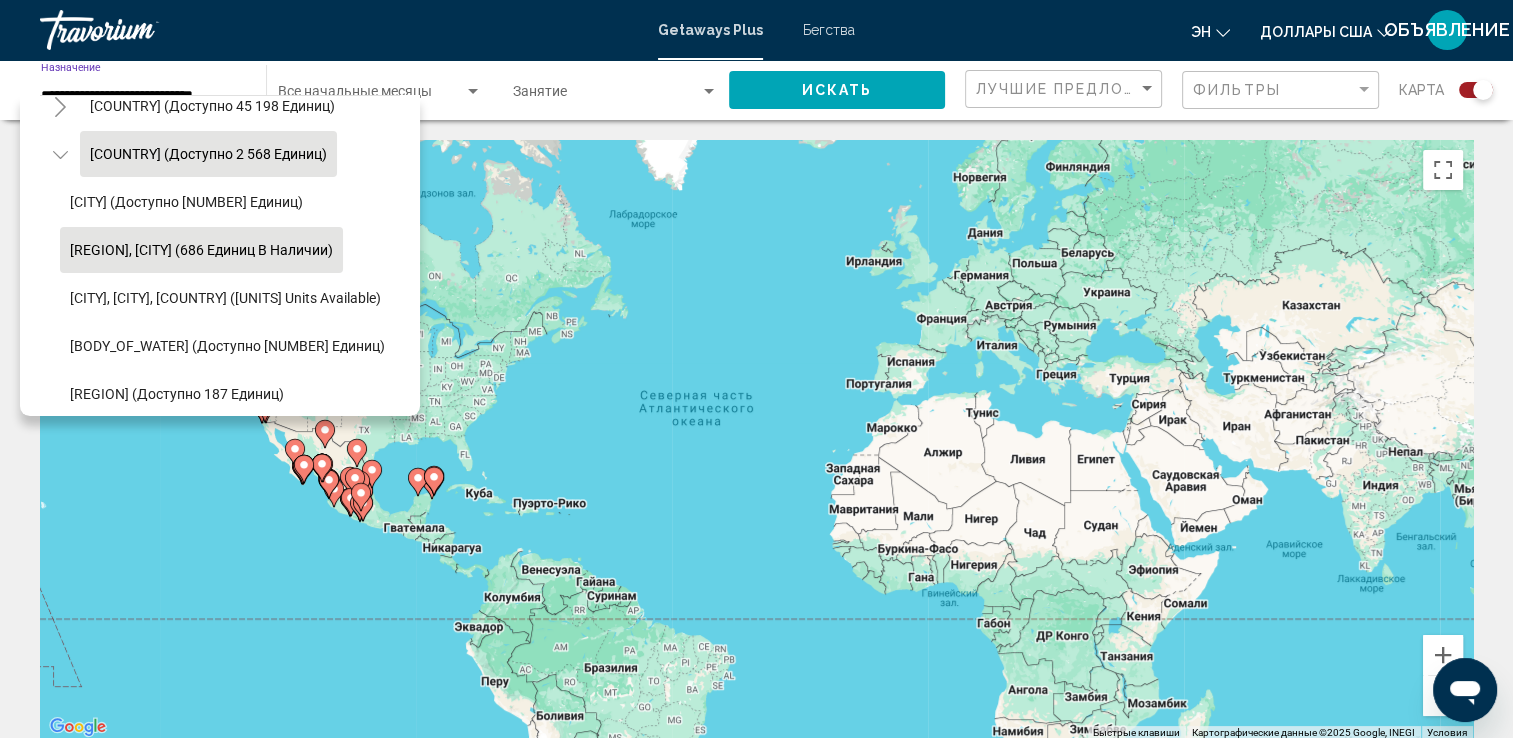 scroll, scrollTop: 100, scrollLeft: 0, axis: vertical 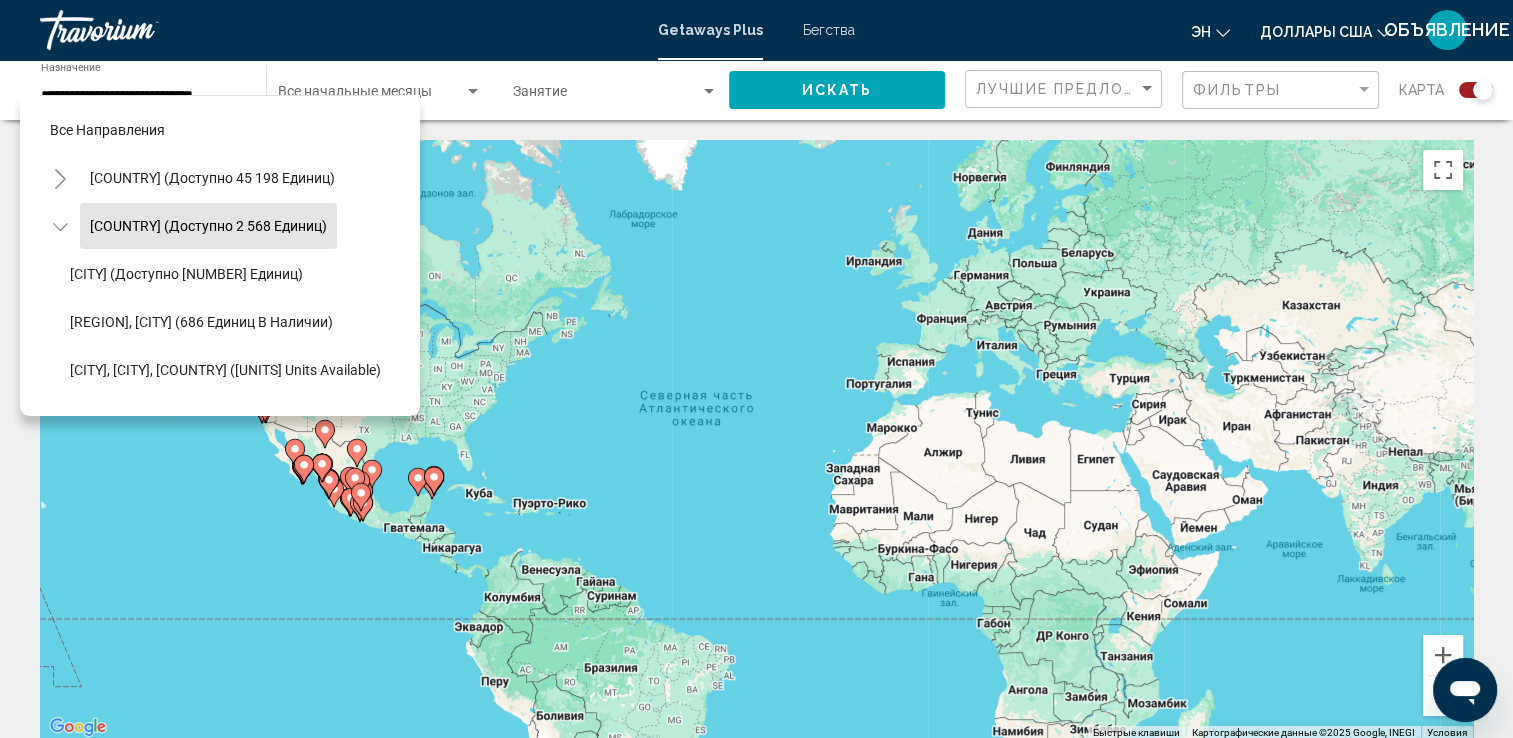 click 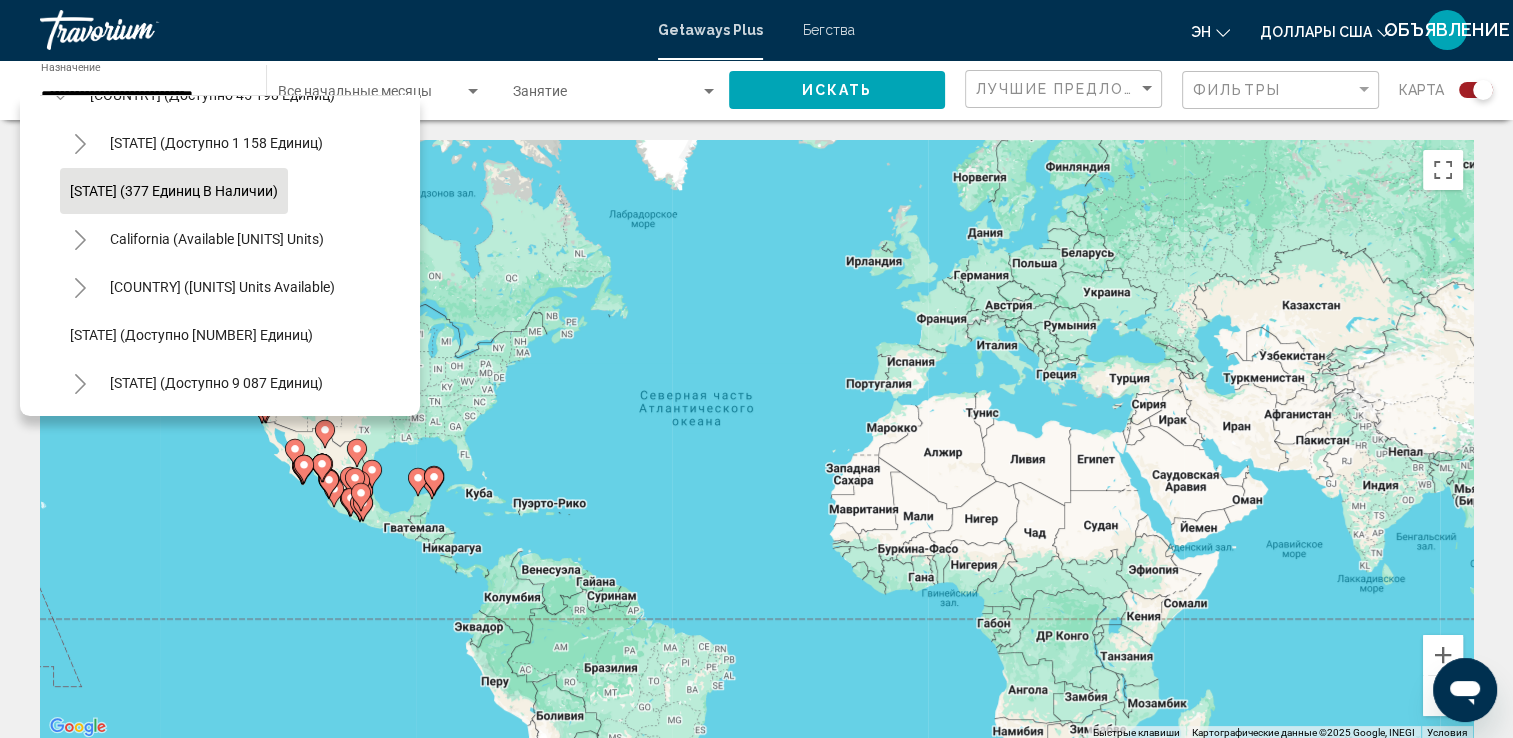 scroll, scrollTop: 200, scrollLeft: 0, axis: vertical 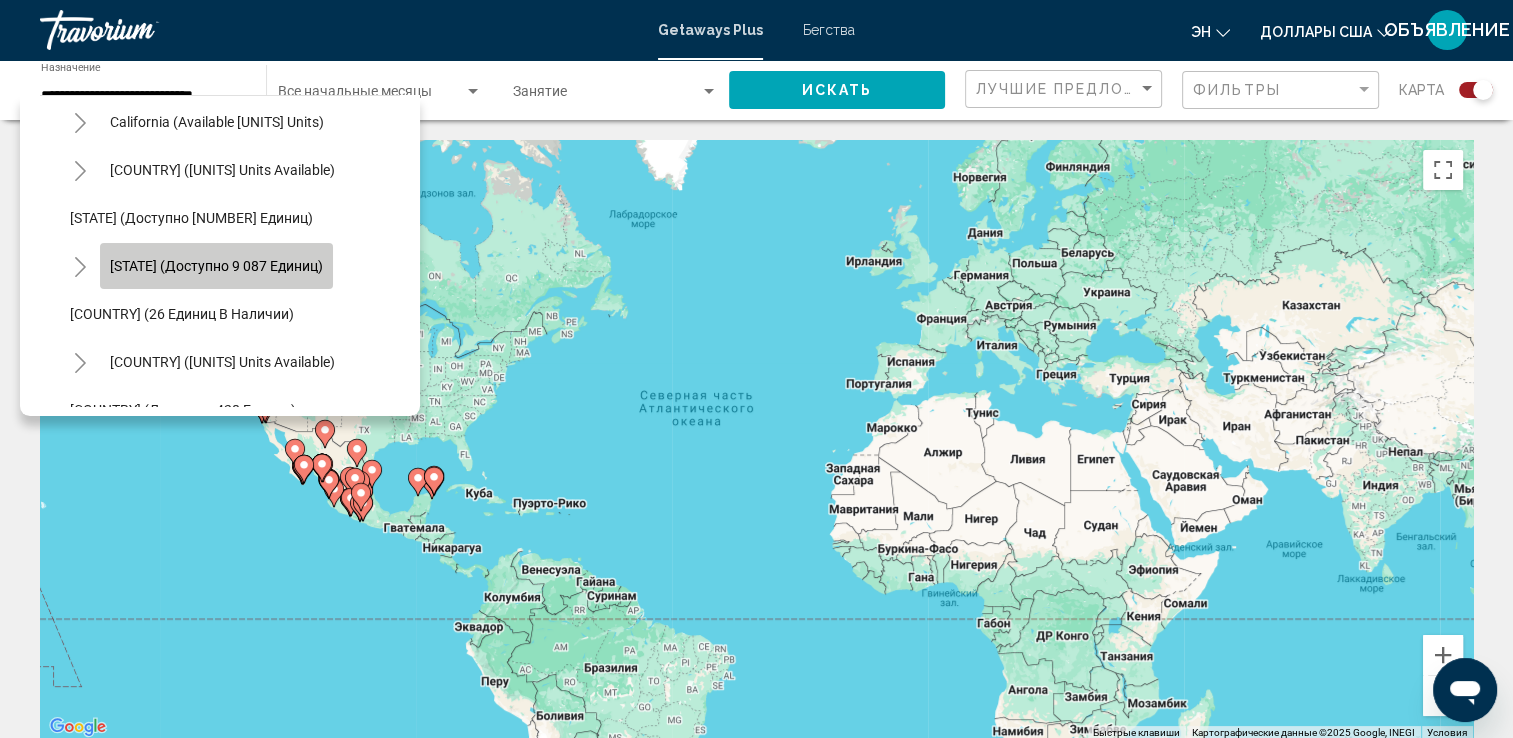 click on "[STATE] (доступно 9 087 единиц)" 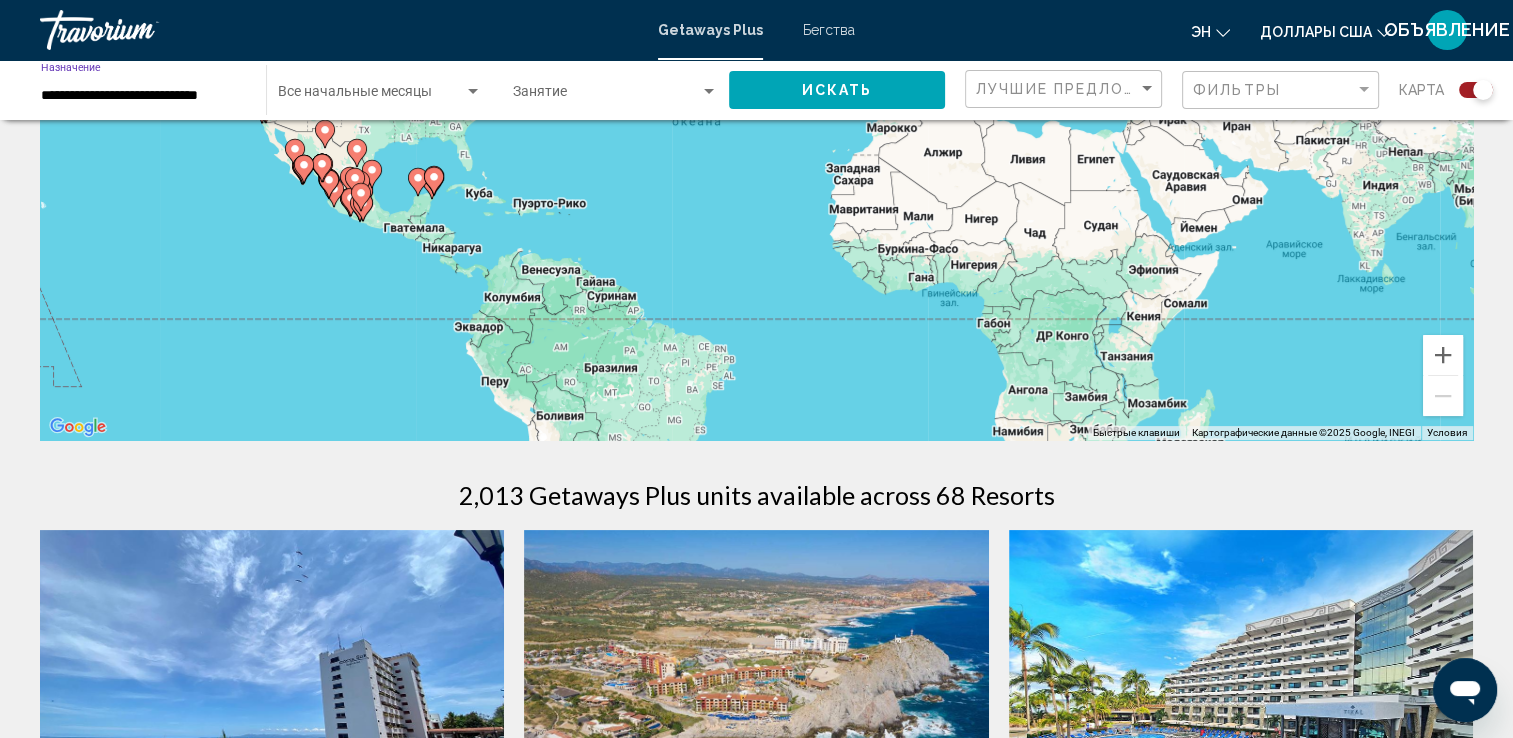 scroll, scrollTop: 0, scrollLeft: 0, axis: both 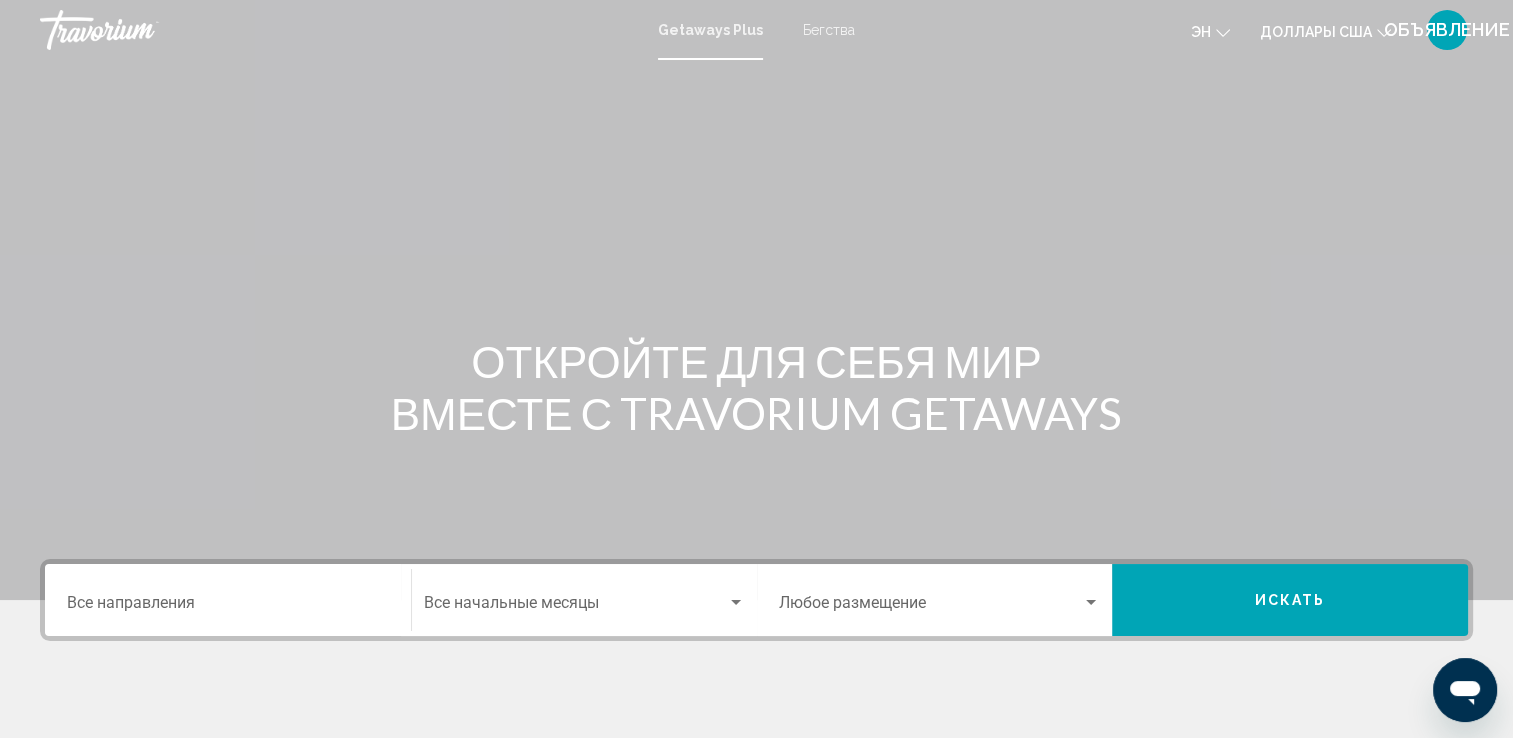 click on "Destination Все направления" at bounding box center (228, 607) 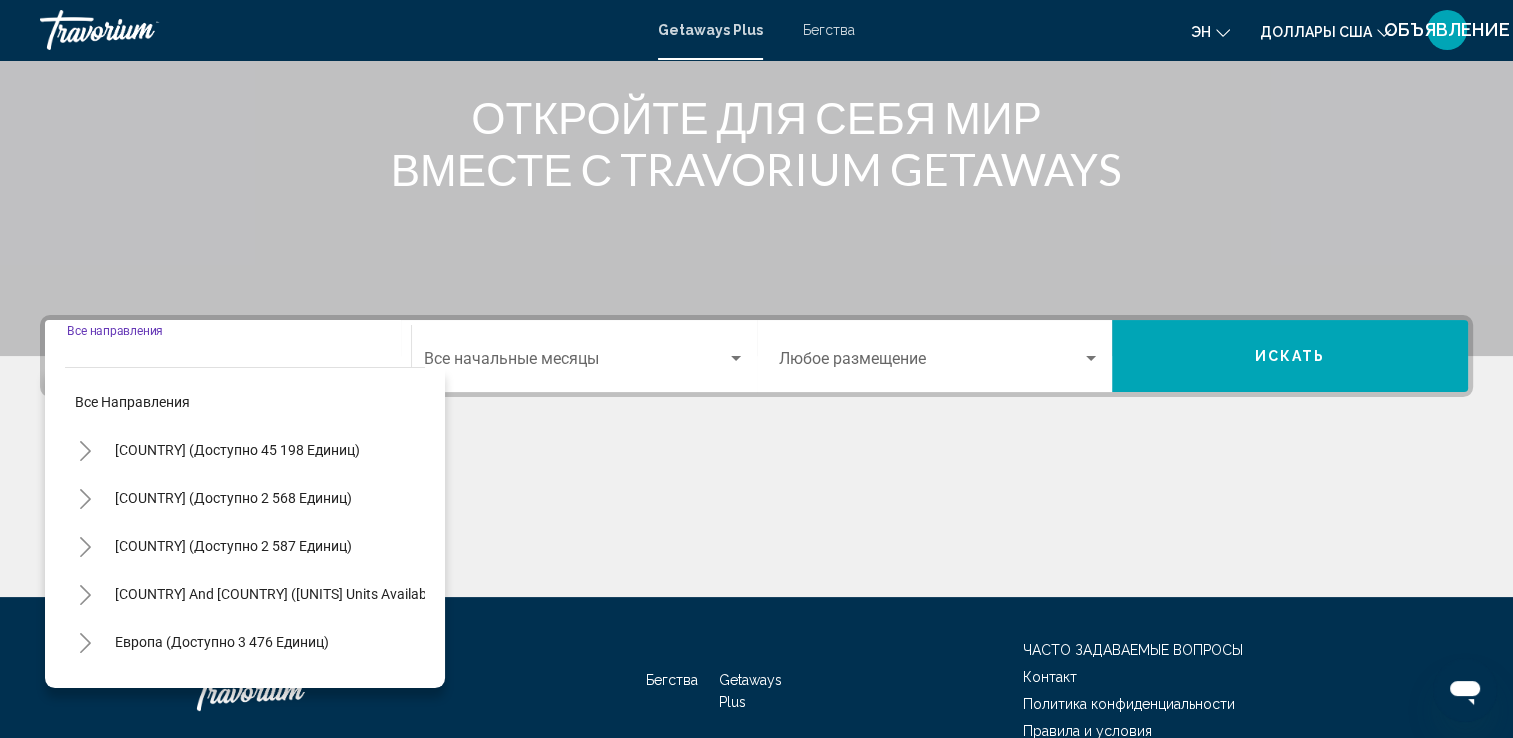scroll, scrollTop: 347, scrollLeft: 0, axis: vertical 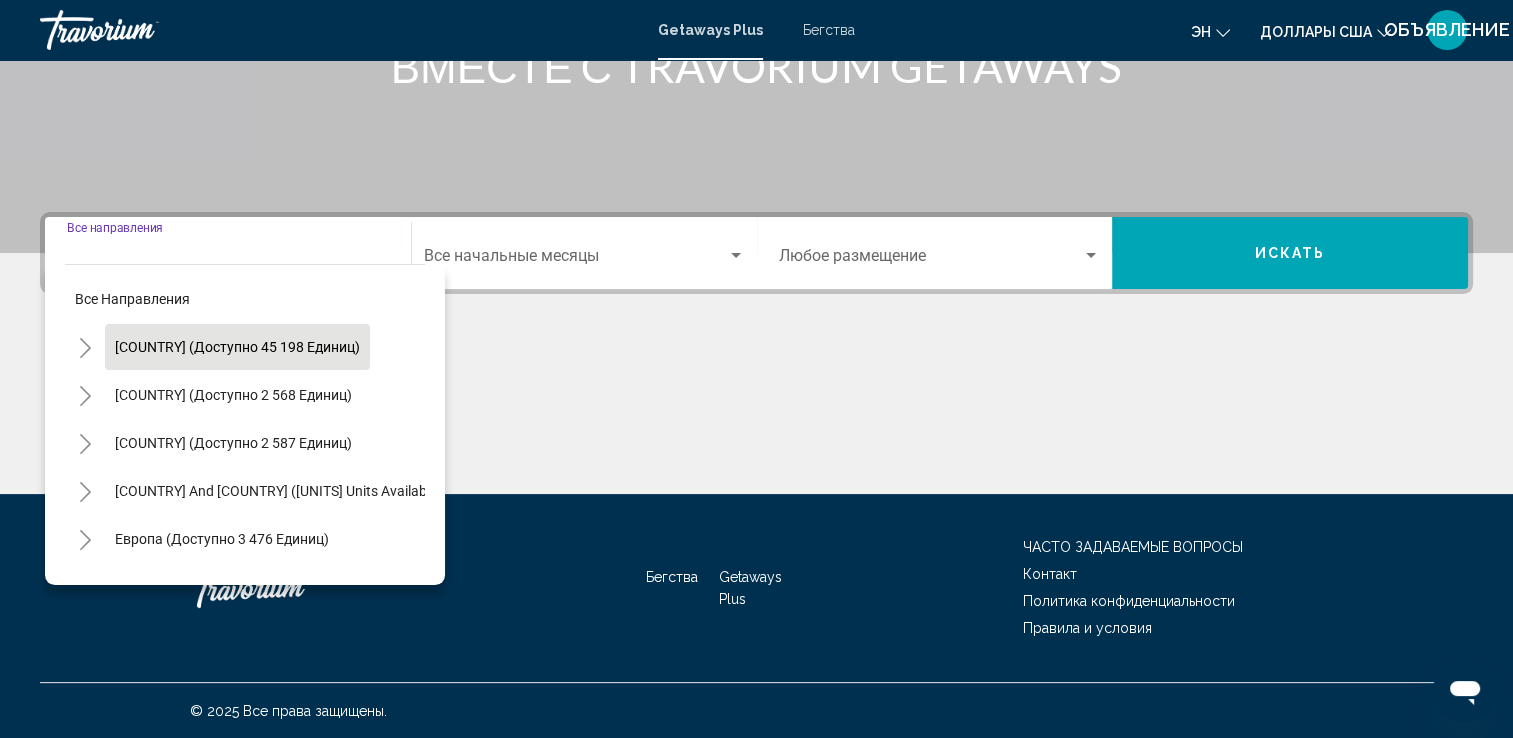 click on "[COUNTRY] (доступно 45 198 единиц)" at bounding box center (233, 395) 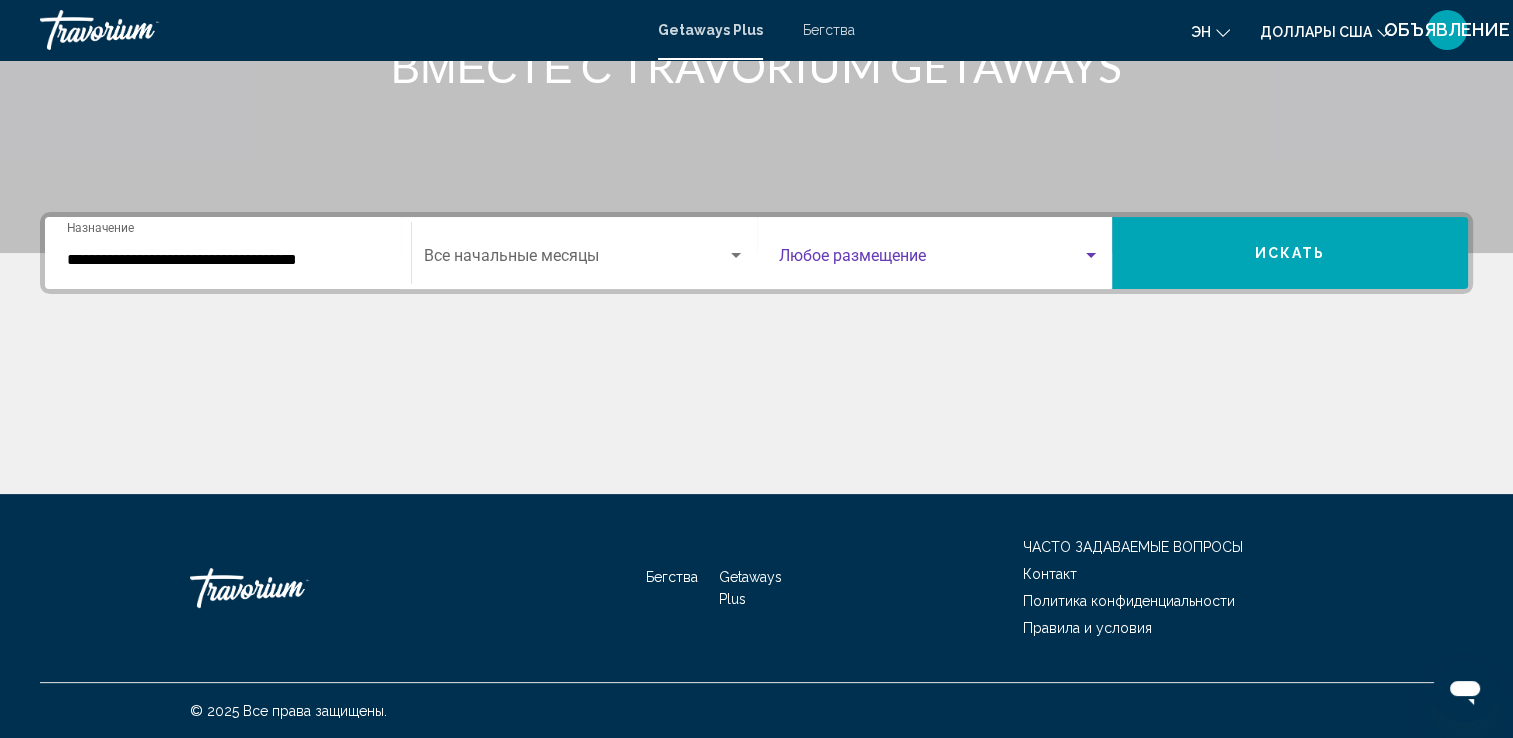 click at bounding box center (931, 260) 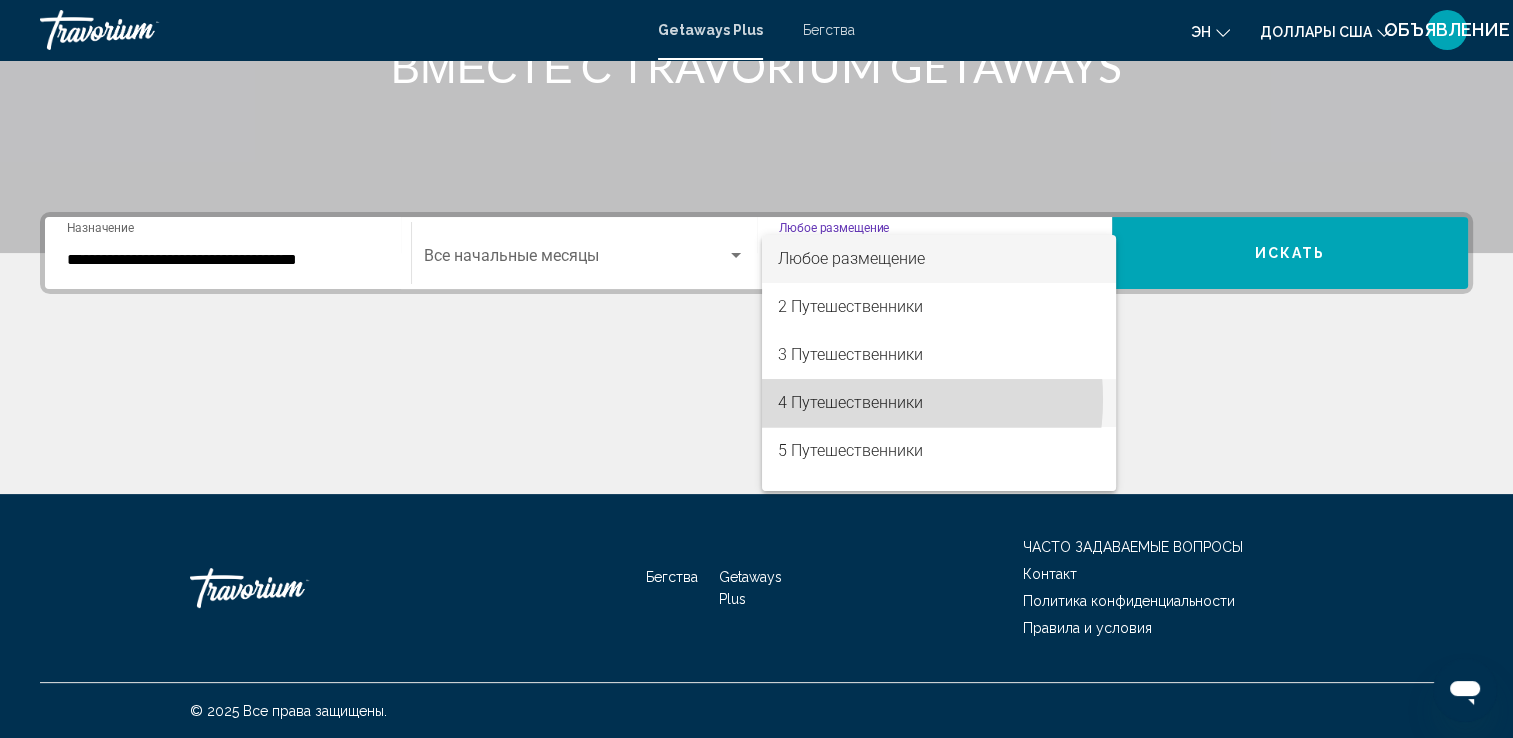 click on "4 Путешественники" at bounding box center [850, 402] 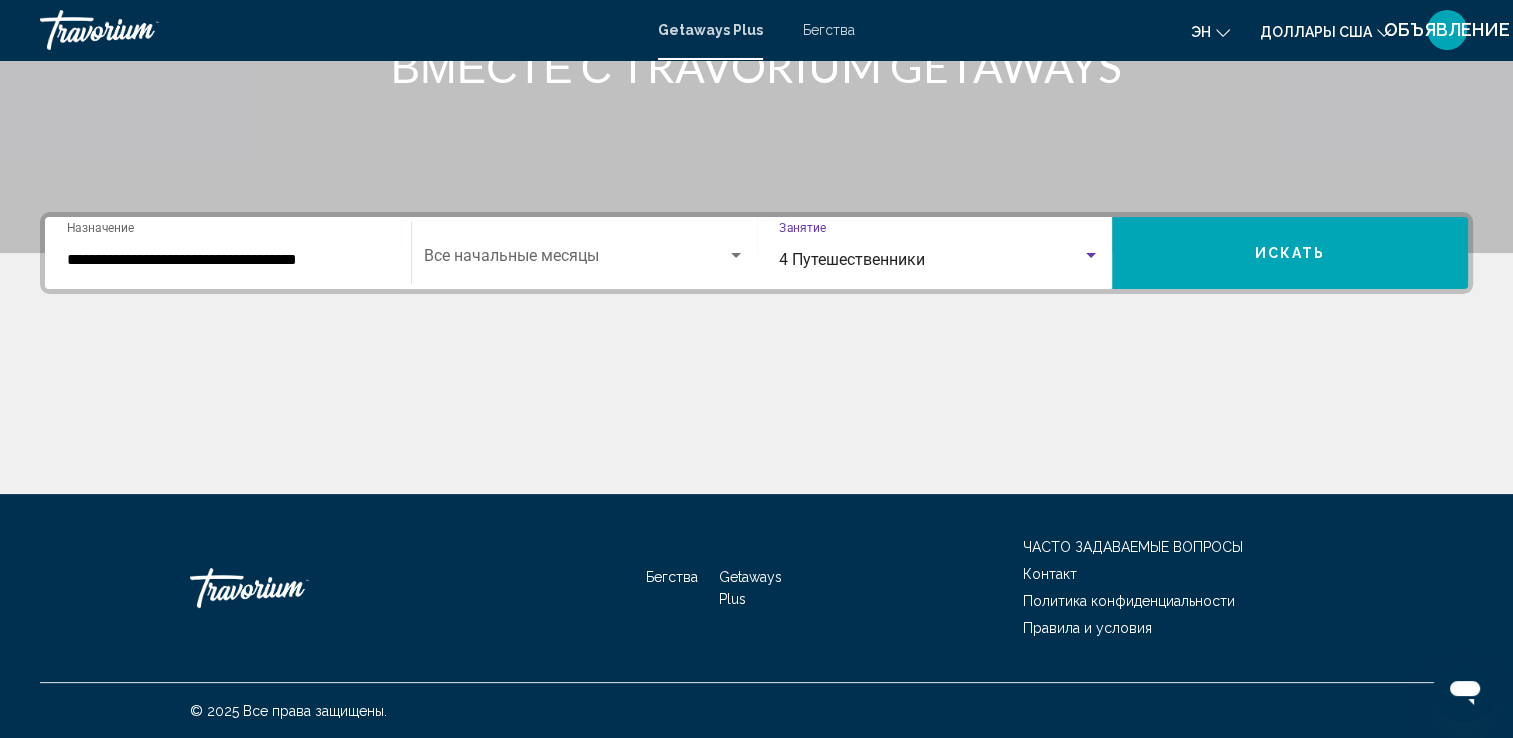 click on "Искать" at bounding box center (1290, 253) 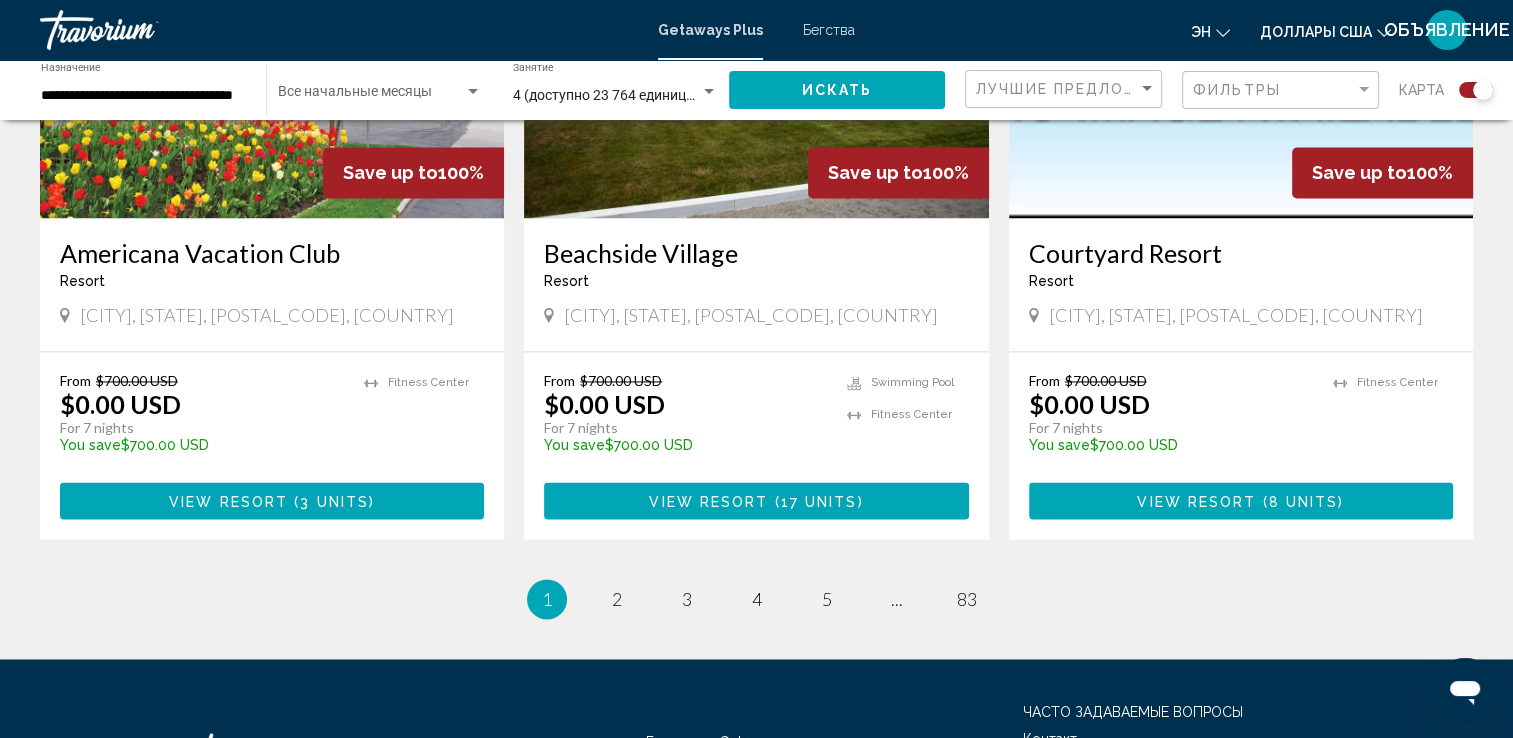 scroll, scrollTop: 3000, scrollLeft: 0, axis: vertical 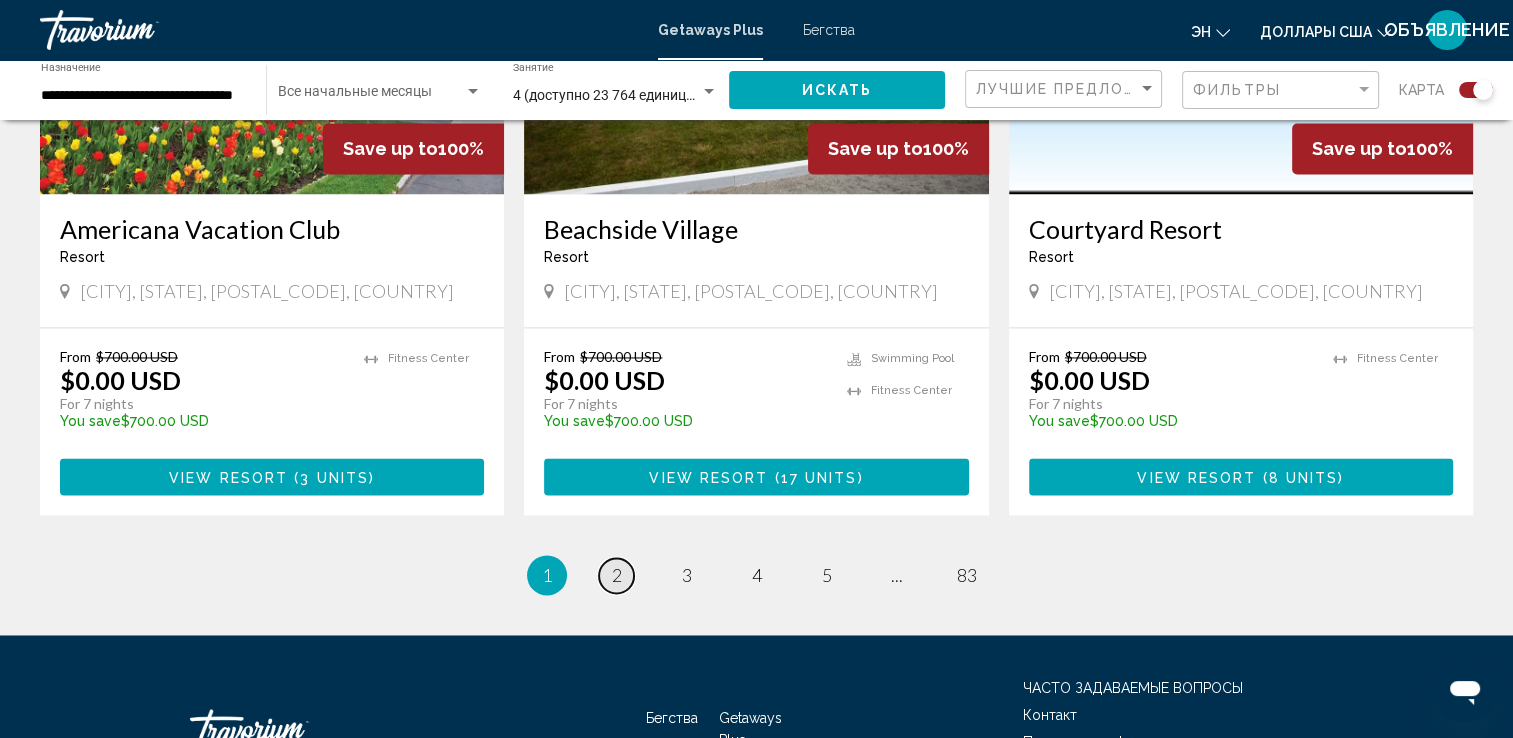 click on "page  2" at bounding box center [616, 575] 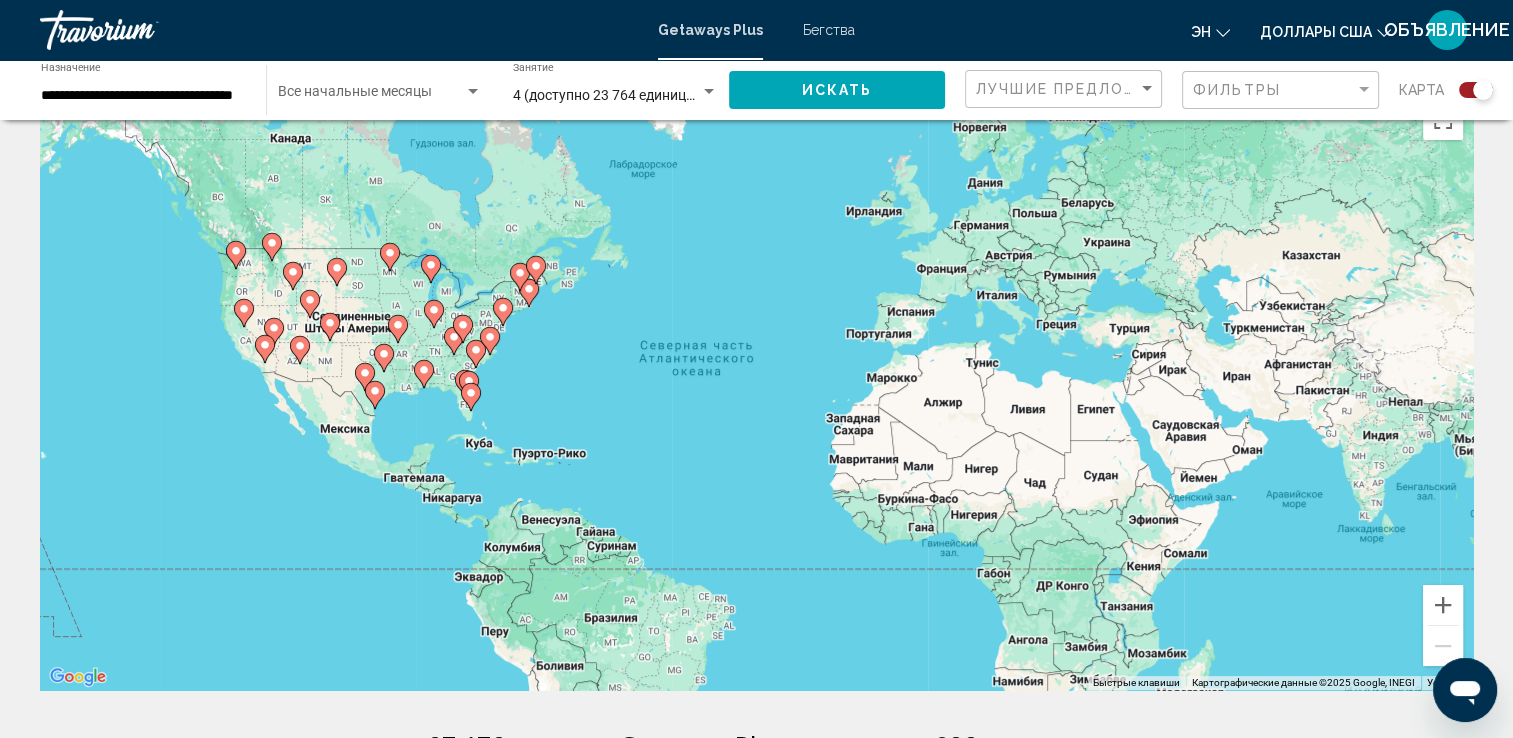 scroll, scrollTop: 0, scrollLeft: 0, axis: both 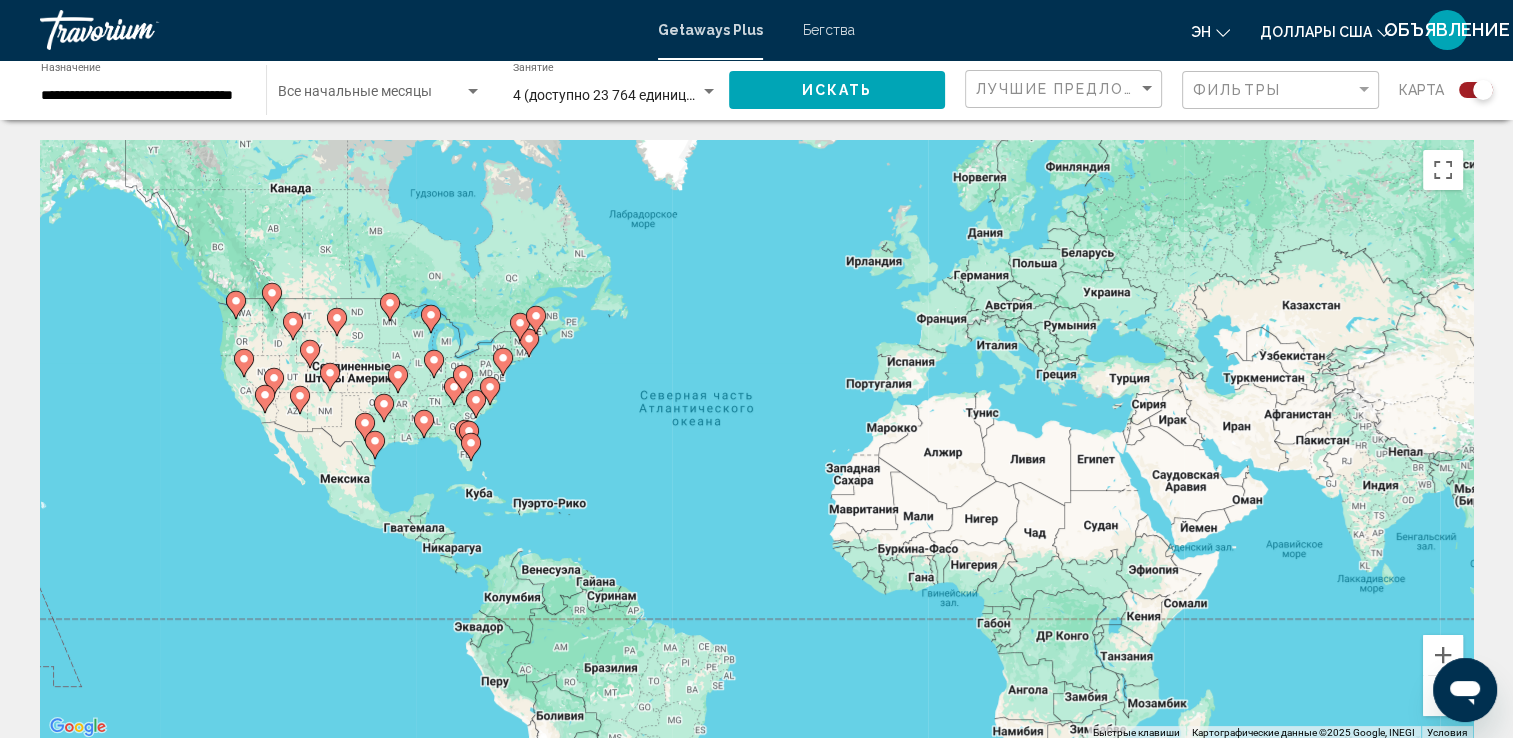 click on "**********" at bounding box center [143, 96] 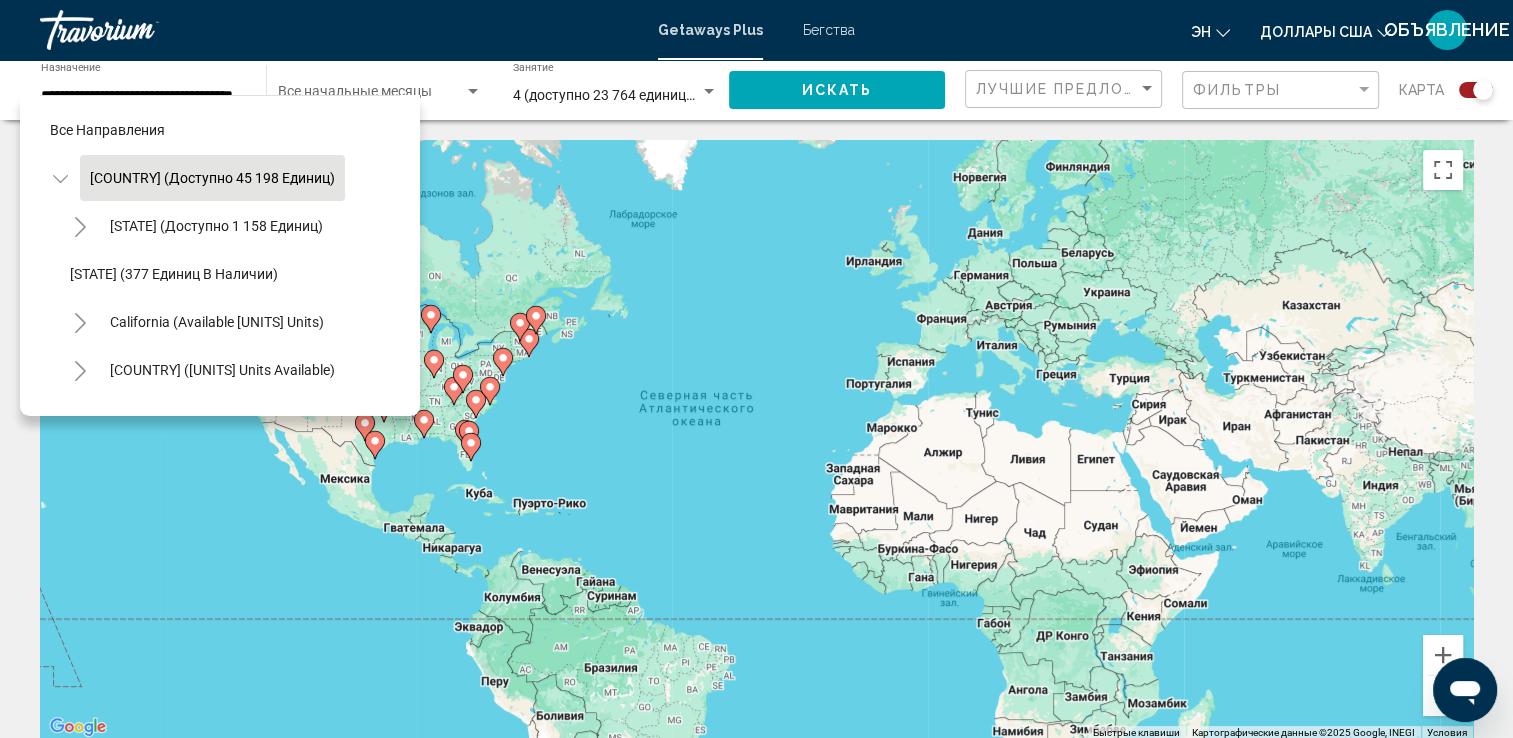 click on "Чтобы активировать перетаскивание с помощью клавиатуры, нажмите Alt + Ввод. После этого перемещайте маркер, используя клавиши со стрелками. Чтобы завершить перетаскивание, нажмите клавишу Ввод. Чтобы отменить действие, нажмите клавишу Esc." at bounding box center (756, 440) 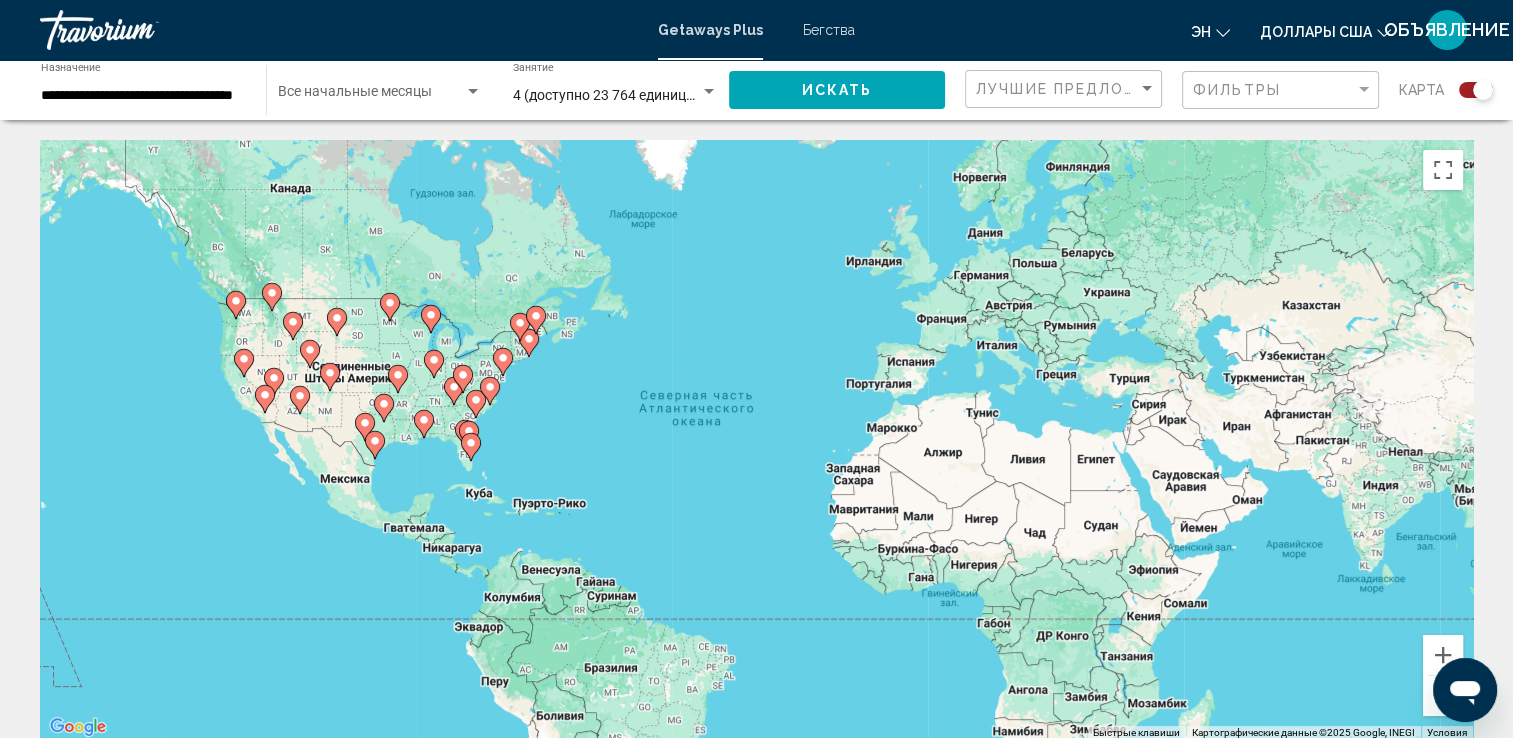click at bounding box center (140, 30) 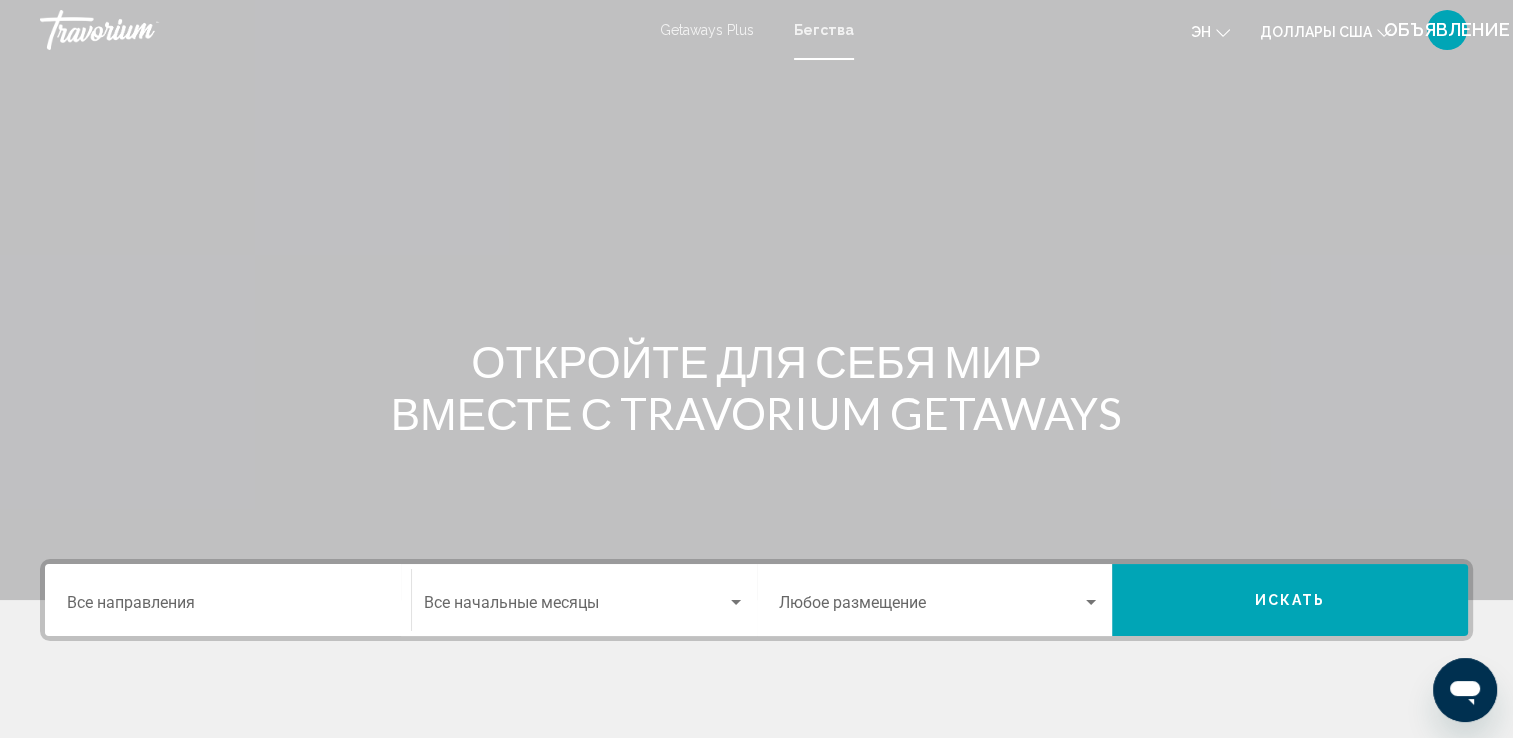 click on "Destination Все направления" at bounding box center (228, 607) 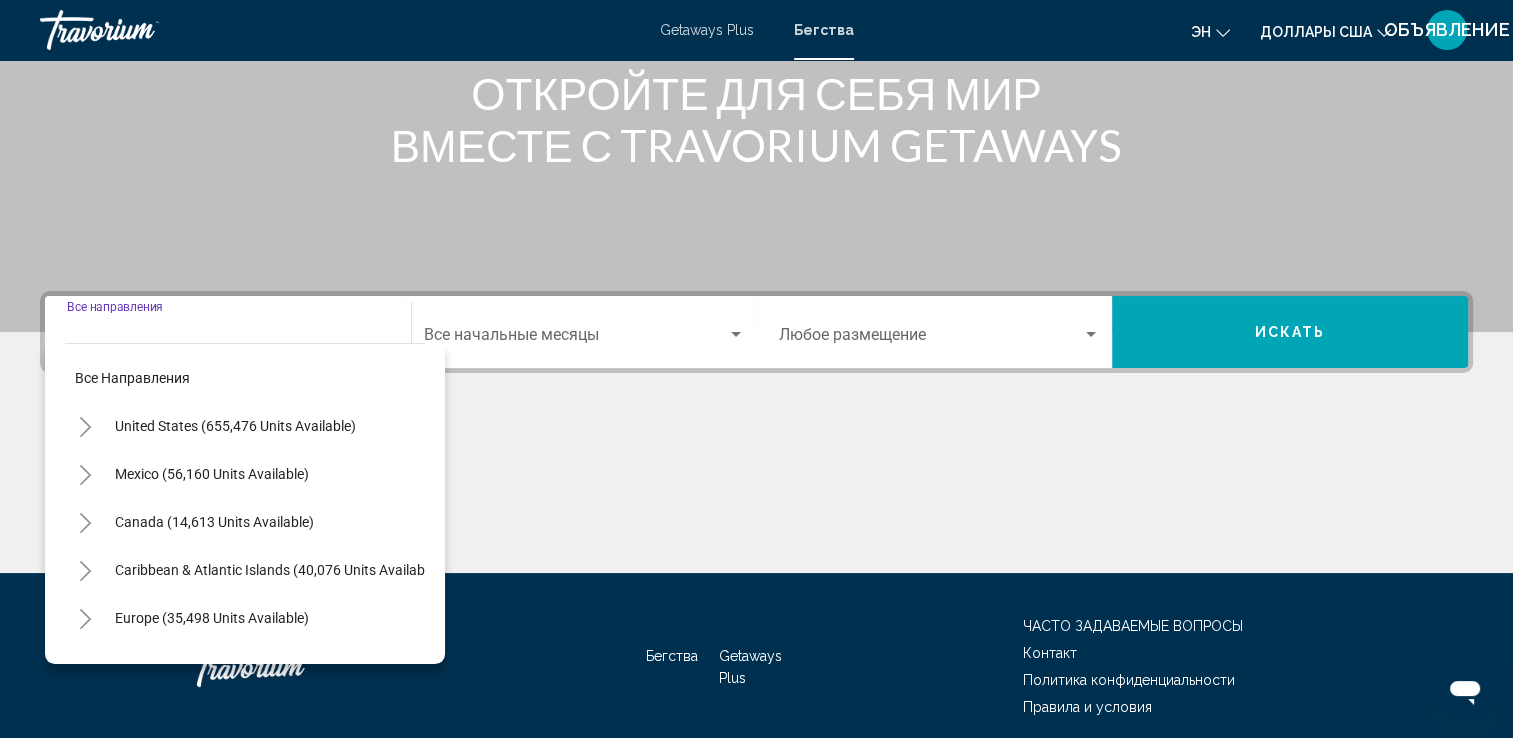 scroll, scrollTop: 347, scrollLeft: 0, axis: vertical 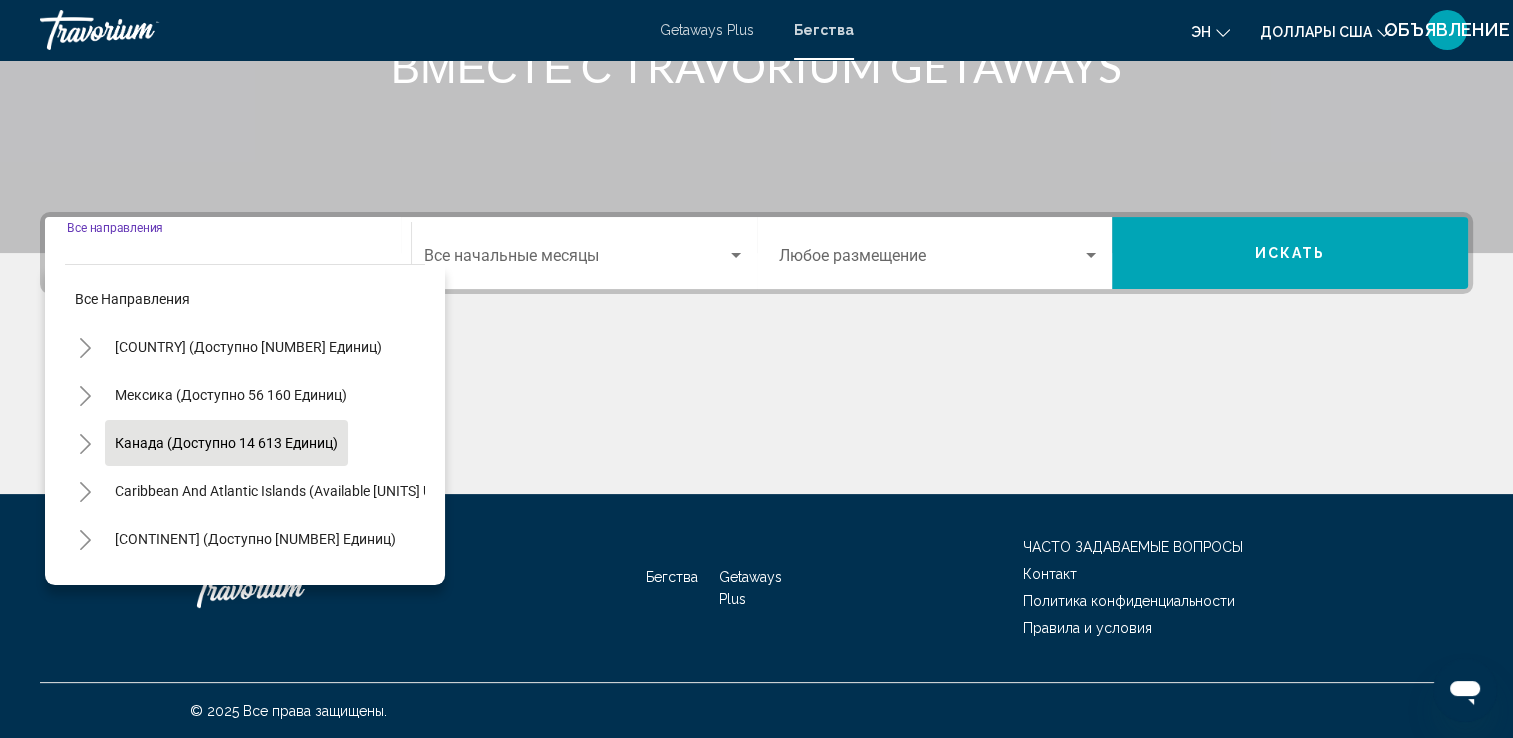 click on "Канада (доступно 14 613 единиц)" at bounding box center (287, 491) 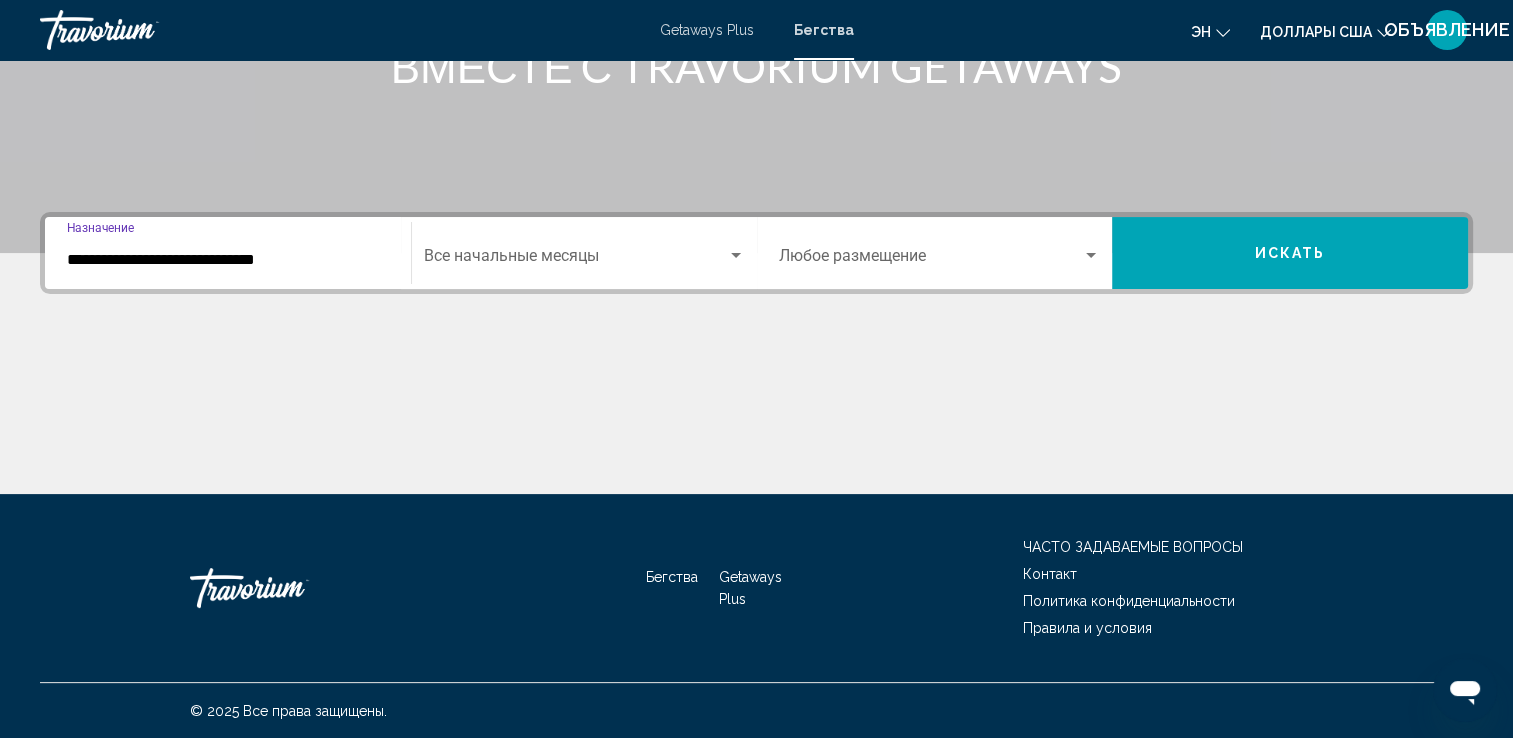 click at bounding box center [931, 260] 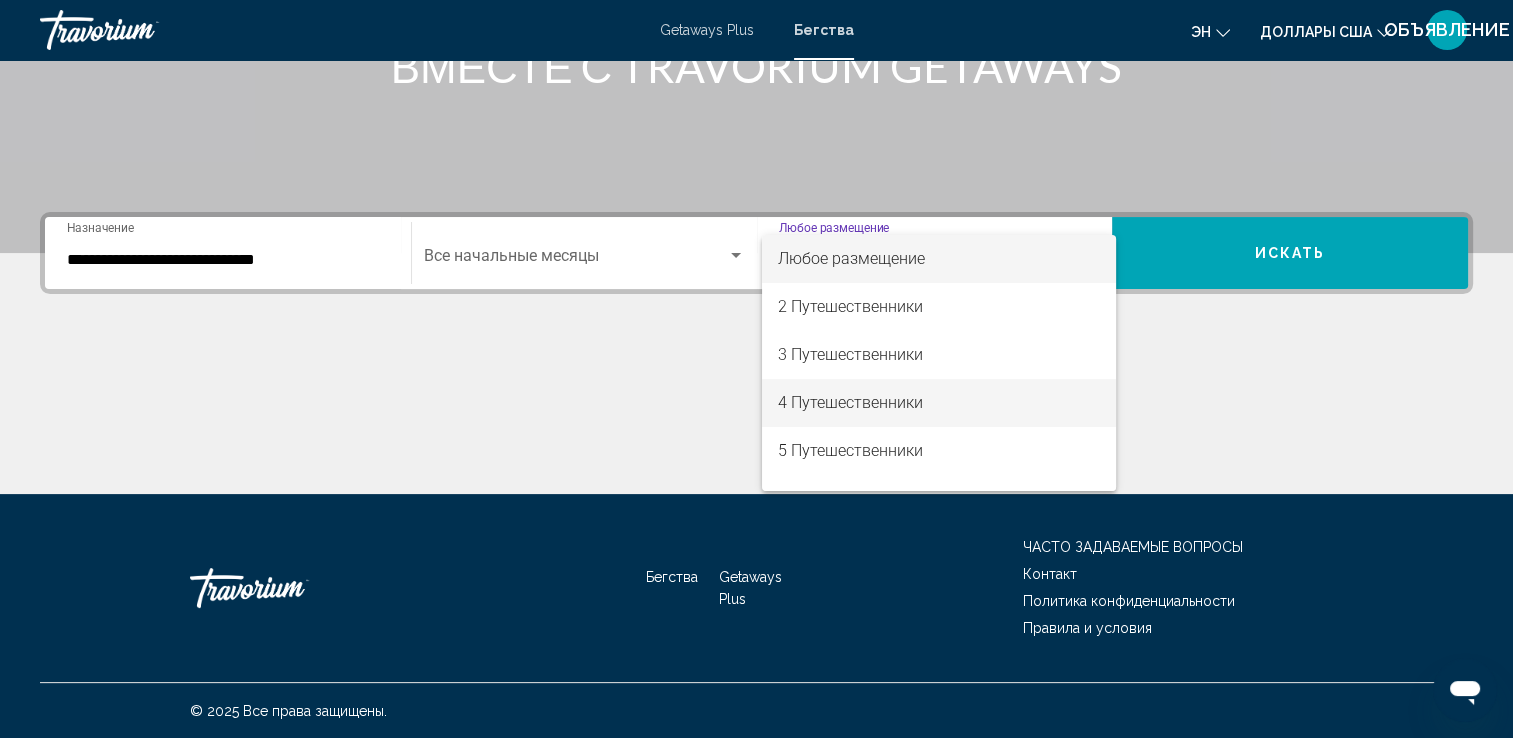 click on "4 Путешественники" at bounding box center [850, 402] 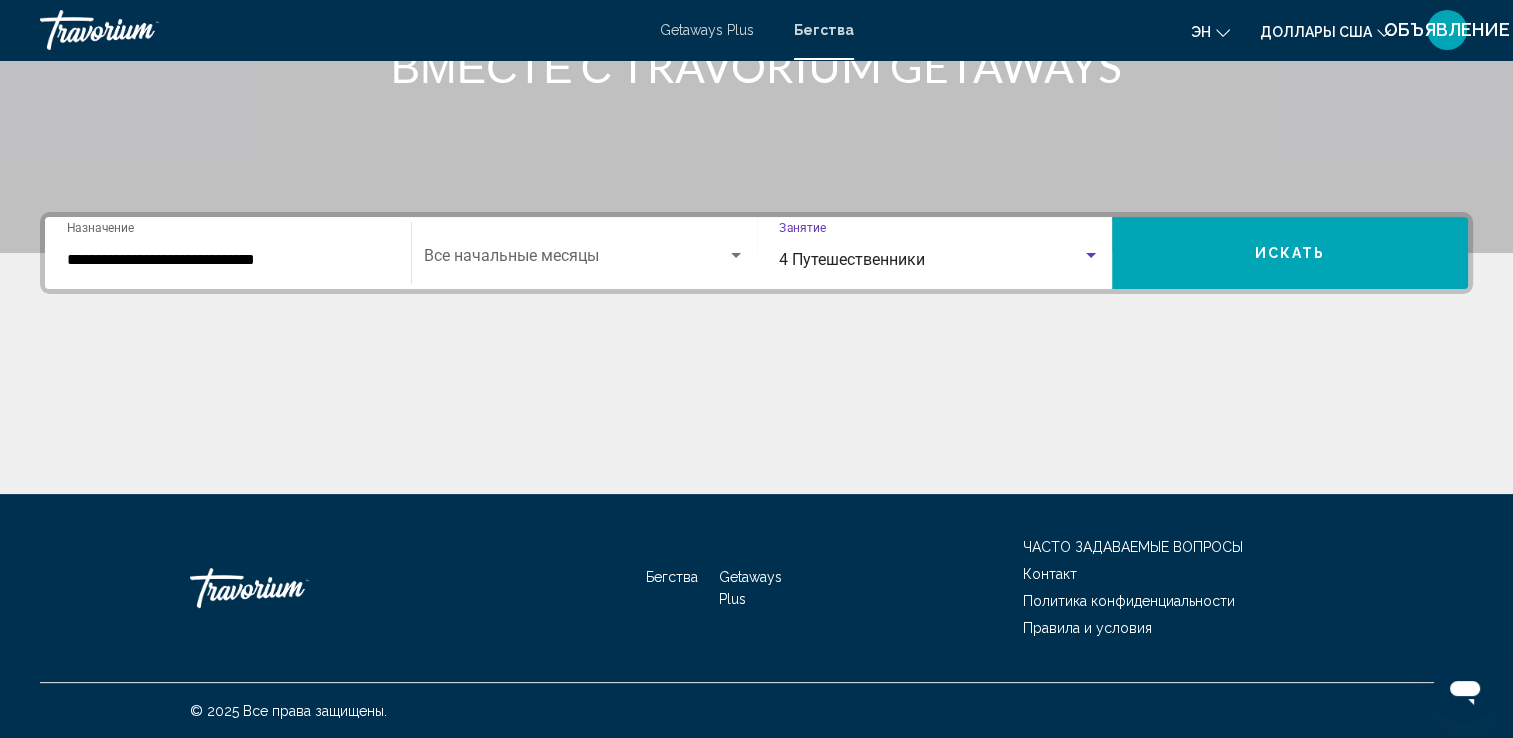 click on "Искать" at bounding box center [1290, 253] 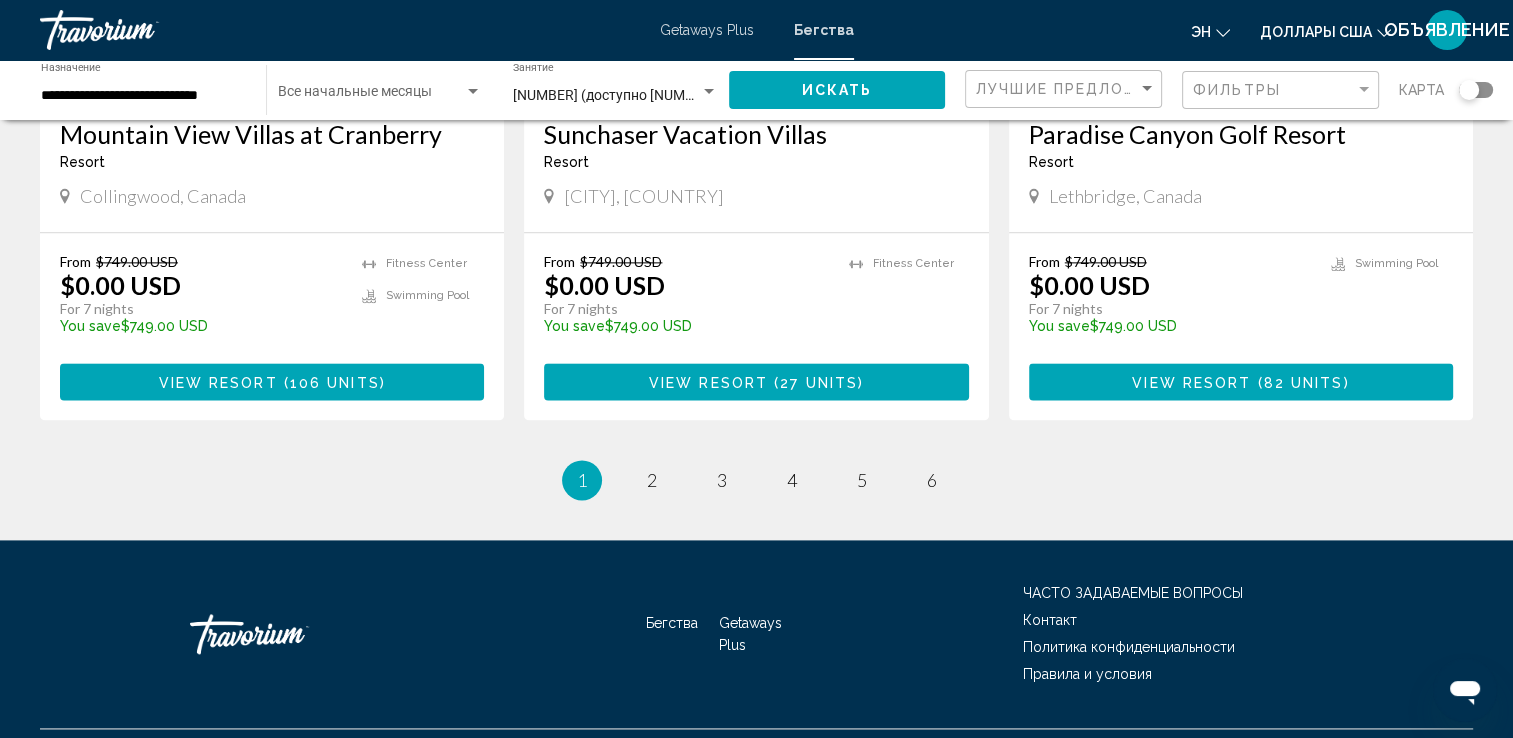 scroll, scrollTop: 2578, scrollLeft: 0, axis: vertical 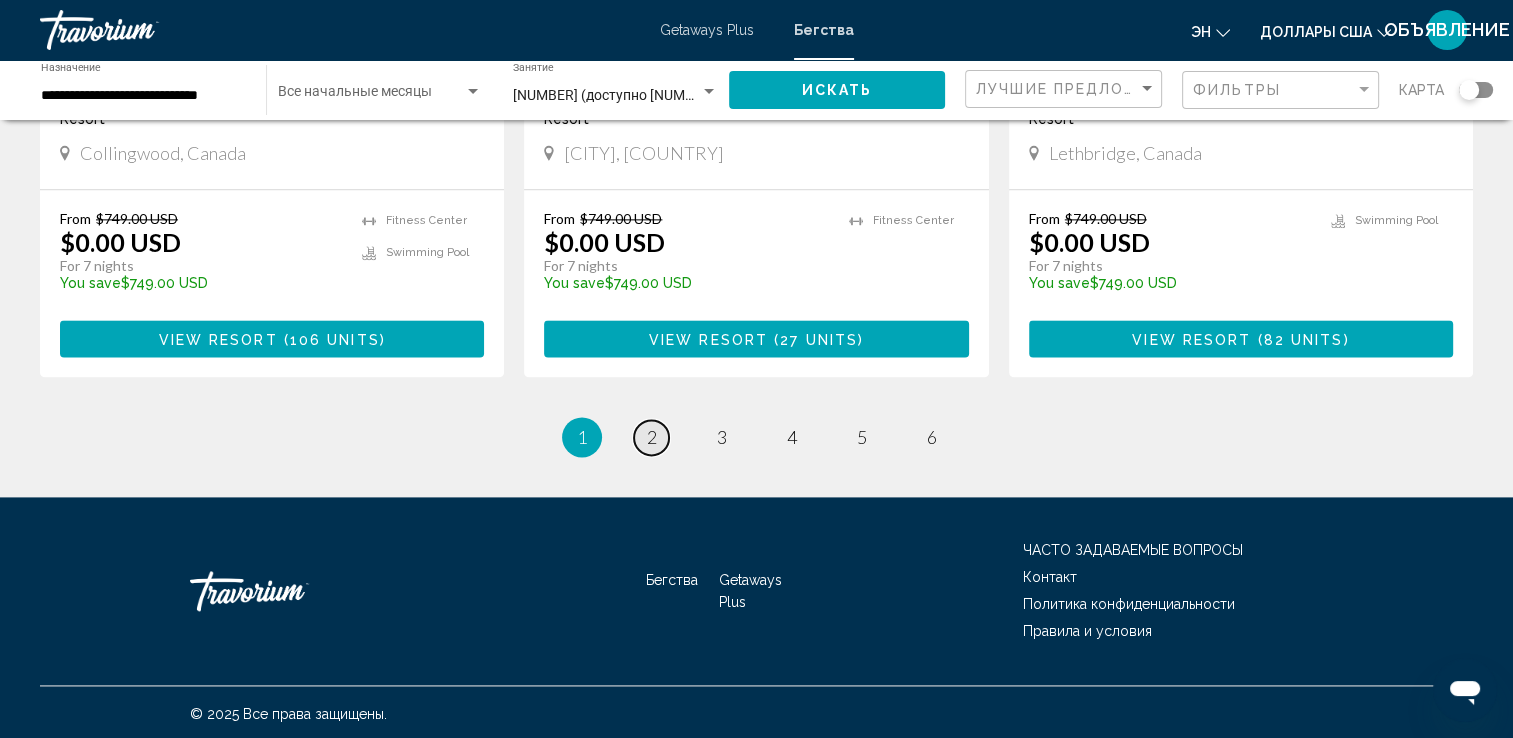 click on "page  2" at bounding box center [651, 437] 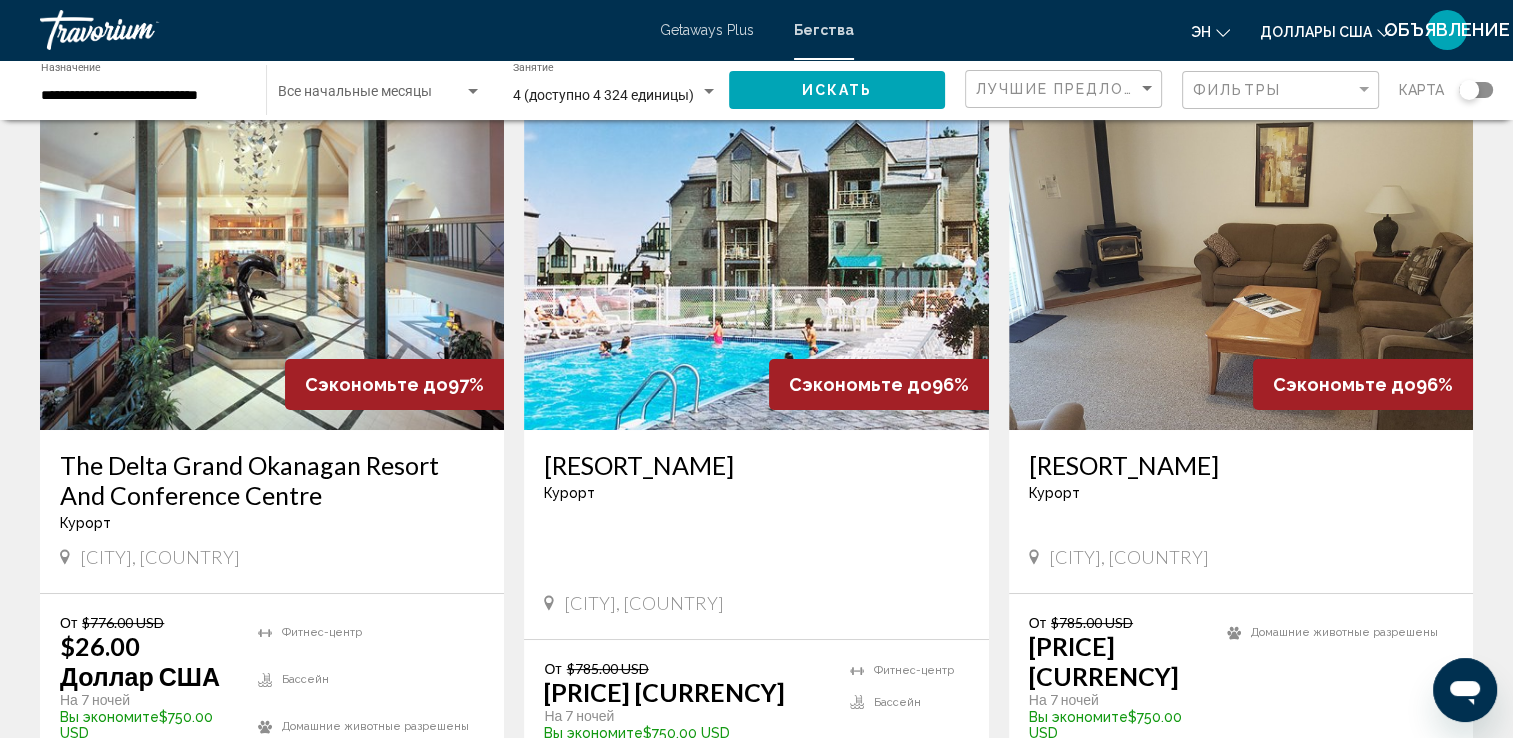 scroll, scrollTop: 100, scrollLeft: 0, axis: vertical 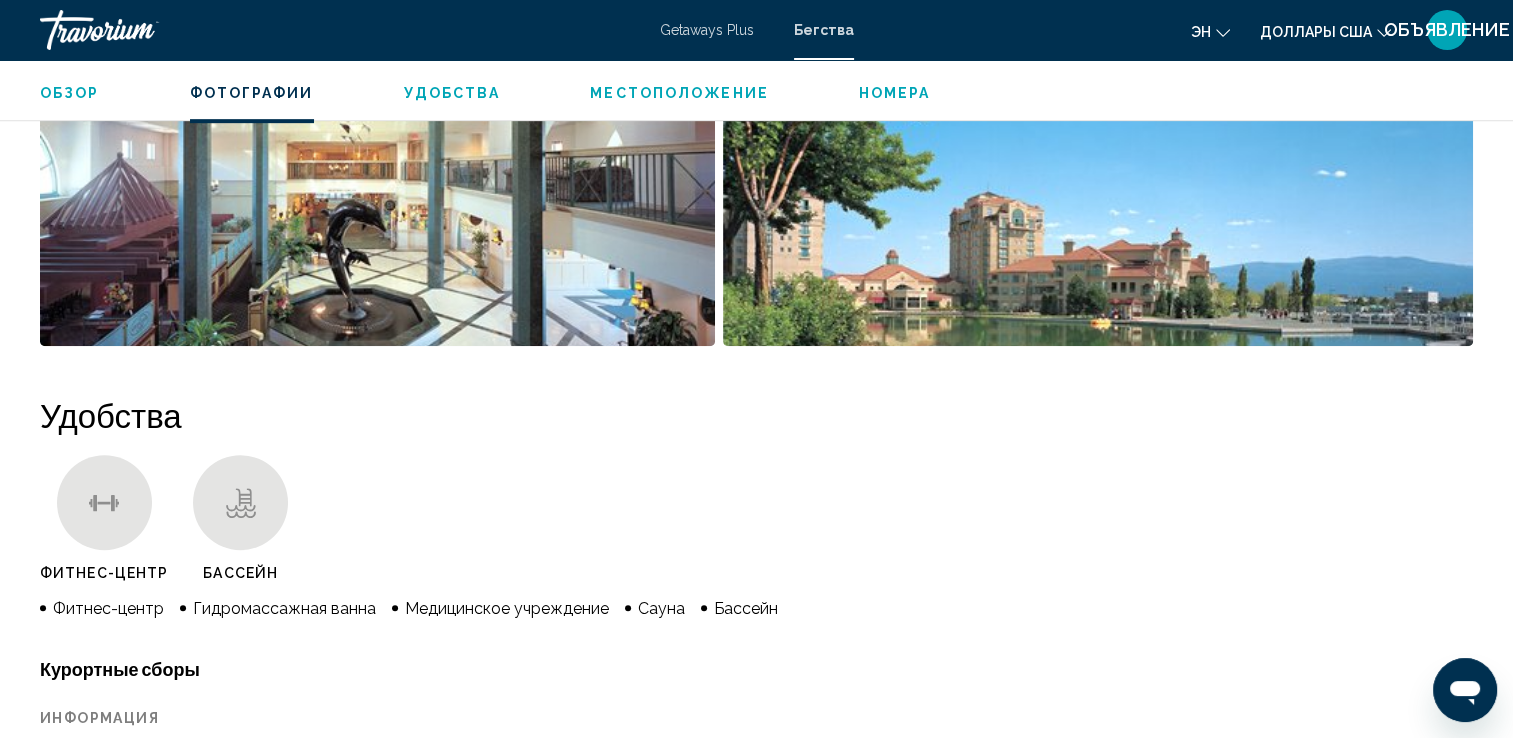 click at bounding box center [377, 222] 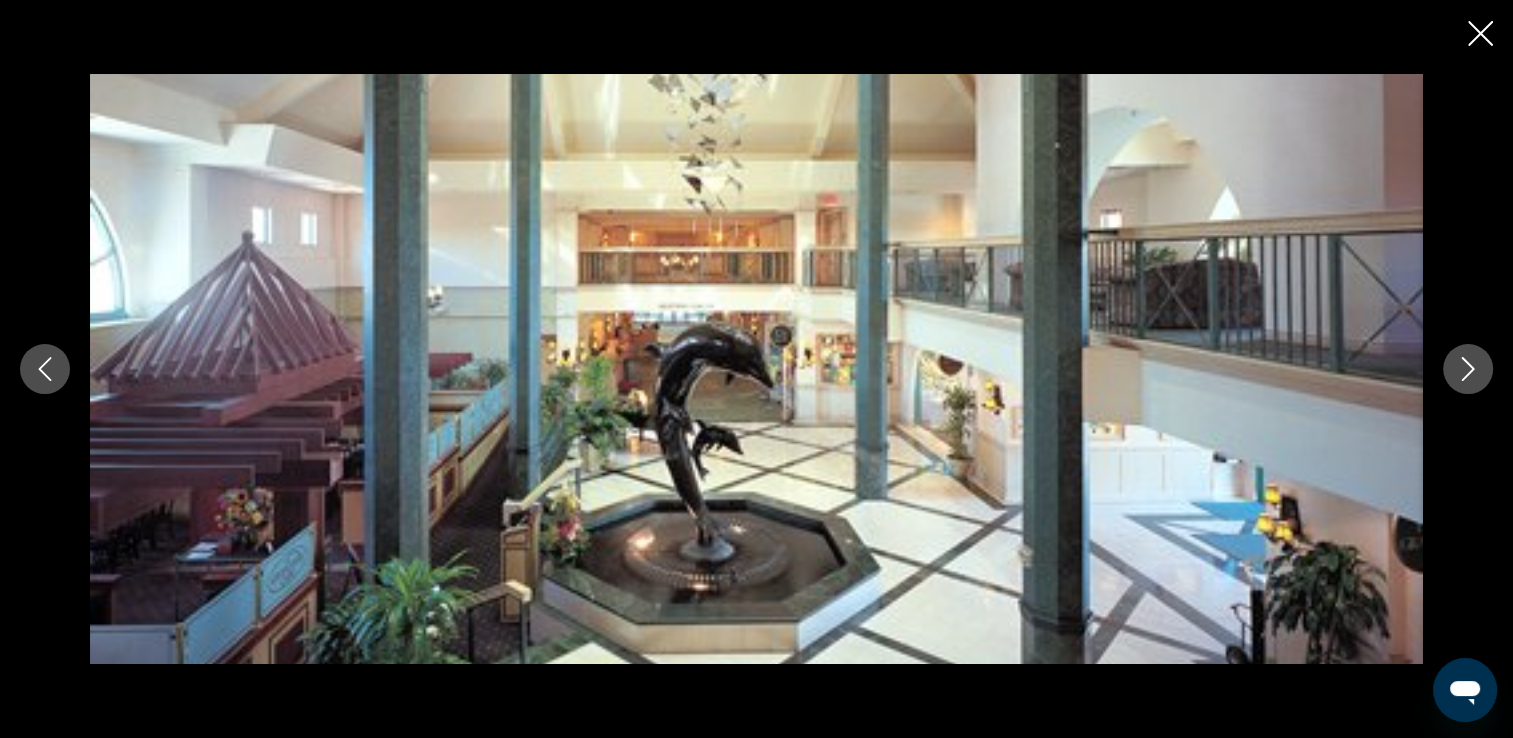 click 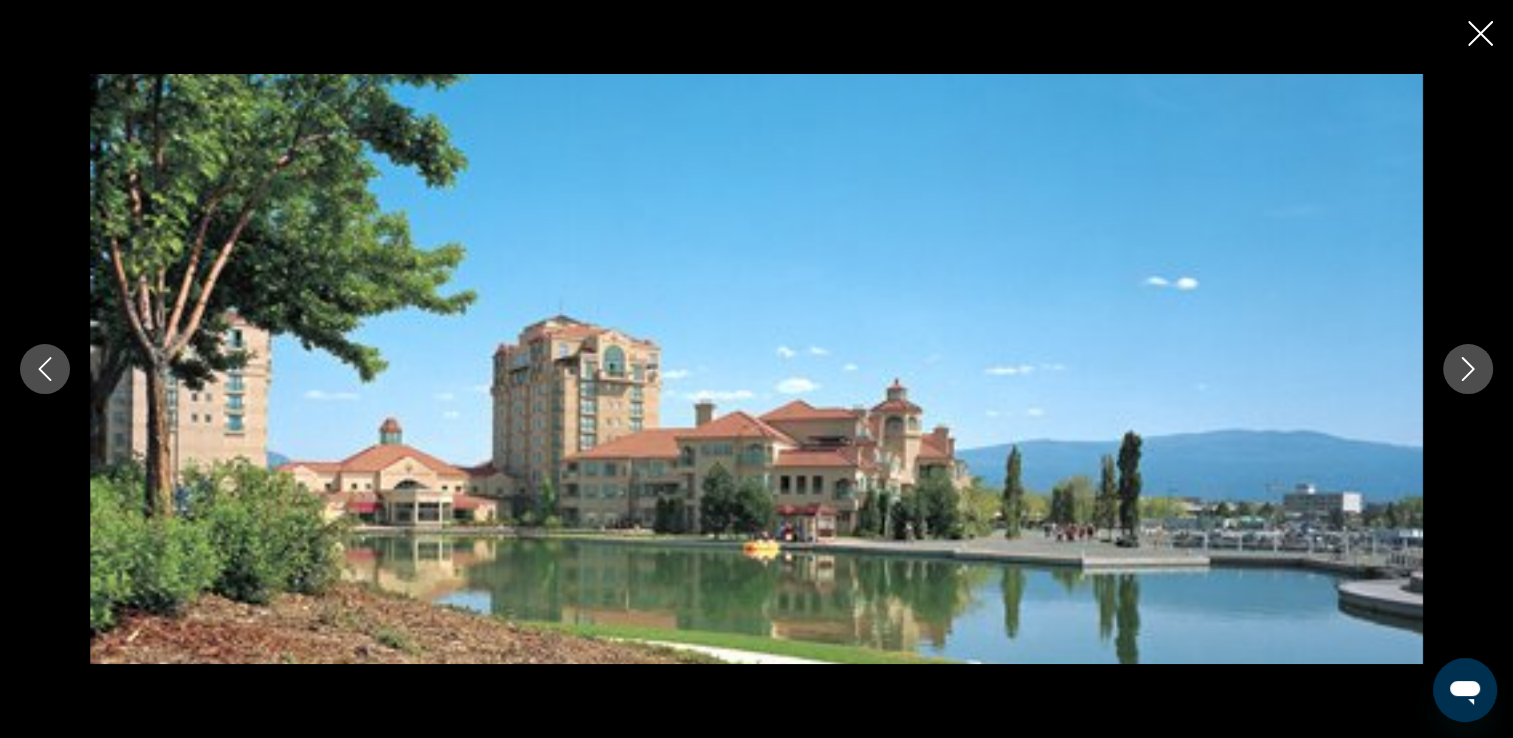 click 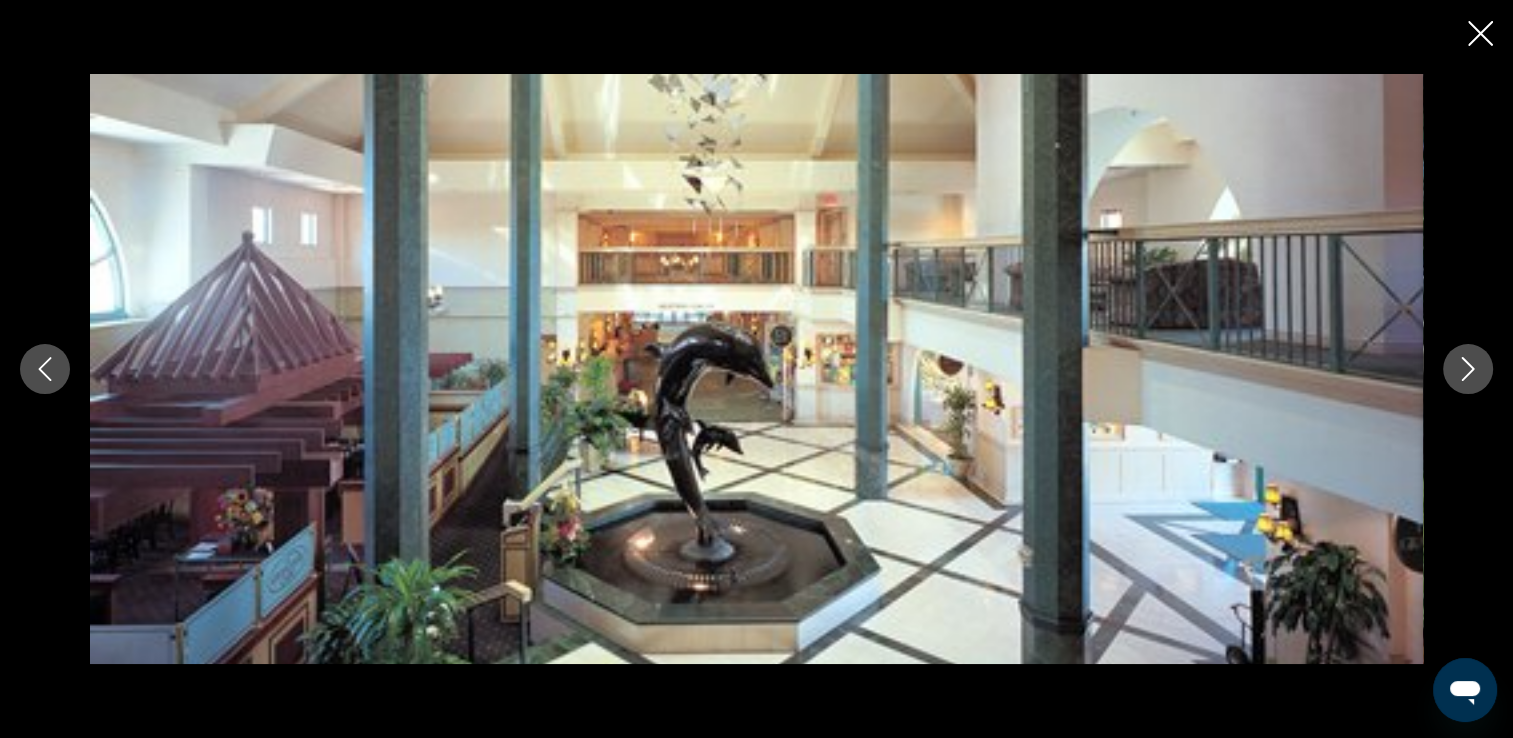 click 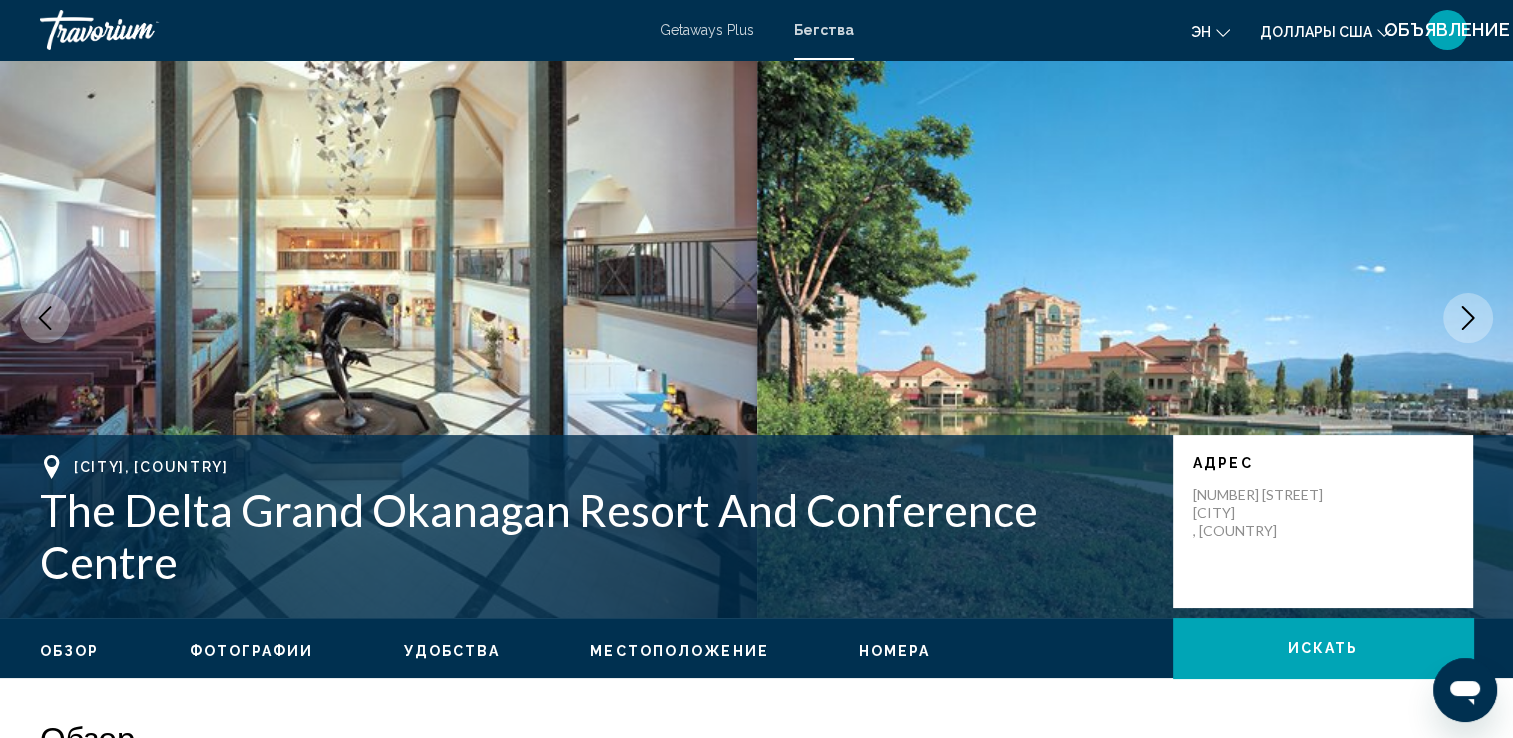 scroll, scrollTop: 0, scrollLeft: 0, axis: both 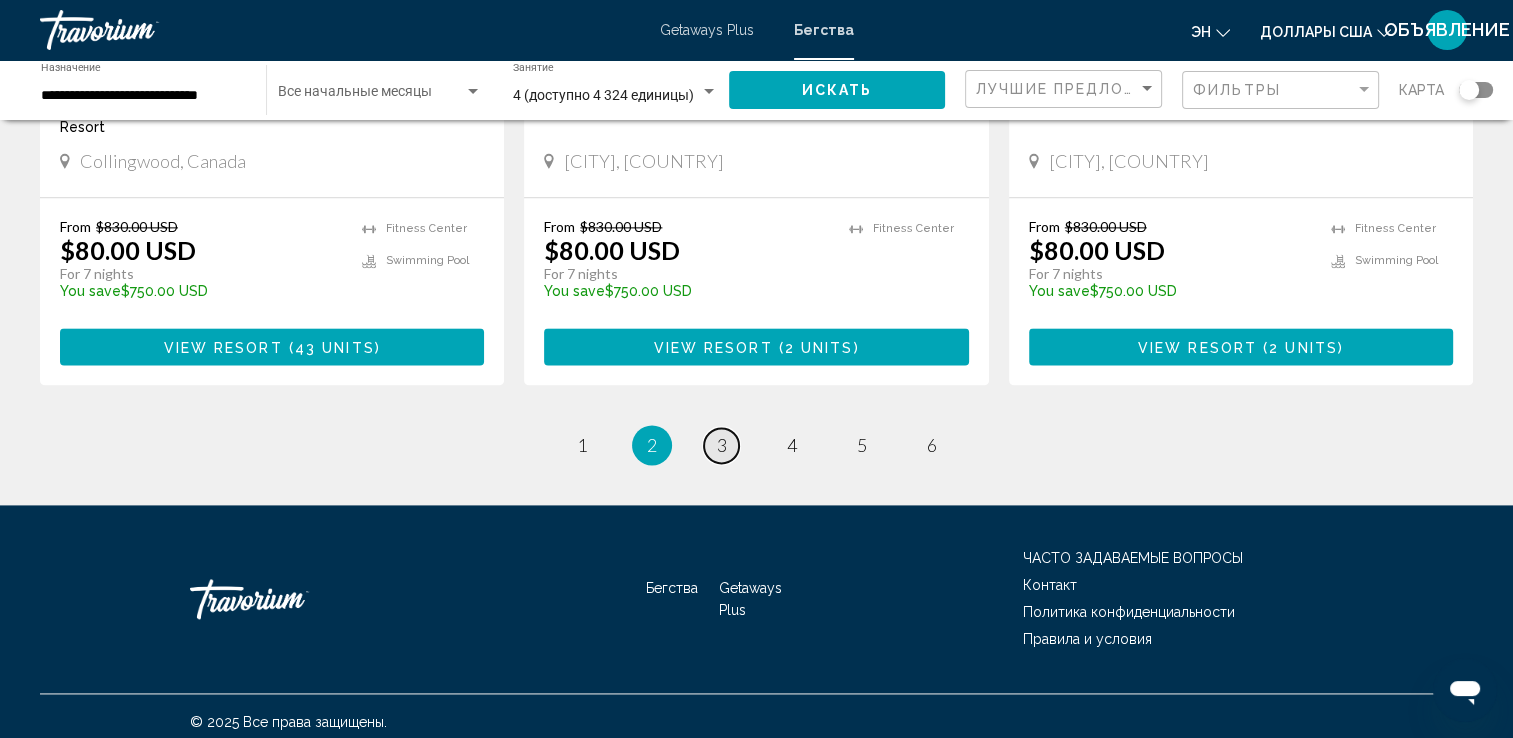 click on "page  3" at bounding box center [721, 445] 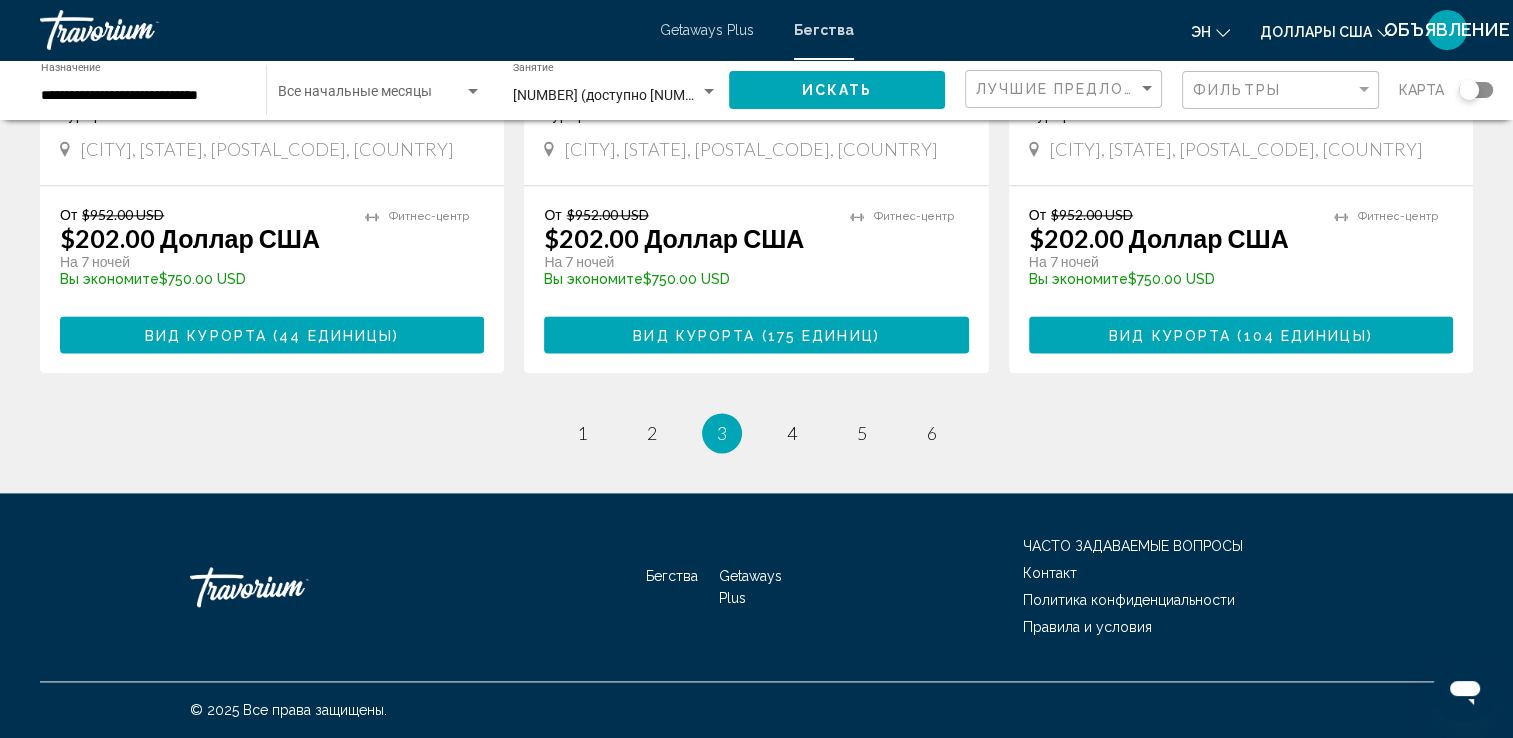 scroll, scrollTop: 2638, scrollLeft: 0, axis: vertical 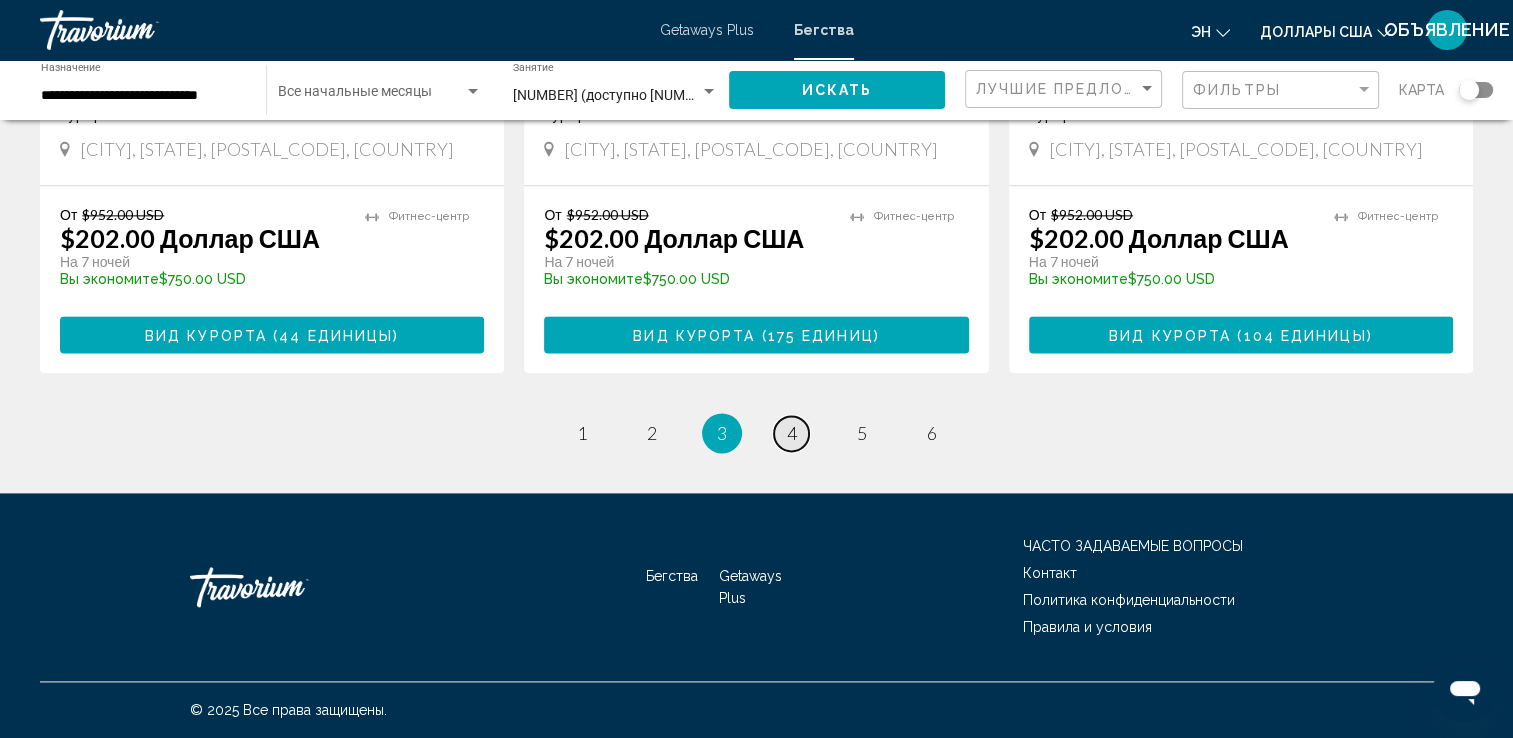 click on "страница  4" at bounding box center [791, 433] 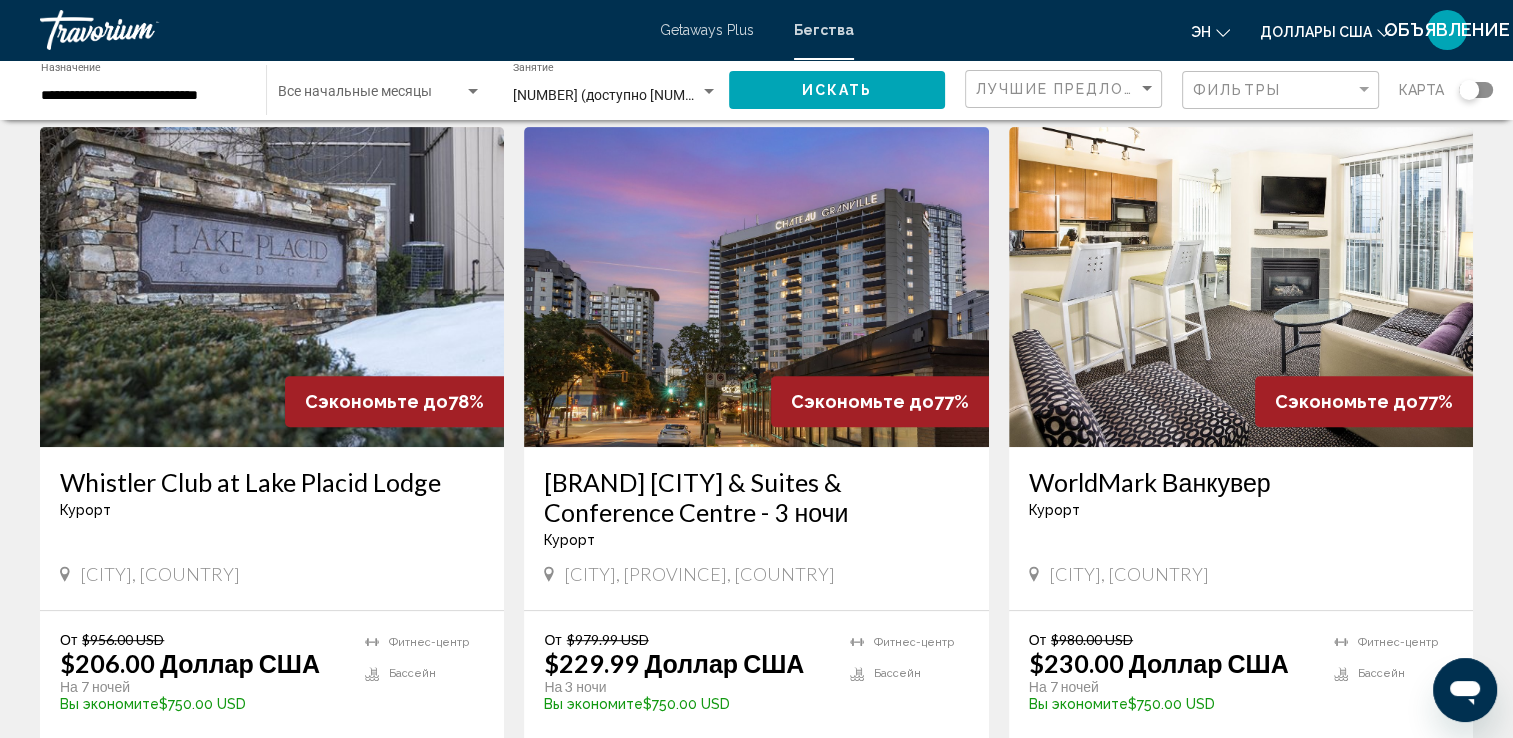 scroll, scrollTop: 800, scrollLeft: 0, axis: vertical 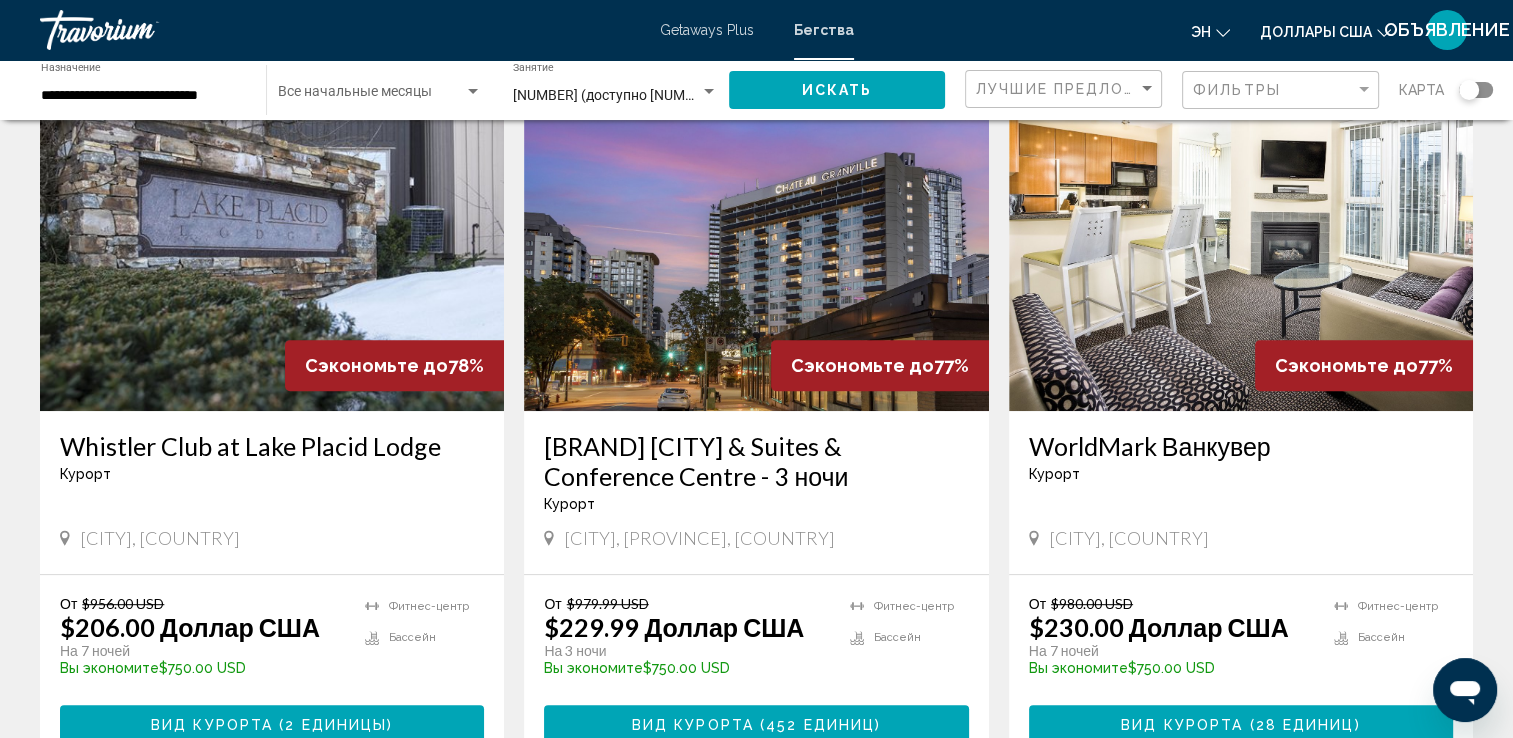 click at bounding box center [1241, 251] 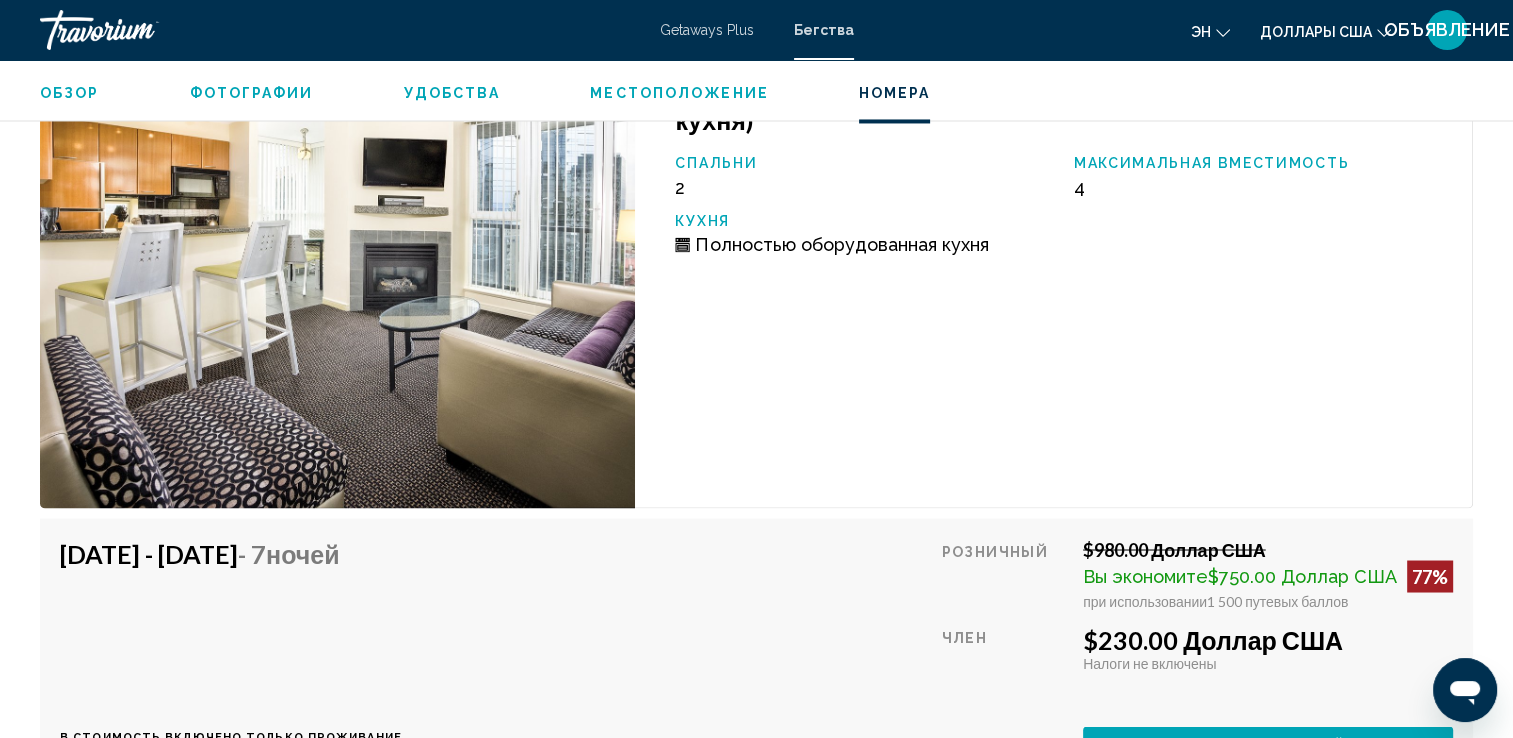 scroll, scrollTop: 3400, scrollLeft: 0, axis: vertical 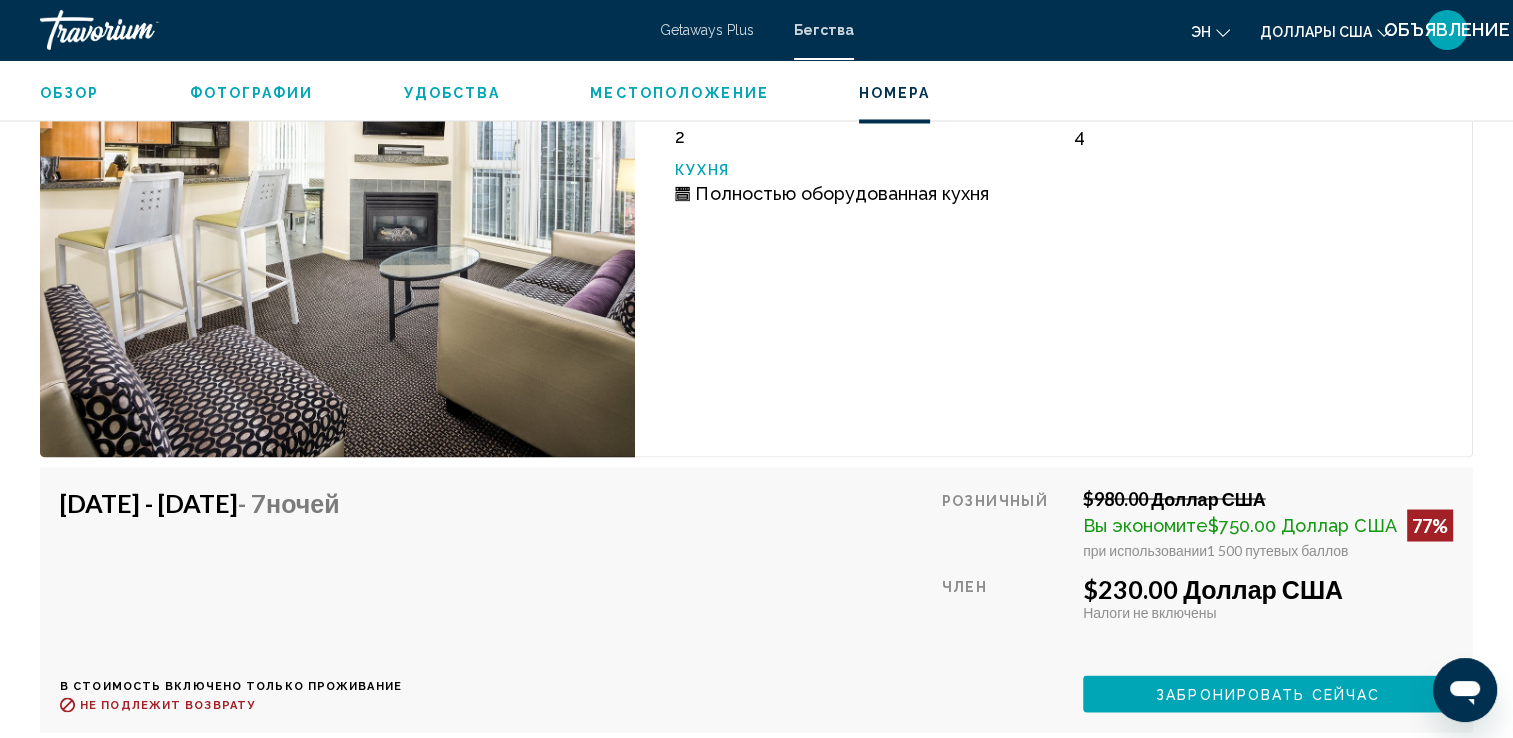 click on "Забронировать сейчас" at bounding box center (1268, 694) 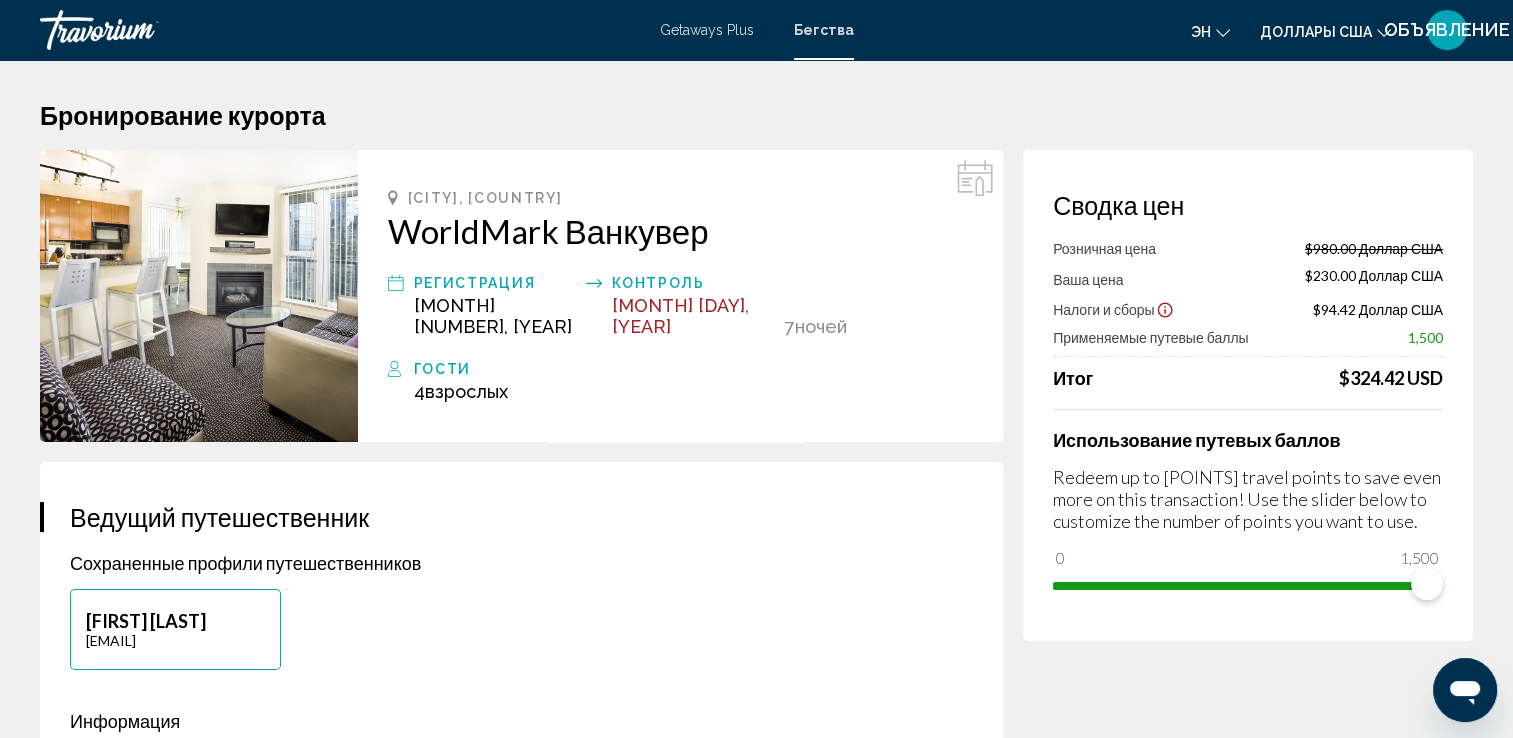 scroll, scrollTop: 0, scrollLeft: 0, axis: both 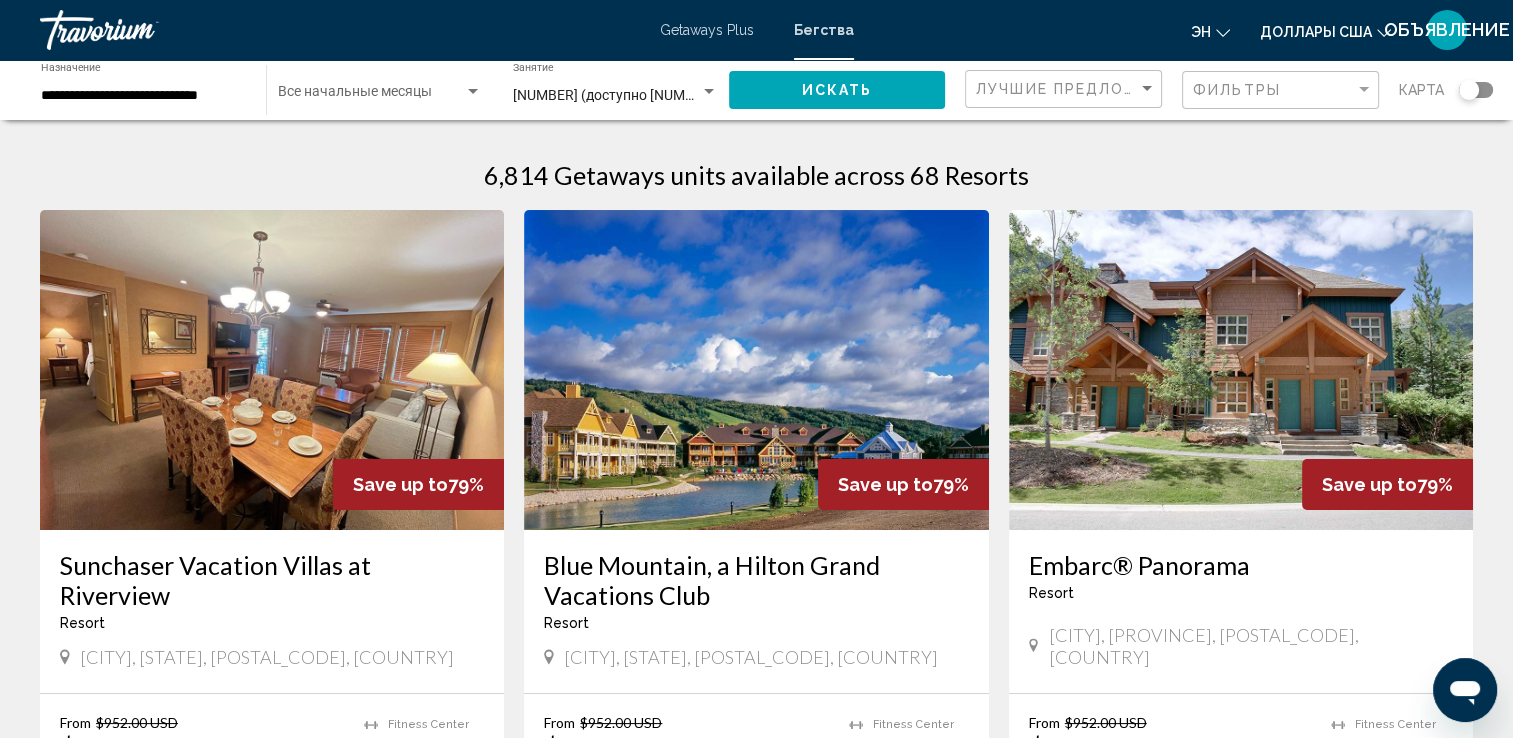 click on "**********" at bounding box center [143, 96] 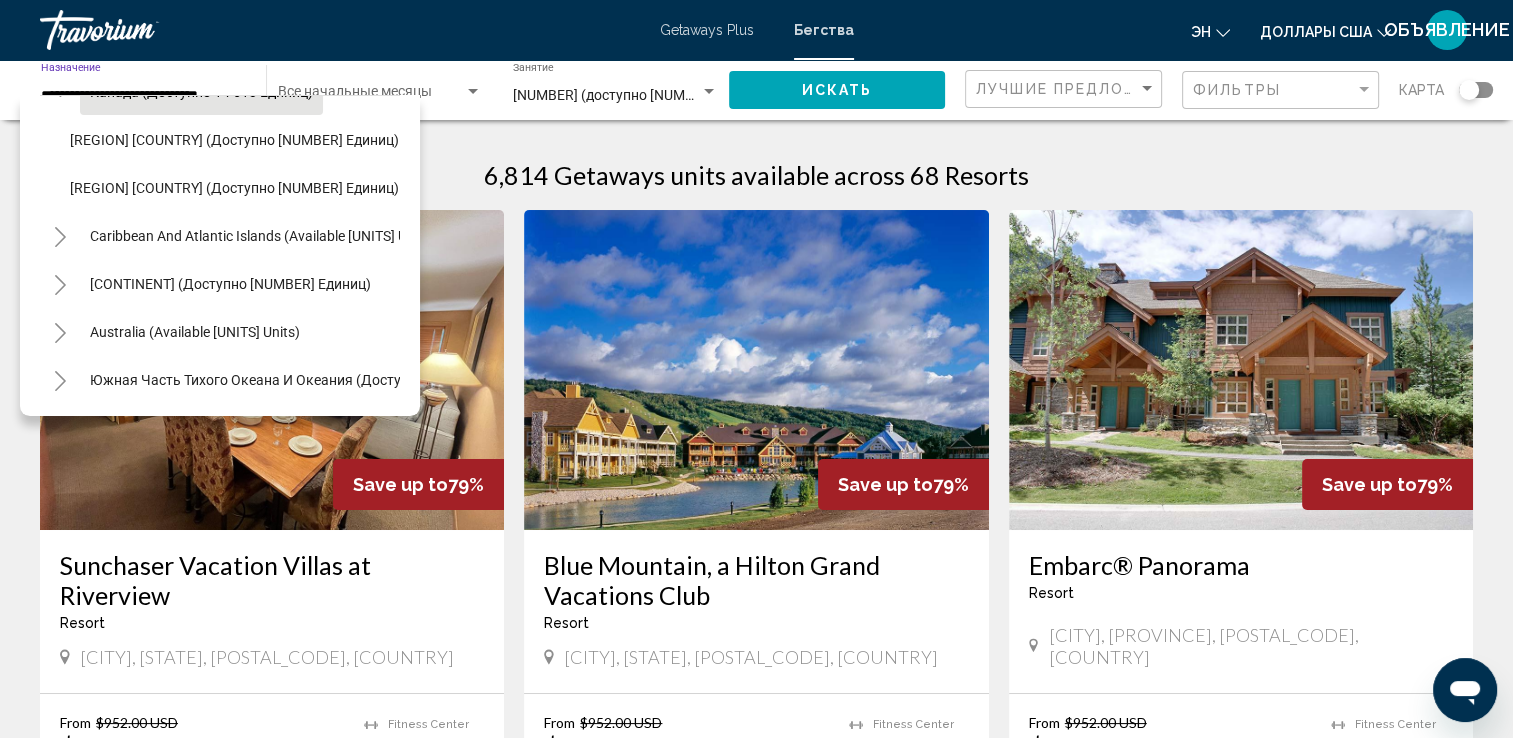 scroll, scrollTop: 230, scrollLeft: 0, axis: vertical 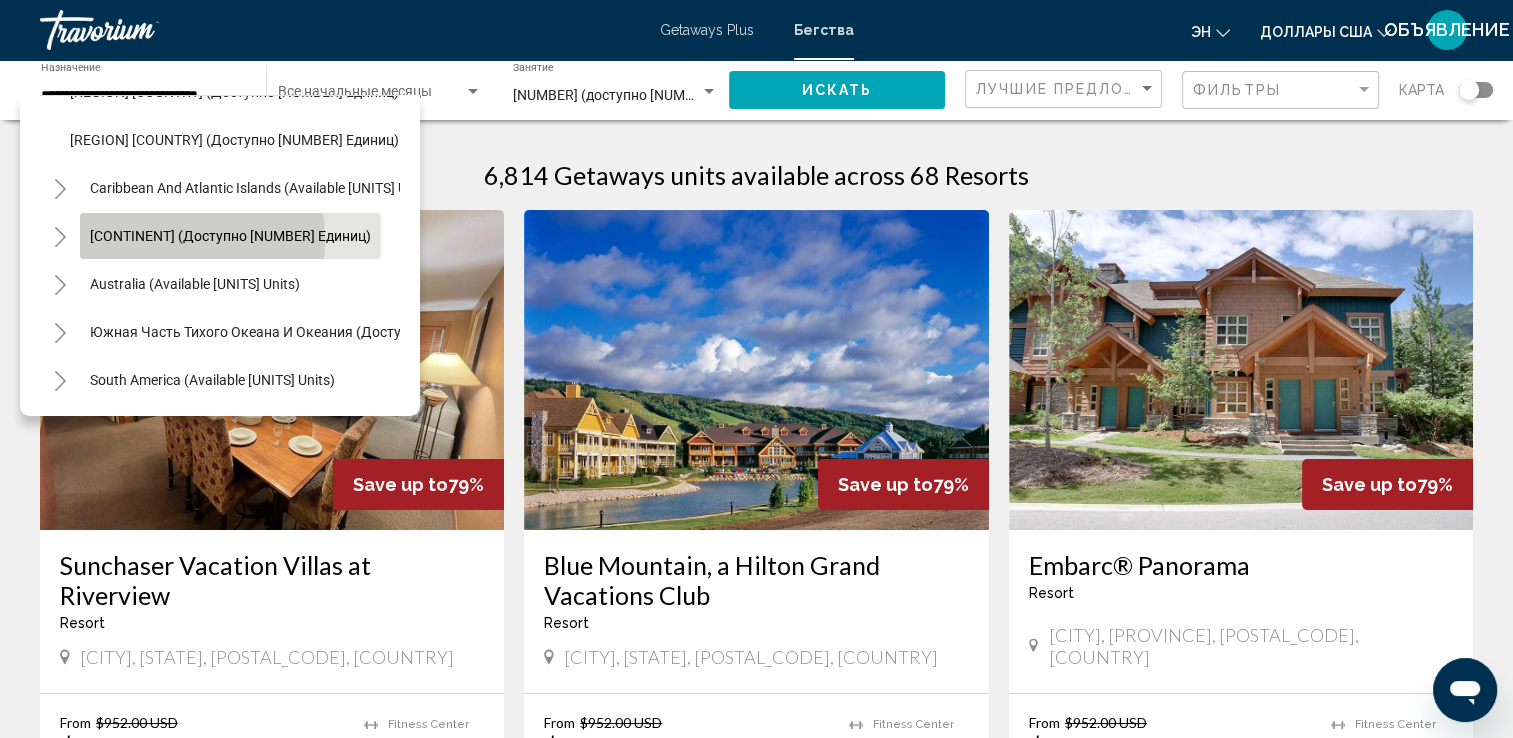 click on "[CONTINENT] (доступно [NUMBER] единиц)" 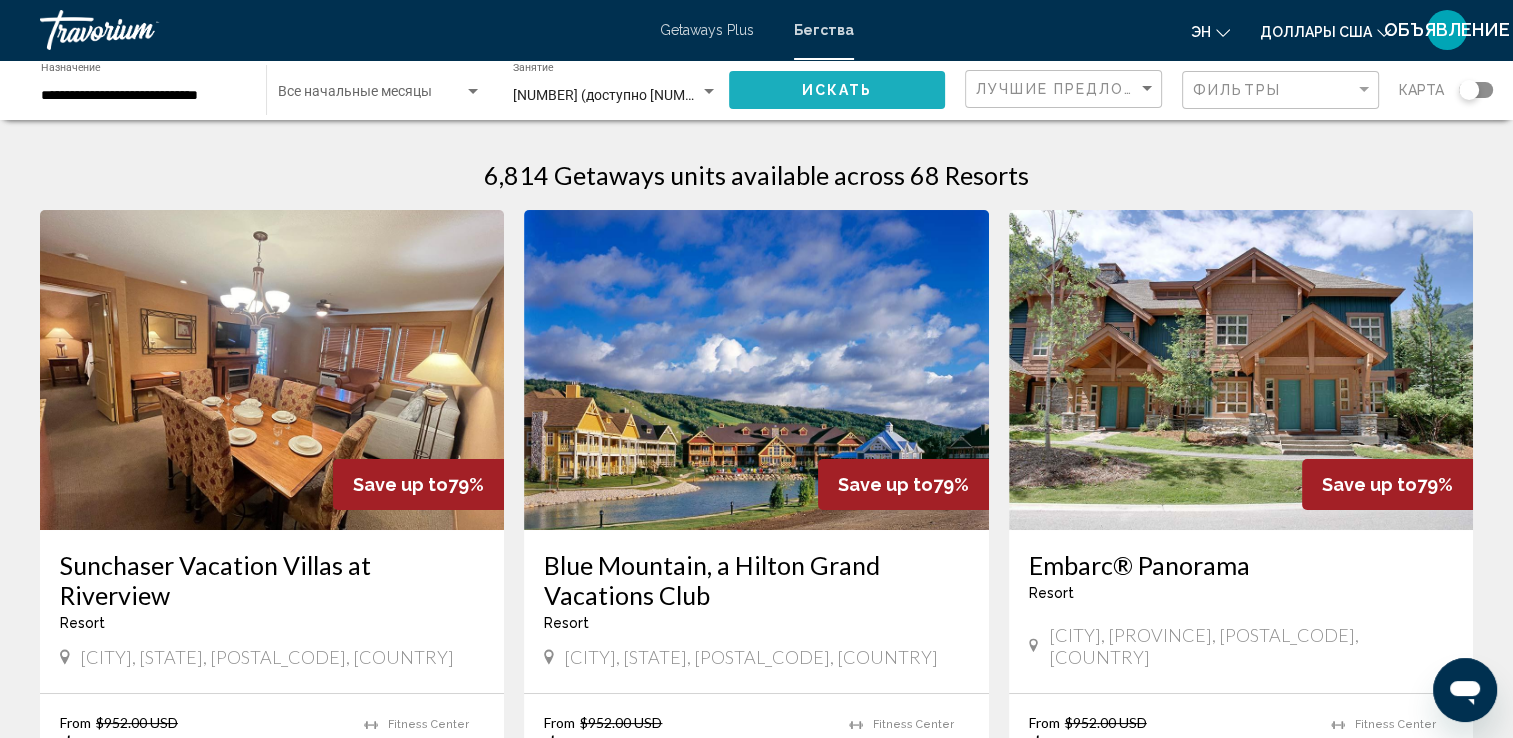 click on "Искать" 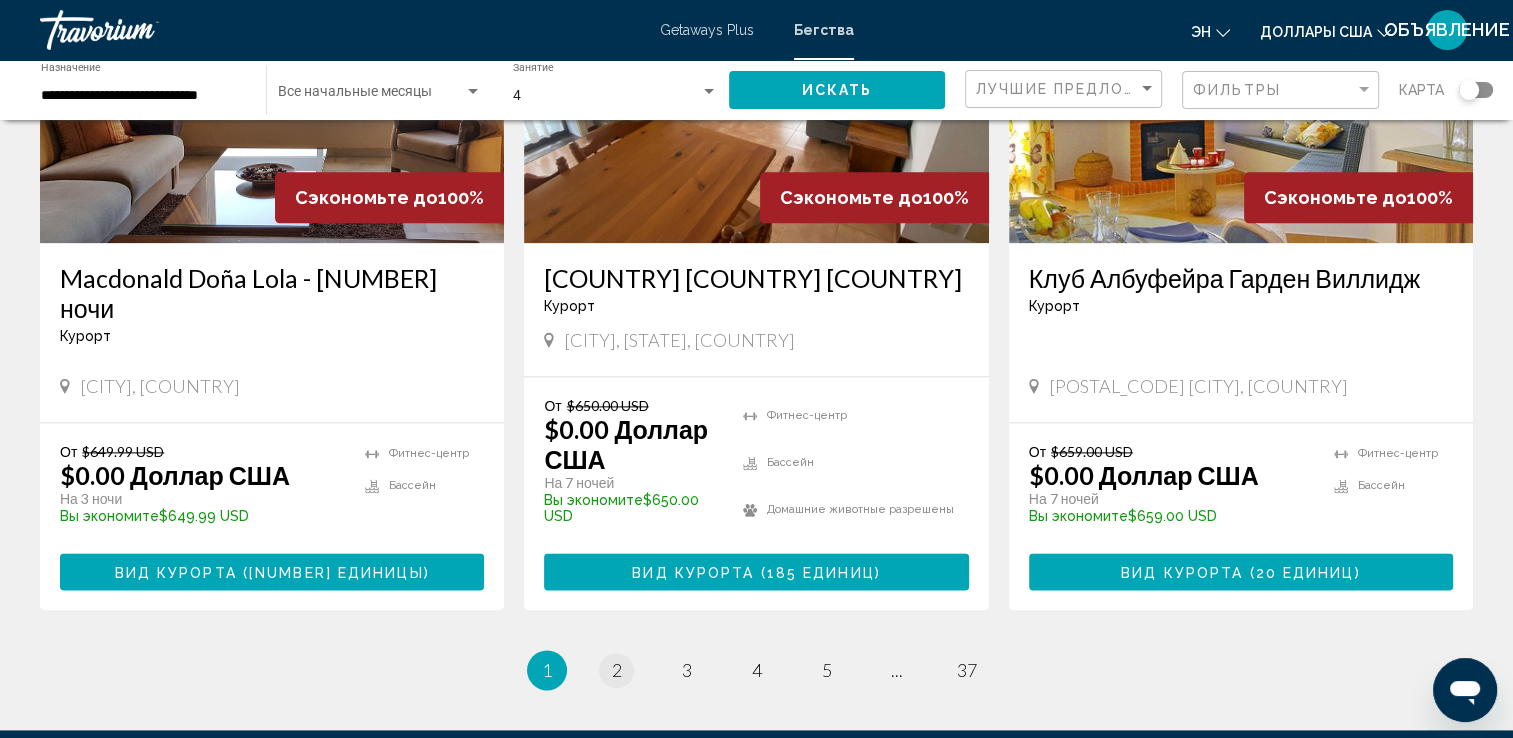 scroll, scrollTop: 2600, scrollLeft: 0, axis: vertical 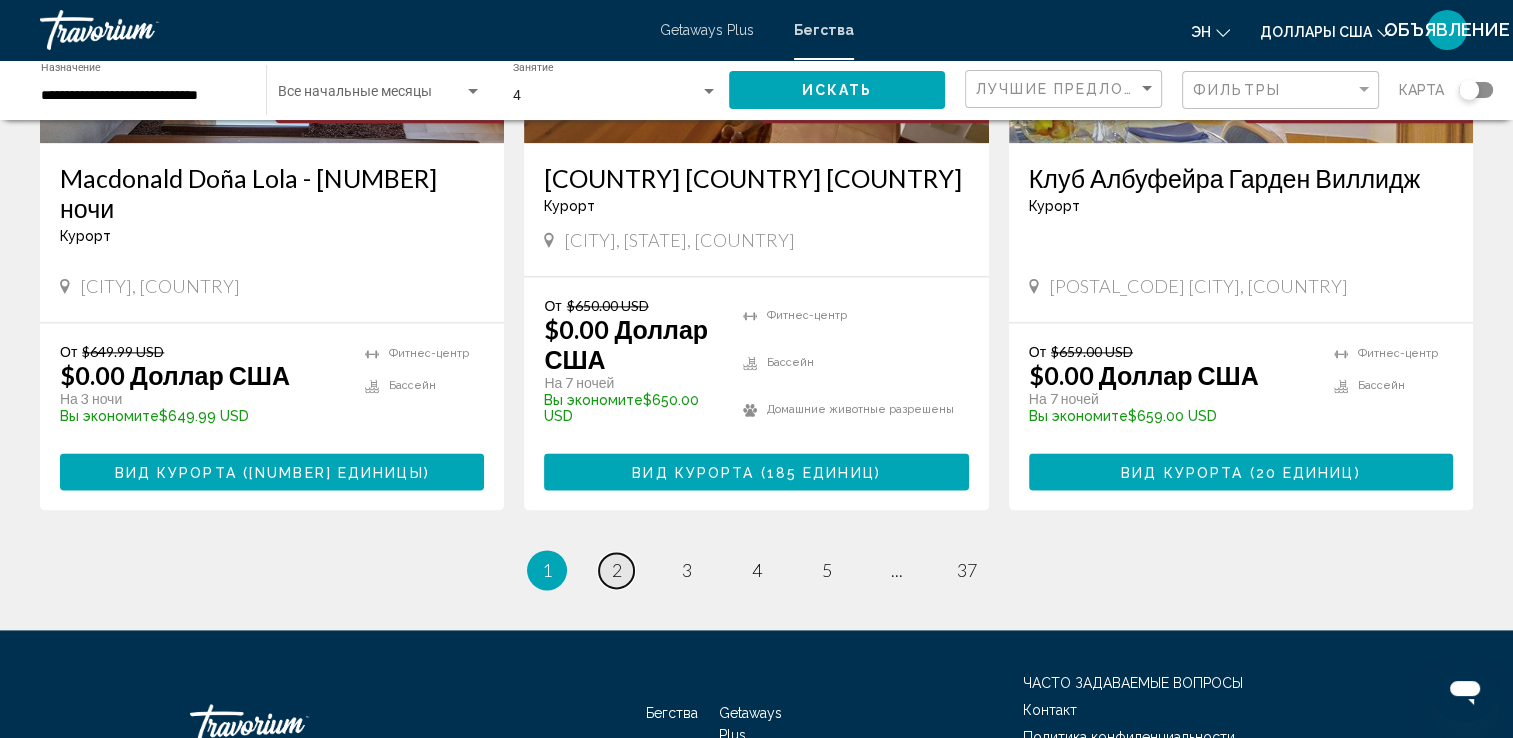 click on "2" at bounding box center [617, 570] 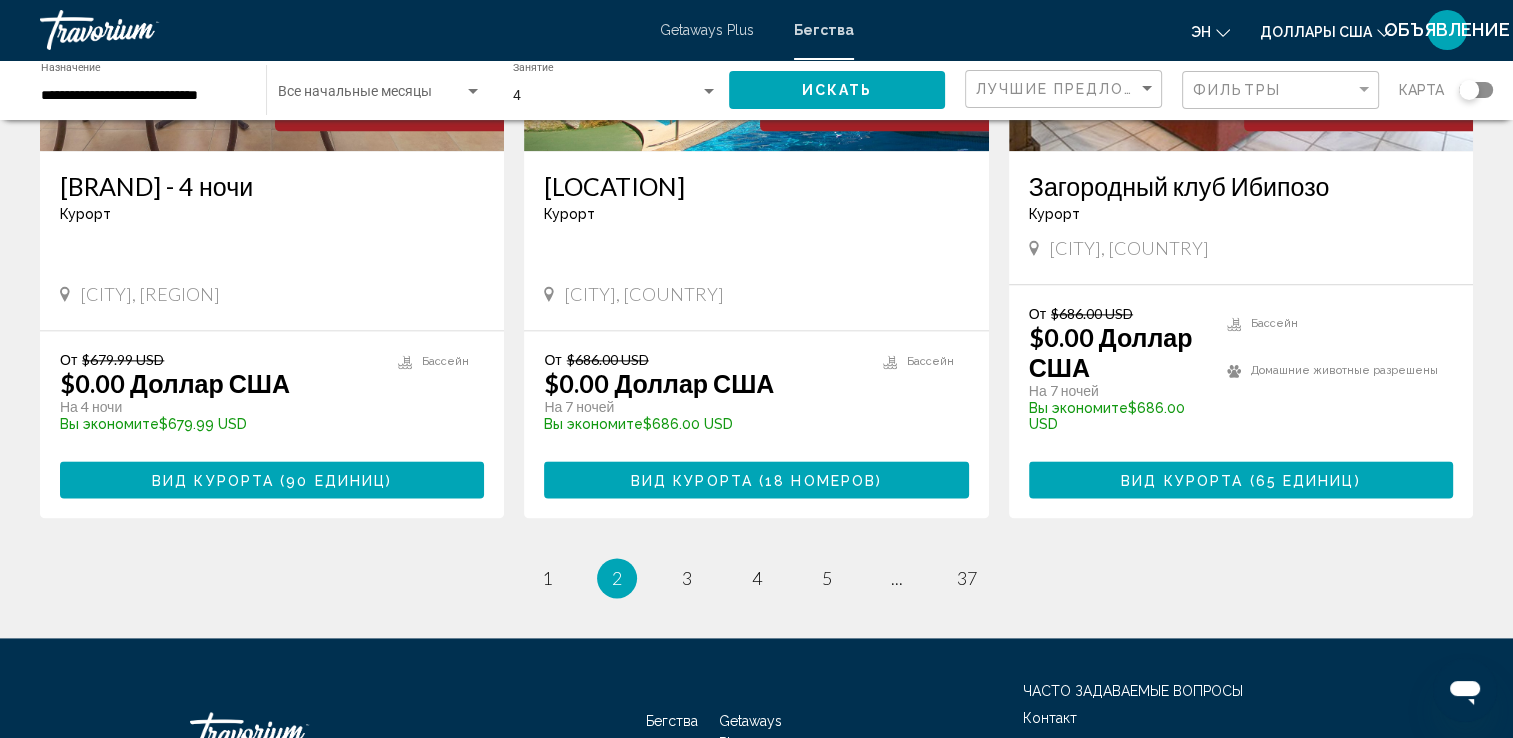 scroll, scrollTop: 2638, scrollLeft: 0, axis: vertical 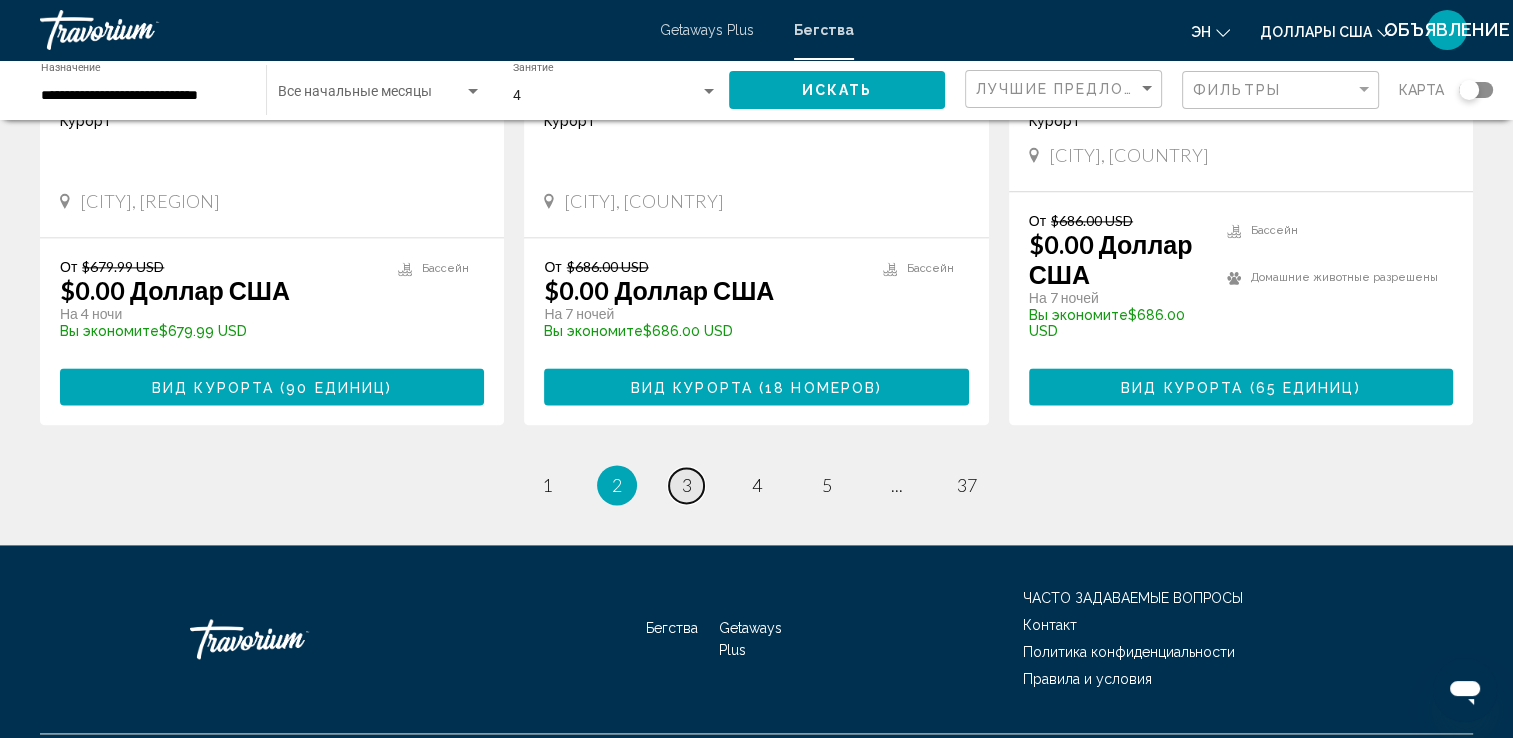 click on "3" at bounding box center [687, 485] 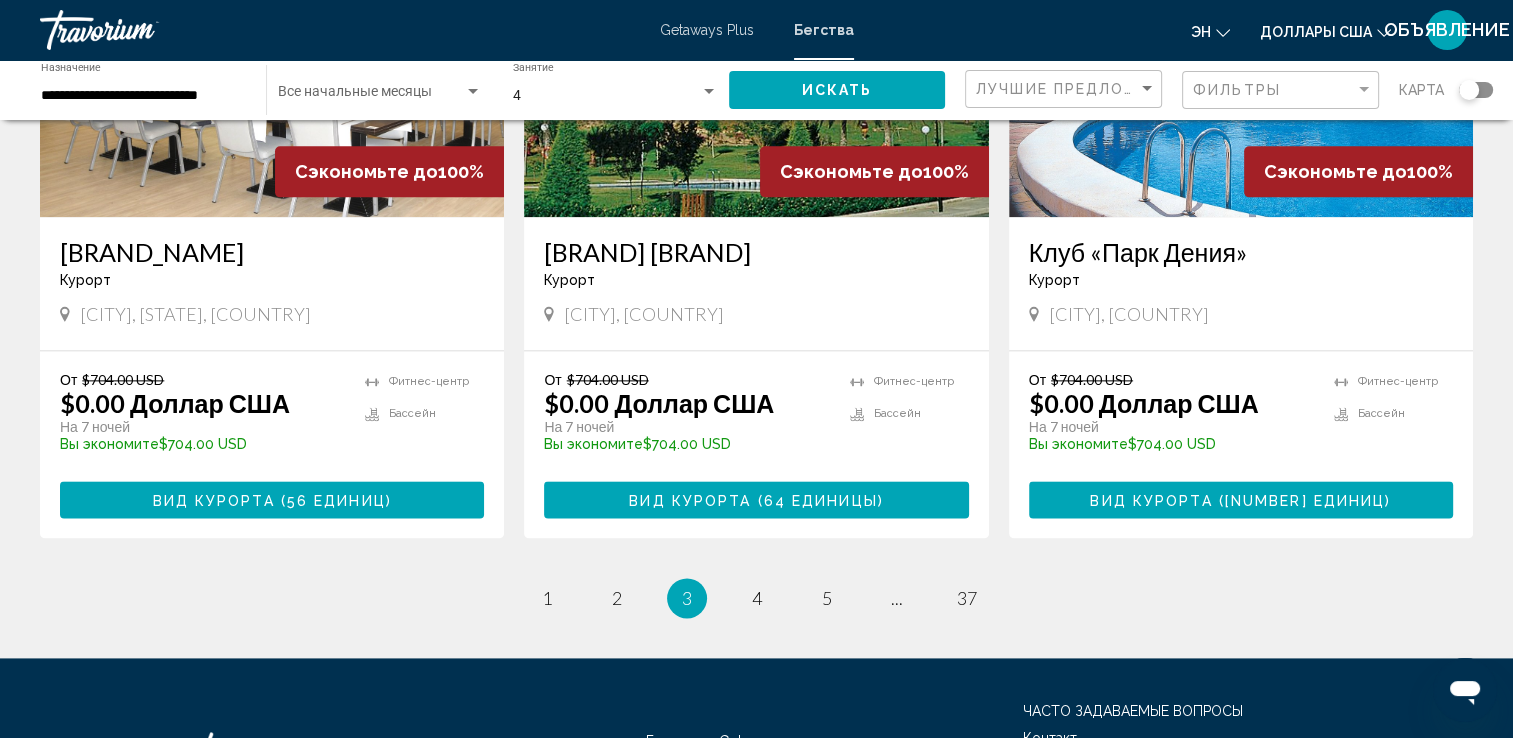 scroll, scrollTop: 2500, scrollLeft: 0, axis: vertical 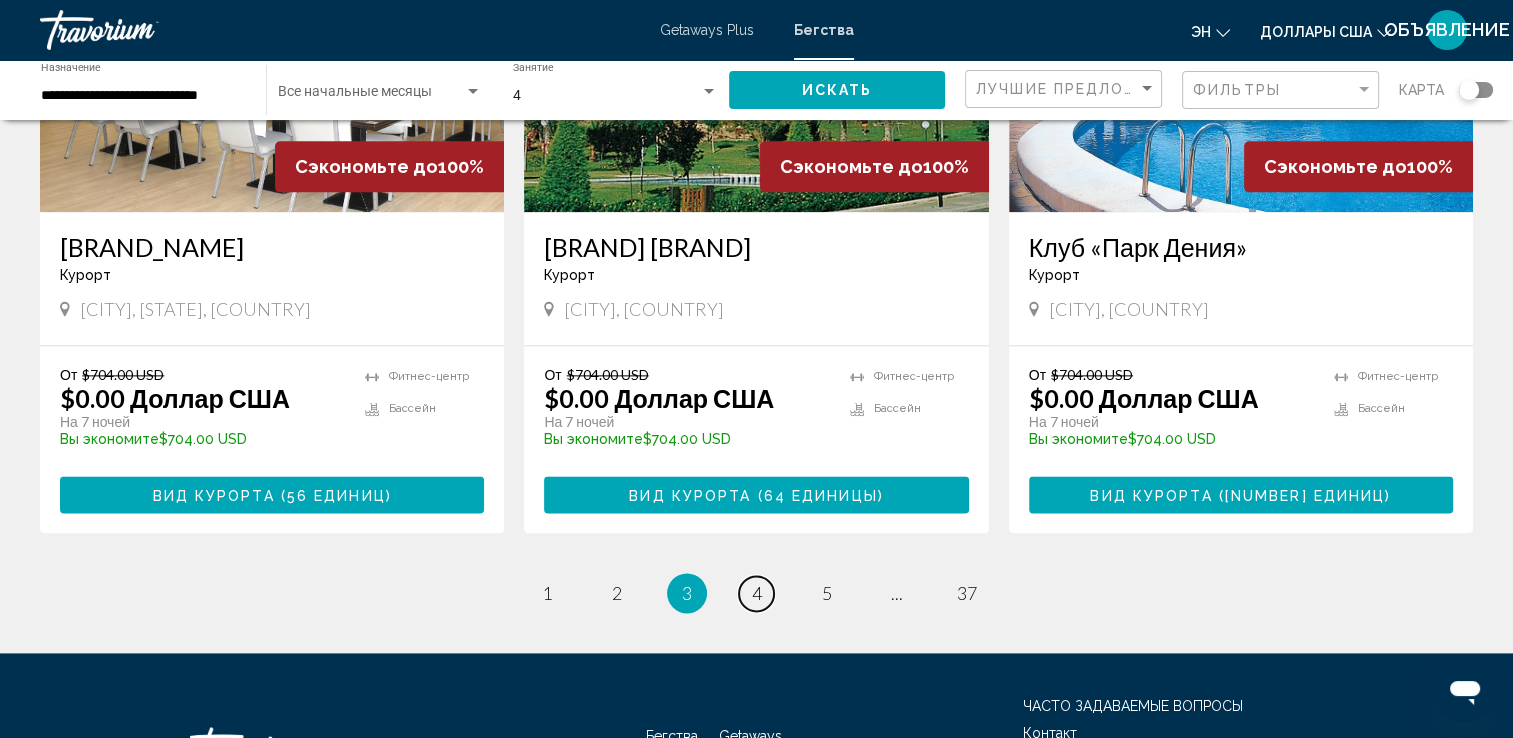 click on "страница  4" at bounding box center (756, 593) 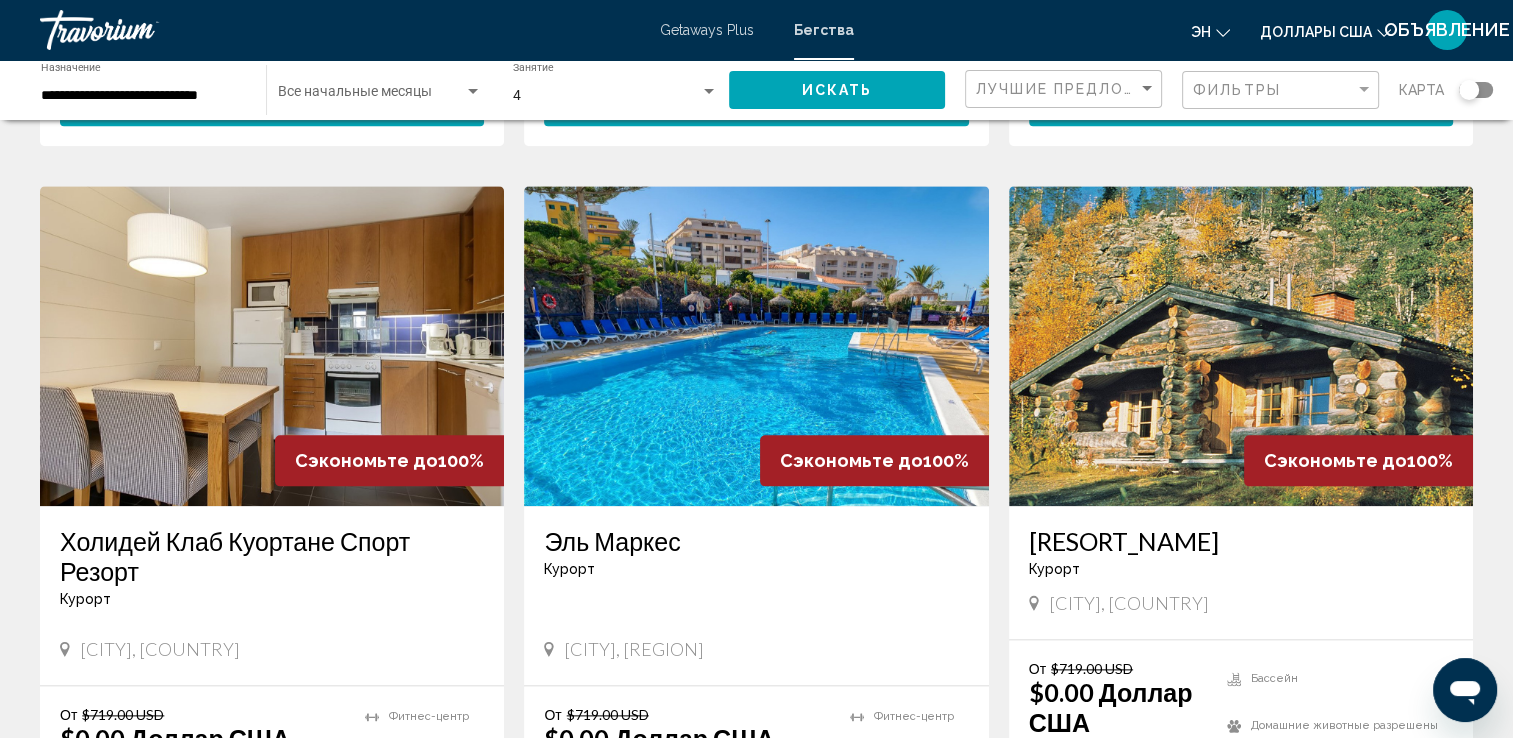 scroll, scrollTop: 2400, scrollLeft: 0, axis: vertical 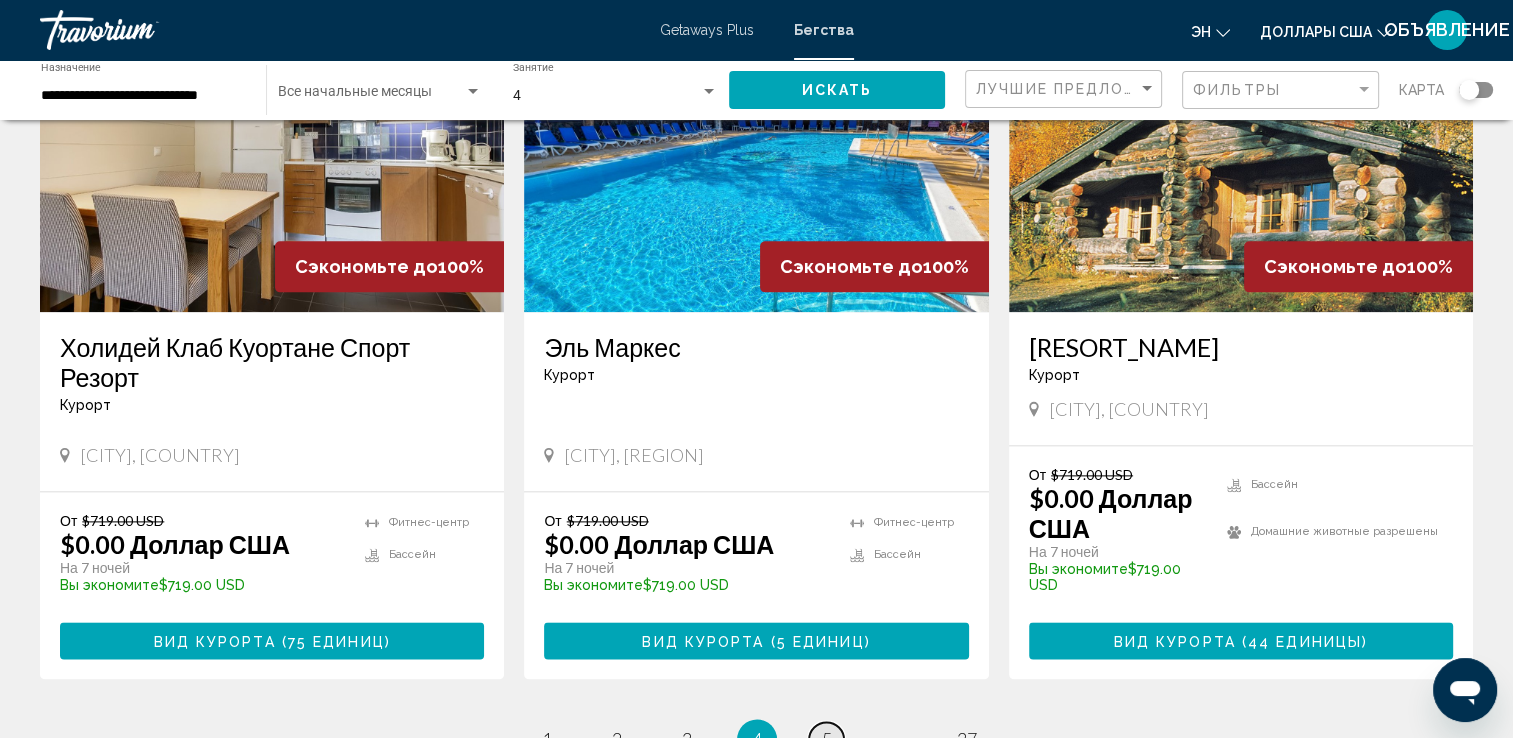 click on "страница  5" at bounding box center (826, 739) 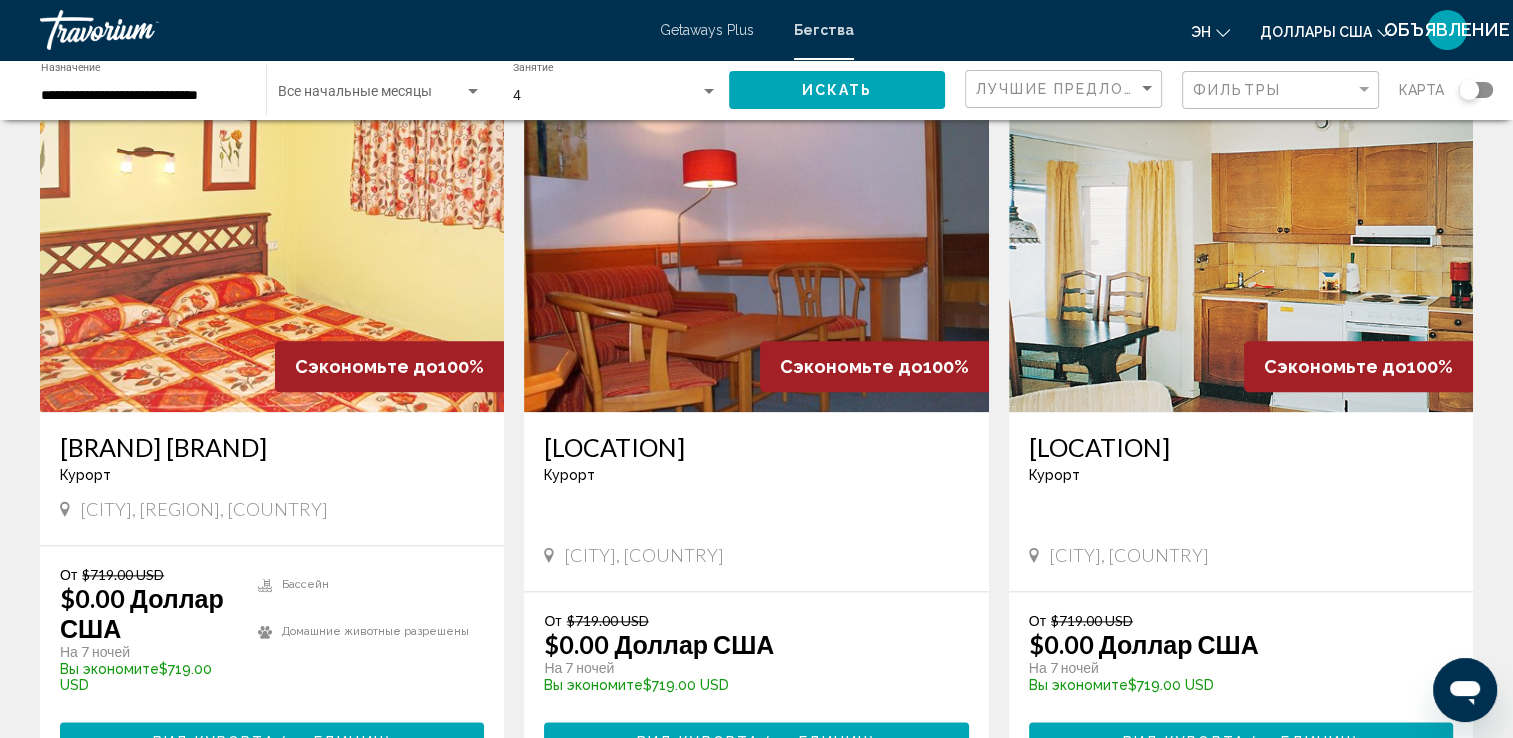 scroll, scrollTop: 2400, scrollLeft: 0, axis: vertical 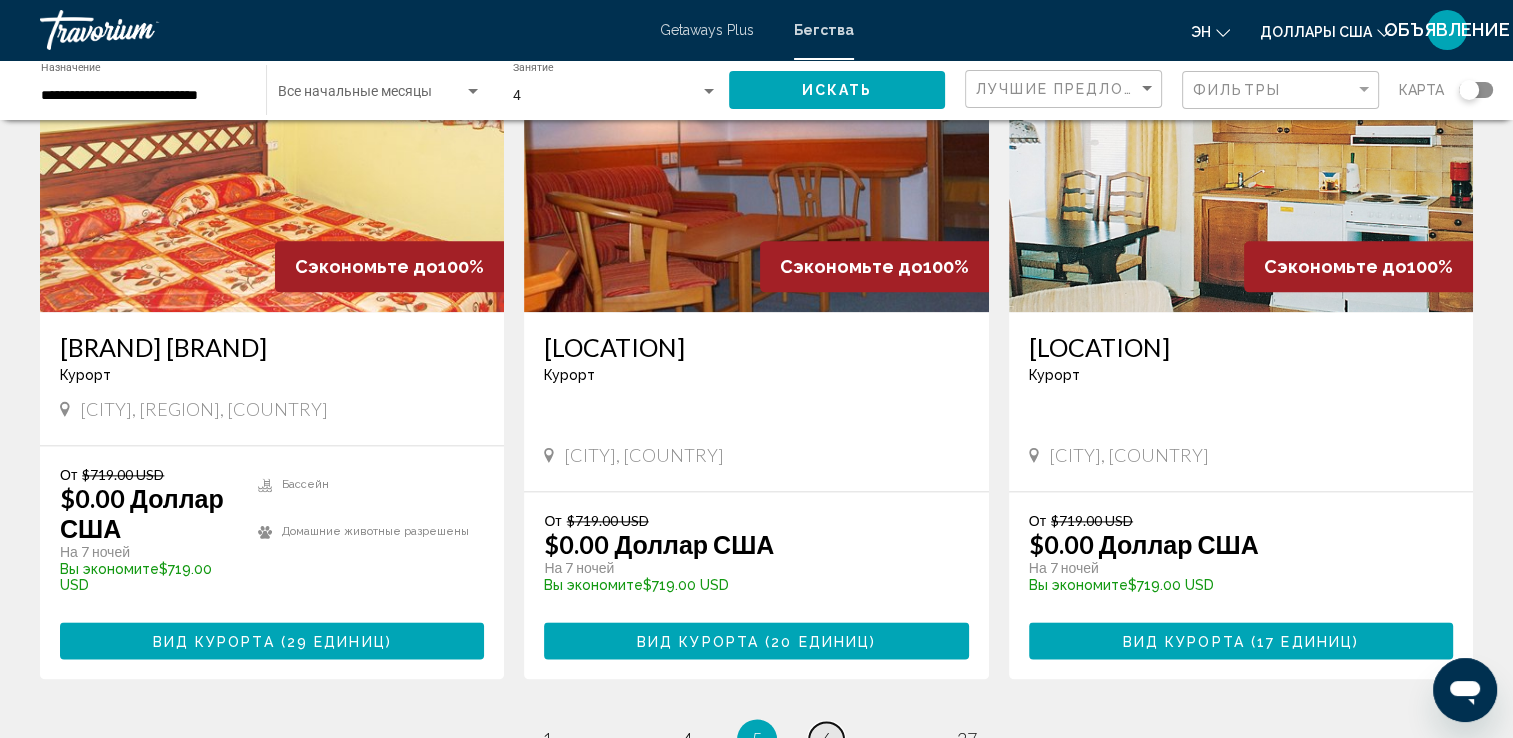 click on "страница  6" at bounding box center (826, 739) 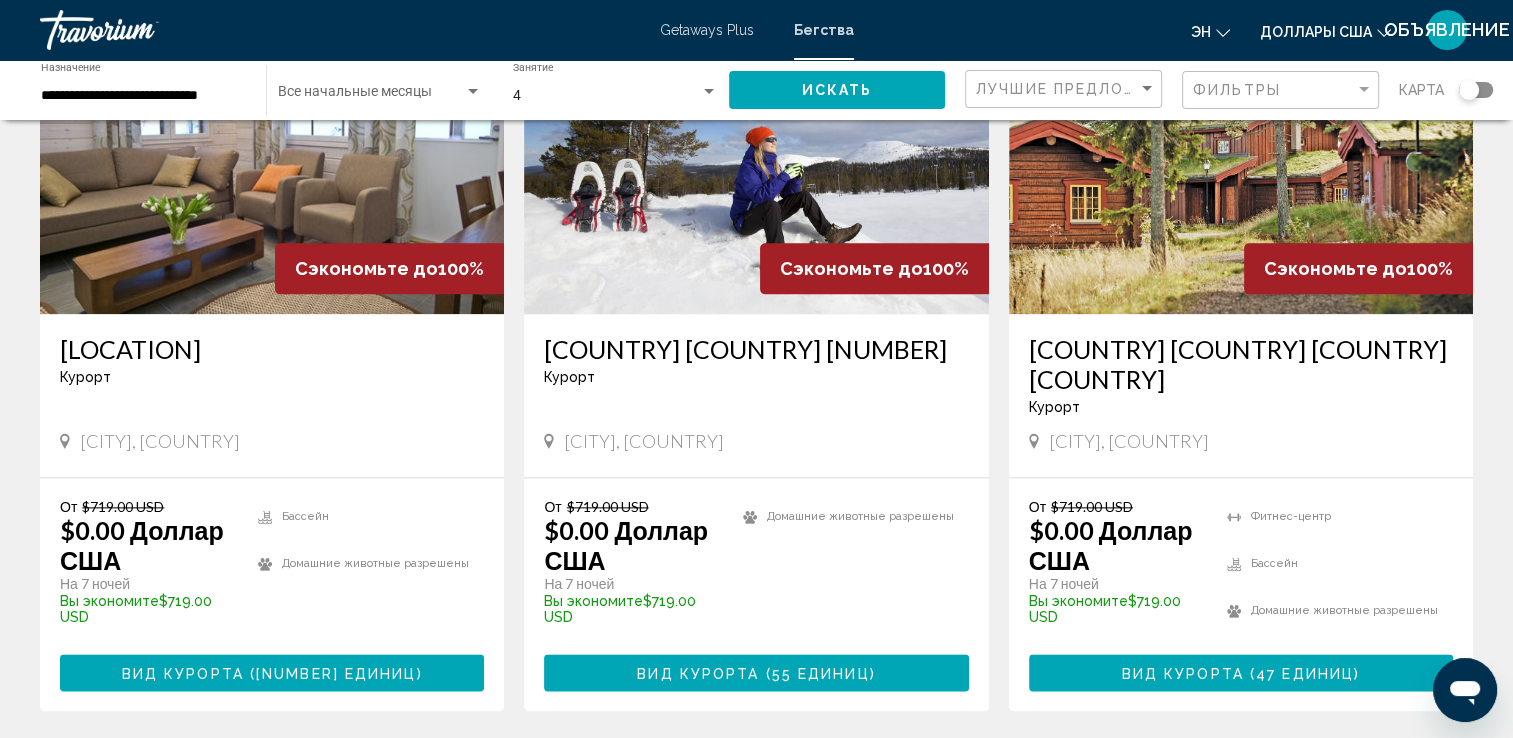 scroll, scrollTop: 2400, scrollLeft: 0, axis: vertical 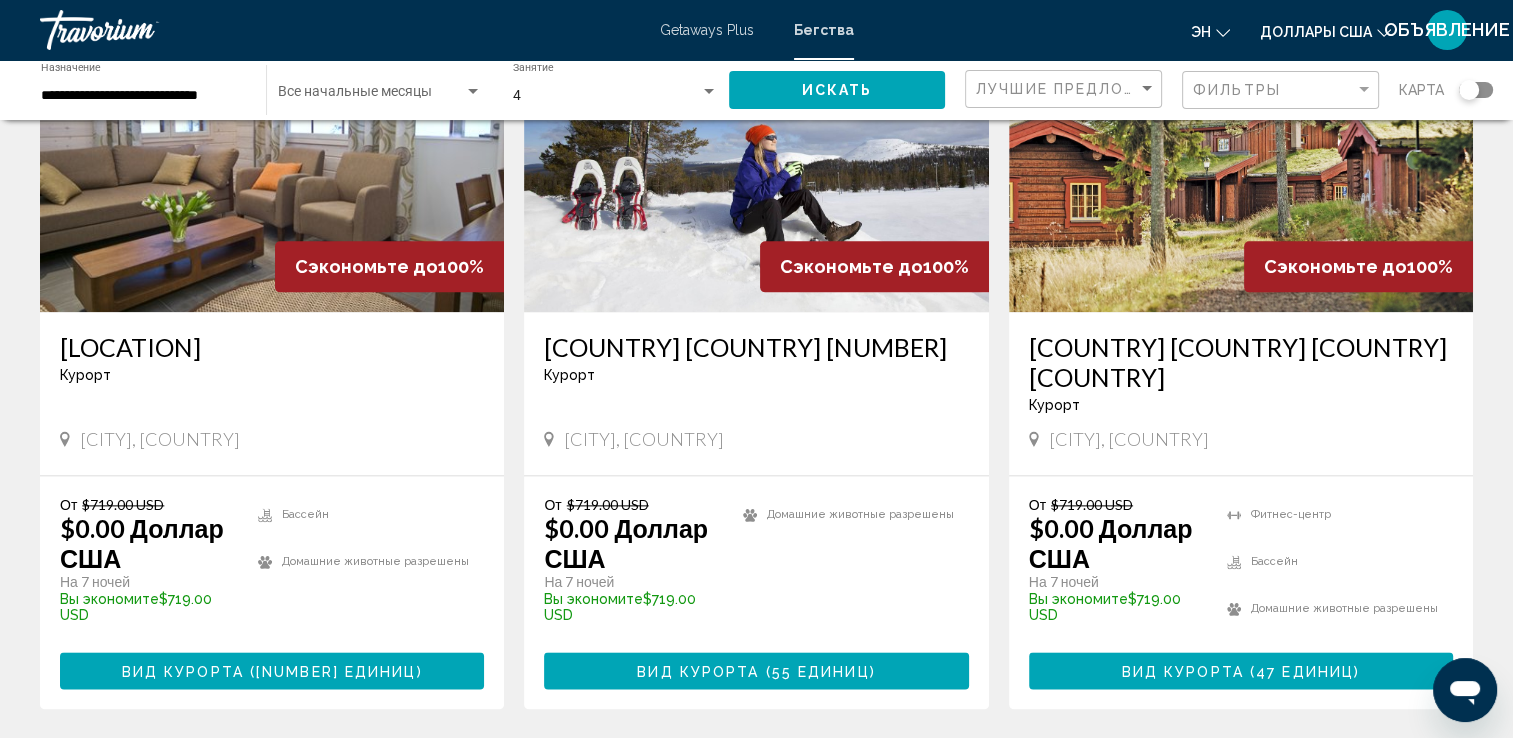 click on "7" at bounding box center (827, 769) 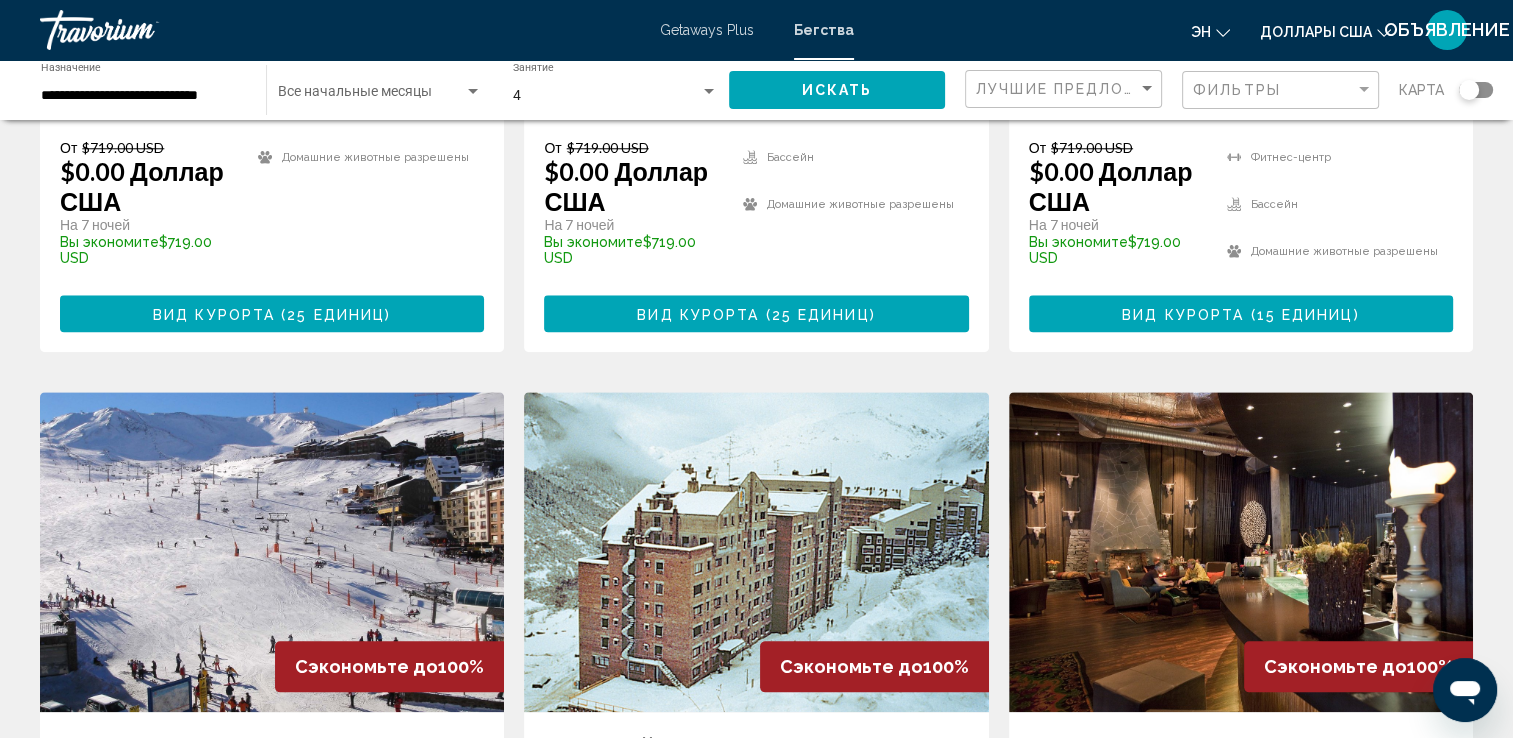scroll, scrollTop: 2400, scrollLeft: 0, axis: vertical 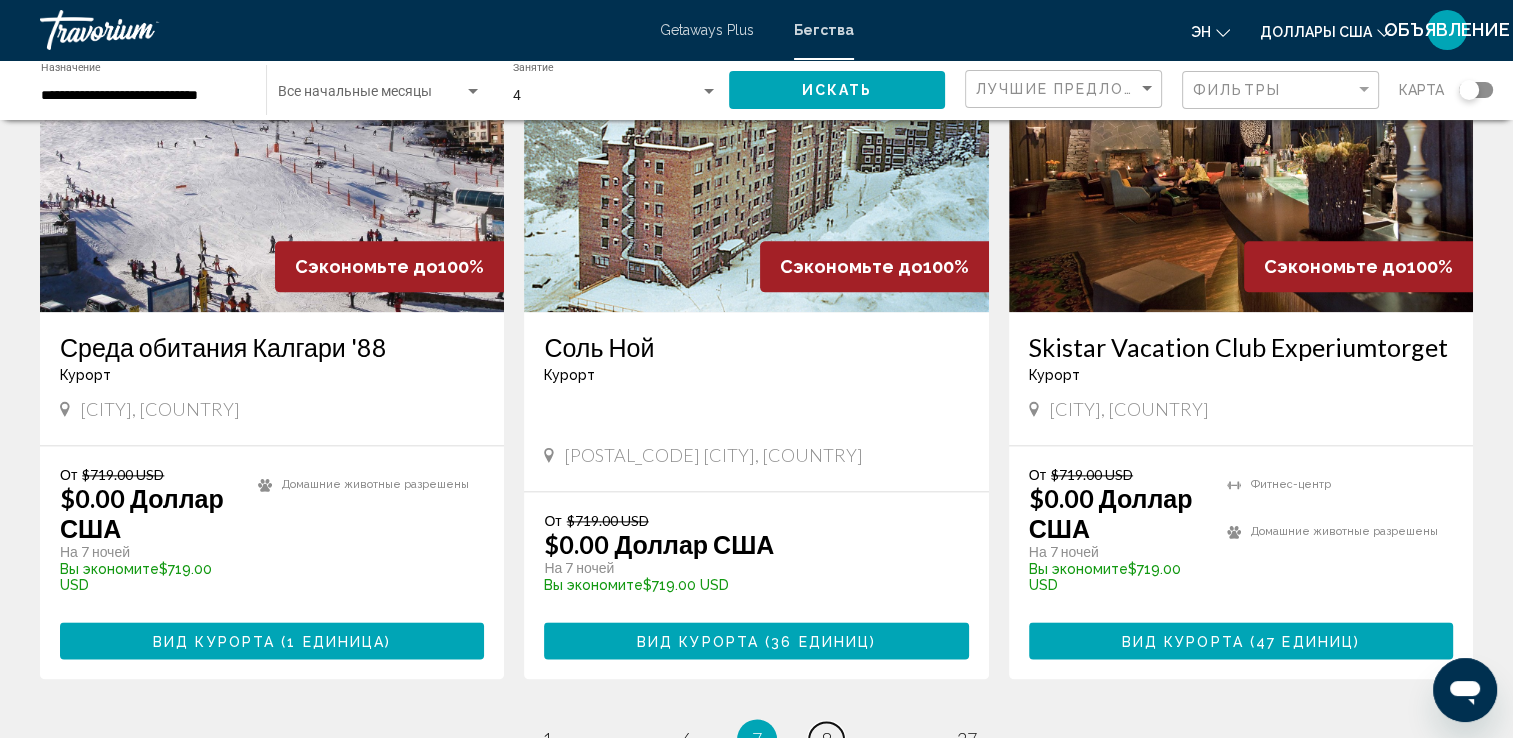 click on "8" at bounding box center [827, 739] 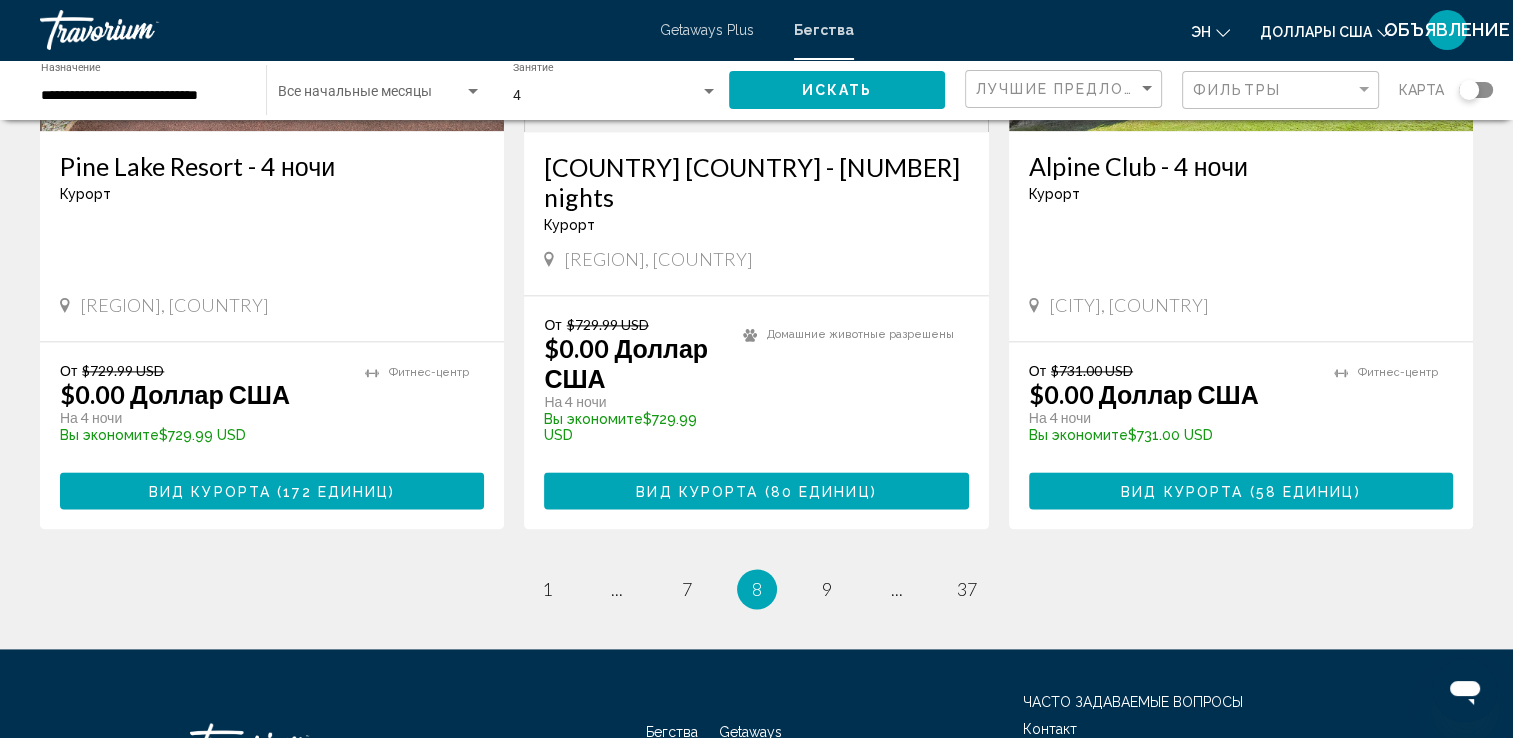 scroll, scrollTop: 2639, scrollLeft: 0, axis: vertical 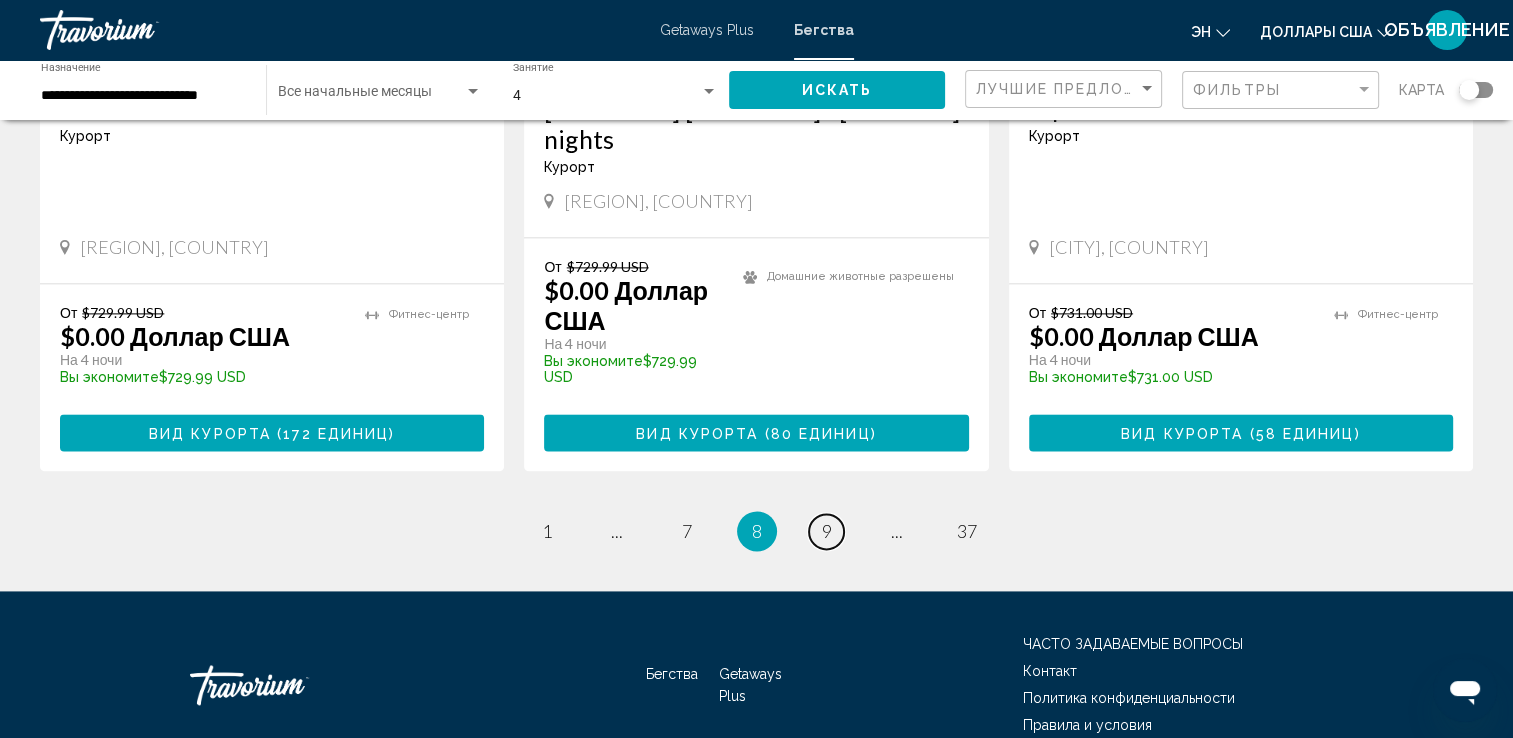 click on "9" at bounding box center (827, 531) 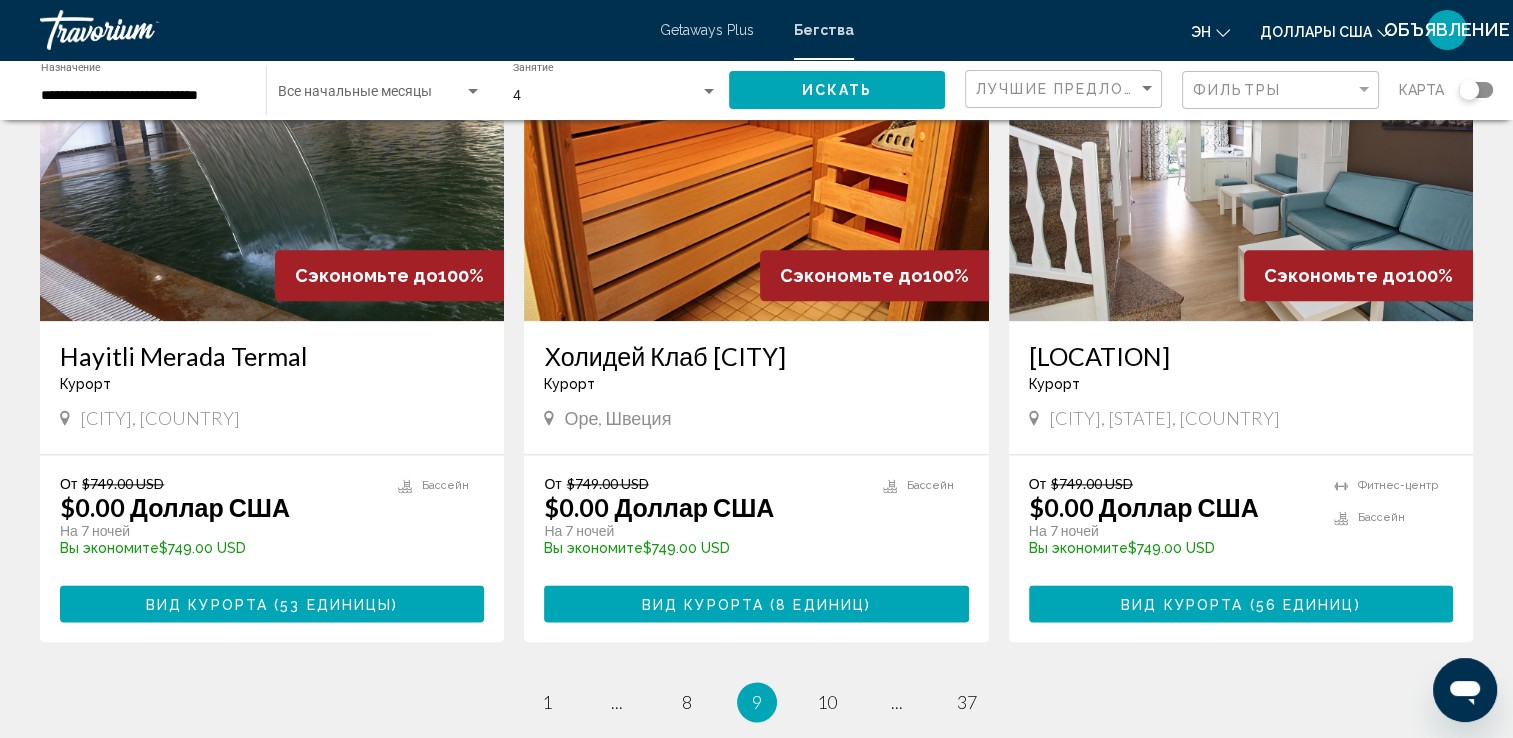 scroll, scrollTop: 2400, scrollLeft: 0, axis: vertical 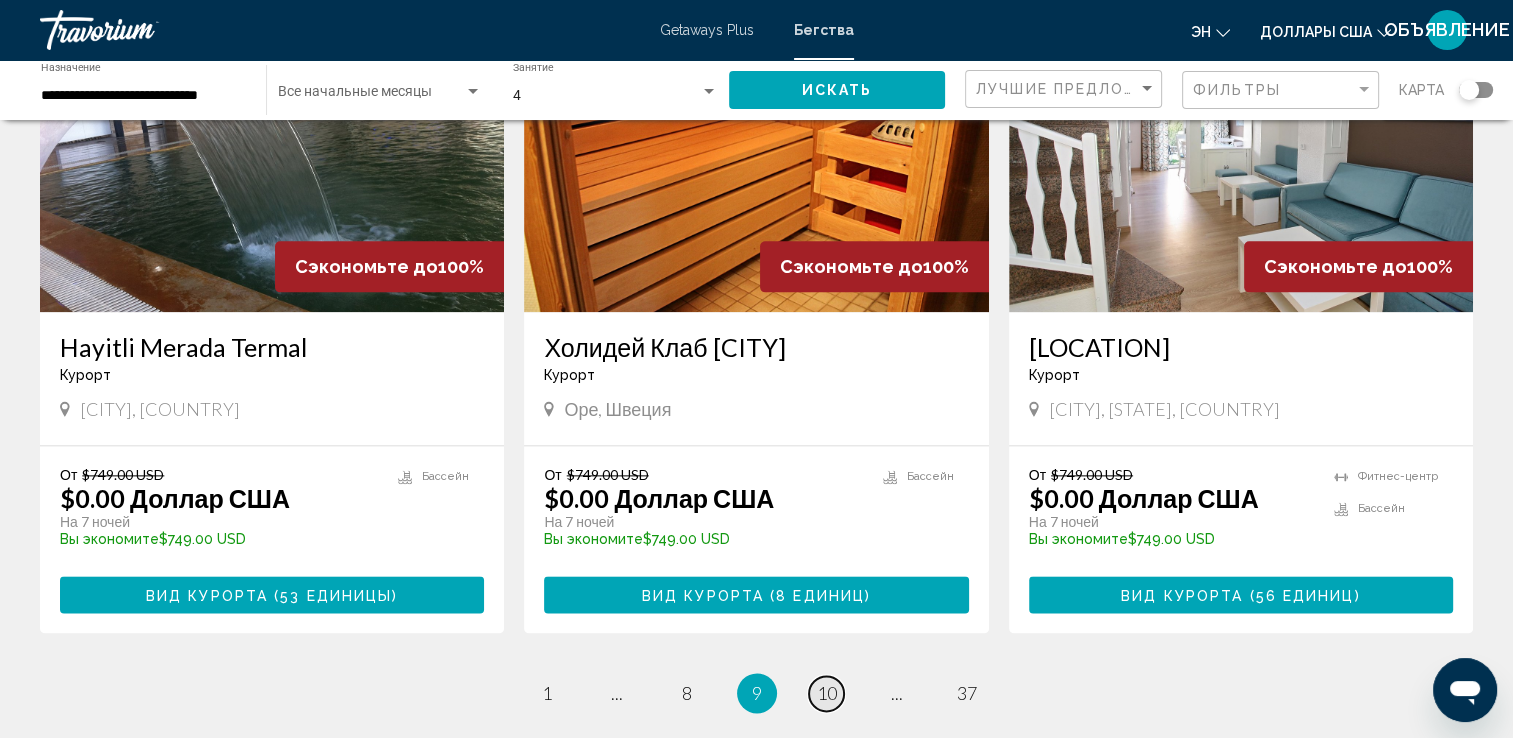 click on "10" at bounding box center (827, 693) 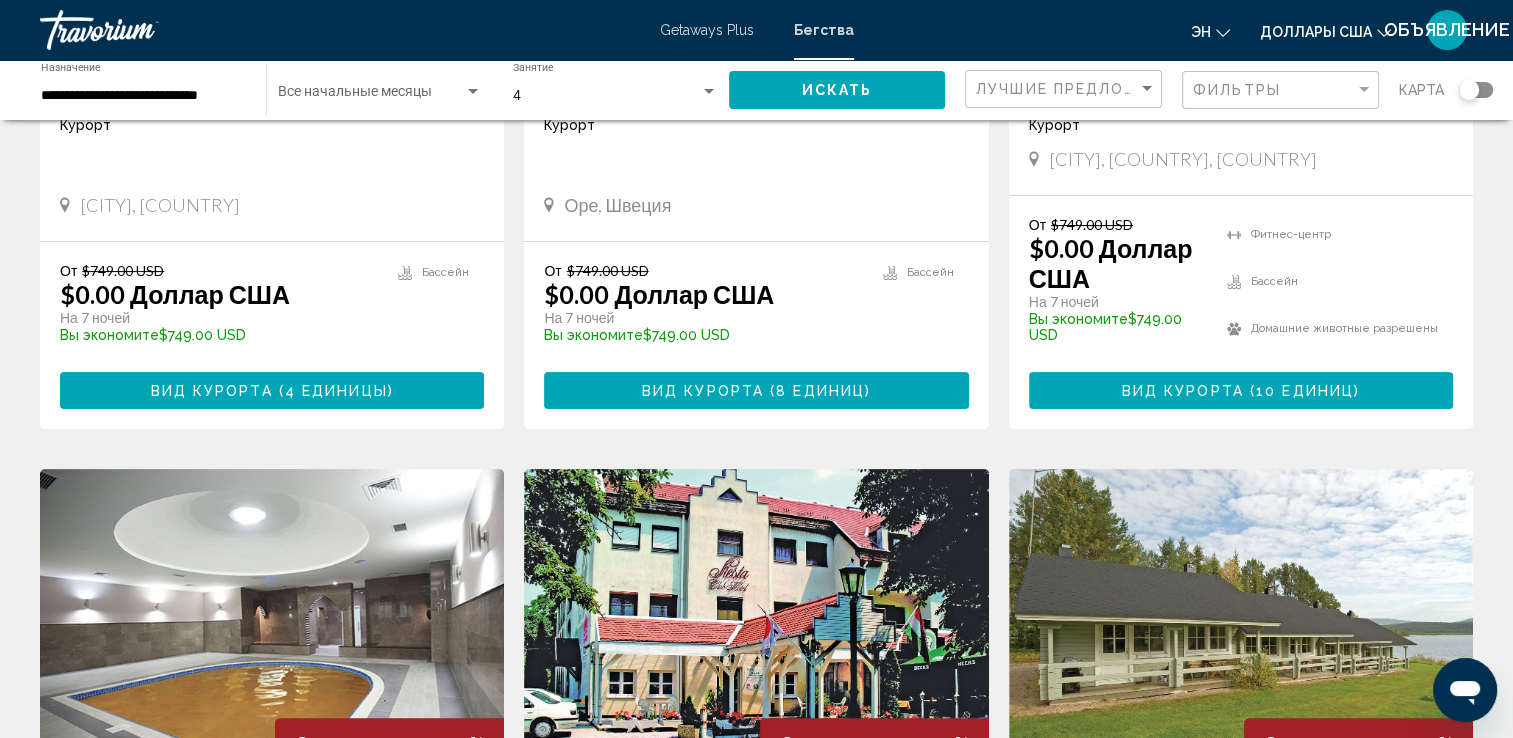 scroll, scrollTop: 100, scrollLeft: 0, axis: vertical 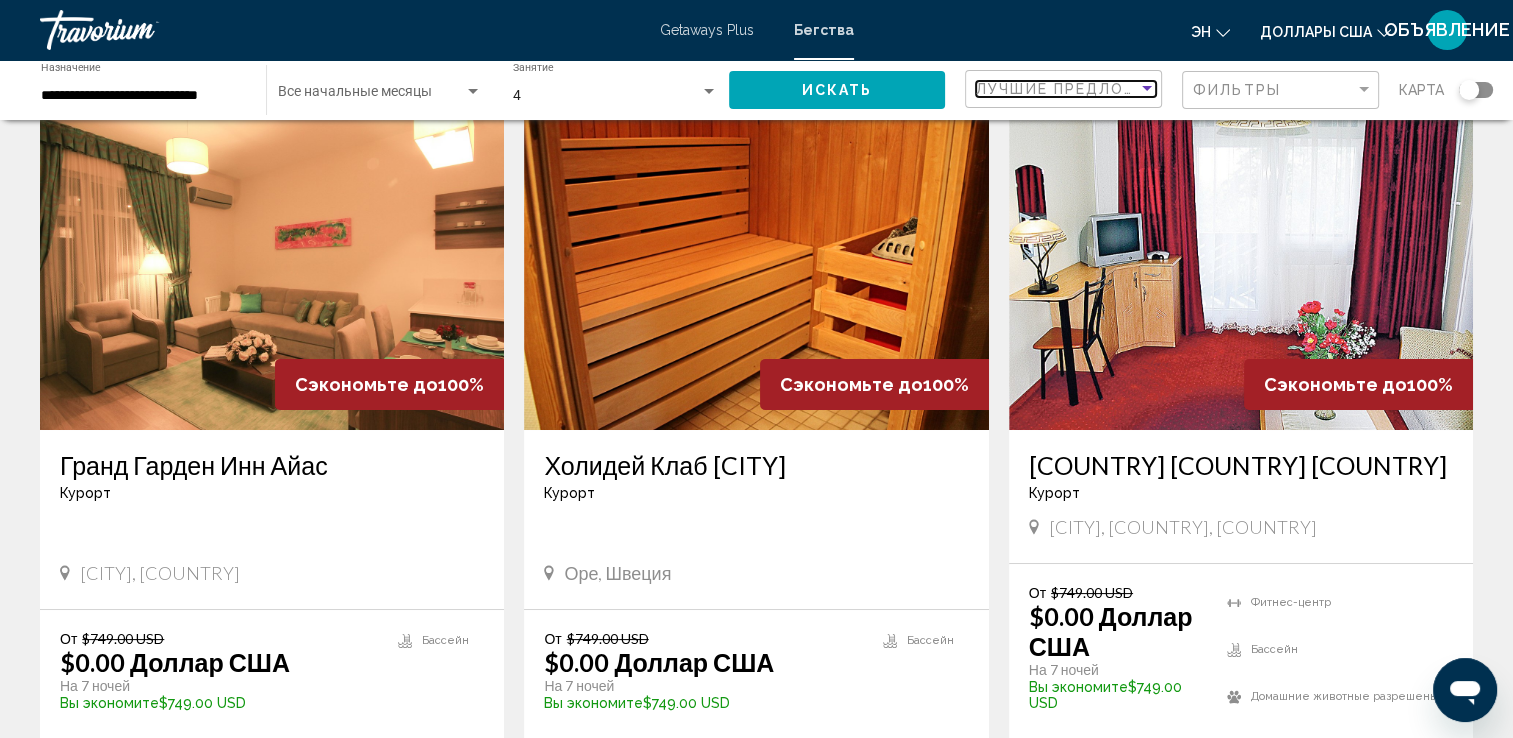 click on "Лучшие предложения" at bounding box center (1081, 89) 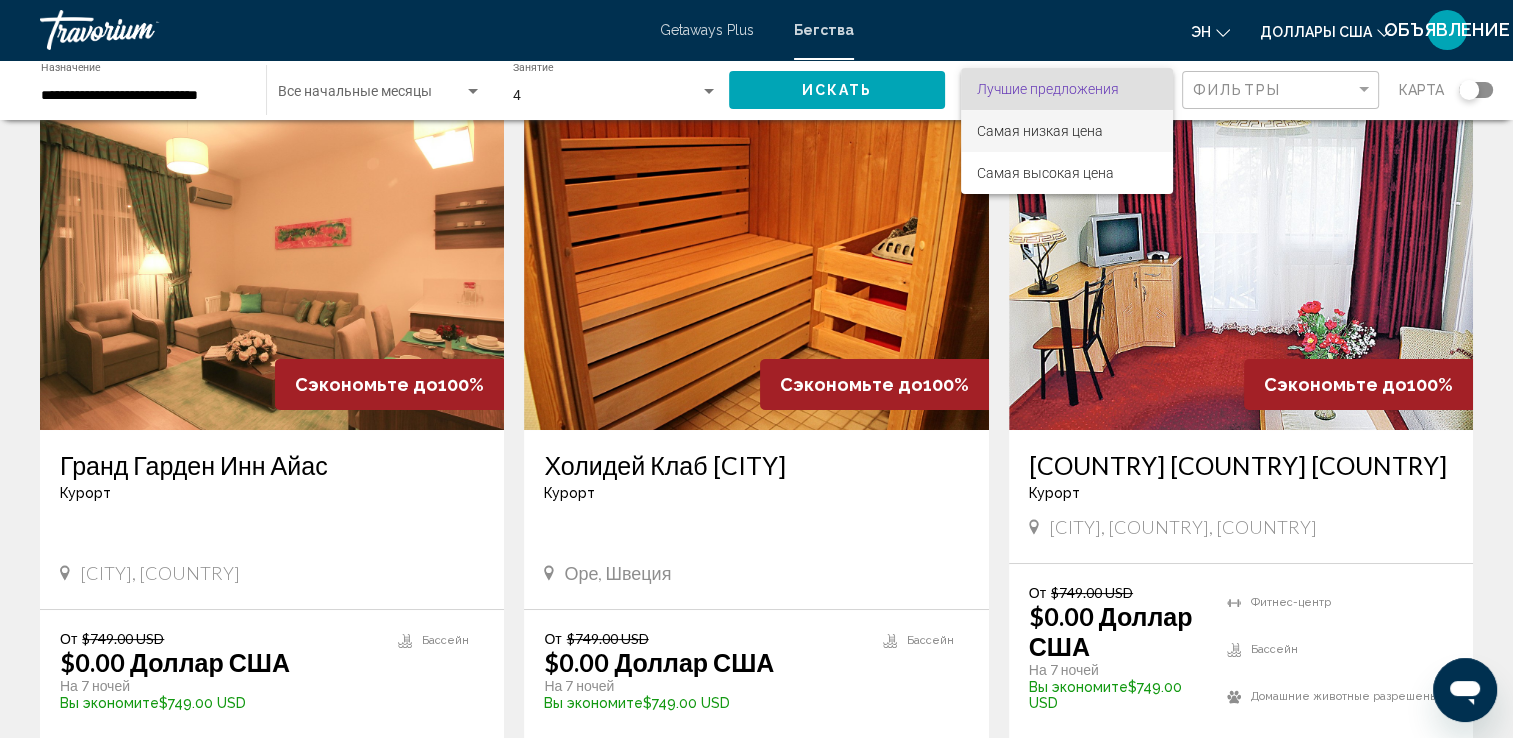 click on "Самая низкая цена" at bounding box center [1040, 131] 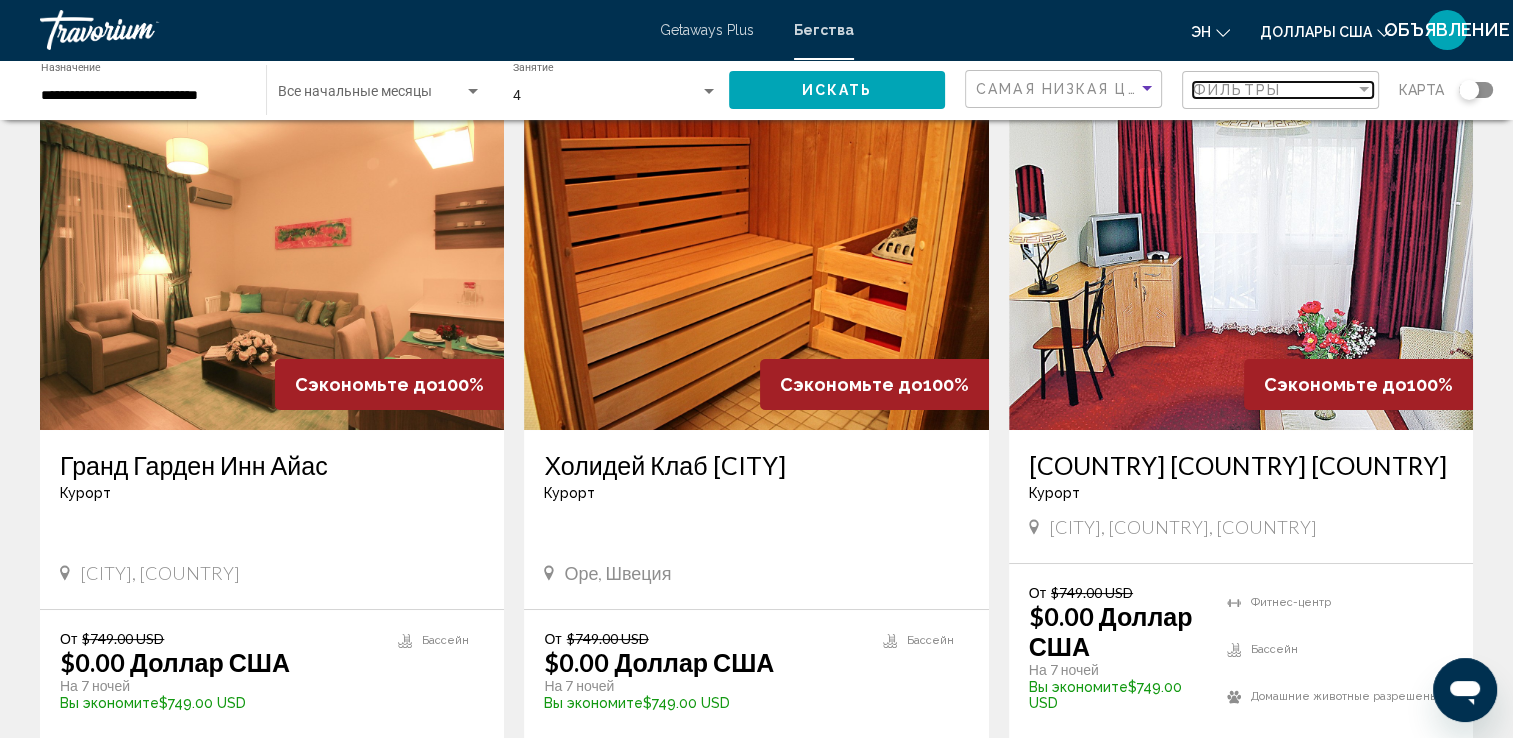 click on "Фильтры" at bounding box center (1274, 90) 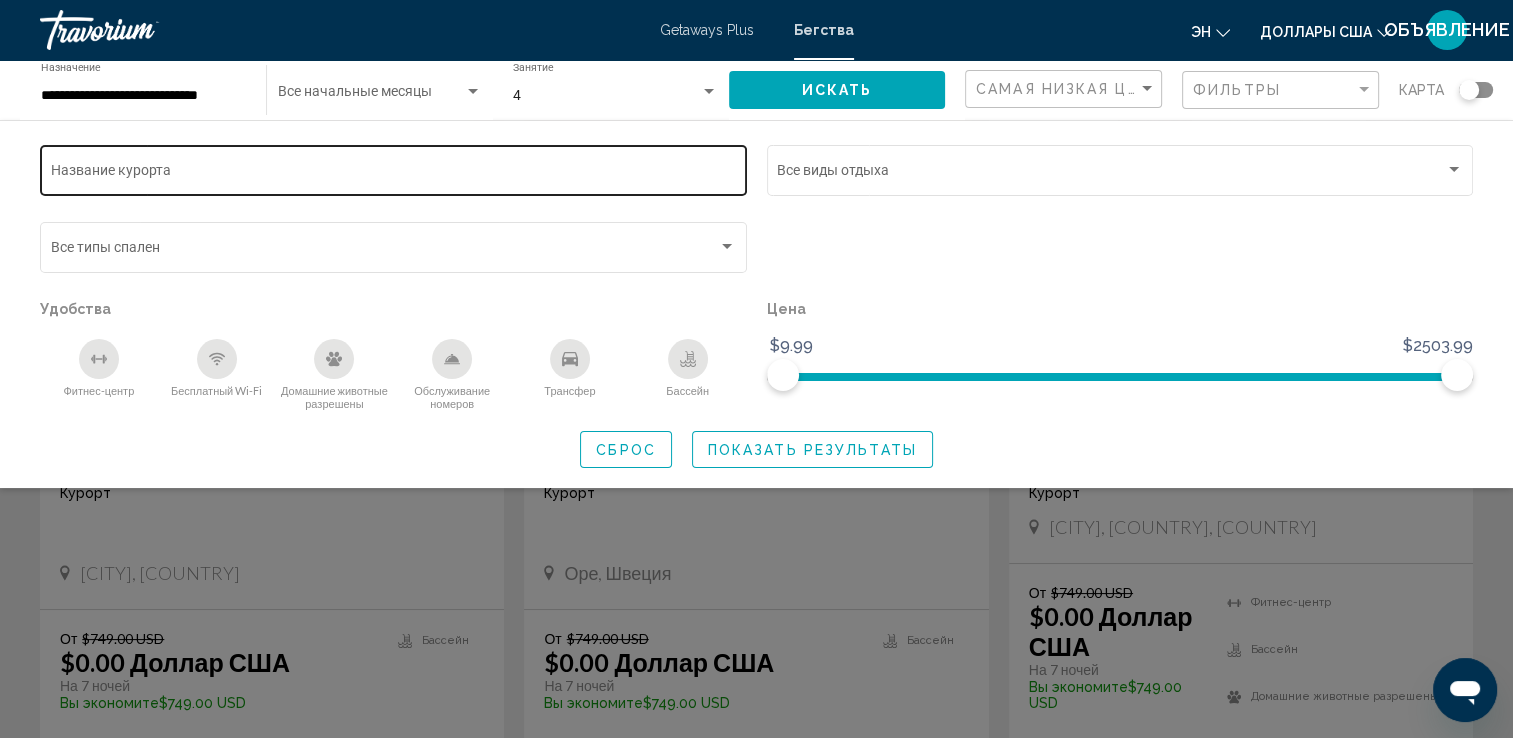click on "Название курорта" 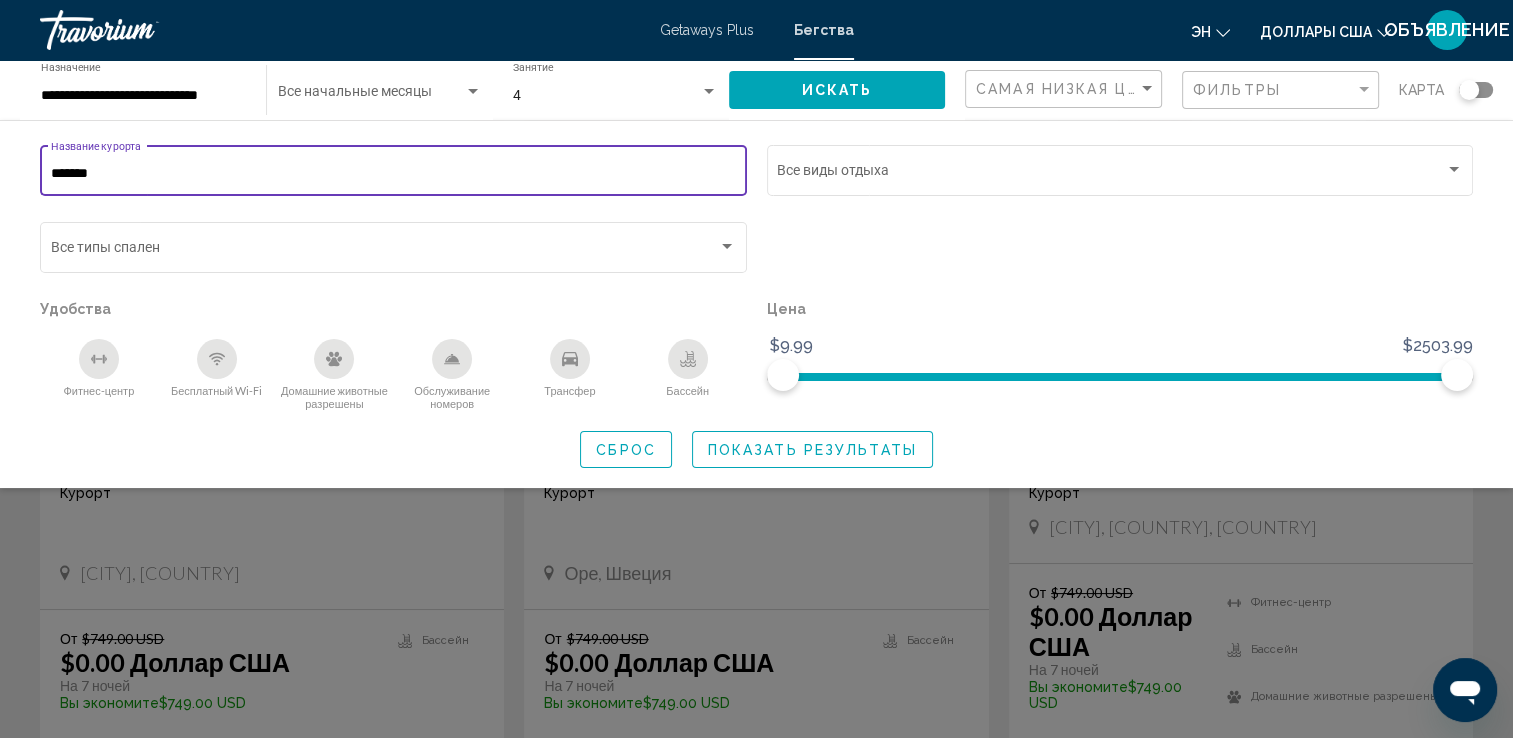 type on "*******" 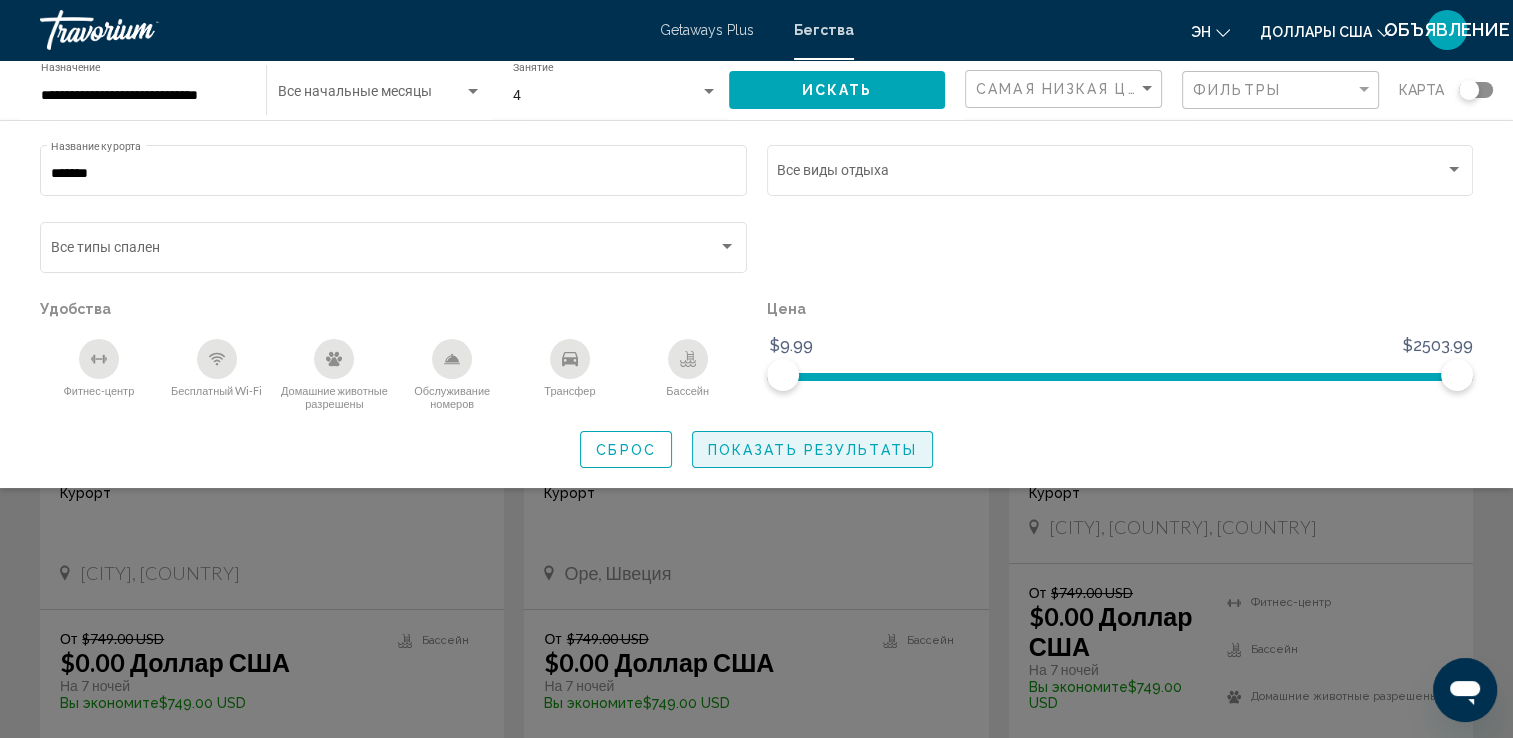 click on "Показать результаты" 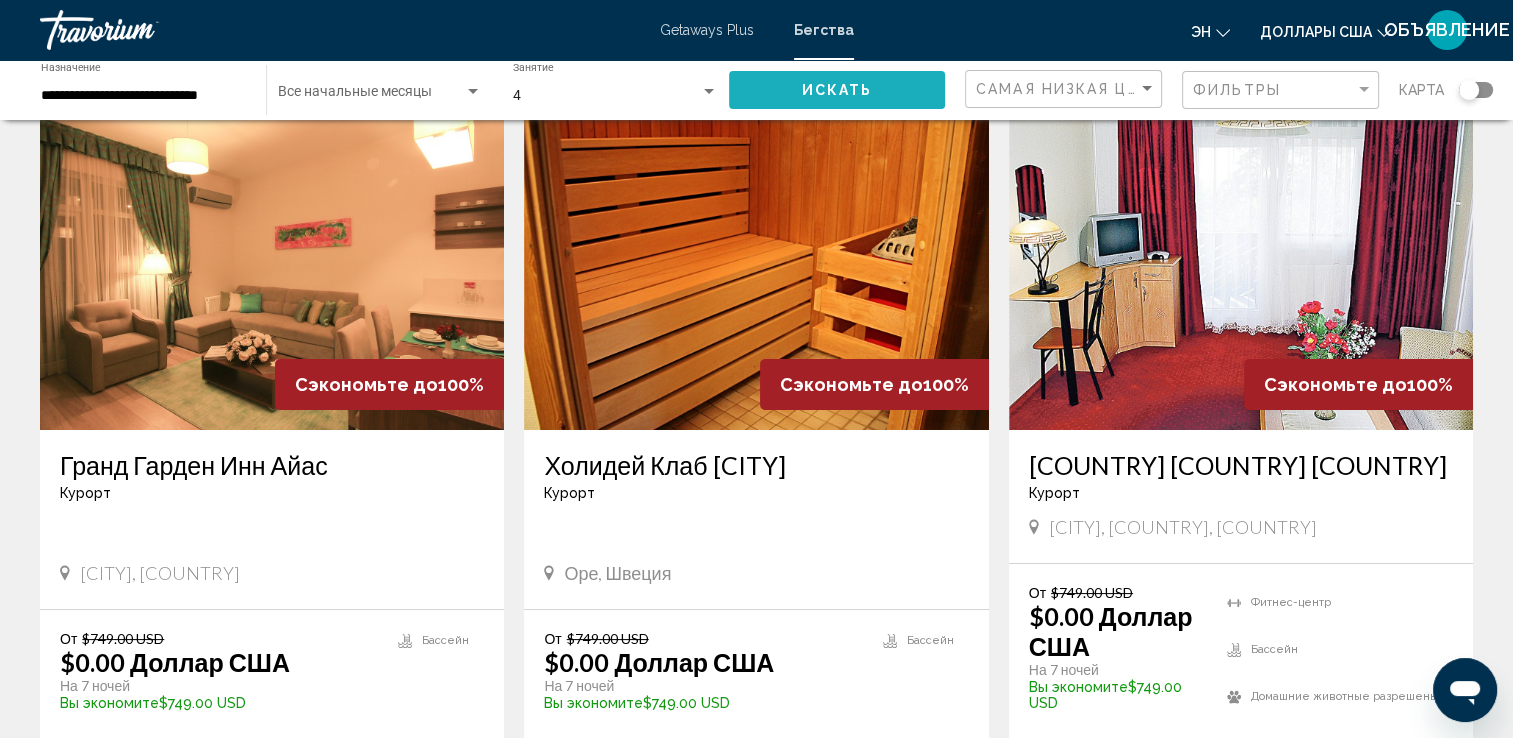 click on "Искать" 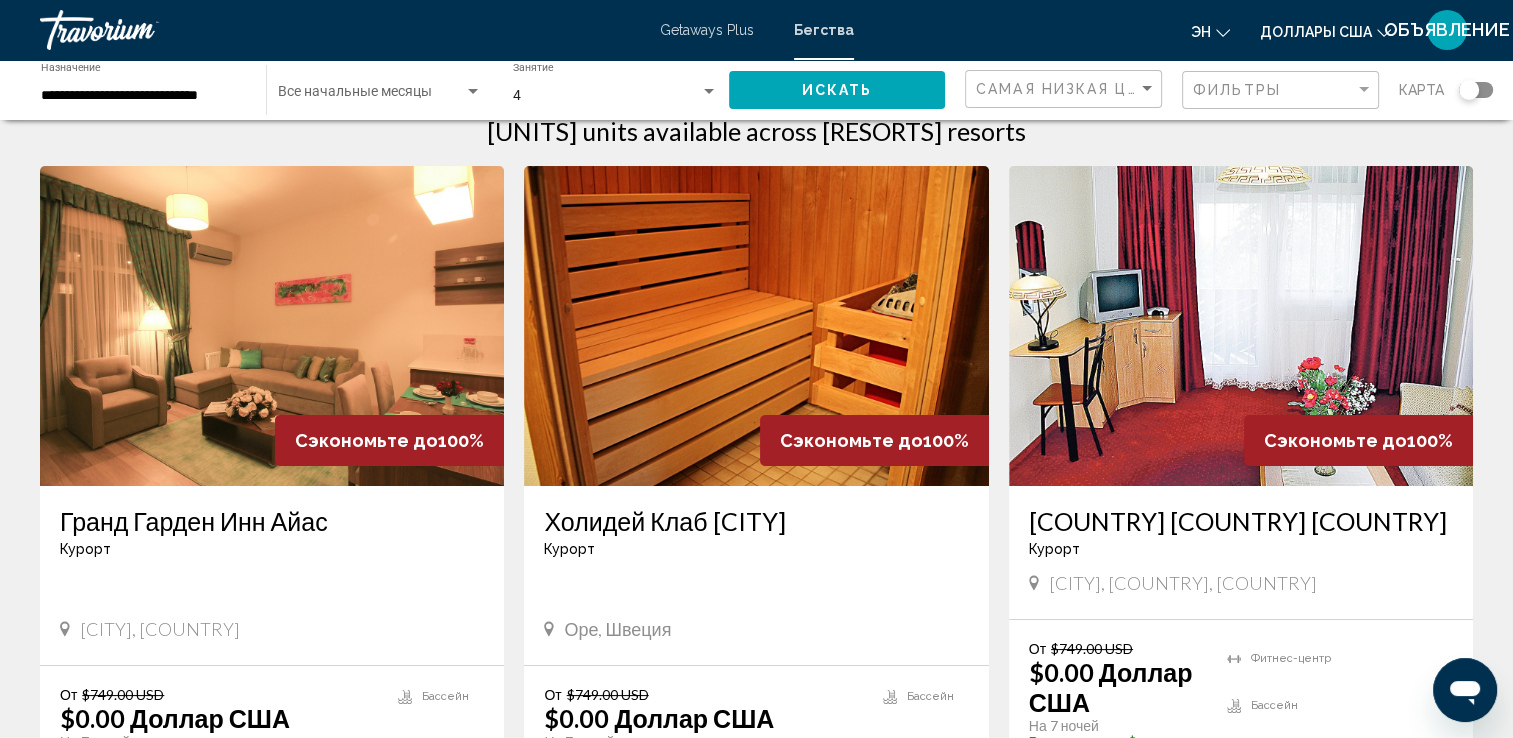 scroll, scrollTop: 0, scrollLeft: 0, axis: both 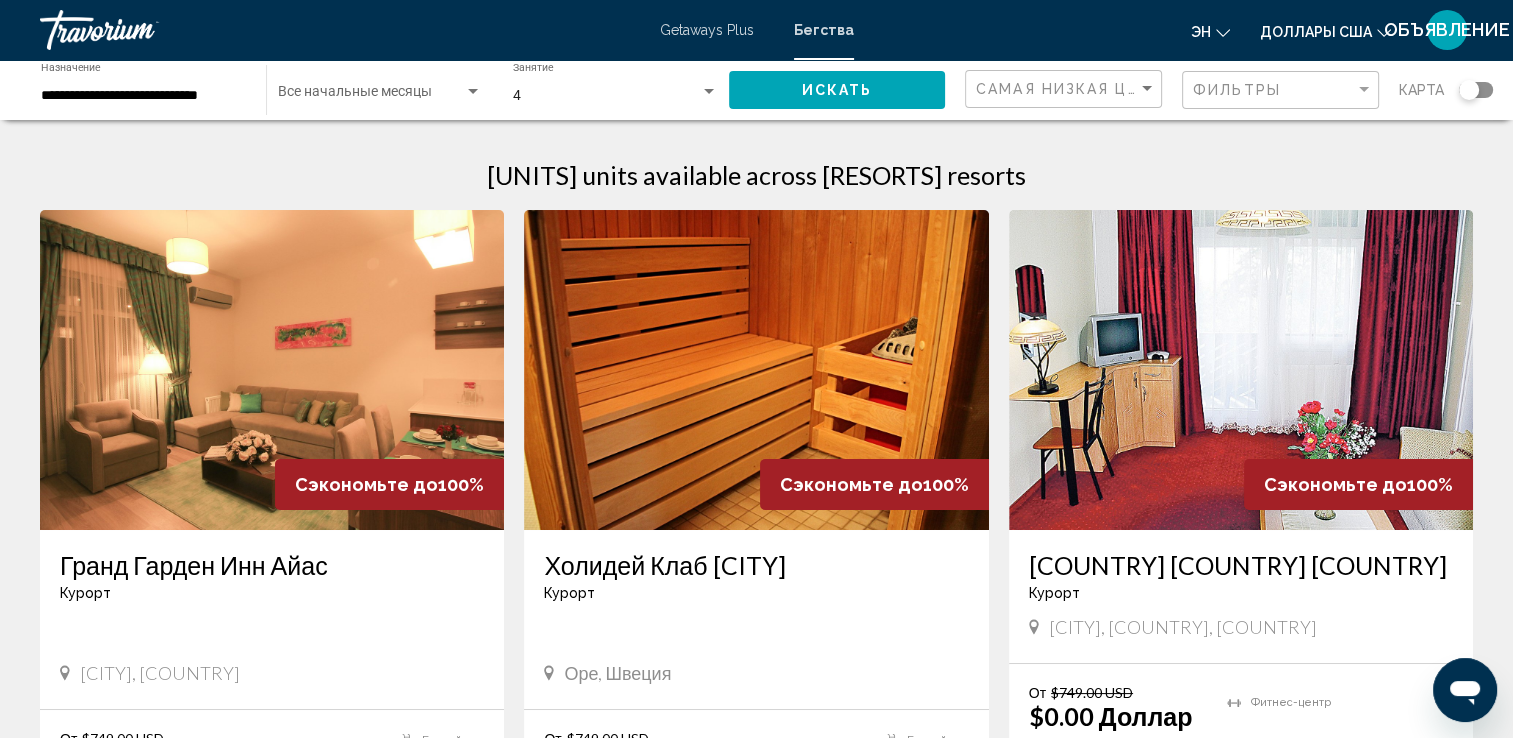 click on "Getaways Plus" at bounding box center [707, 30] 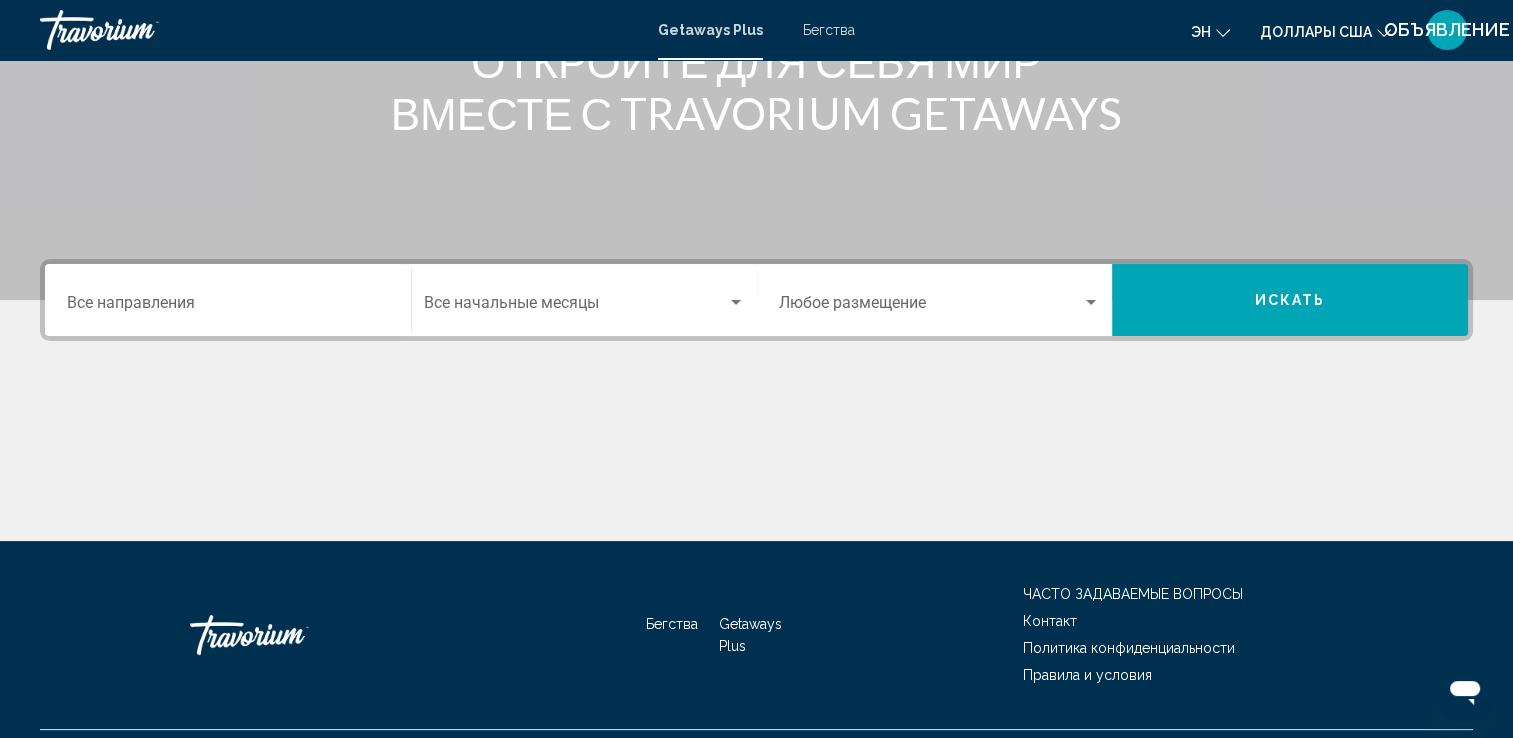 click on "Destination Все направления" at bounding box center (228, 300) 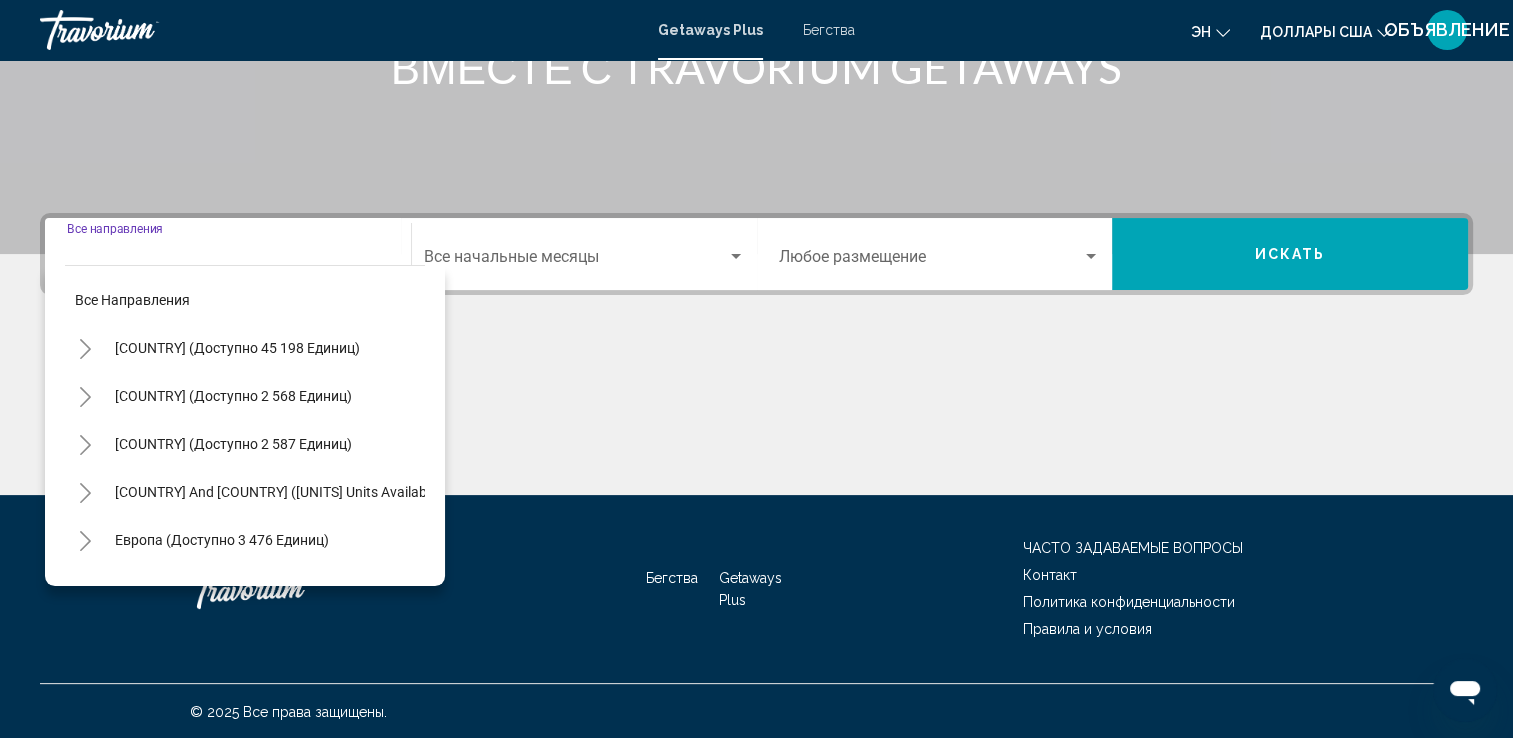 scroll, scrollTop: 347, scrollLeft: 0, axis: vertical 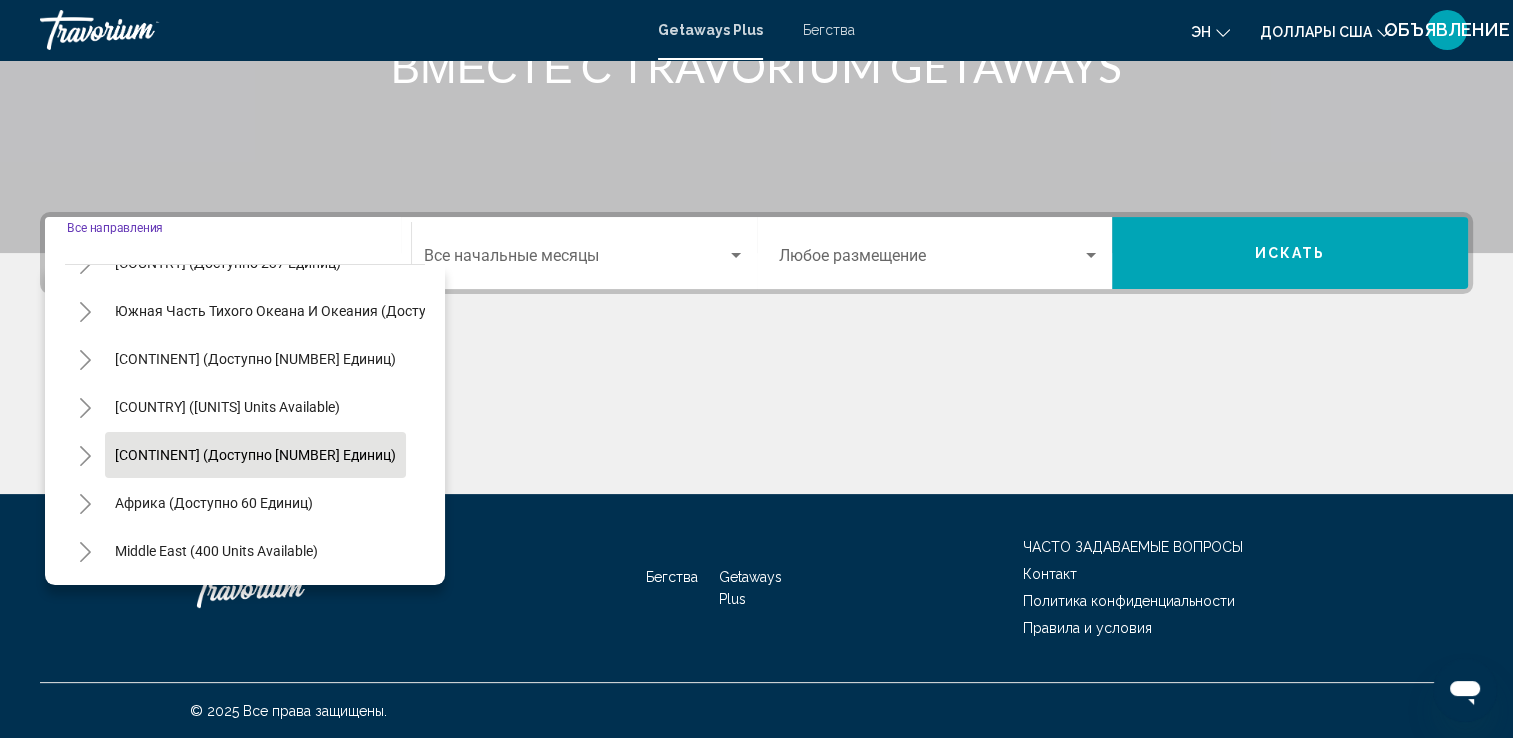 click on "[CONTINENT] (доступно [NUMBER] единиц)" at bounding box center (214, 503) 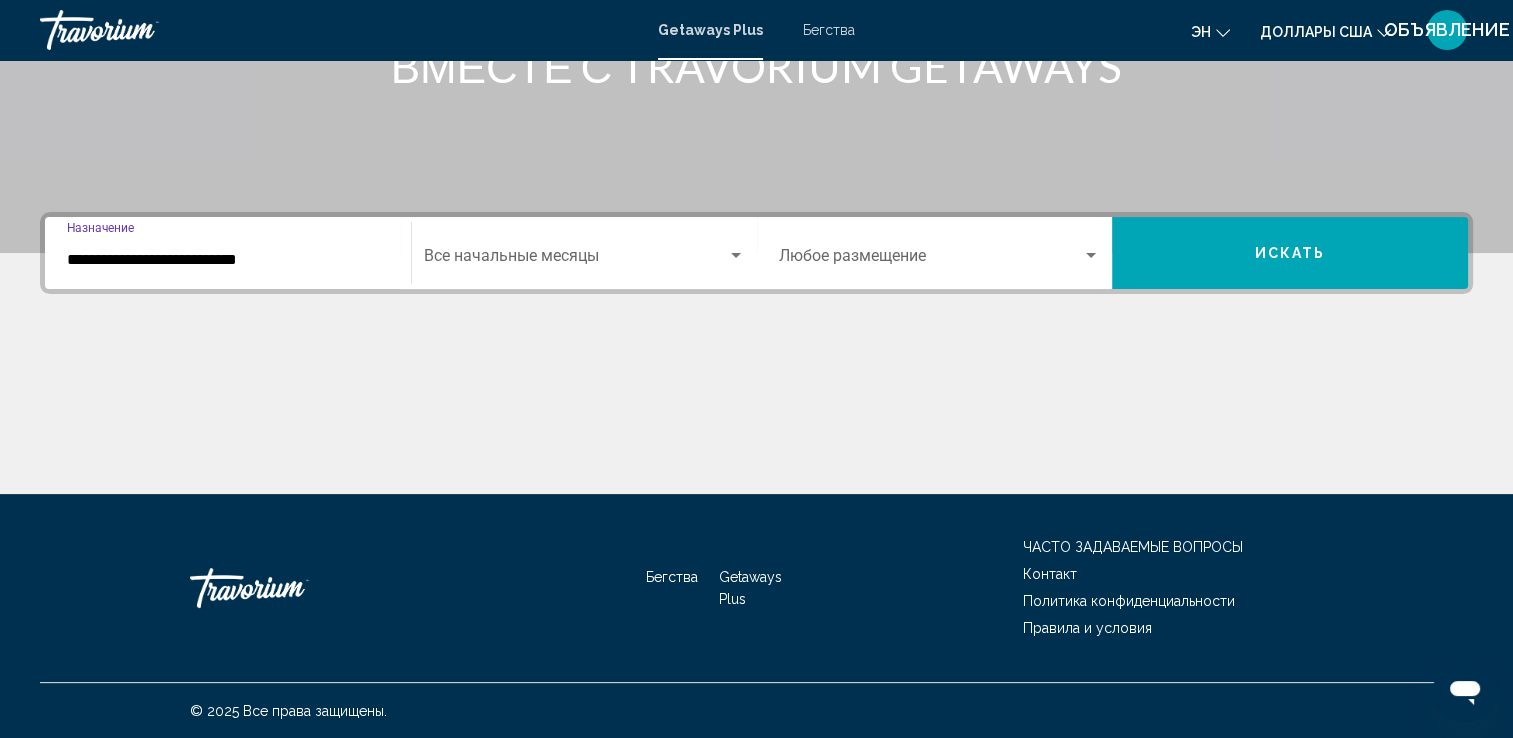 click at bounding box center (931, 260) 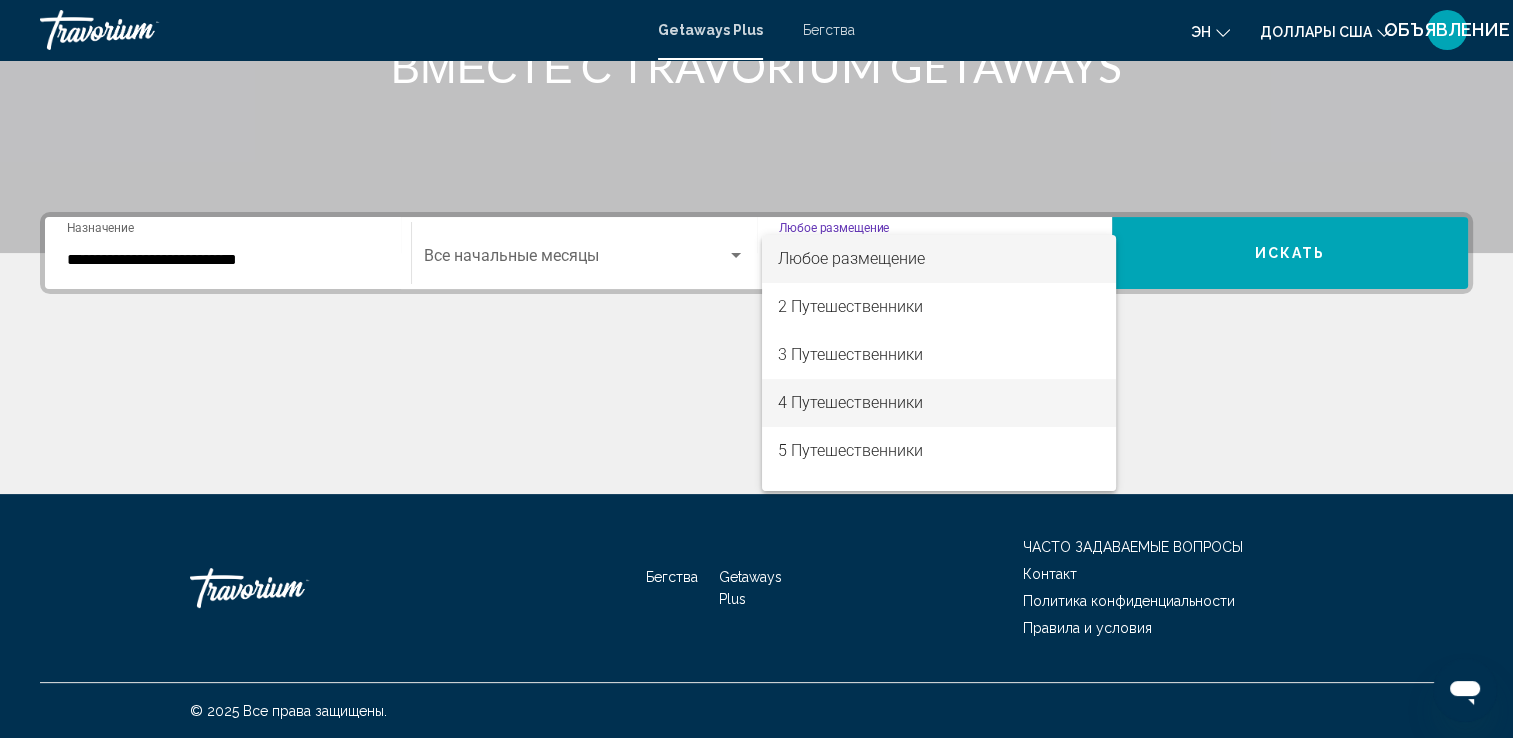 drag, startPoint x: 864, startPoint y: 401, endPoint x: 1004, endPoint y: 380, distance: 141.56624 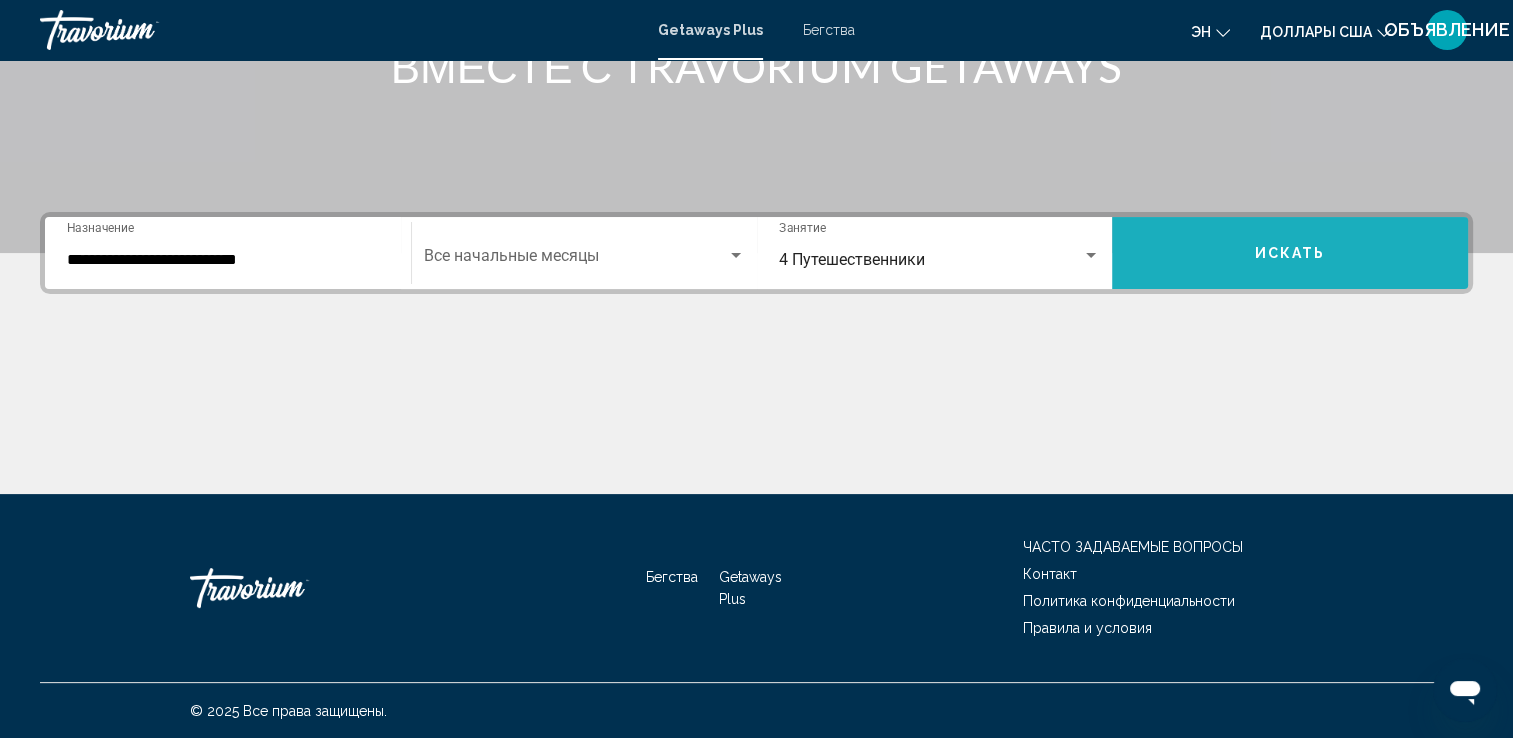 click on "Искать" at bounding box center (1290, 254) 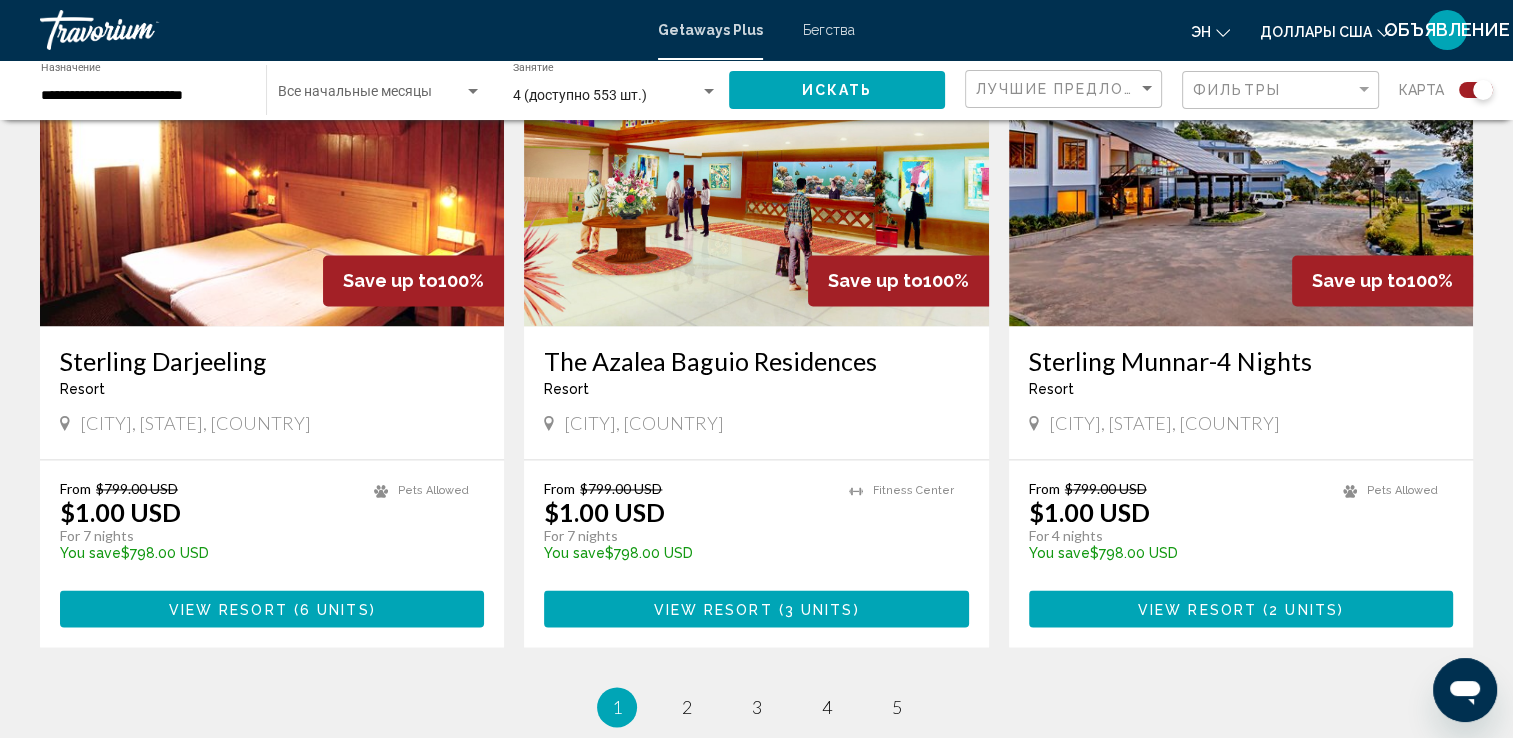 scroll, scrollTop: 3199, scrollLeft: 0, axis: vertical 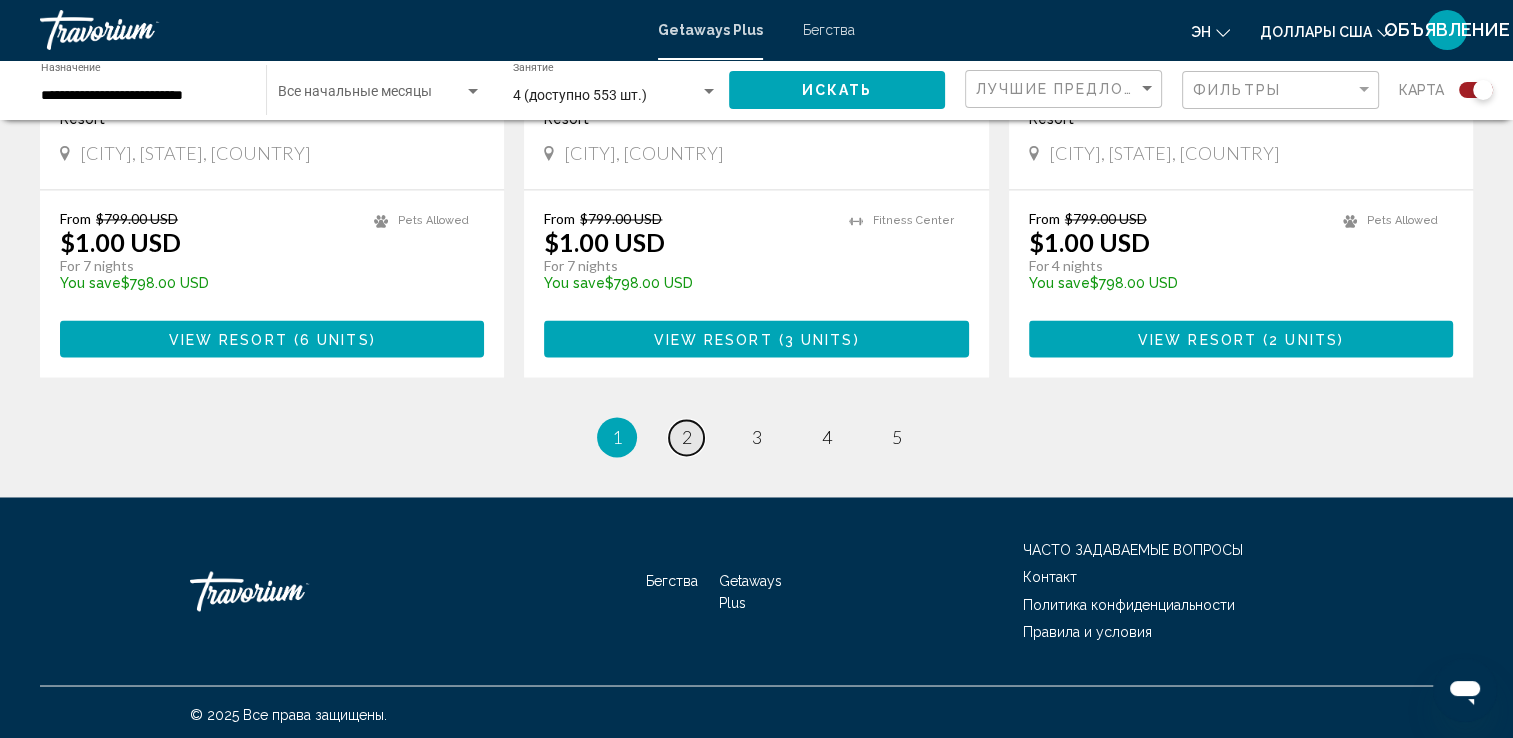 click on "2" at bounding box center [687, 437] 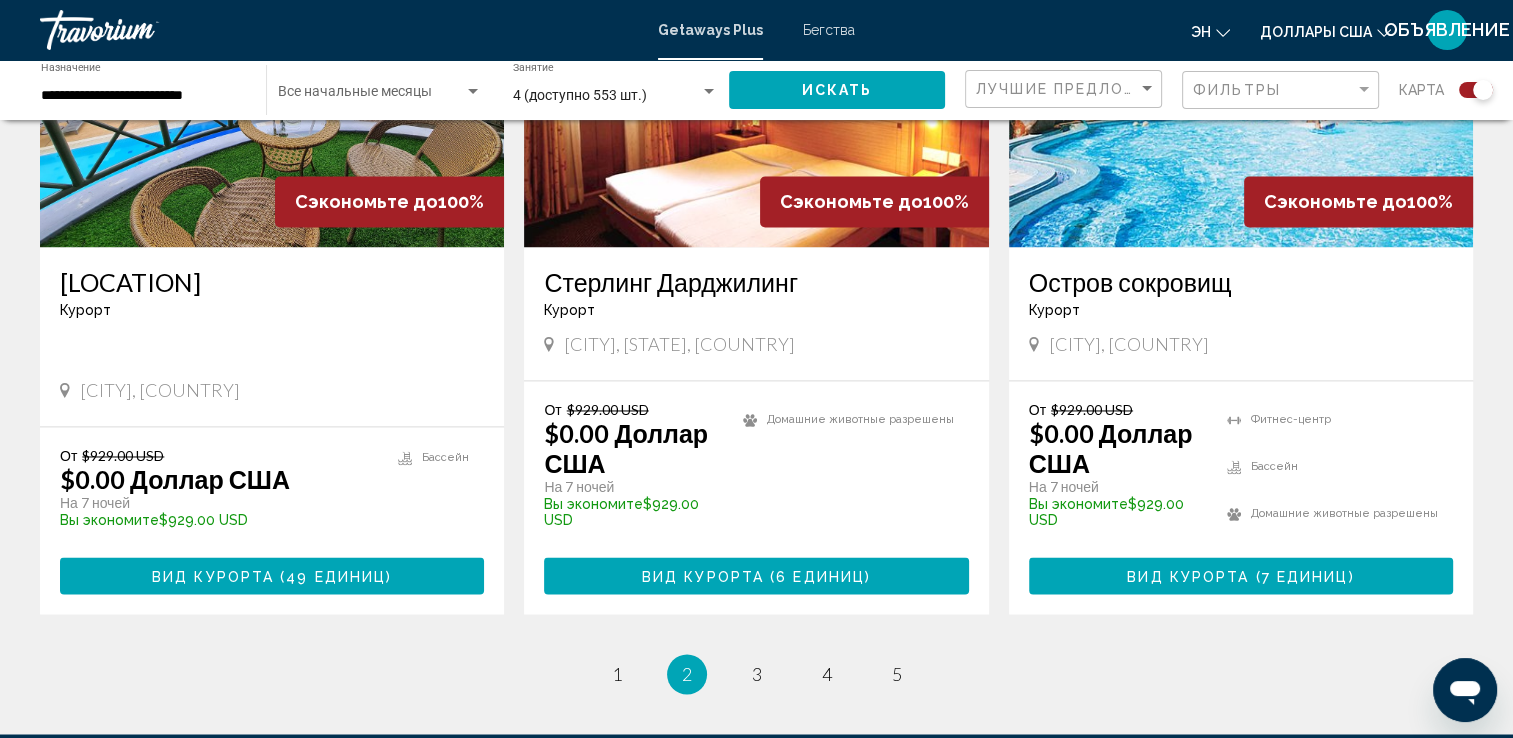 scroll, scrollTop: 3186, scrollLeft: 0, axis: vertical 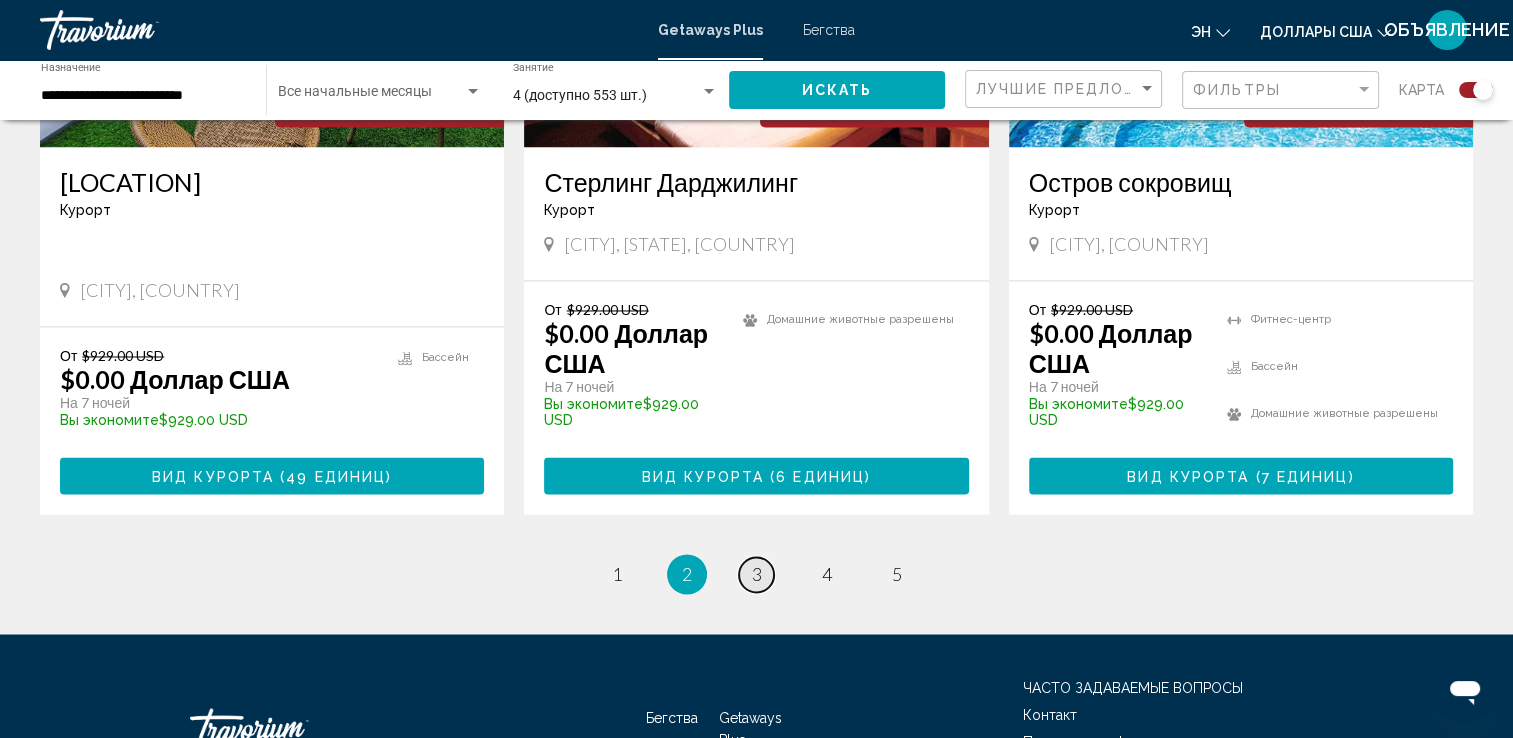 click on "страница  3" at bounding box center (756, 574) 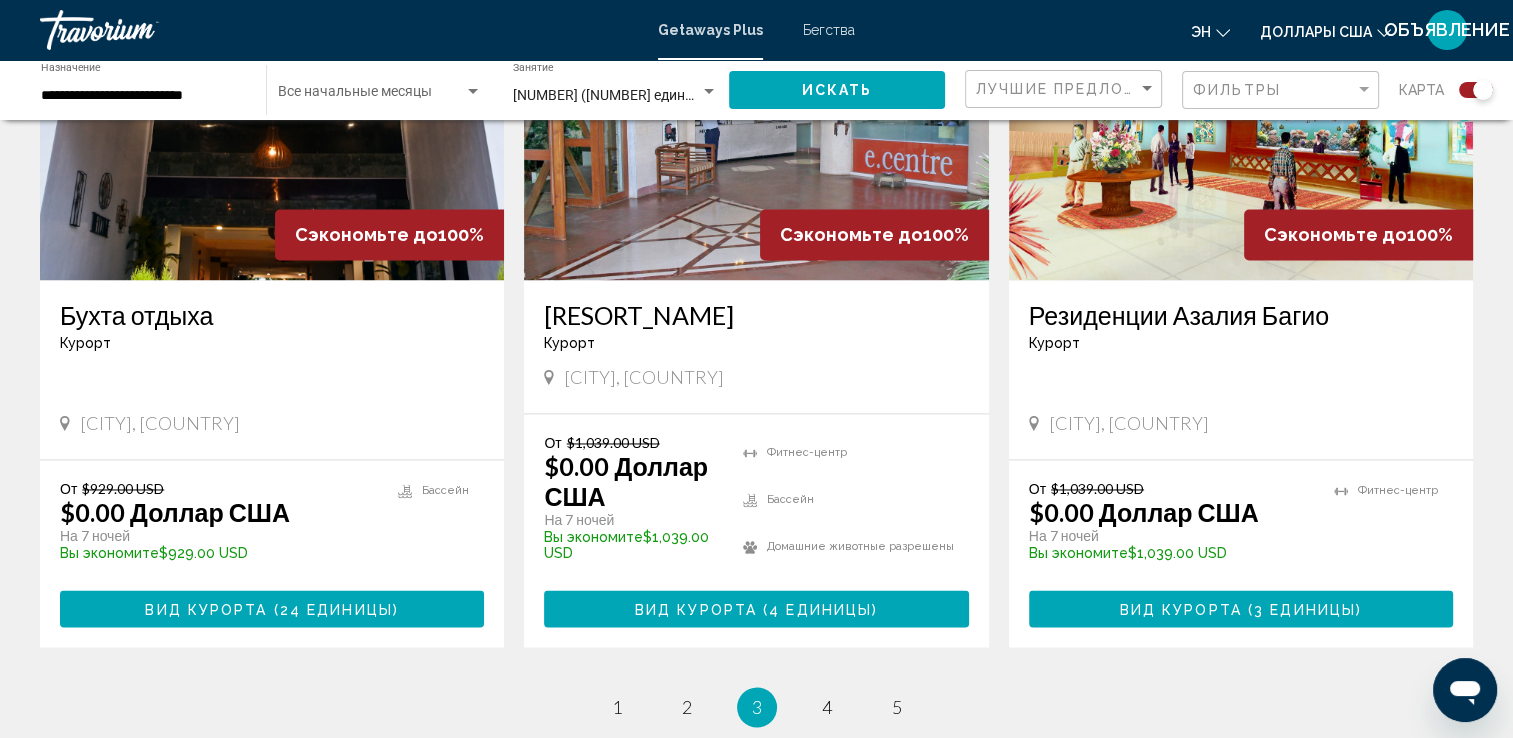 scroll, scrollTop: 3086, scrollLeft: 0, axis: vertical 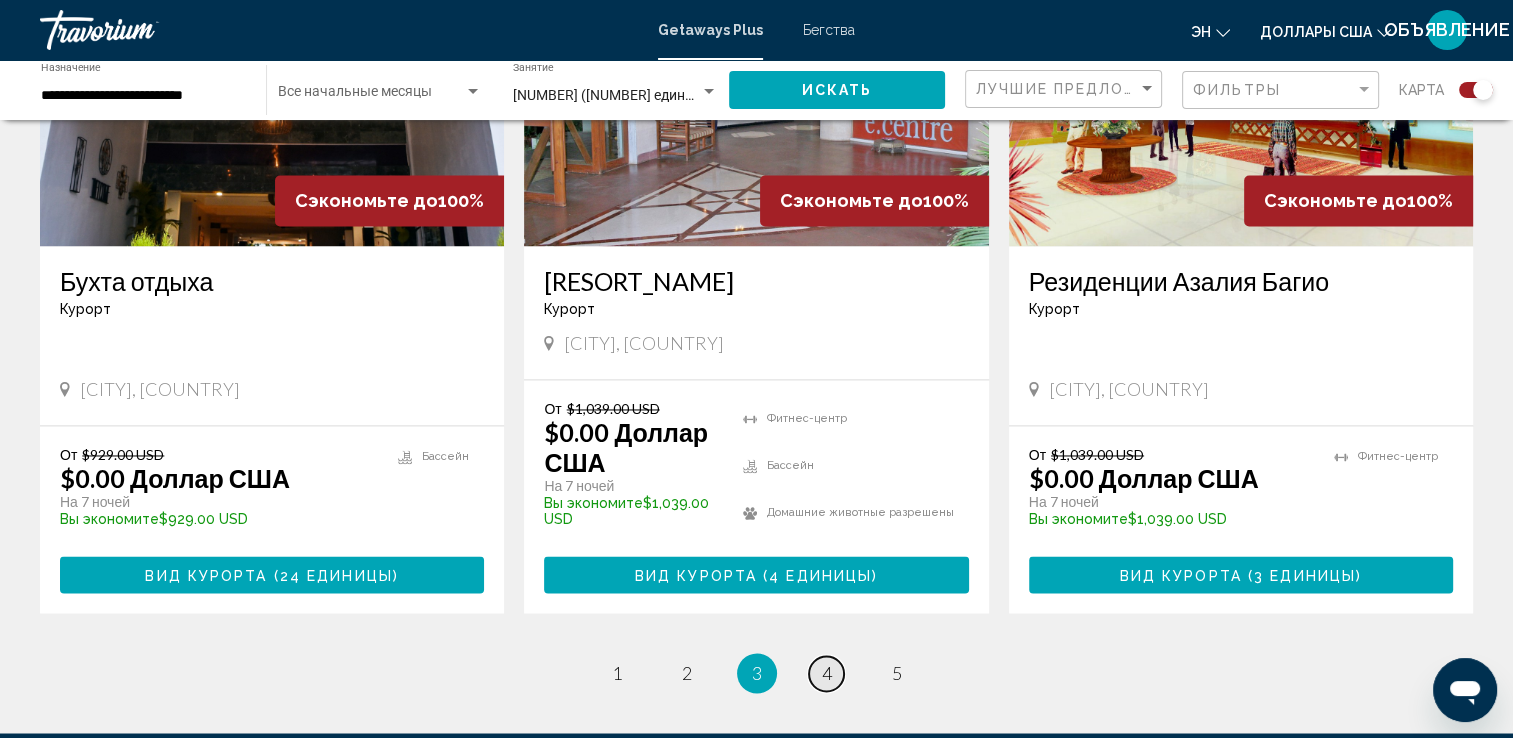 click on "страница  4" at bounding box center [826, 673] 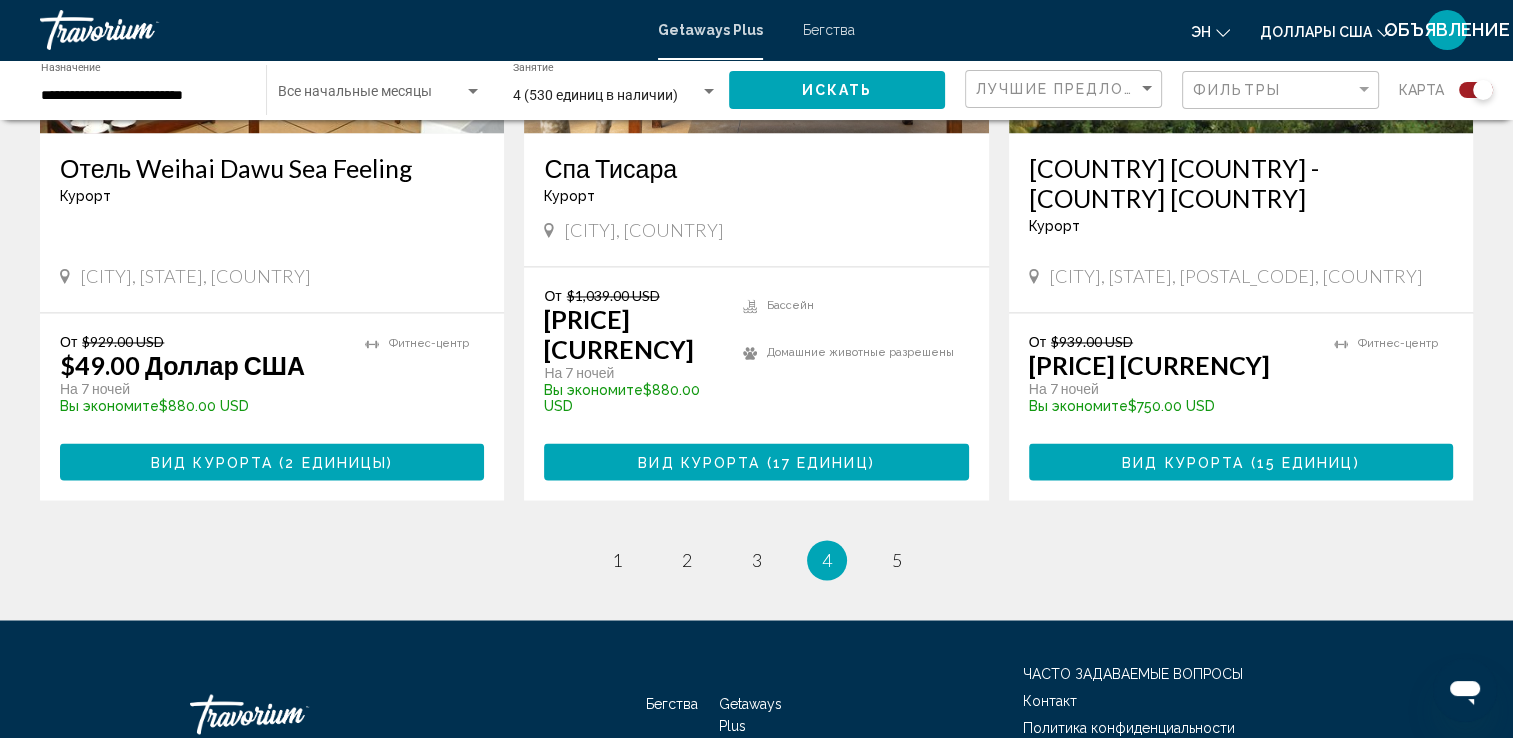 scroll, scrollTop: 3258, scrollLeft: 0, axis: vertical 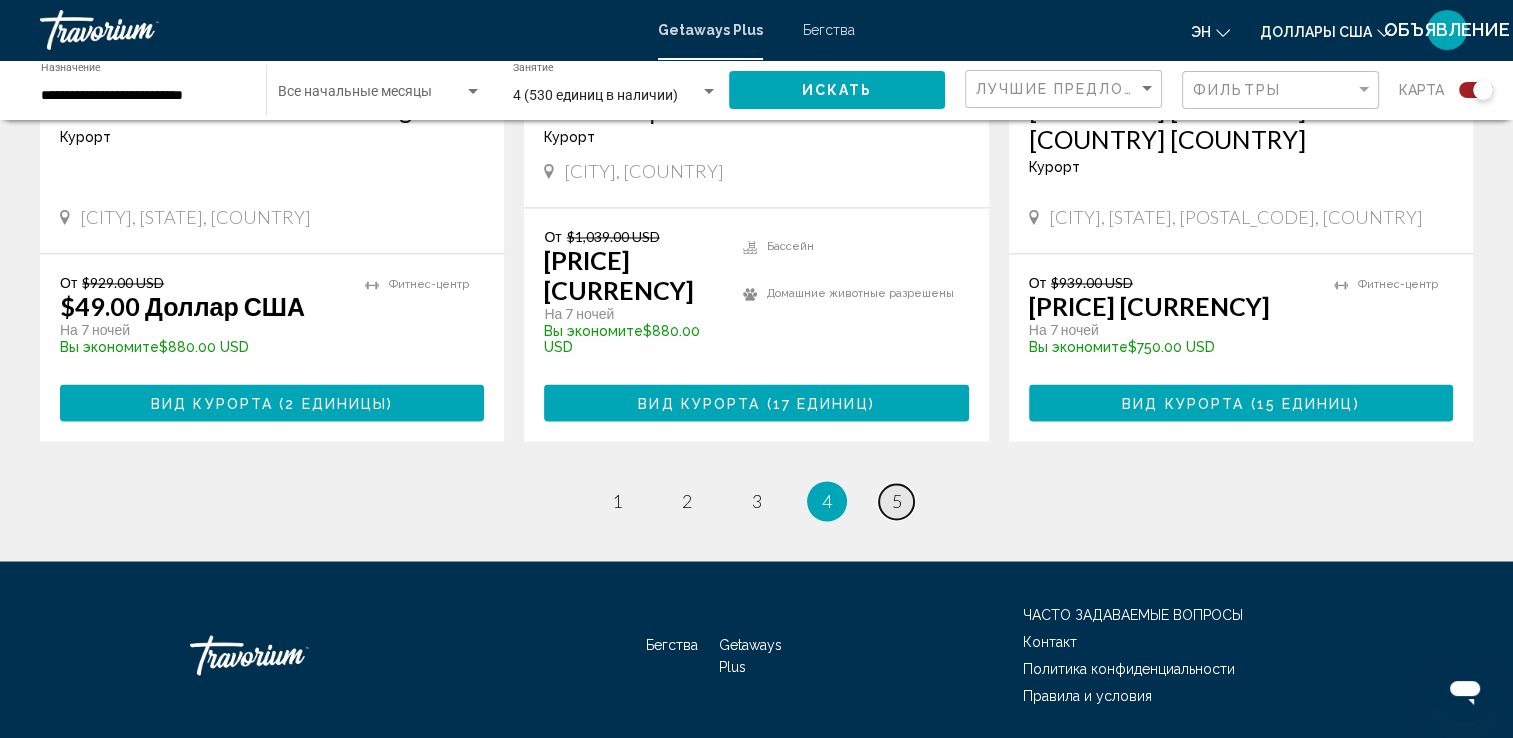 click on "страница  5" at bounding box center (896, 501) 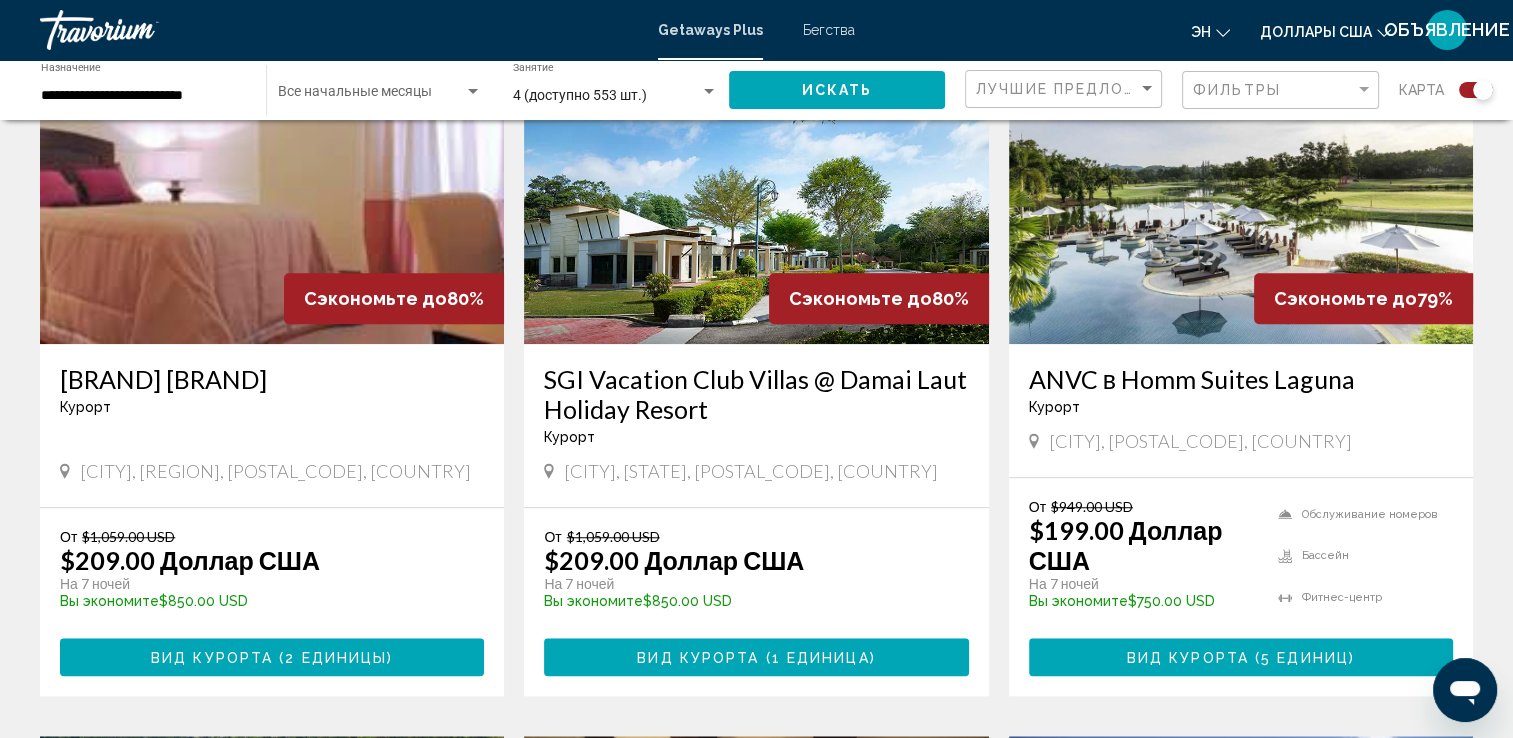 scroll, scrollTop: 1500, scrollLeft: 0, axis: vertical 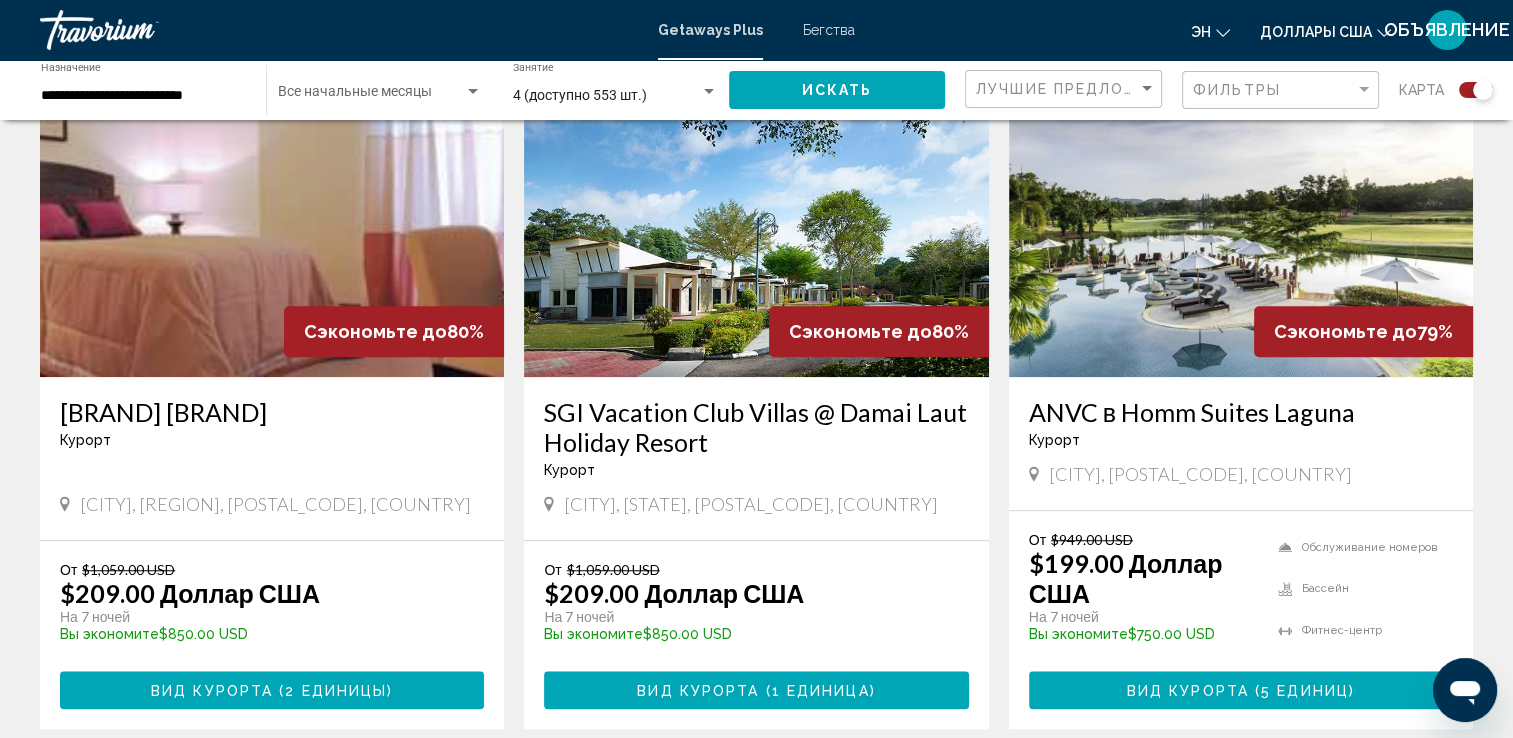 click at bounding box center [1241, 217] 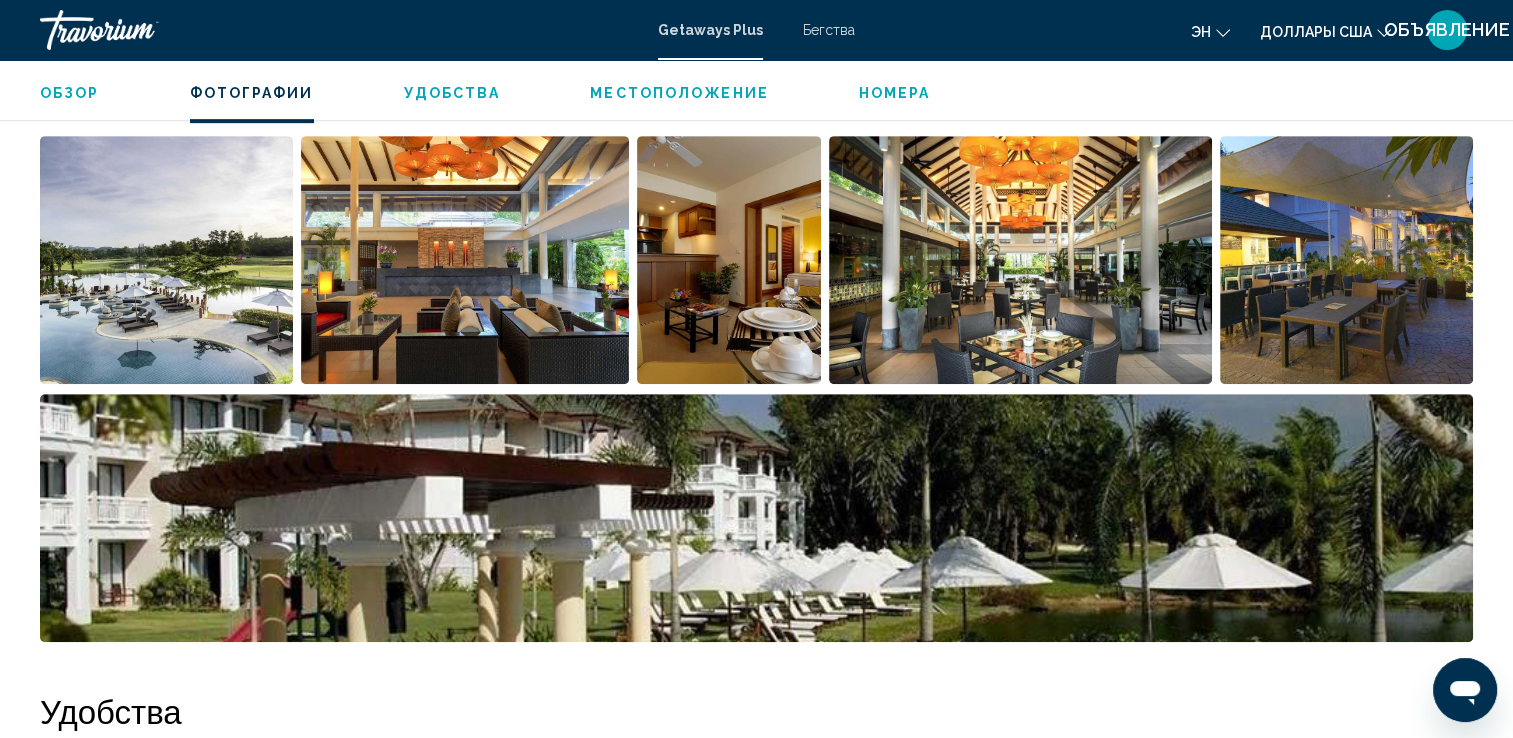 scroll, scrollTop: 1000, scrollLeft: 0, axis: vertical 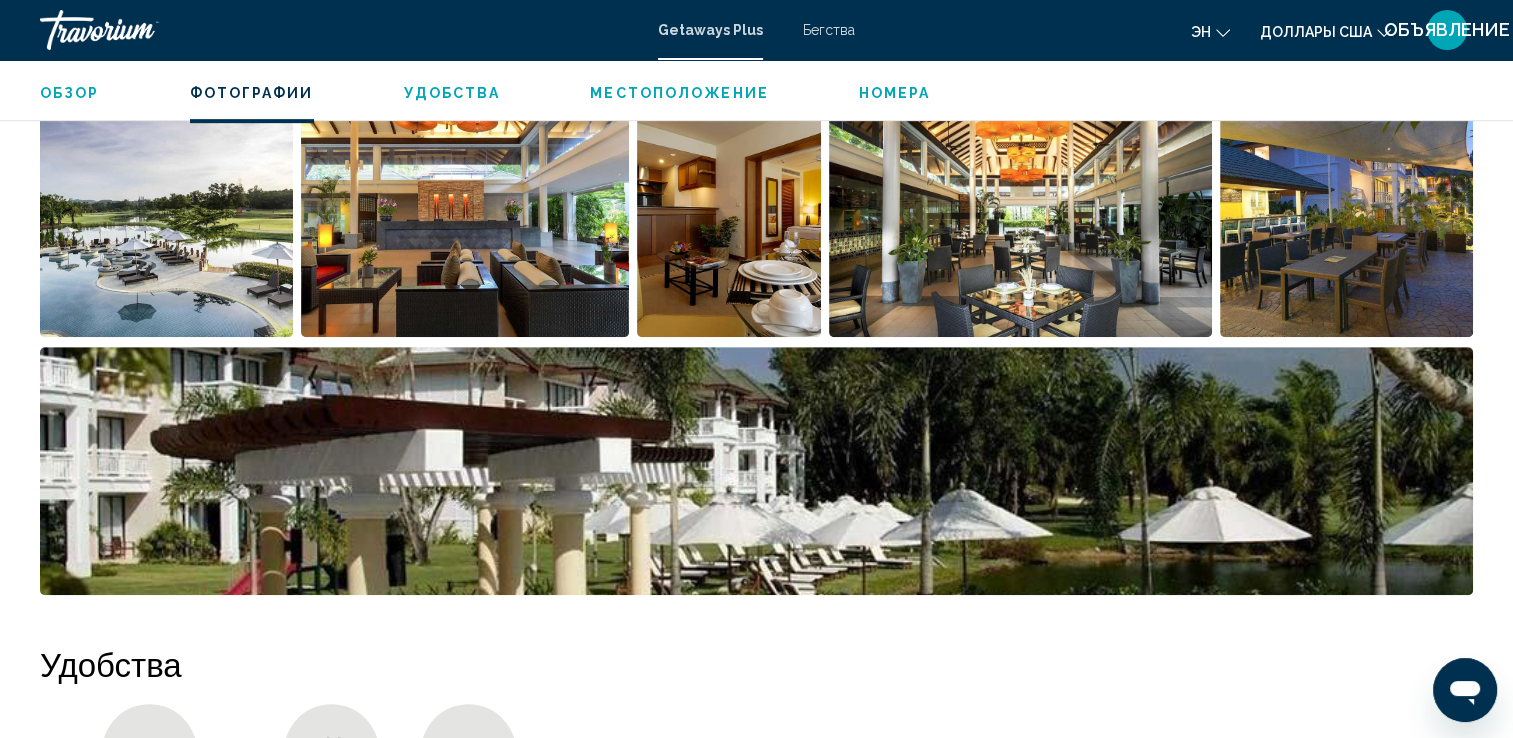 click at bounding box center (166, 213) 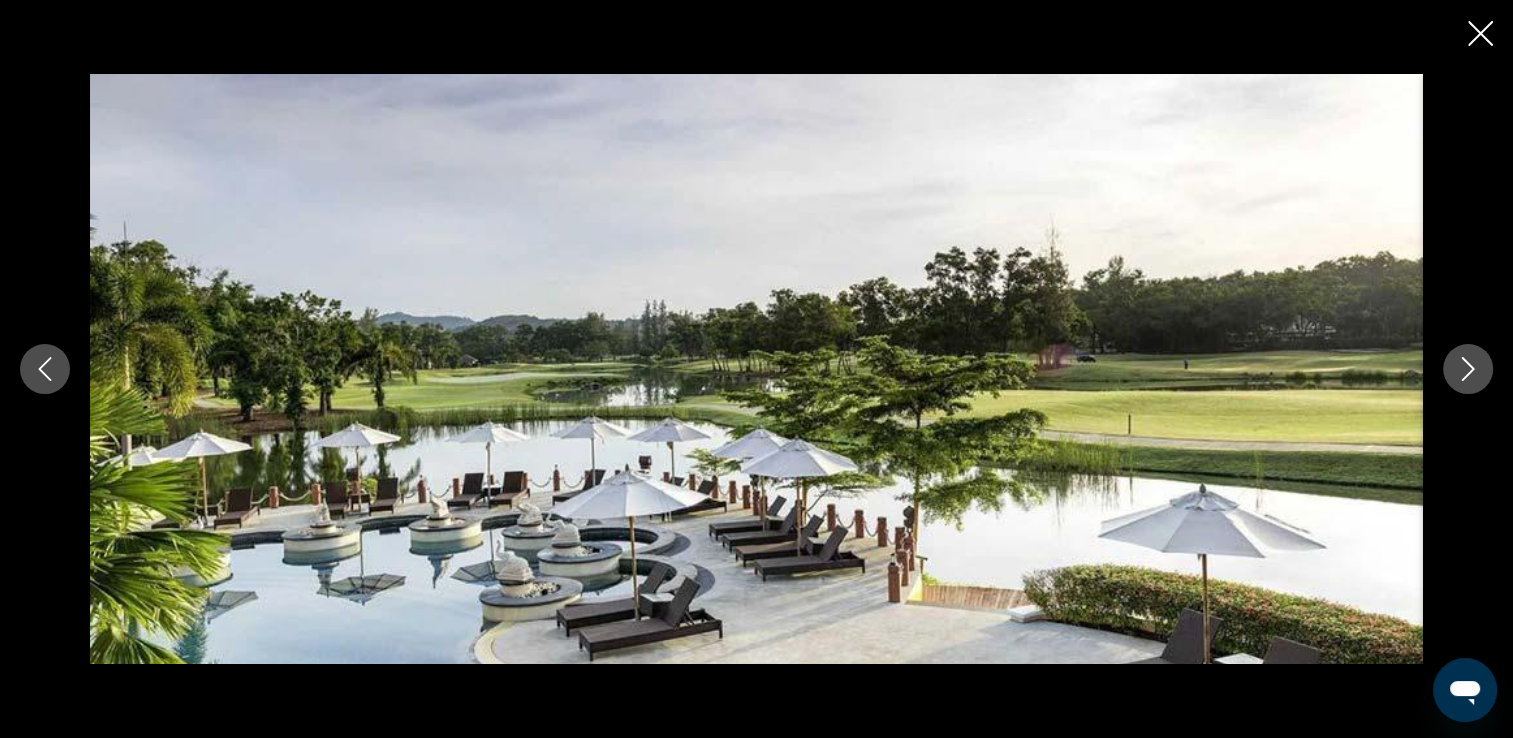 click 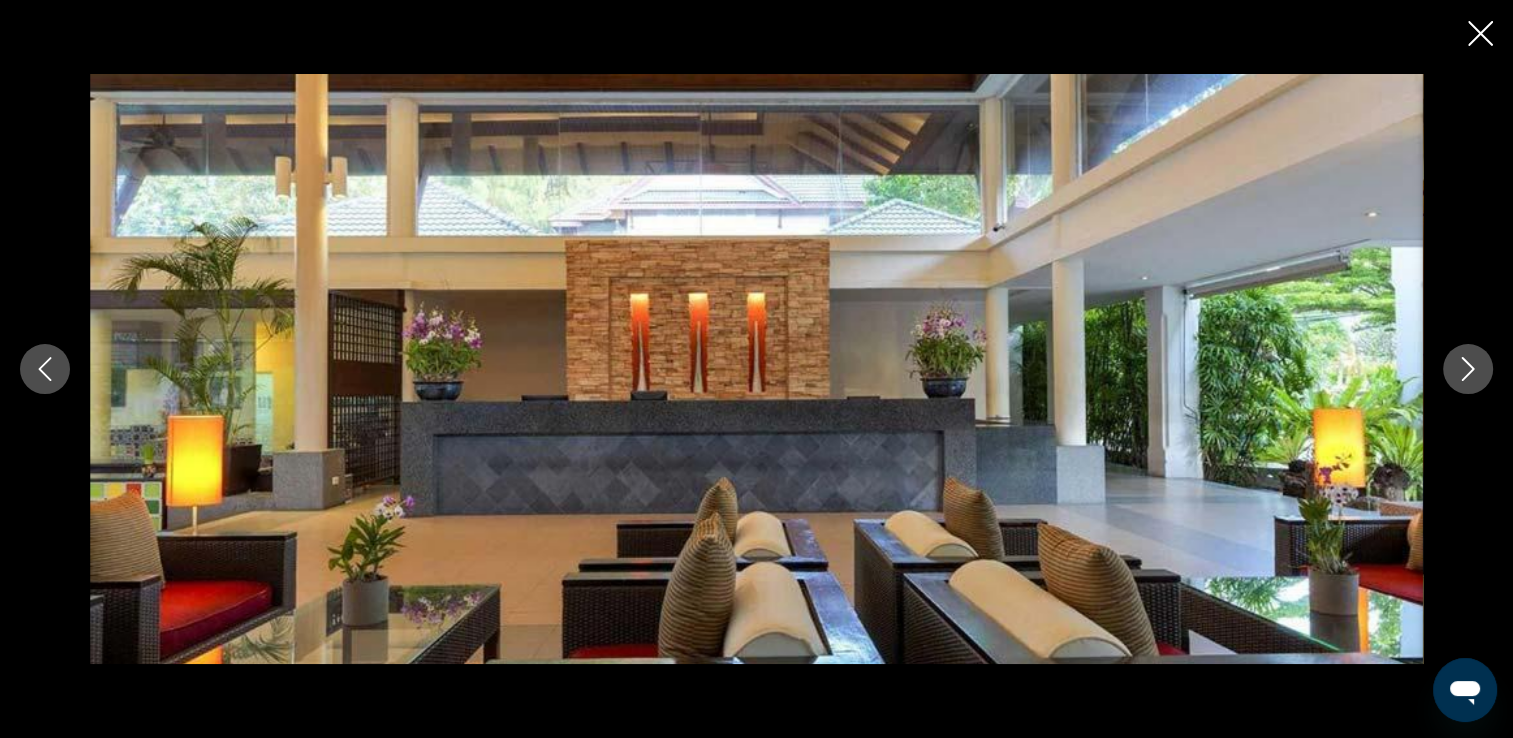 click 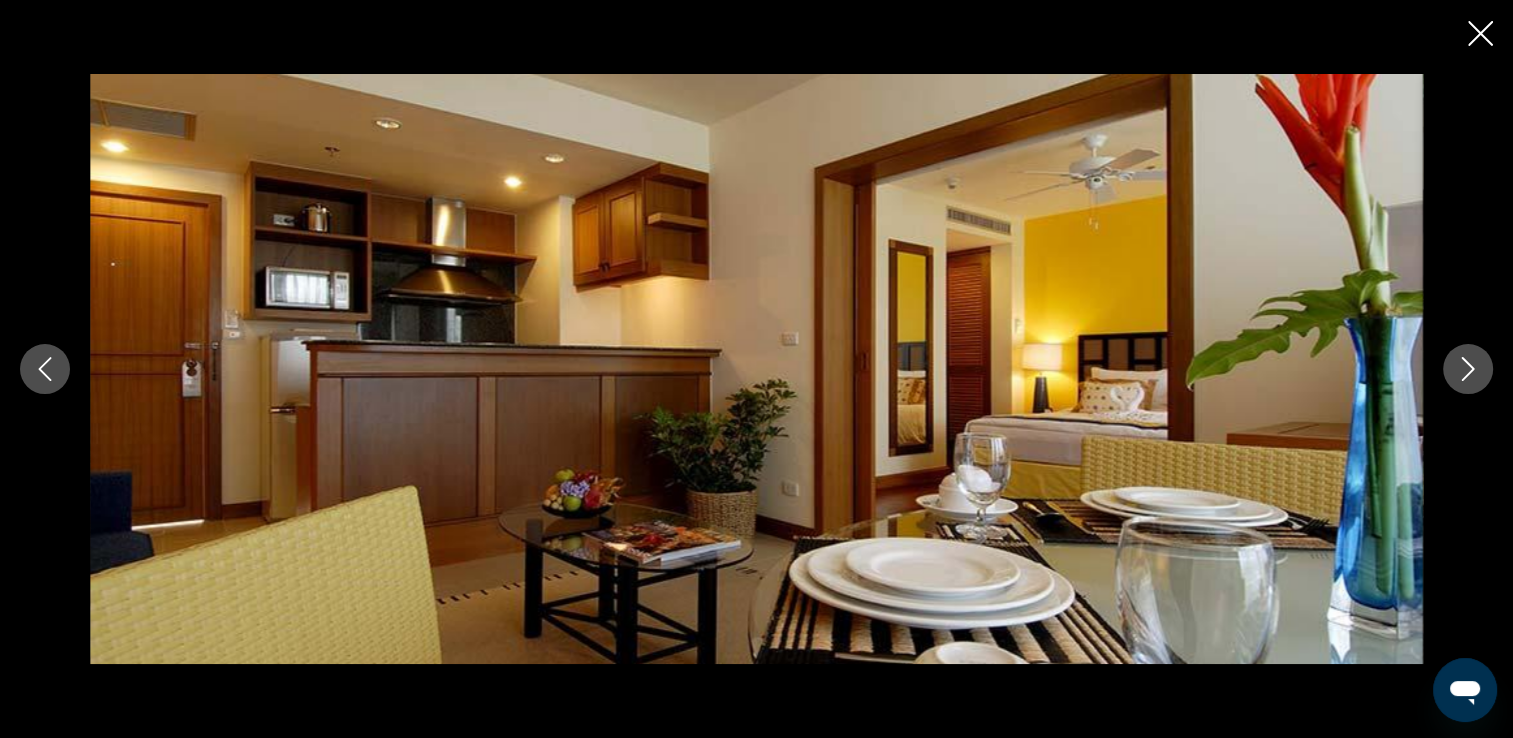 click 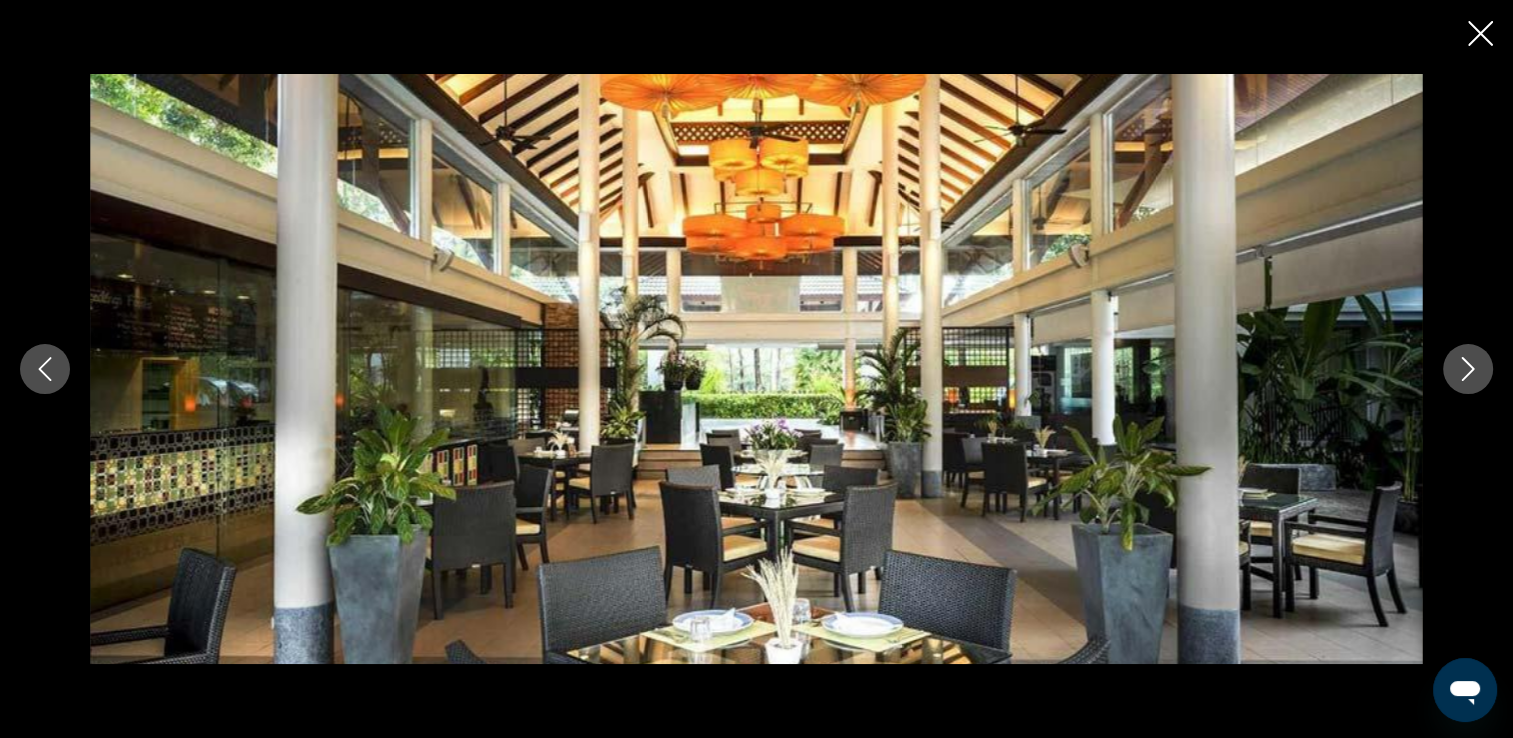 click 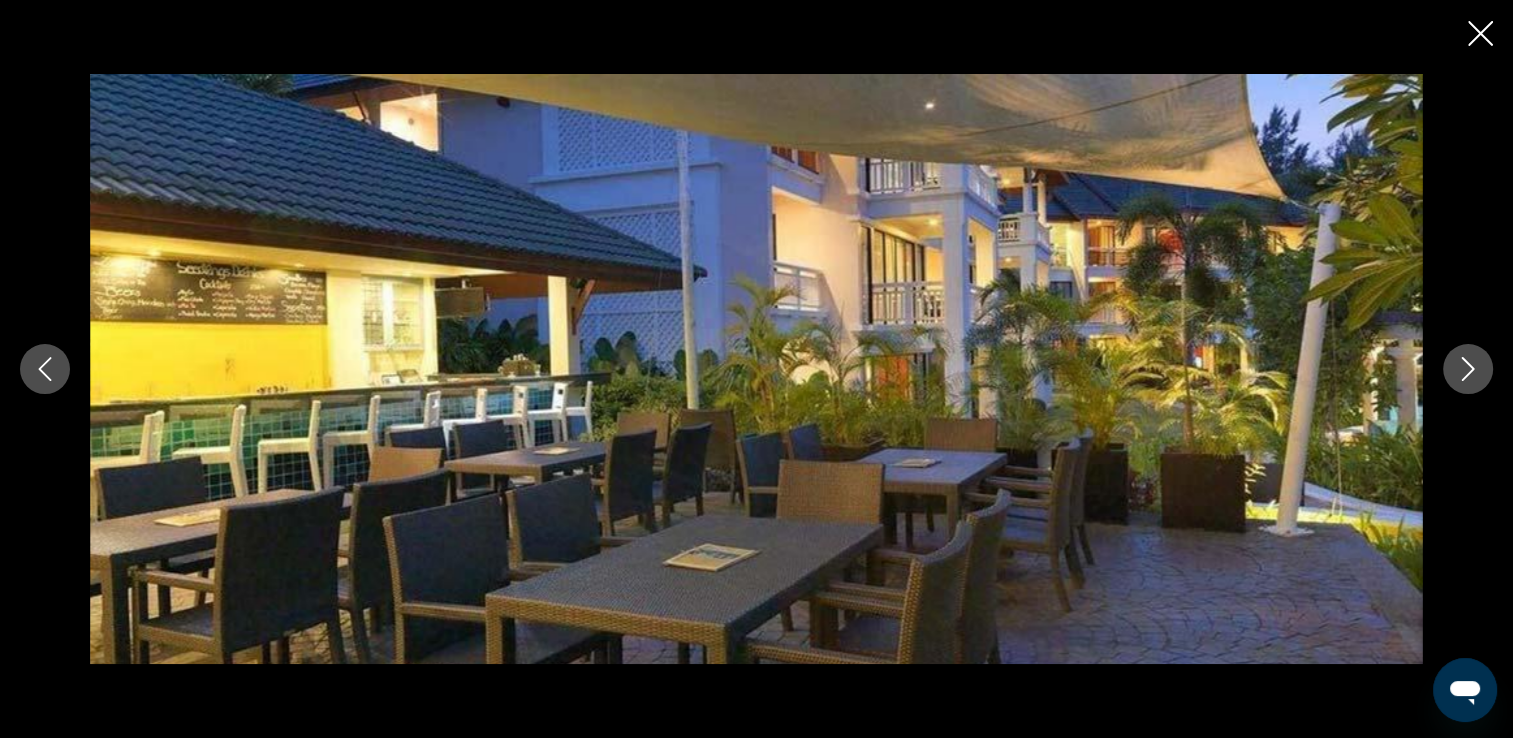 click 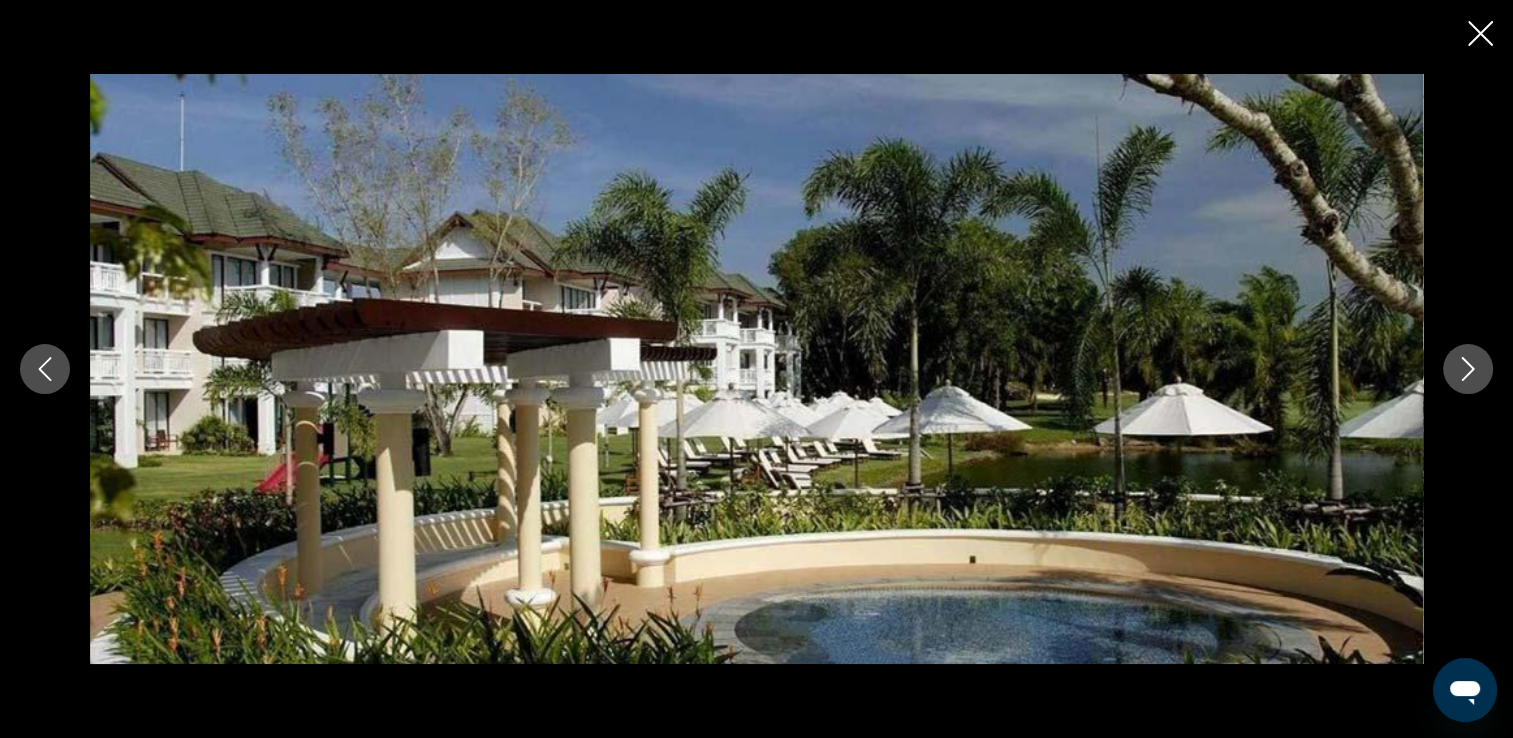 click 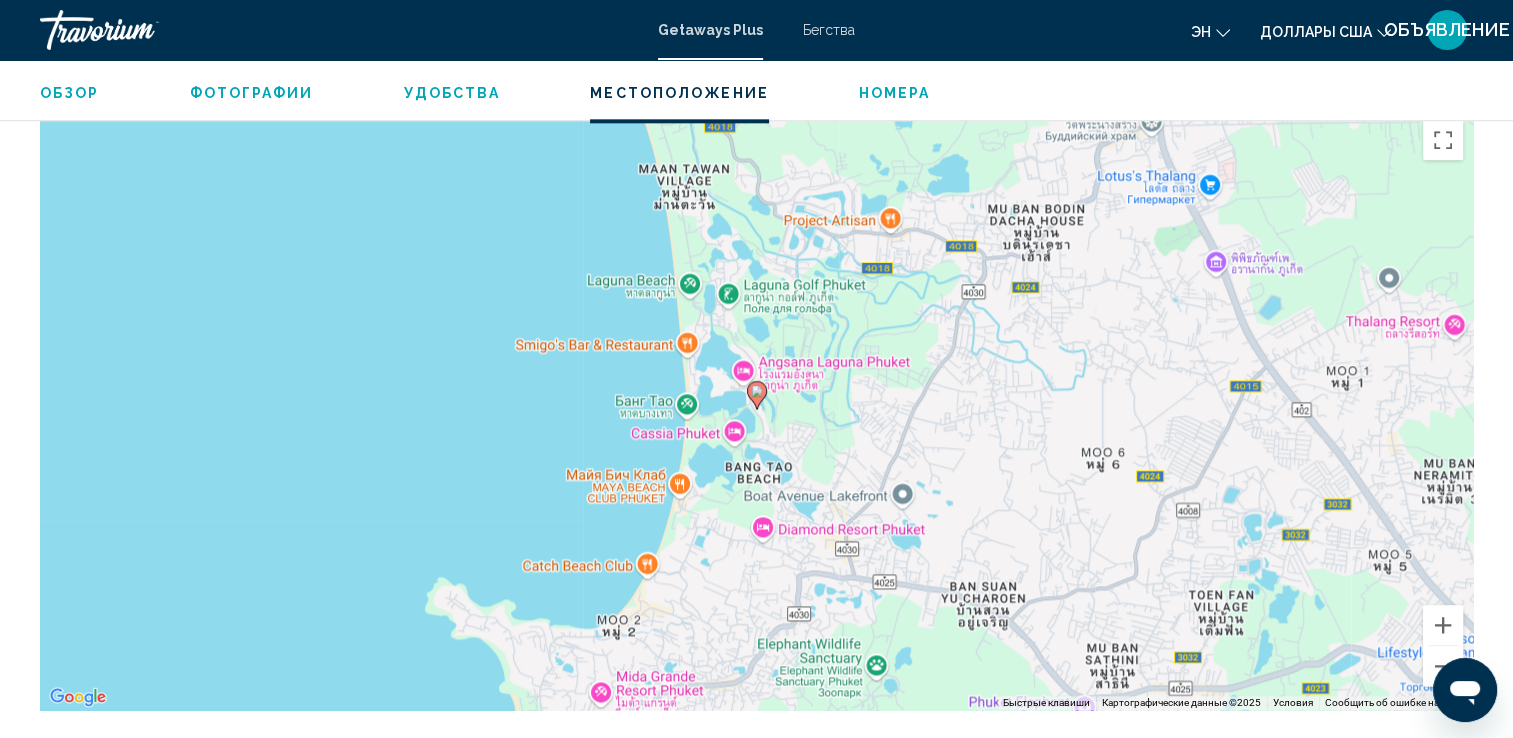 scroll, scrollTop: 2500, scrollLeft: 0, axis: vertical 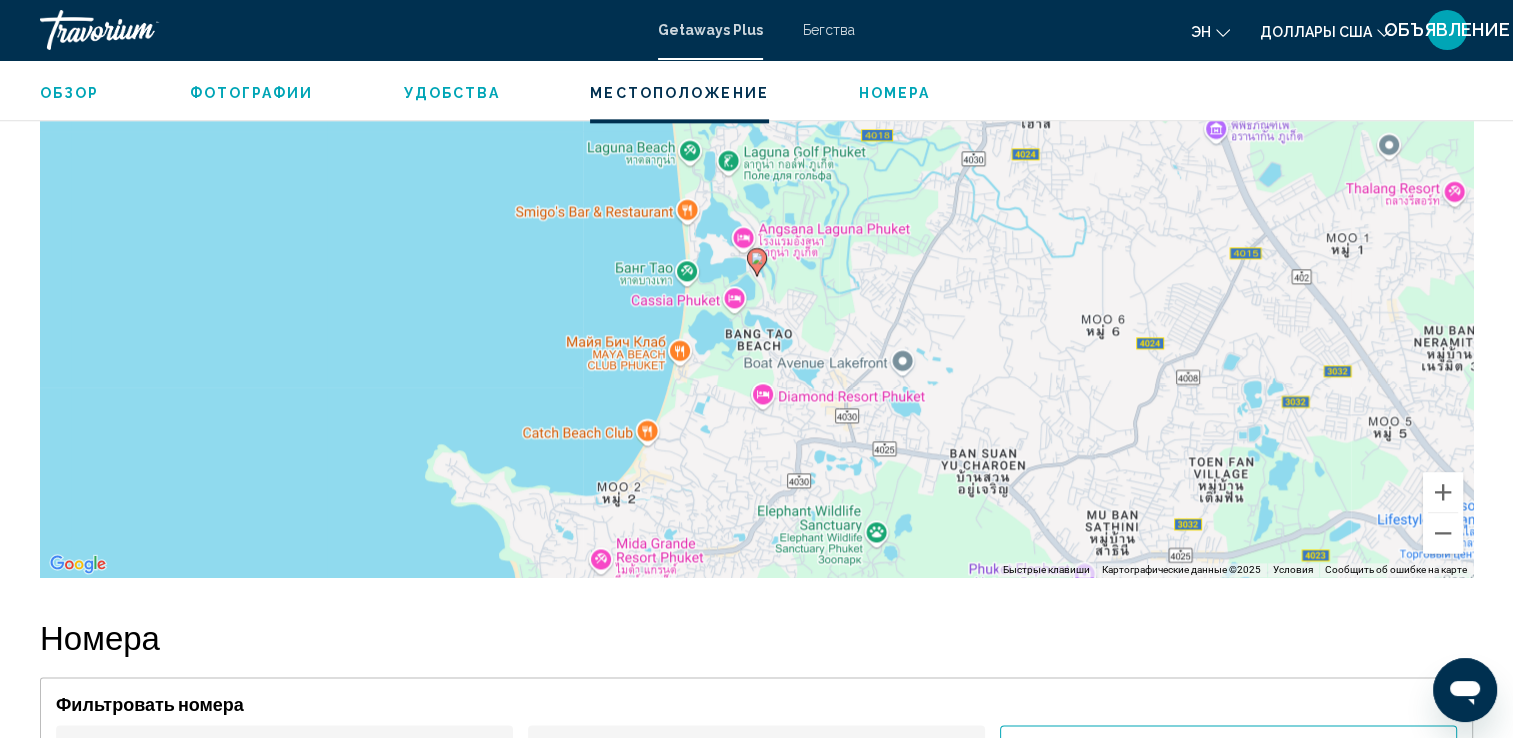click on "Чтобы активировать перетаскивание с помощью клавиатуры, нажмите Alt + Ввод. После этого перемещайте маркер, используя клавиши со стрелками. Чтобы завершить перетаскивание, нажмите клавишу Ввод. Чтобы отменить действие, нажмите клавишу Esc." at bounding box center (756, 277) 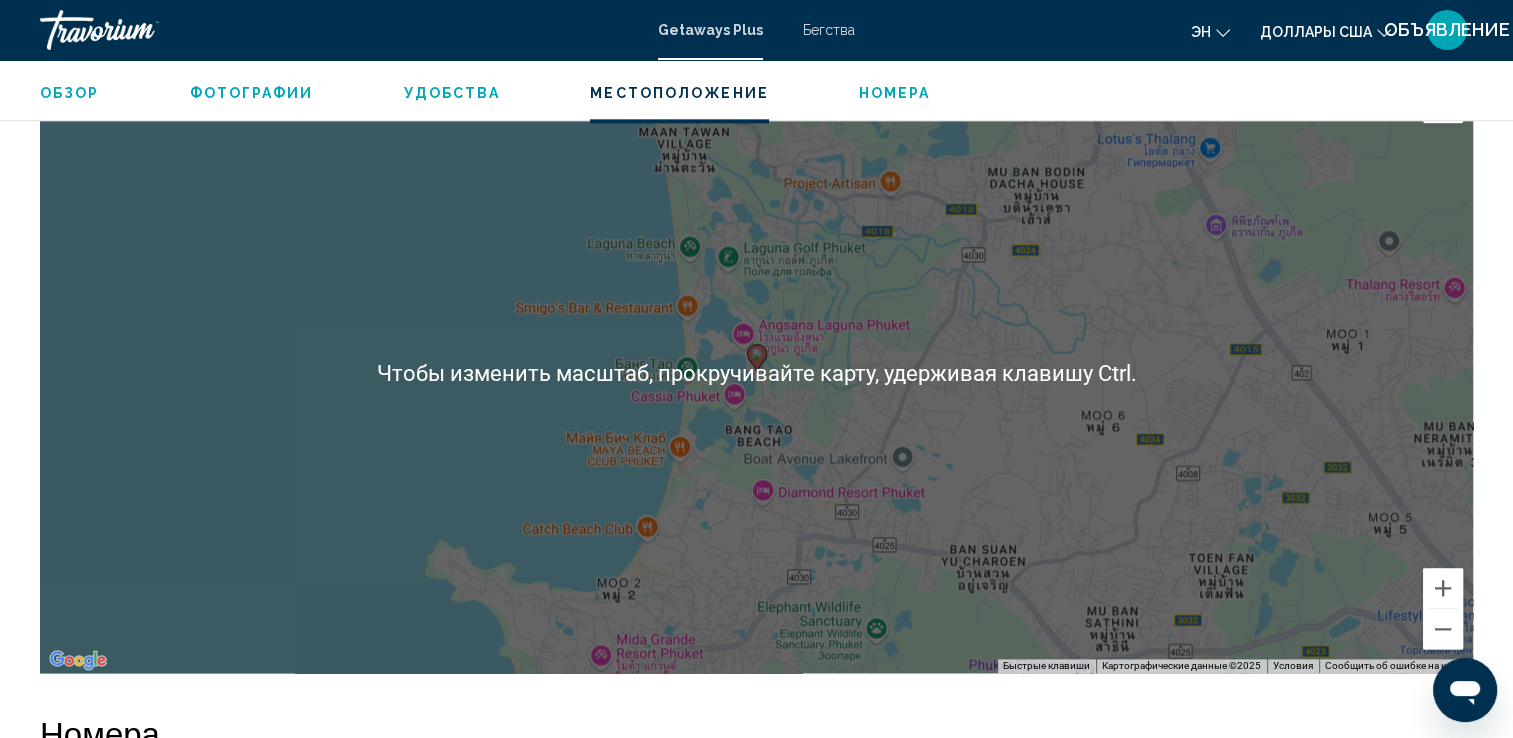 scroll, scrollTop: 2400, scrollLeft: 0, axis: vertical 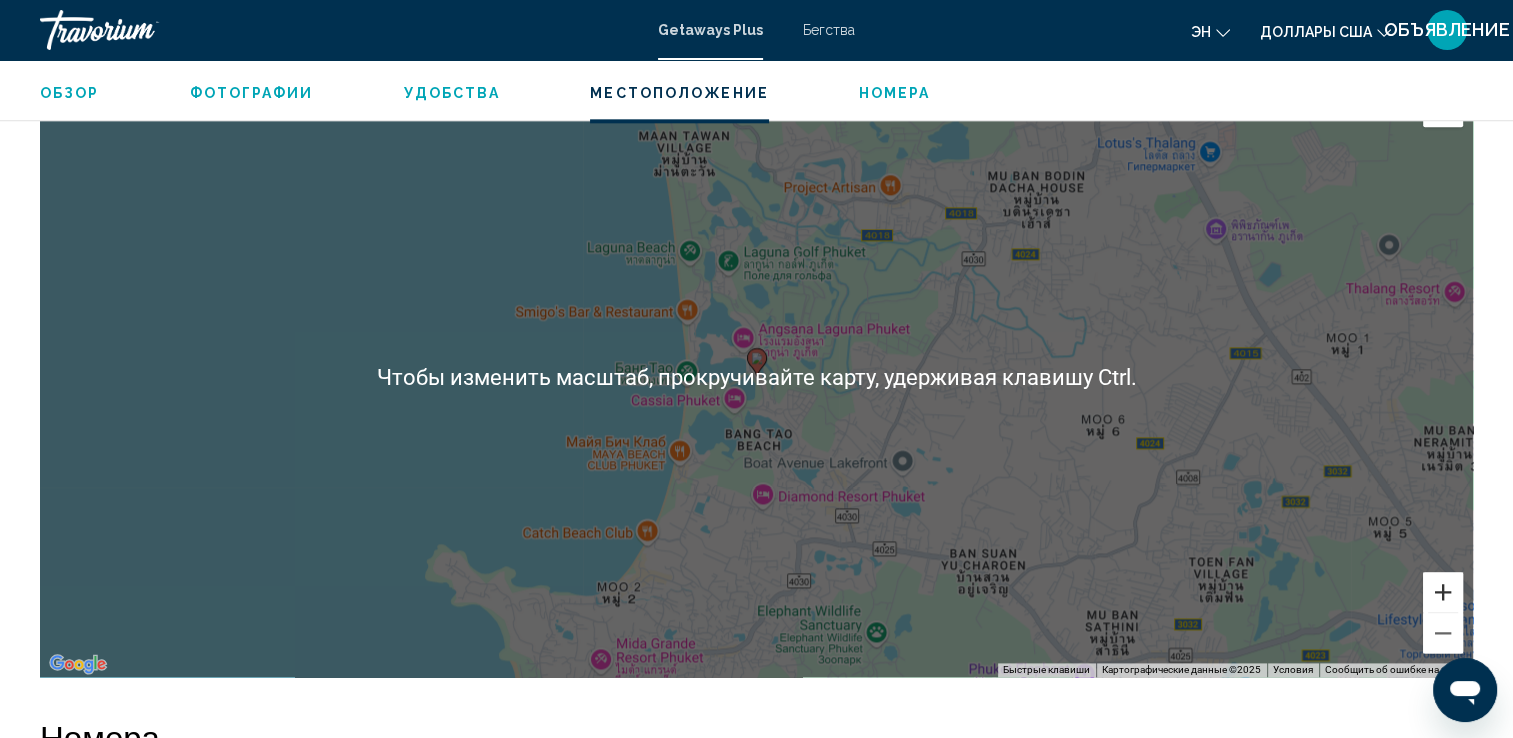 click at bounding box center (1443, 592) 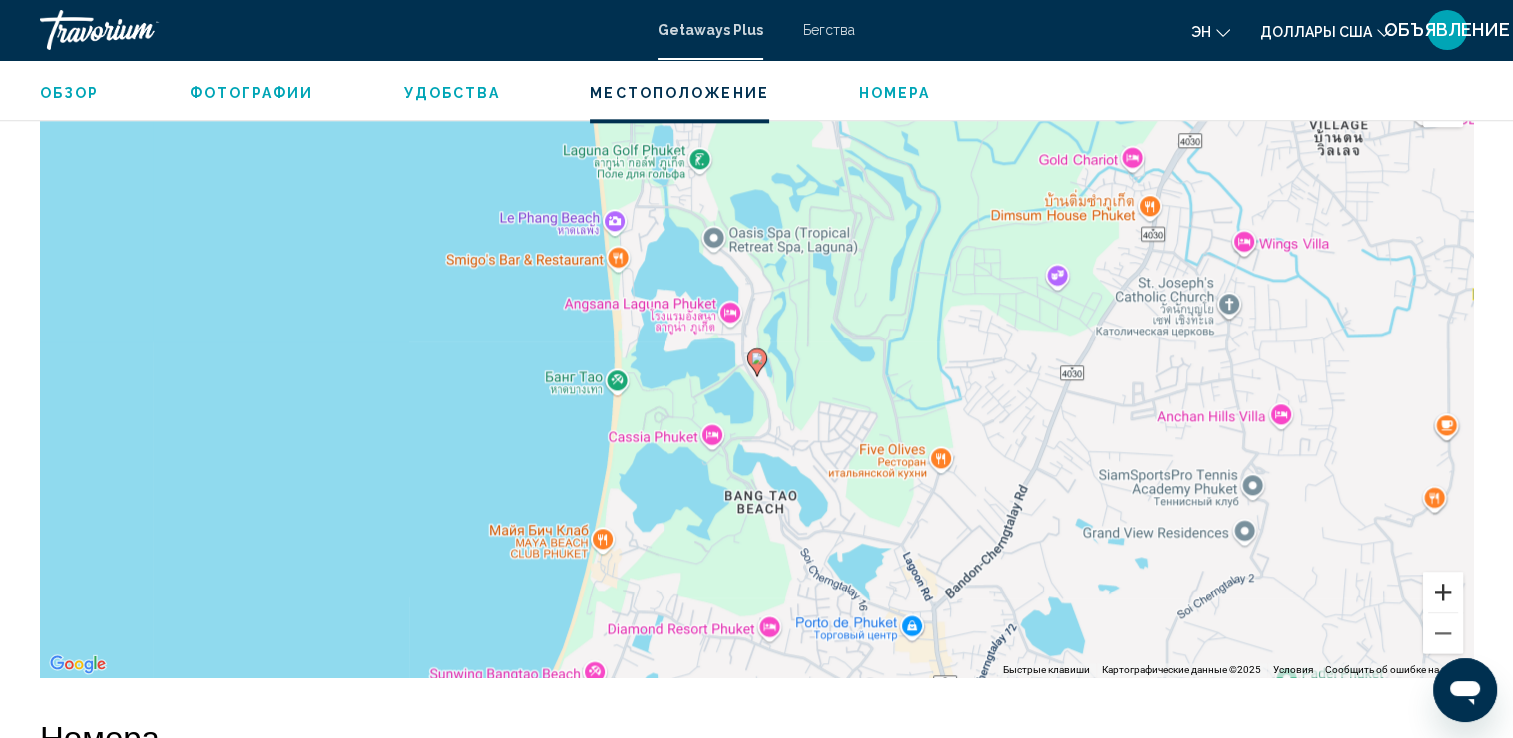 click at bounding box center (1443, 592) 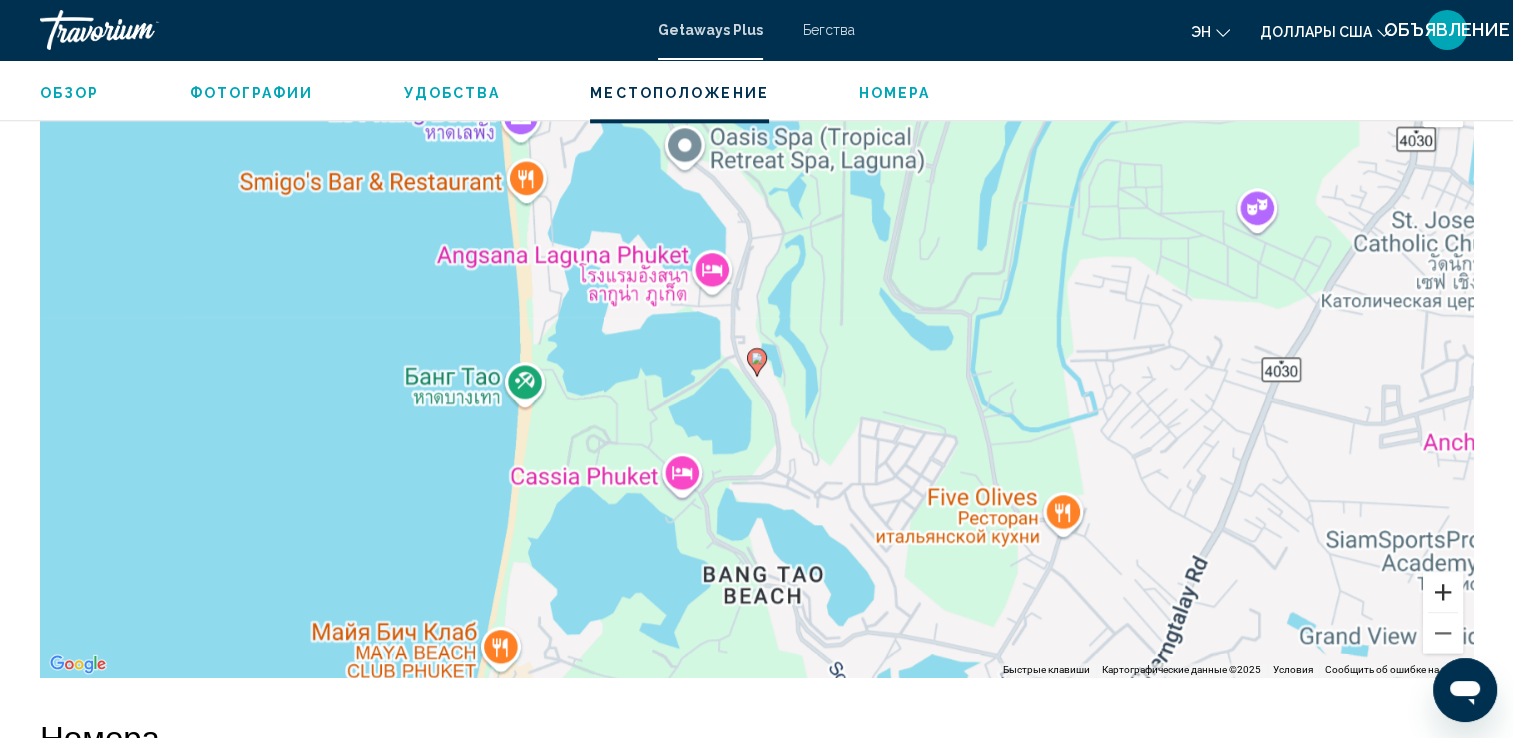 click at bounding box center (1443, 592) 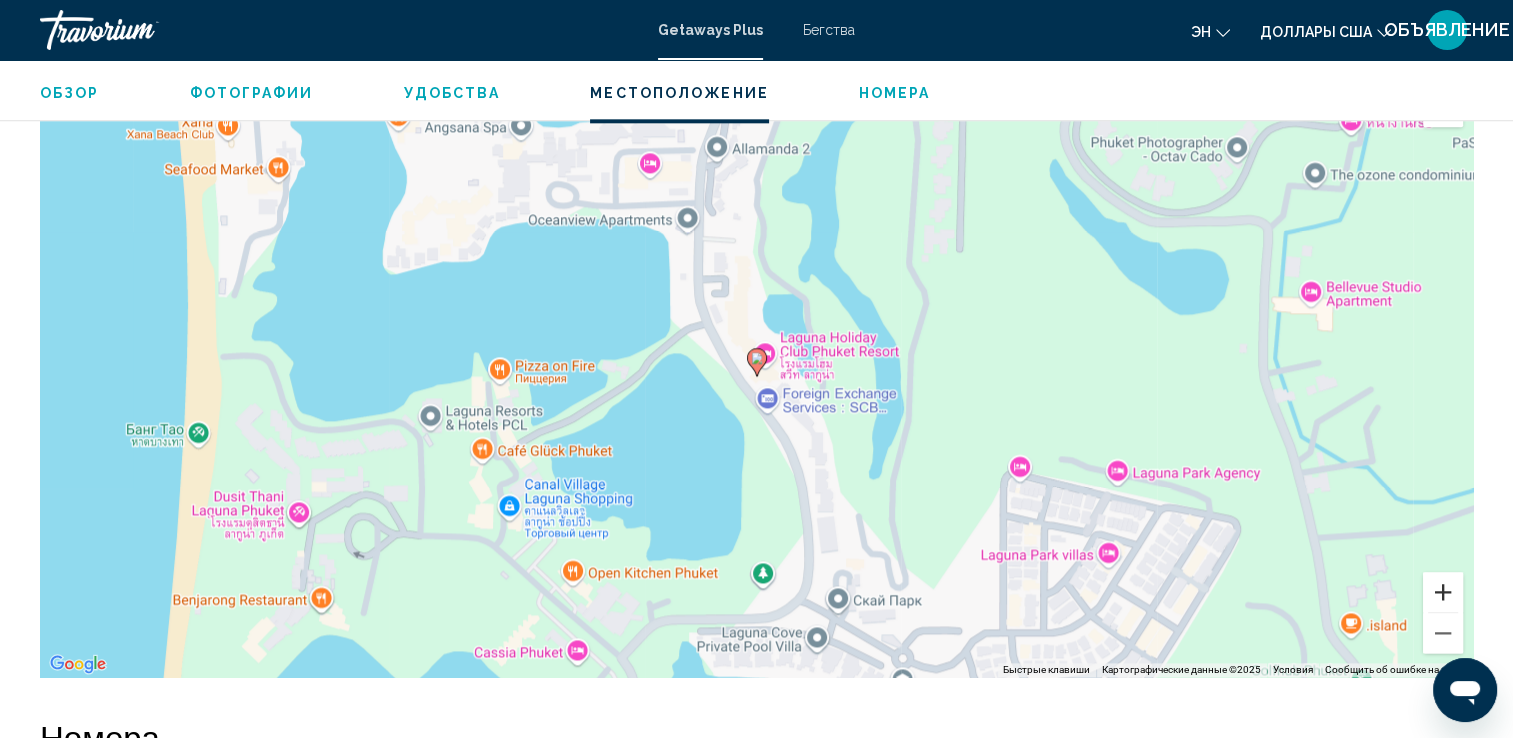 click at bounding box center [1443, 592] 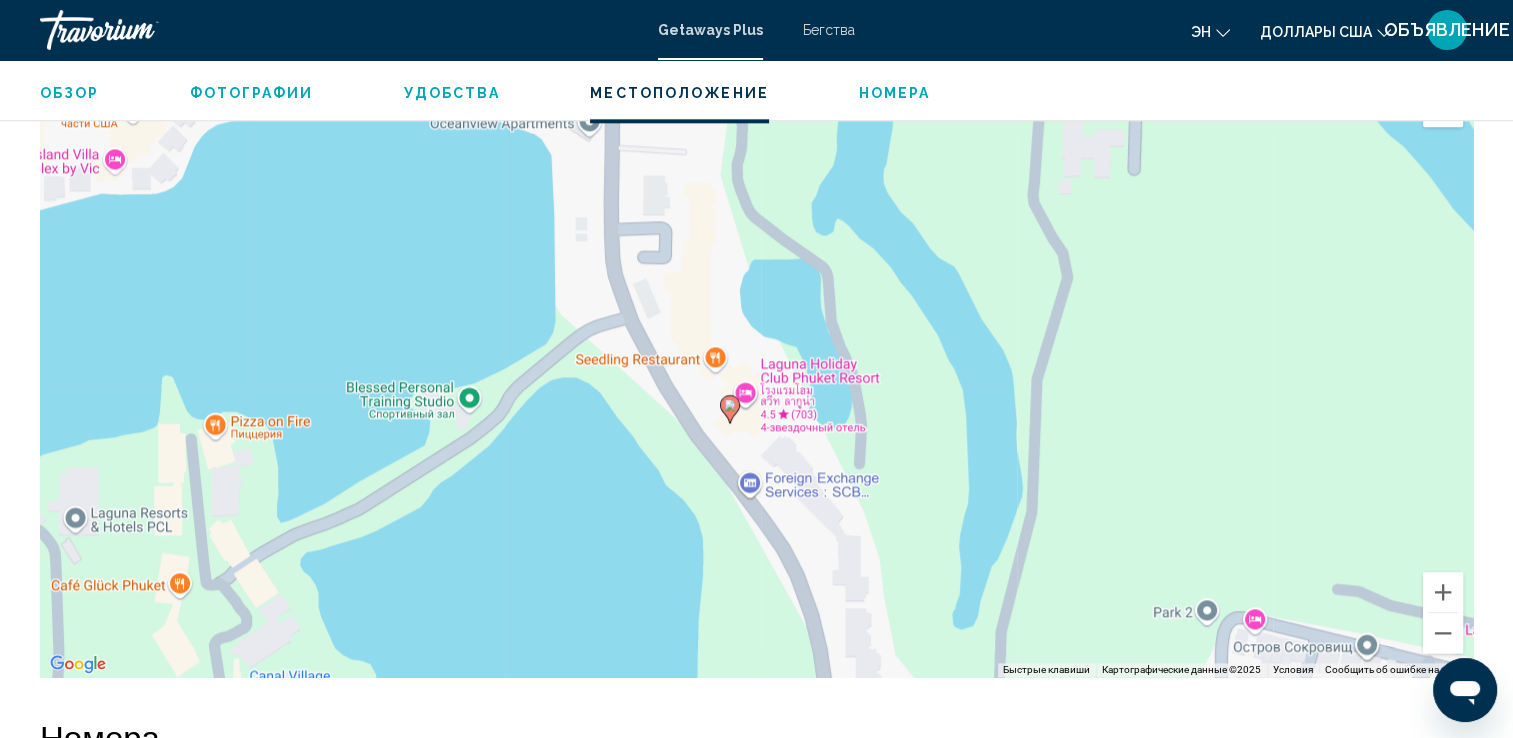 drag, startPoint x: 760, startPoint y: 407, endPoint x: 733, endPoint y: 456, distance: 55.946404 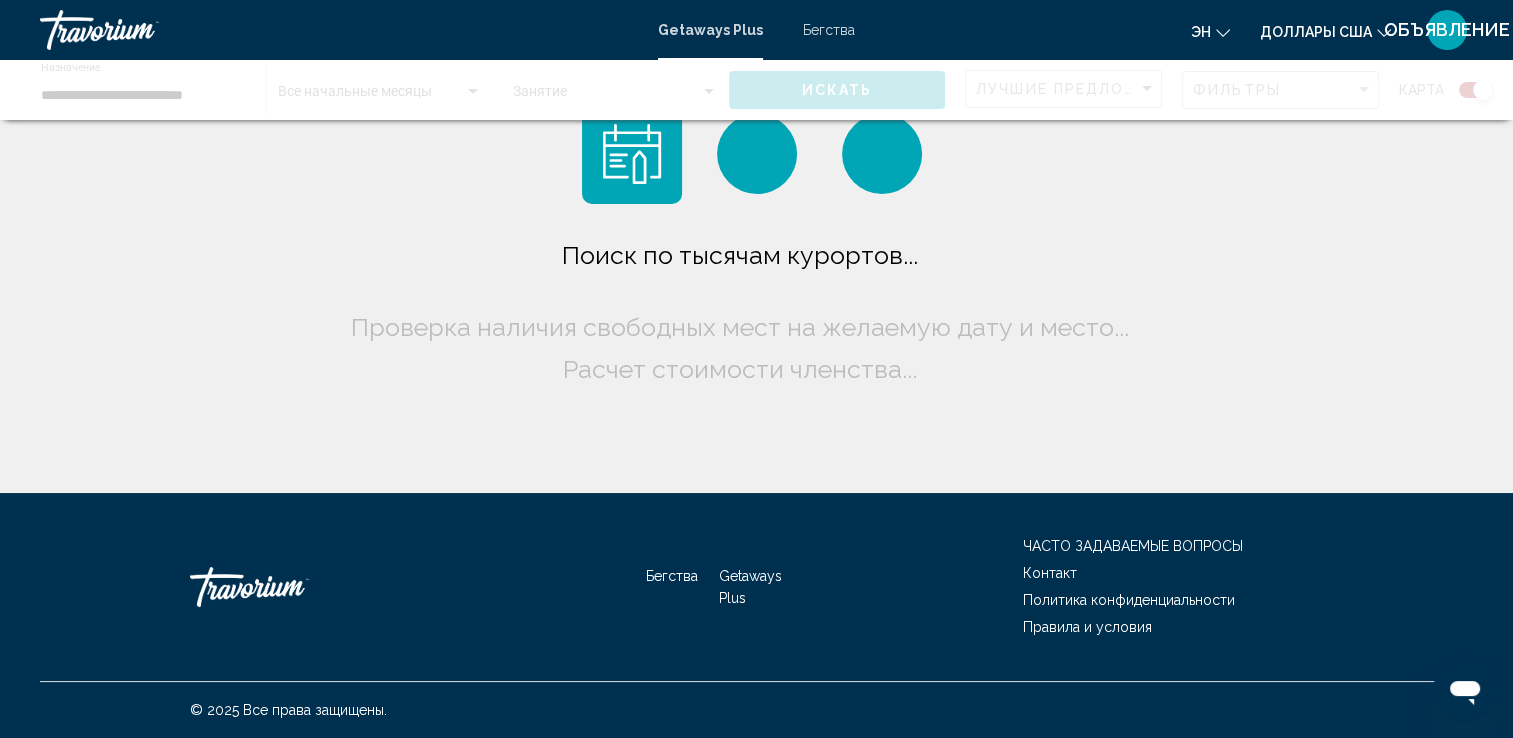 scroll, scrollTop: 0, scrollLeft: 0, axis: both 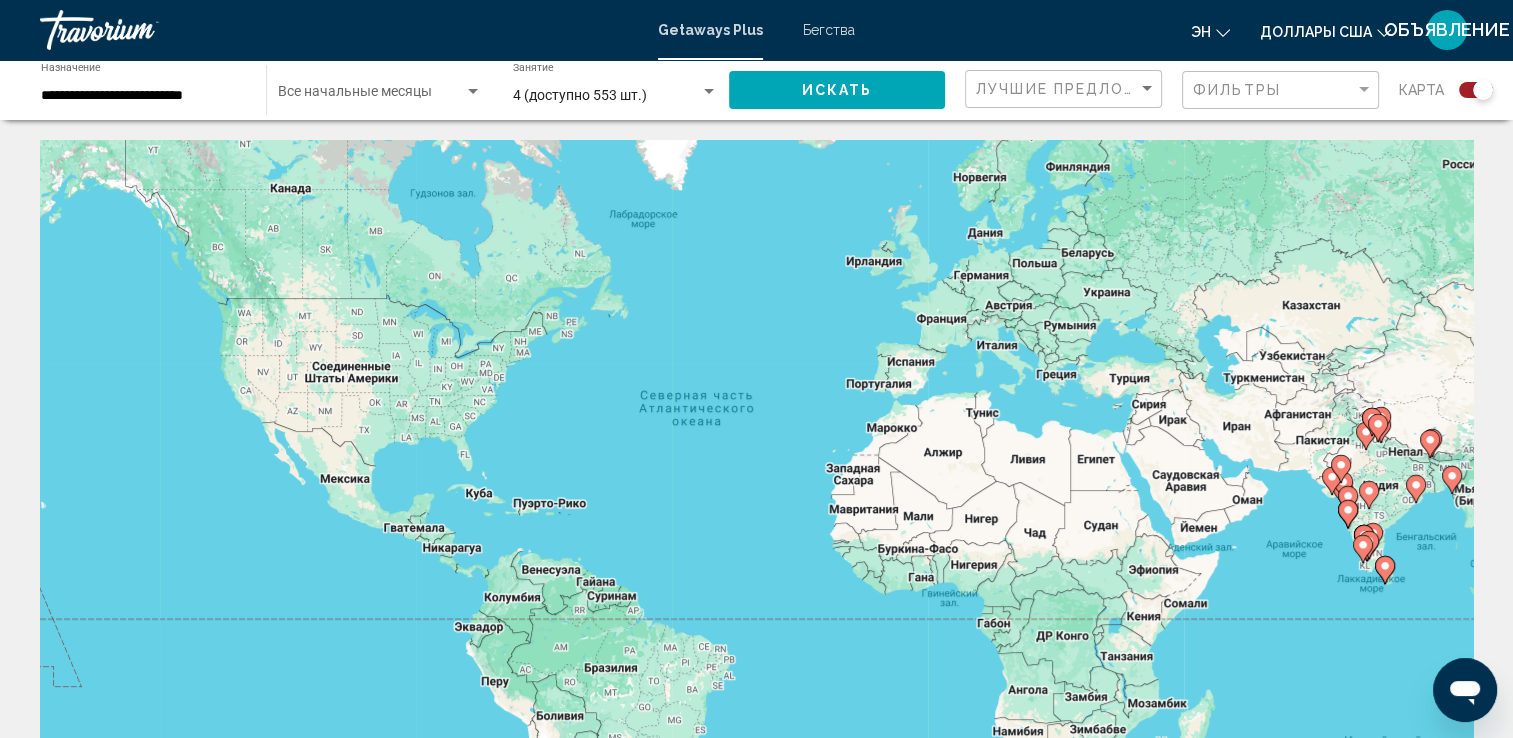 drag, startPoint x: 77, startPoint y: 79, endPoint x: 88, endPoint y: 83, distance: 11.7046995 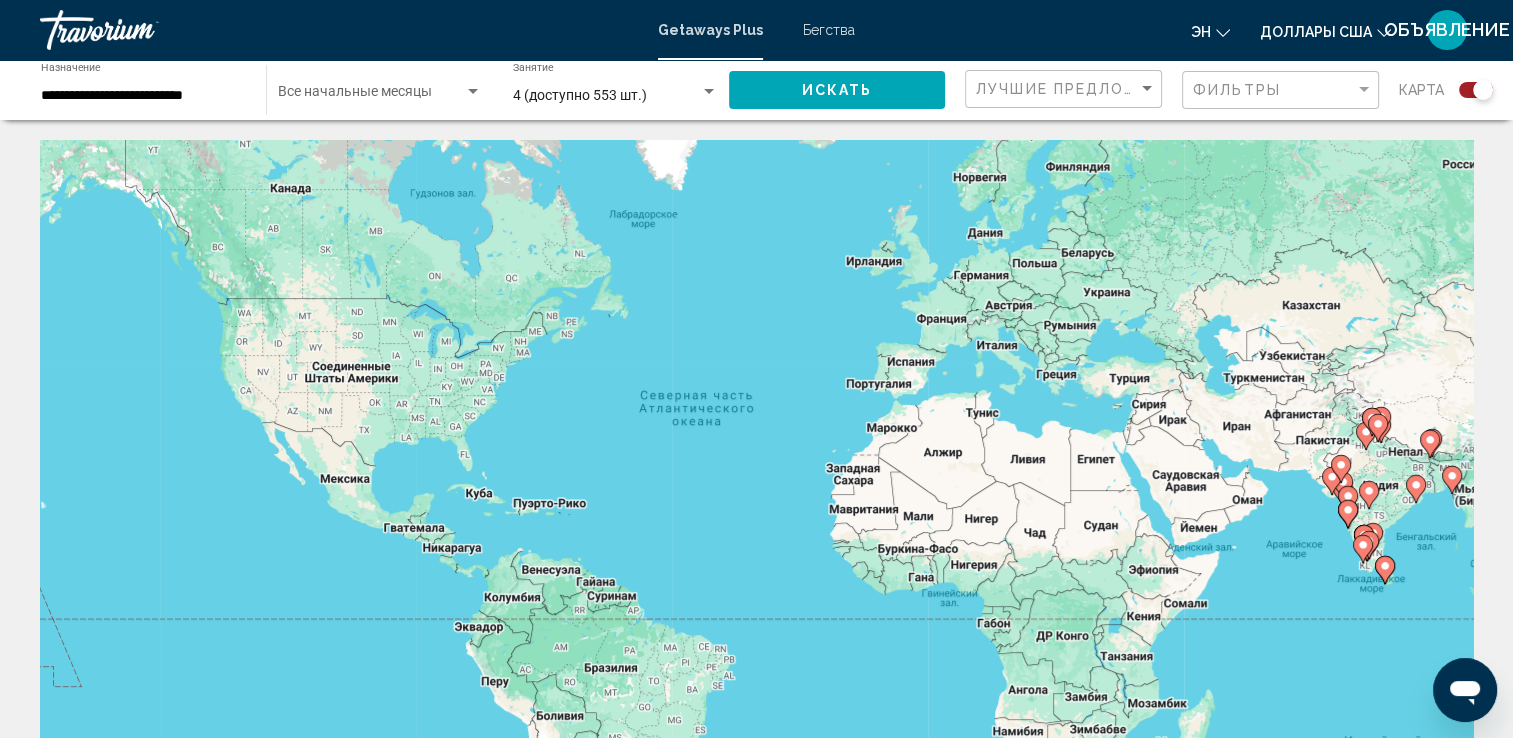 click on "**********" 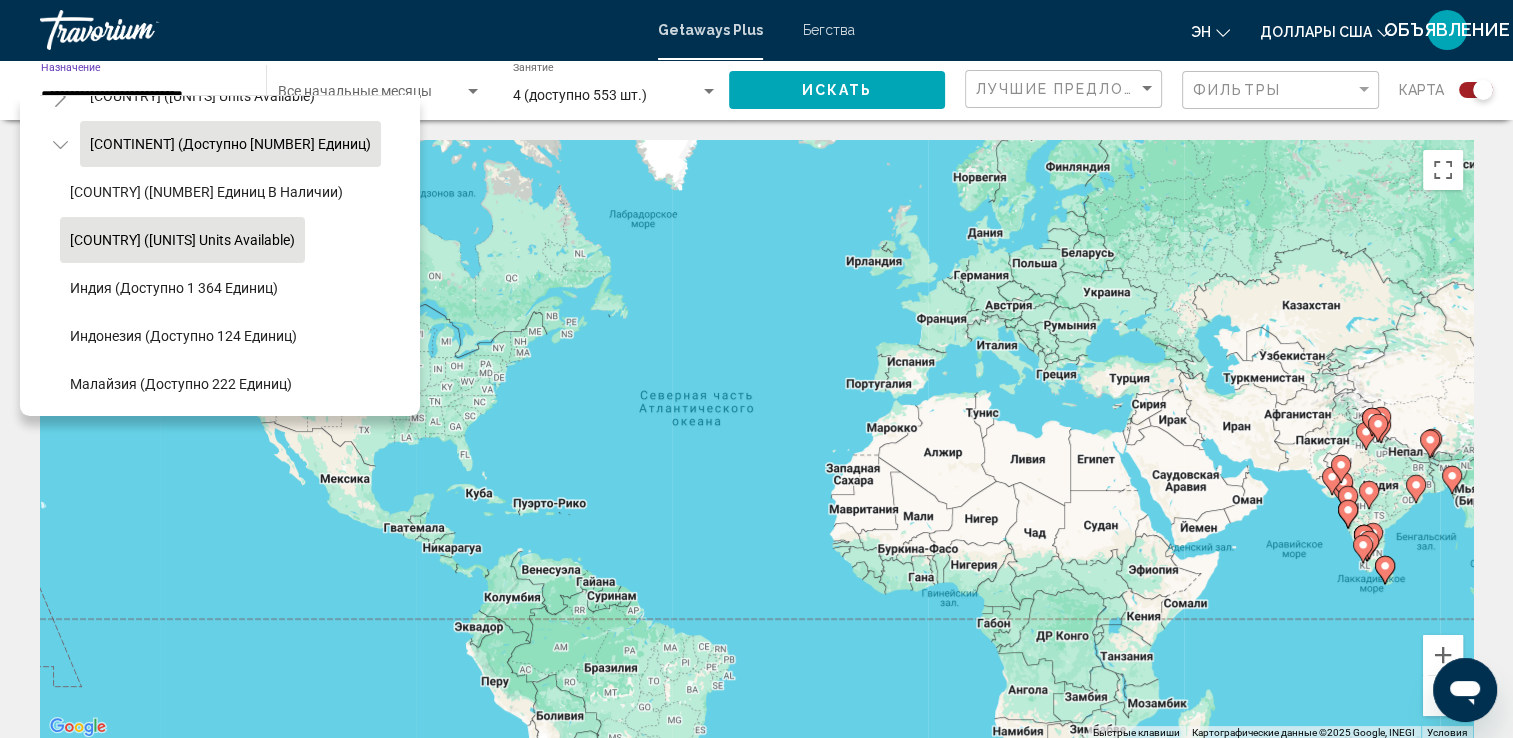 scroll, scrollTop: 566, scrollLeft: 0, axis: vertical 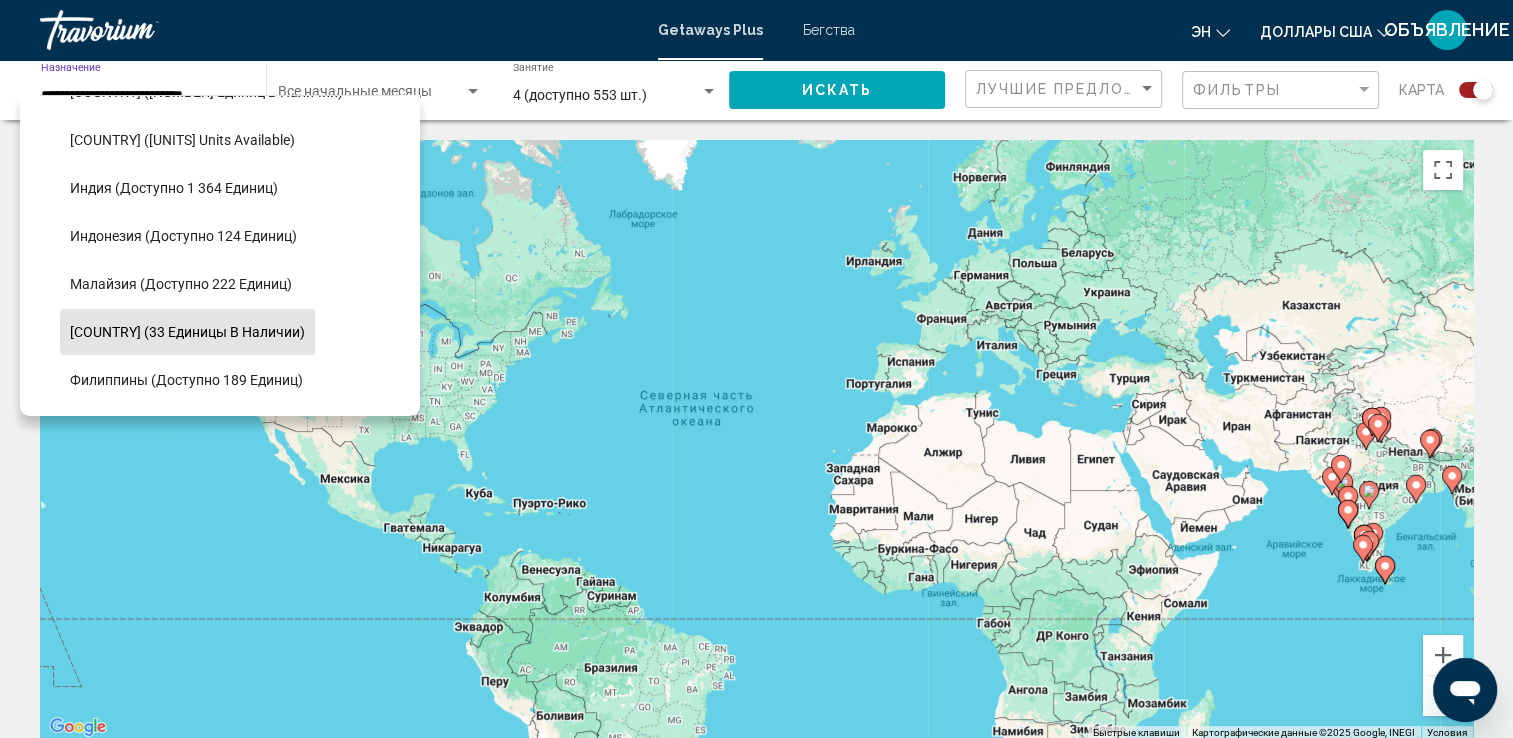 click on "[COUNTRY] (33 единицы в наличии)" 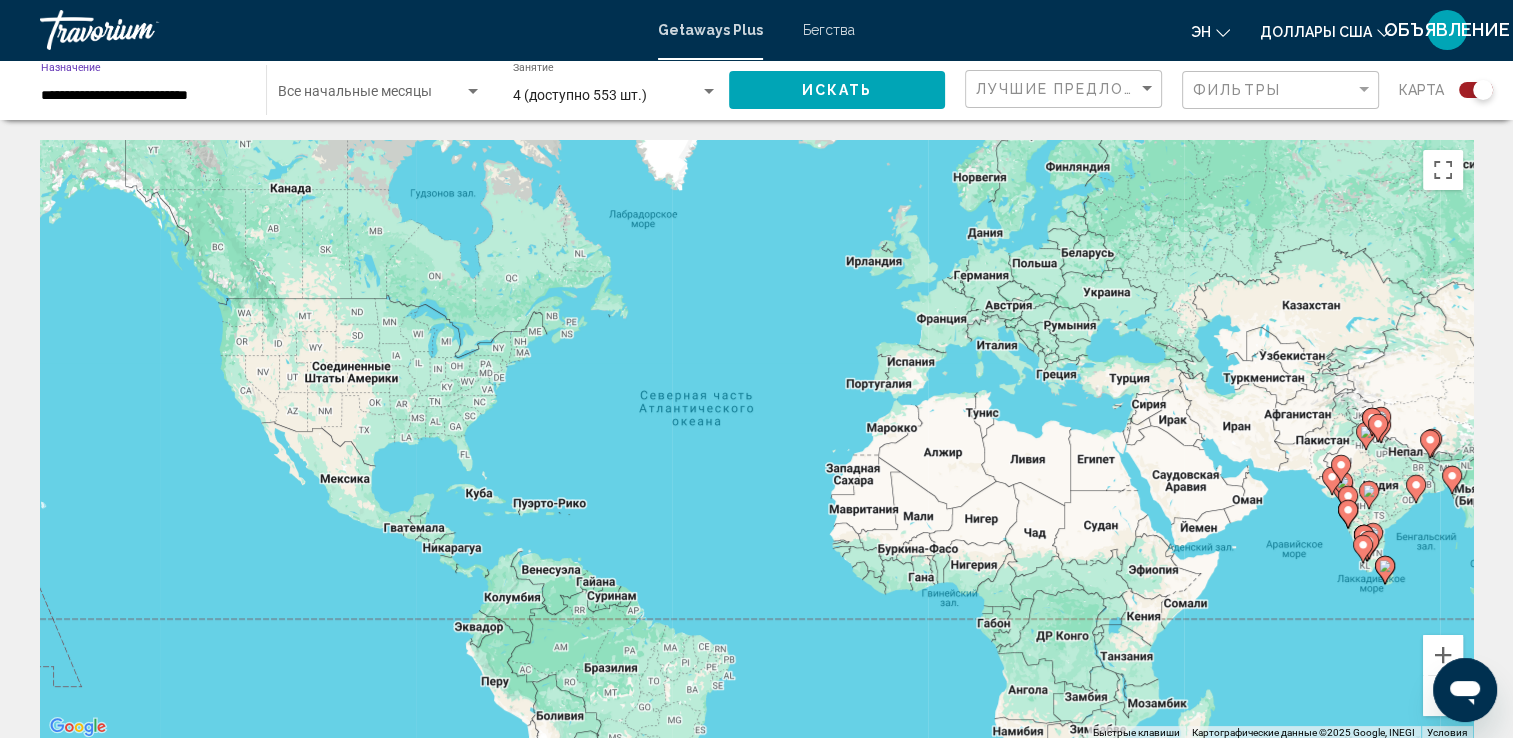 click on "Искать" 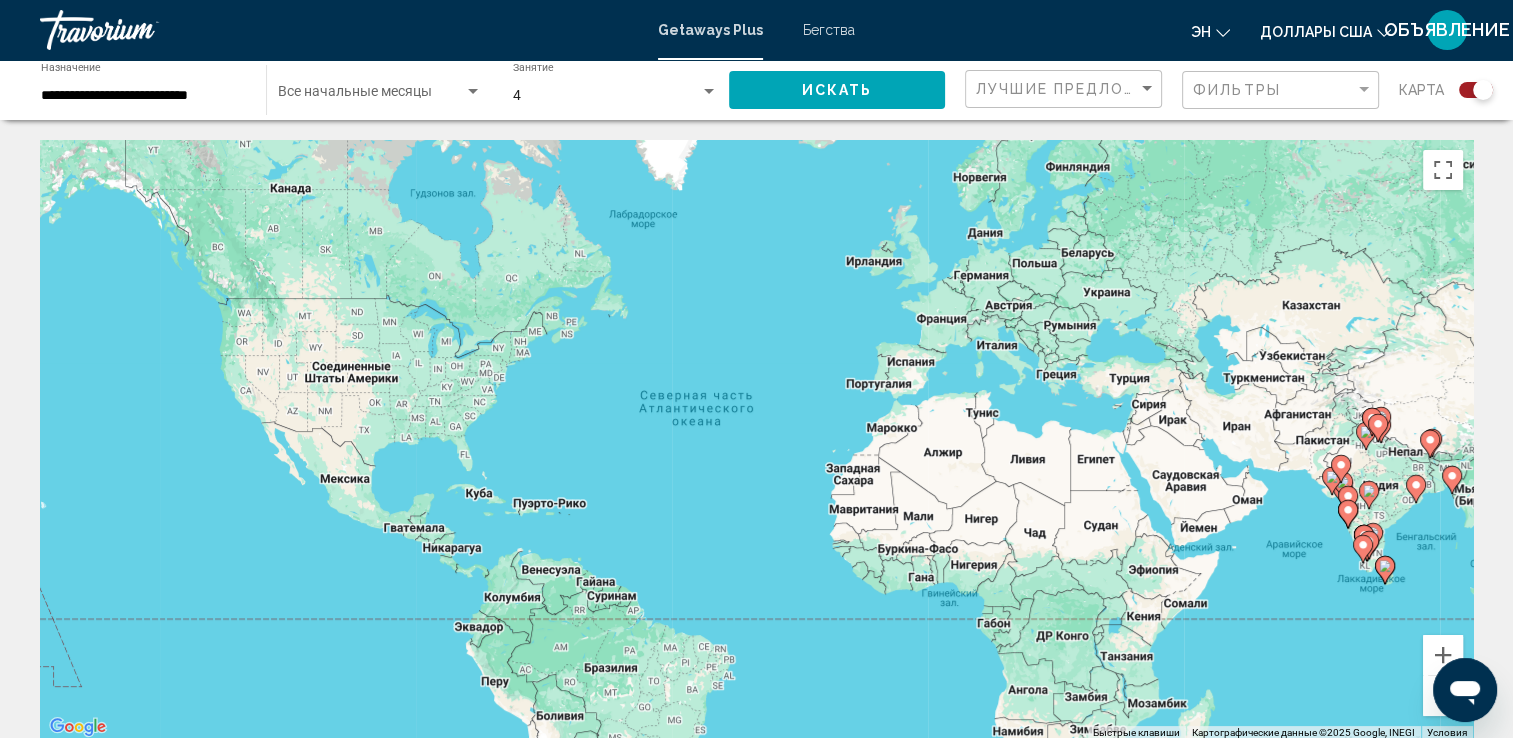 scroll, scrollTop: 0, scrollLeft: 0, axis: both 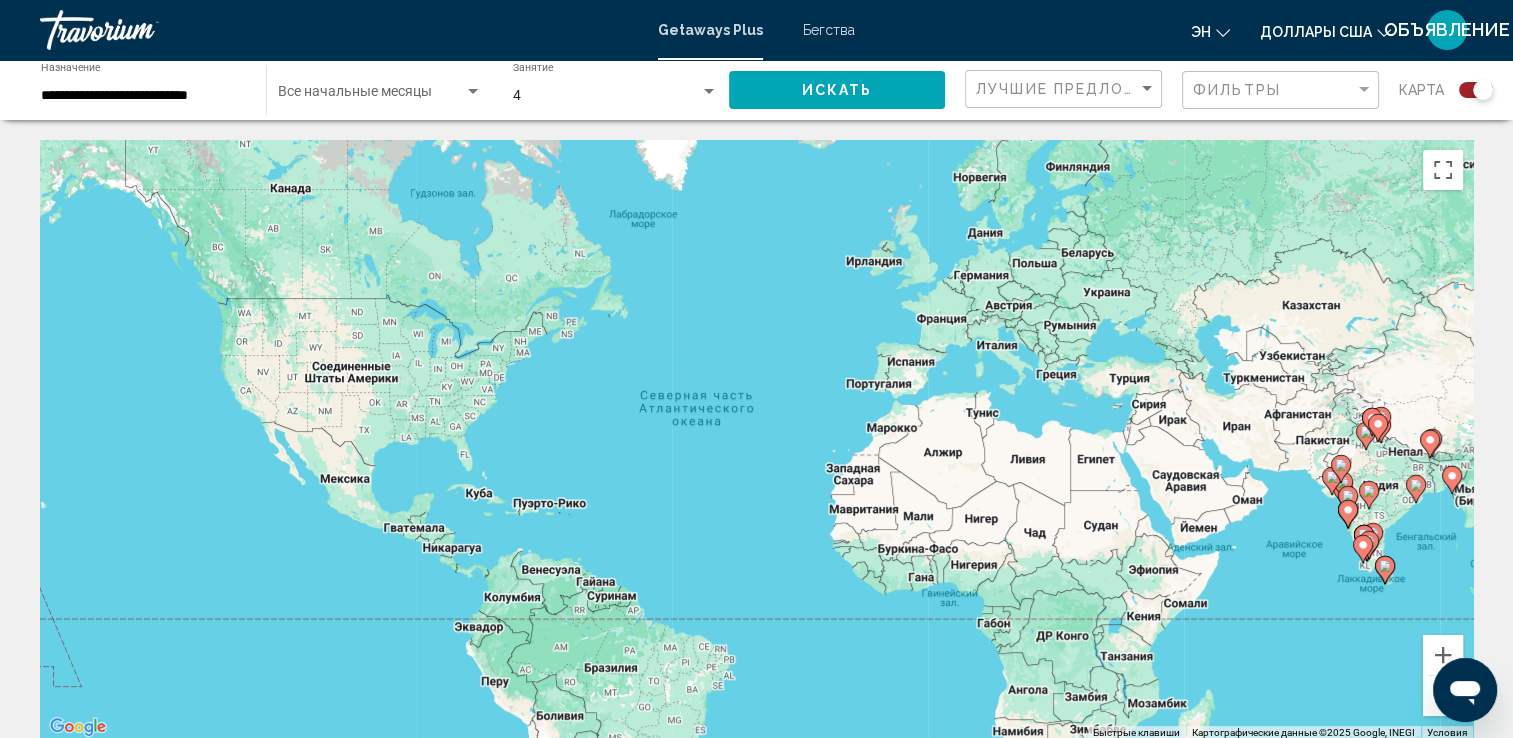 click on "4 Занятие Any Occupancy" 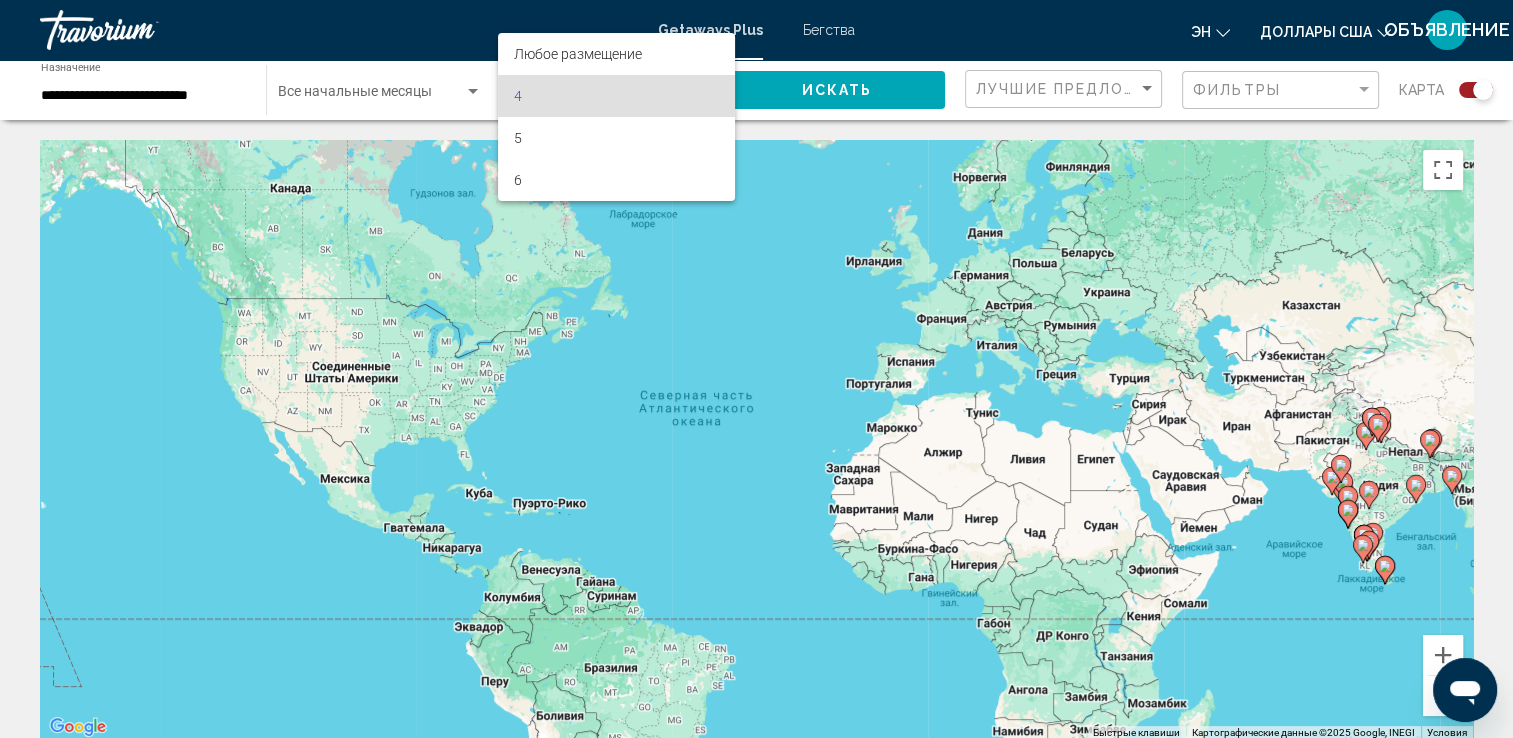 click on "4" at bounding box center [617, 96] 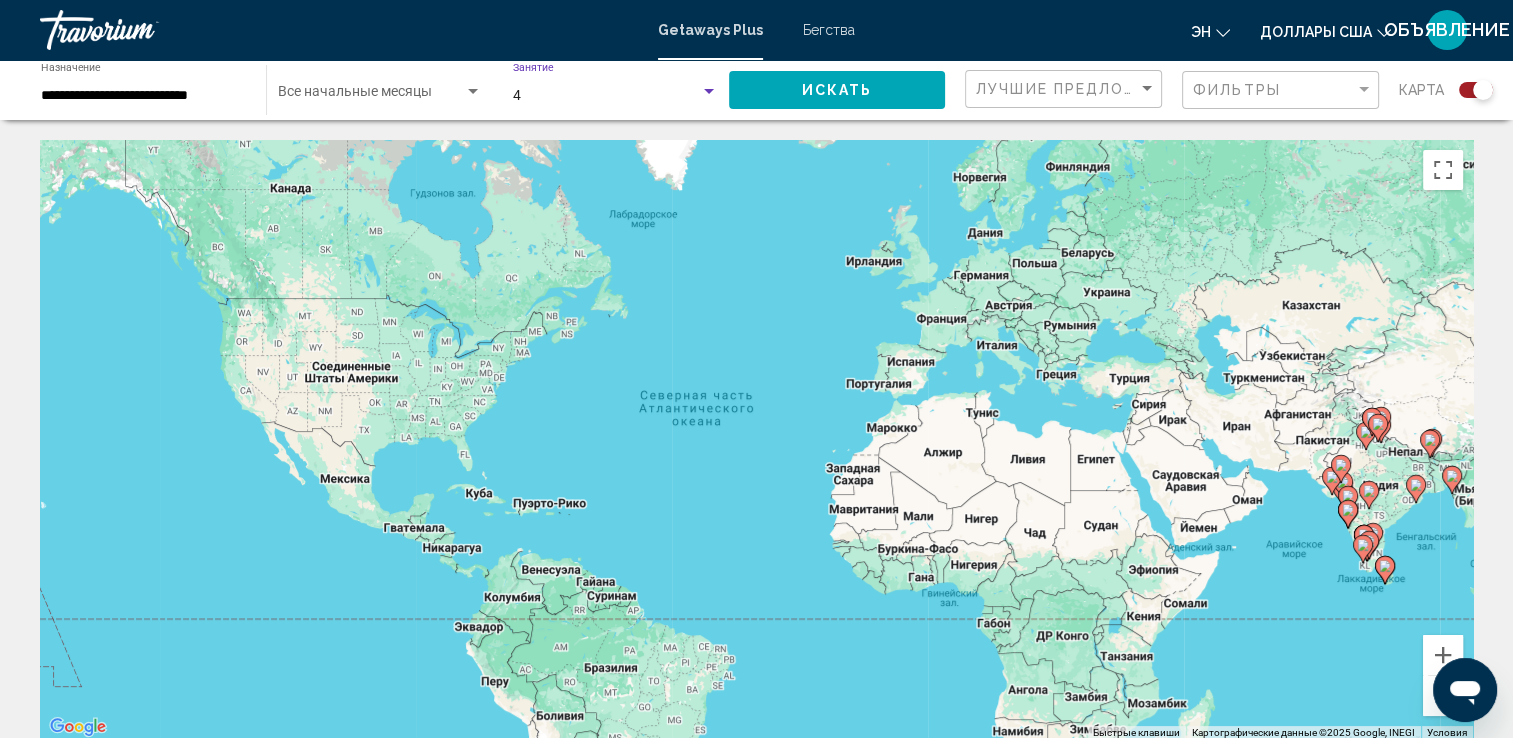 click on "4" at bounding box center [606, 96] 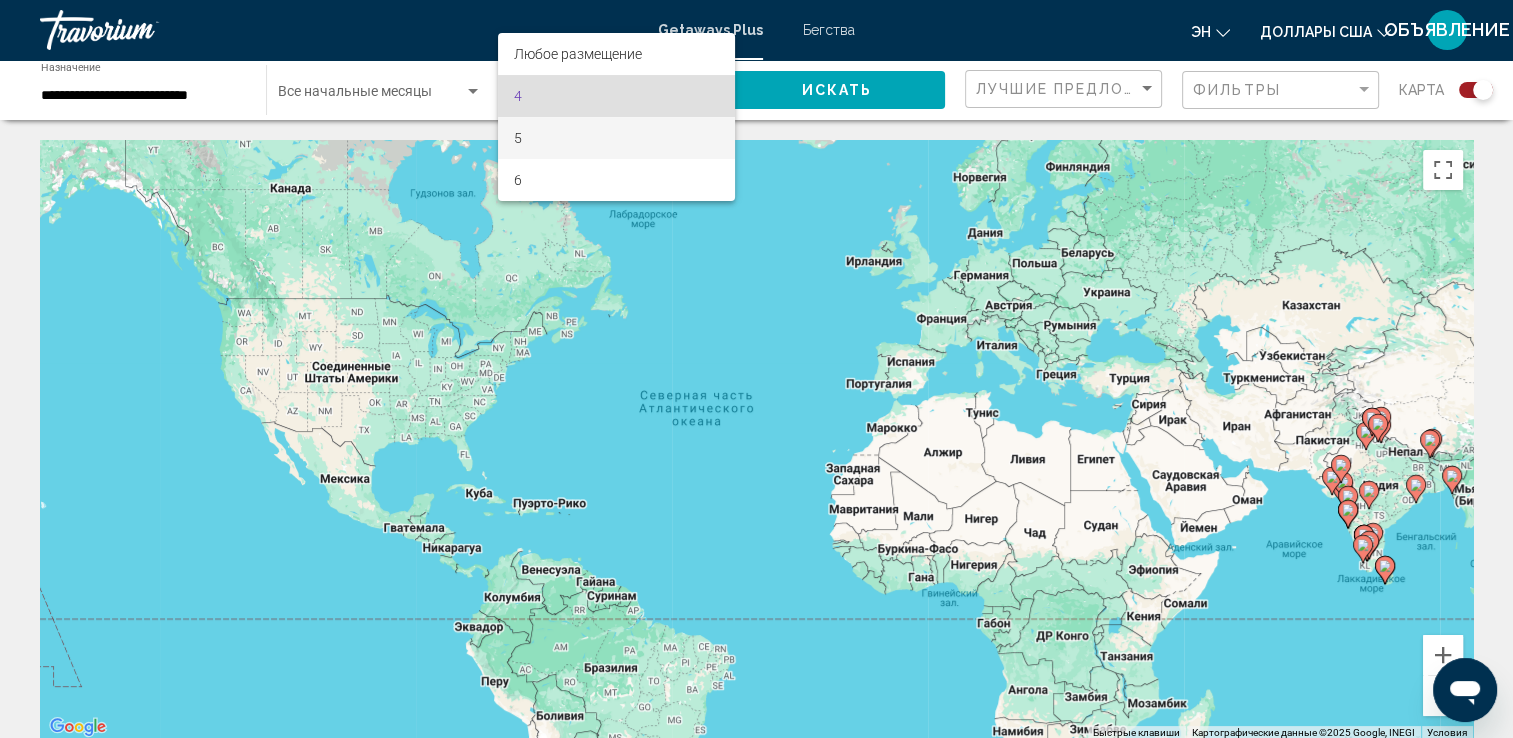 click on "5" at bounding box center [617, 138] 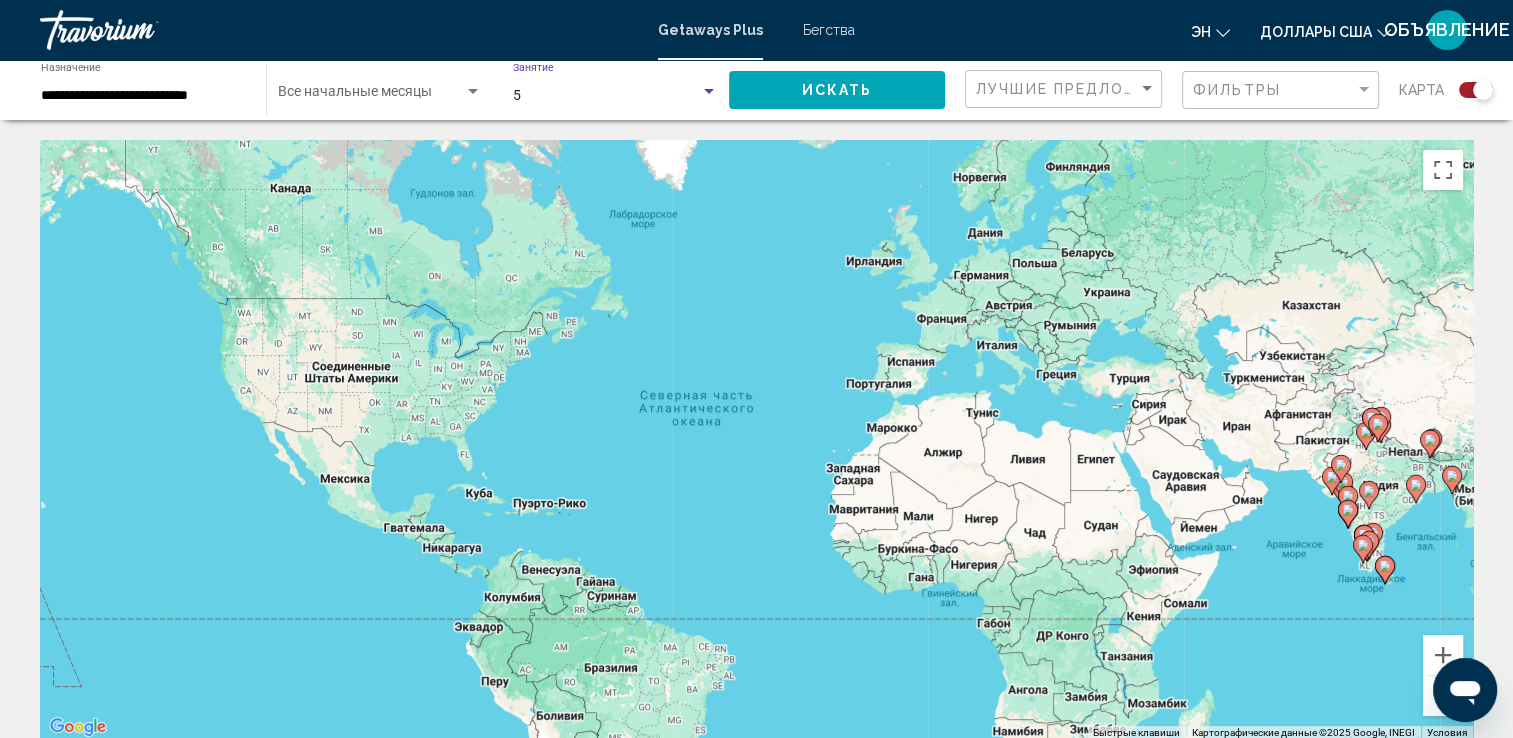 click on "Искать" 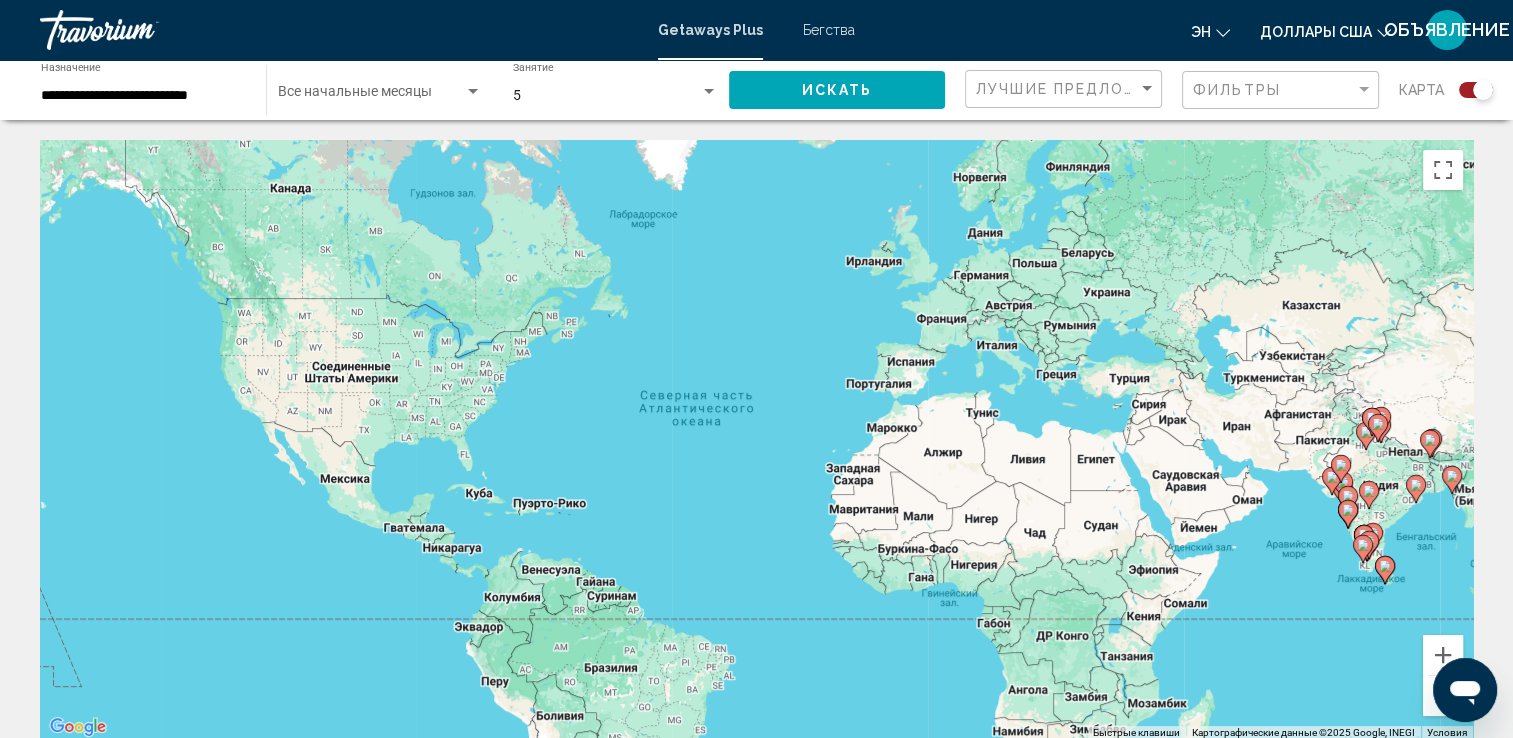 click on "Искать" 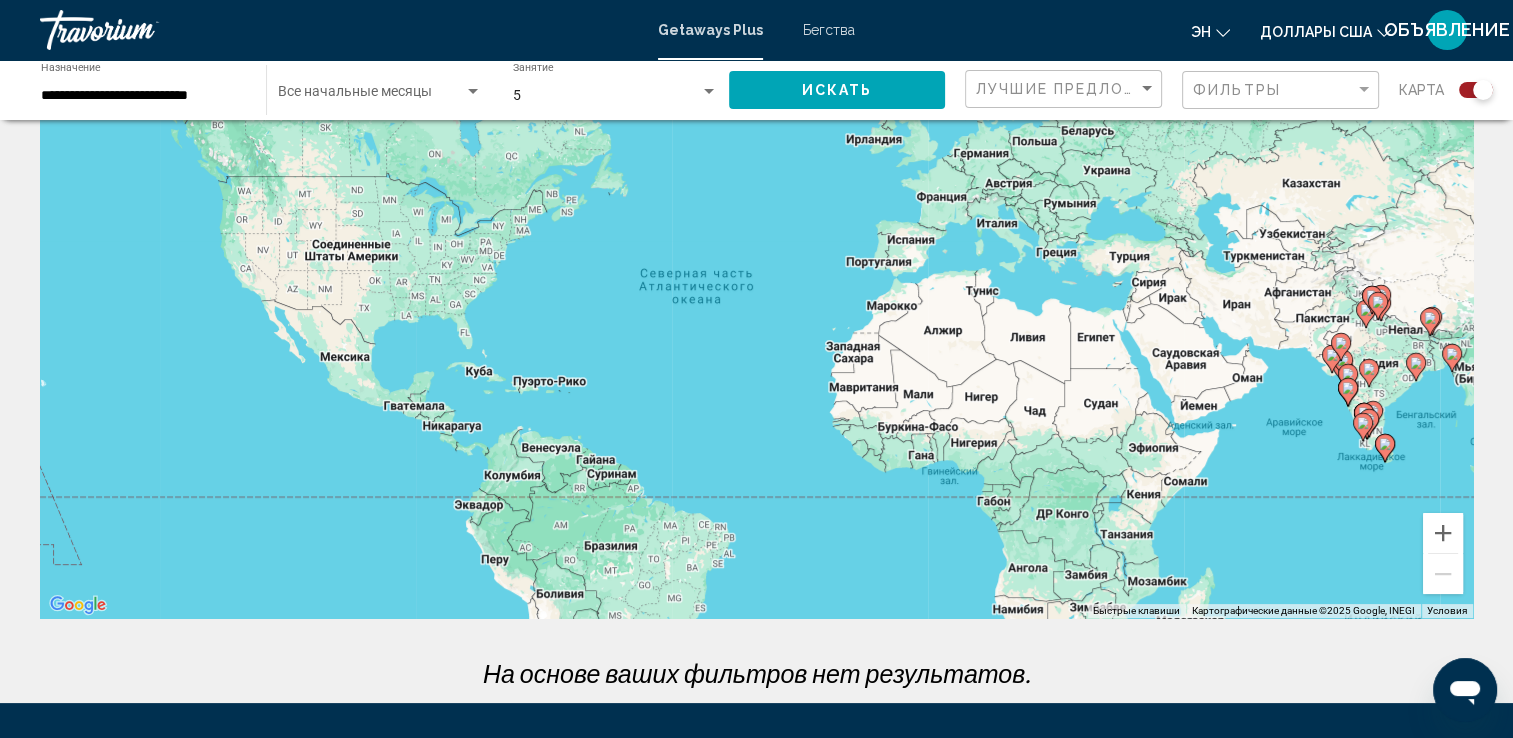 scroll, scrollTop: 0, scrollLeft: 0, axis: both 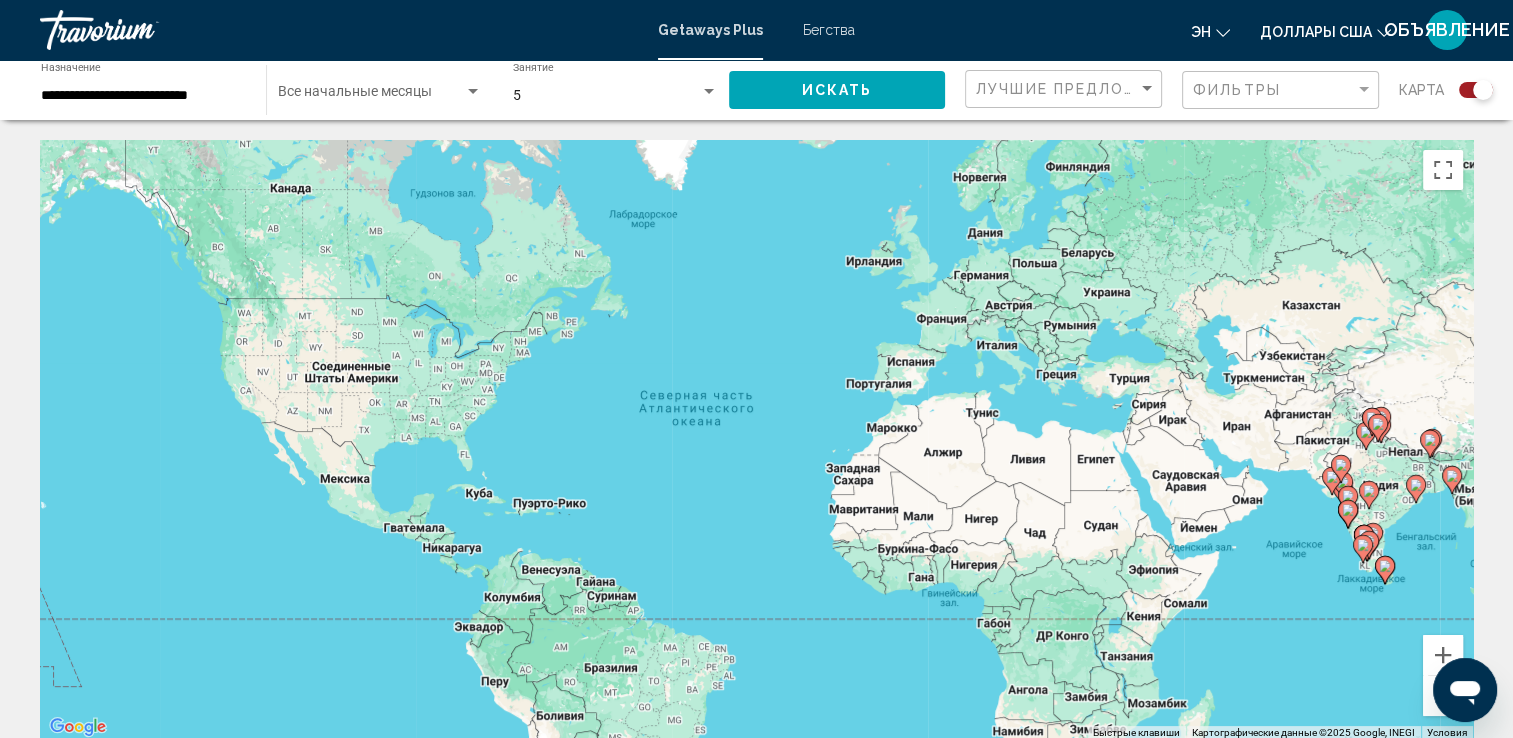 click at bounding box center (709, 91) 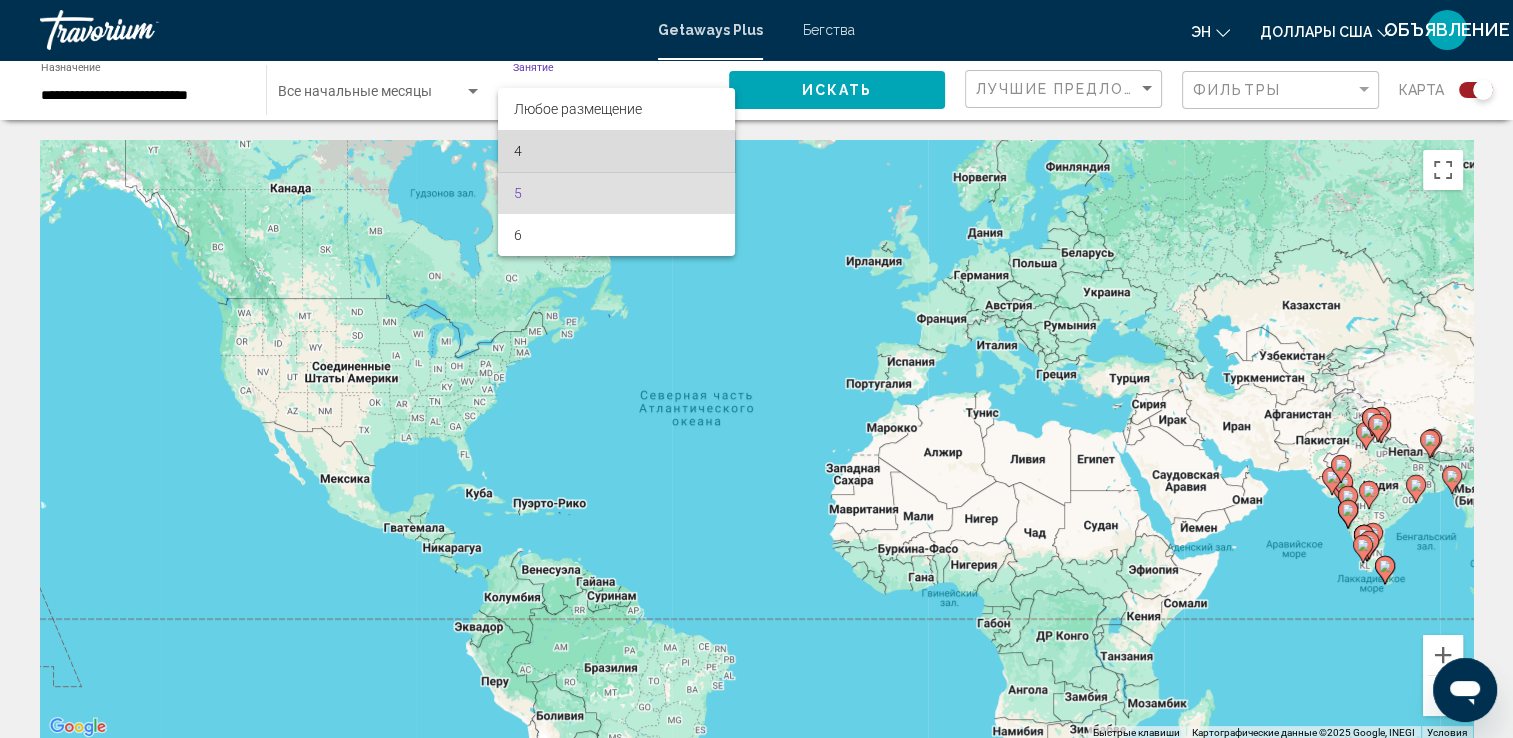 click on "4" at bounding box center [617, 151] 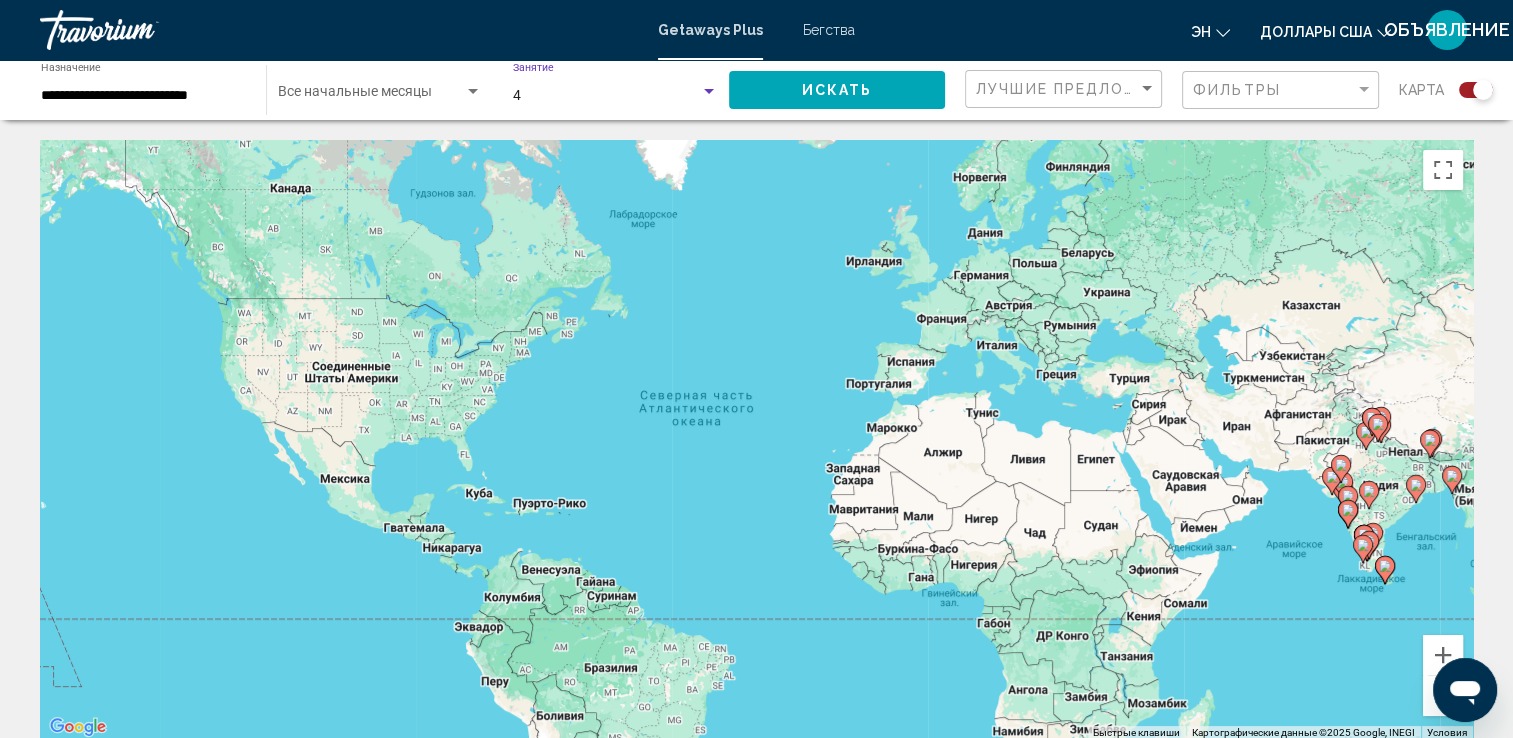 click on "4" at bounding box center (606, 96) 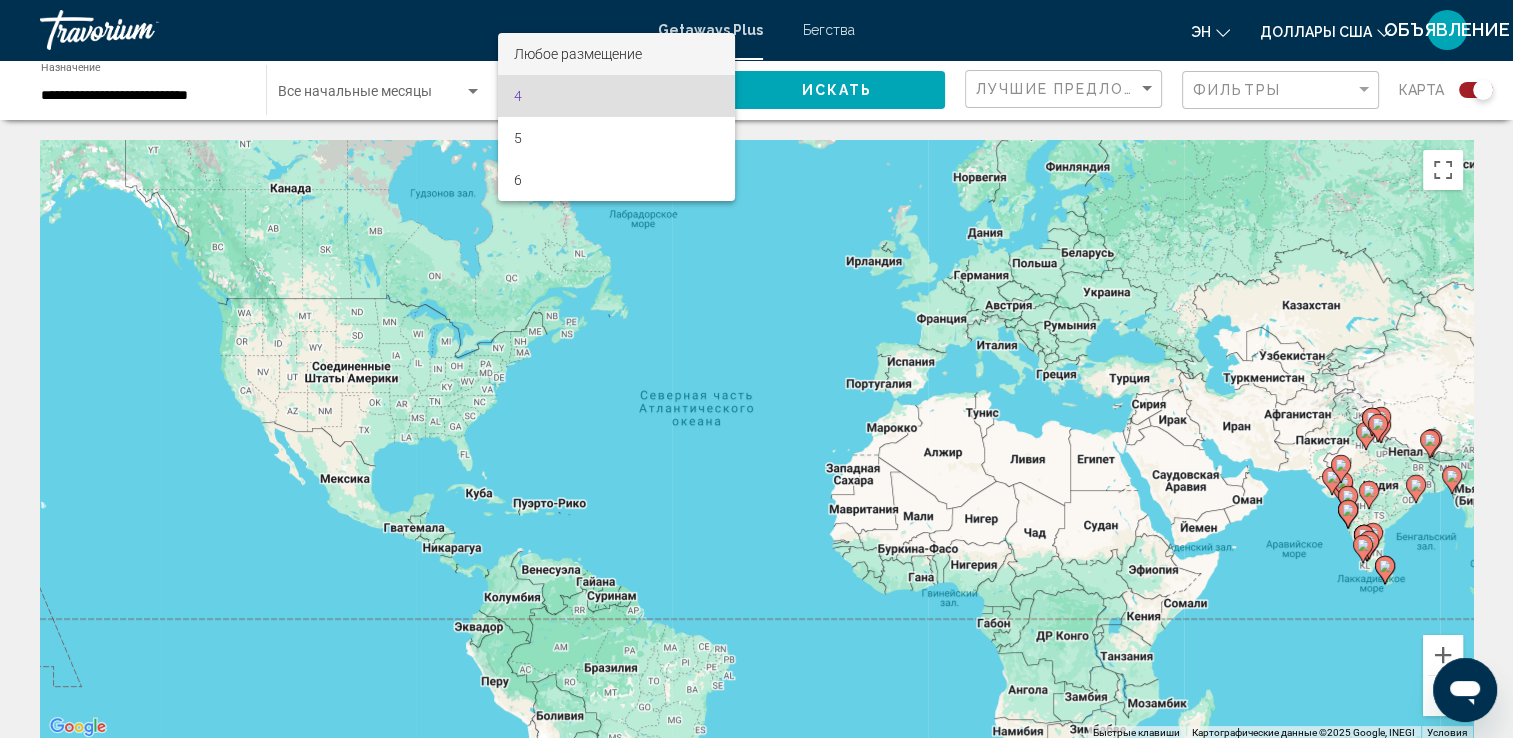 click on "Любое размещение" at bounding box center (578, 54) 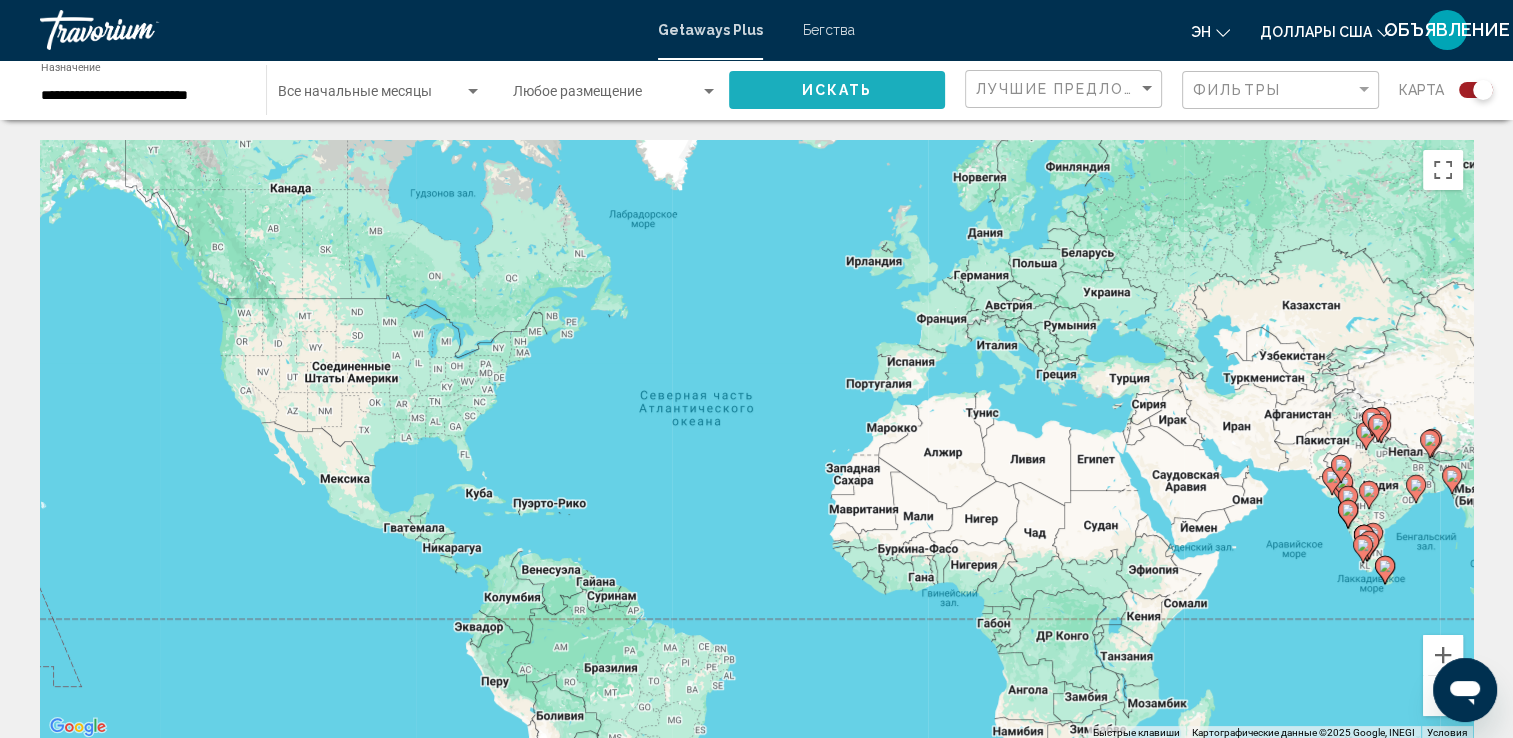 click on "Искать" 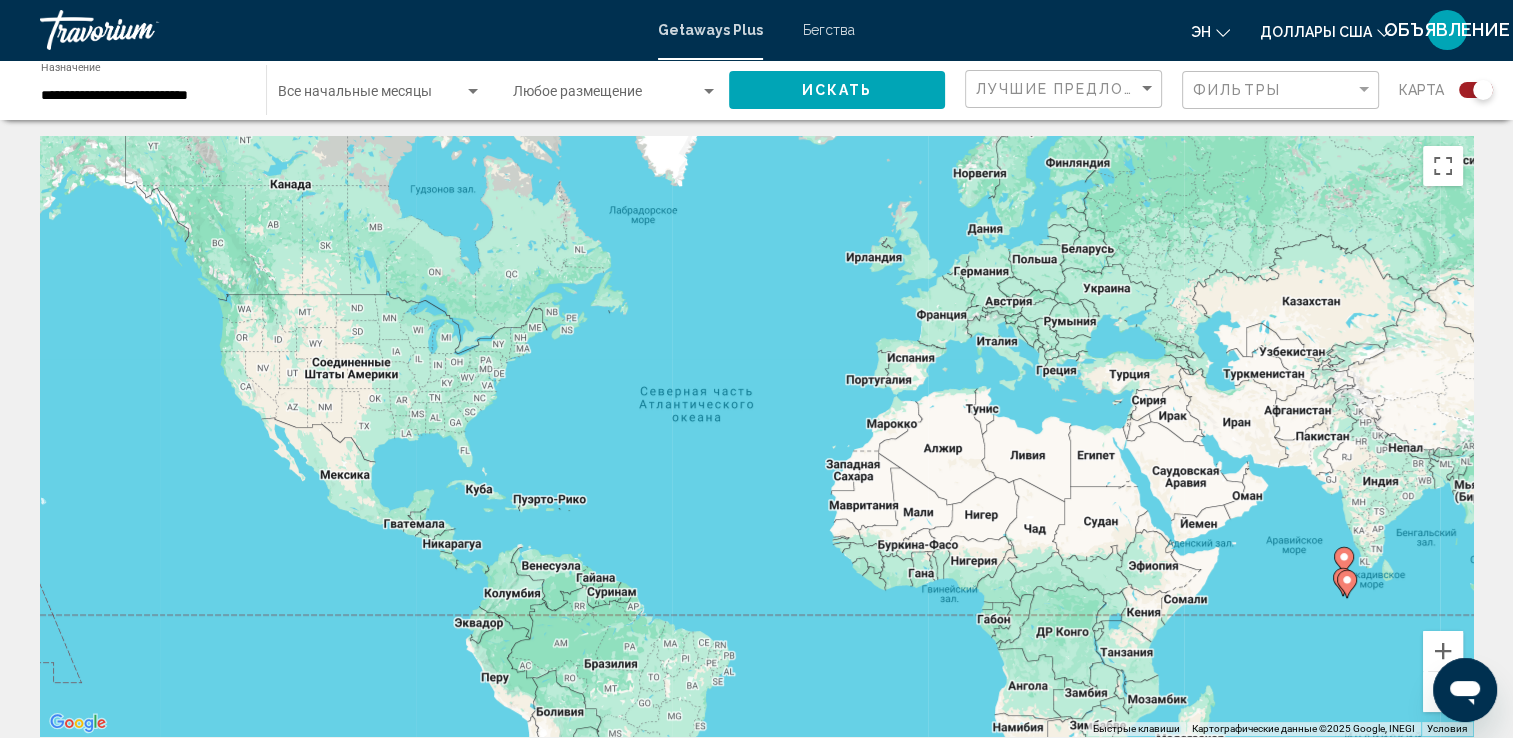 scroll, scrollTop: 0, scrollLeft: 0, axis: both 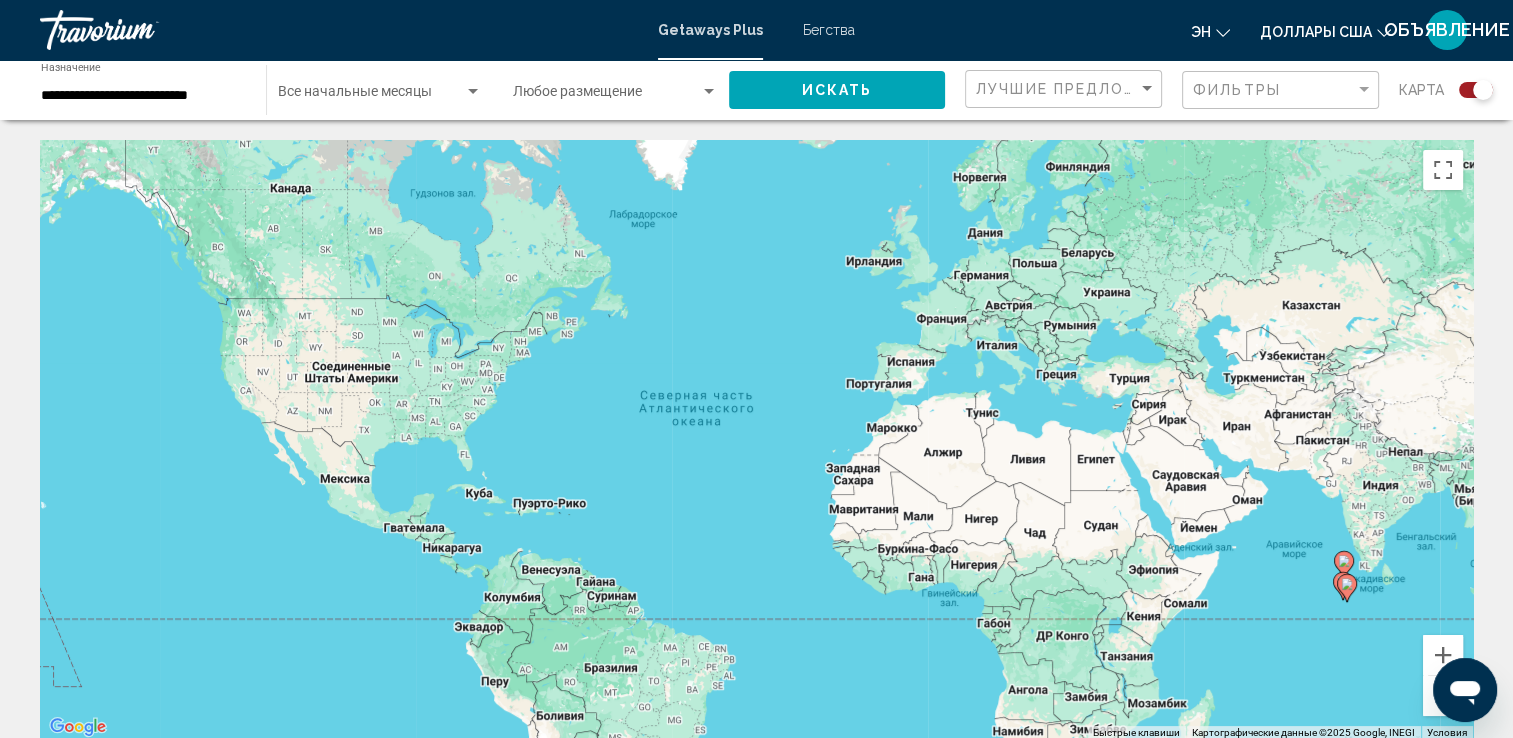 click on "**********" at bounding box center [143, 96] 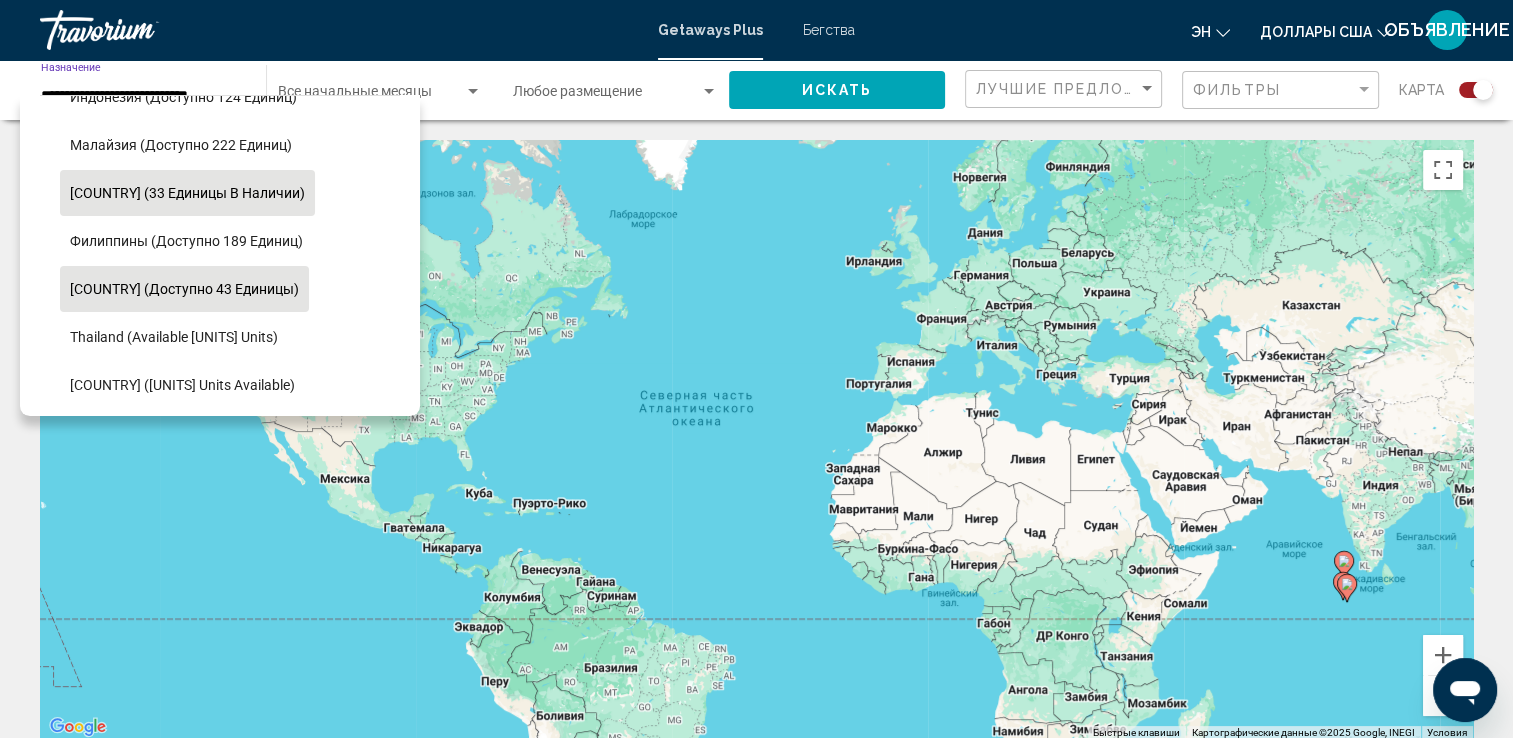 scroll, scrollTop: 819, scrollLeft: 0, axis: vertical 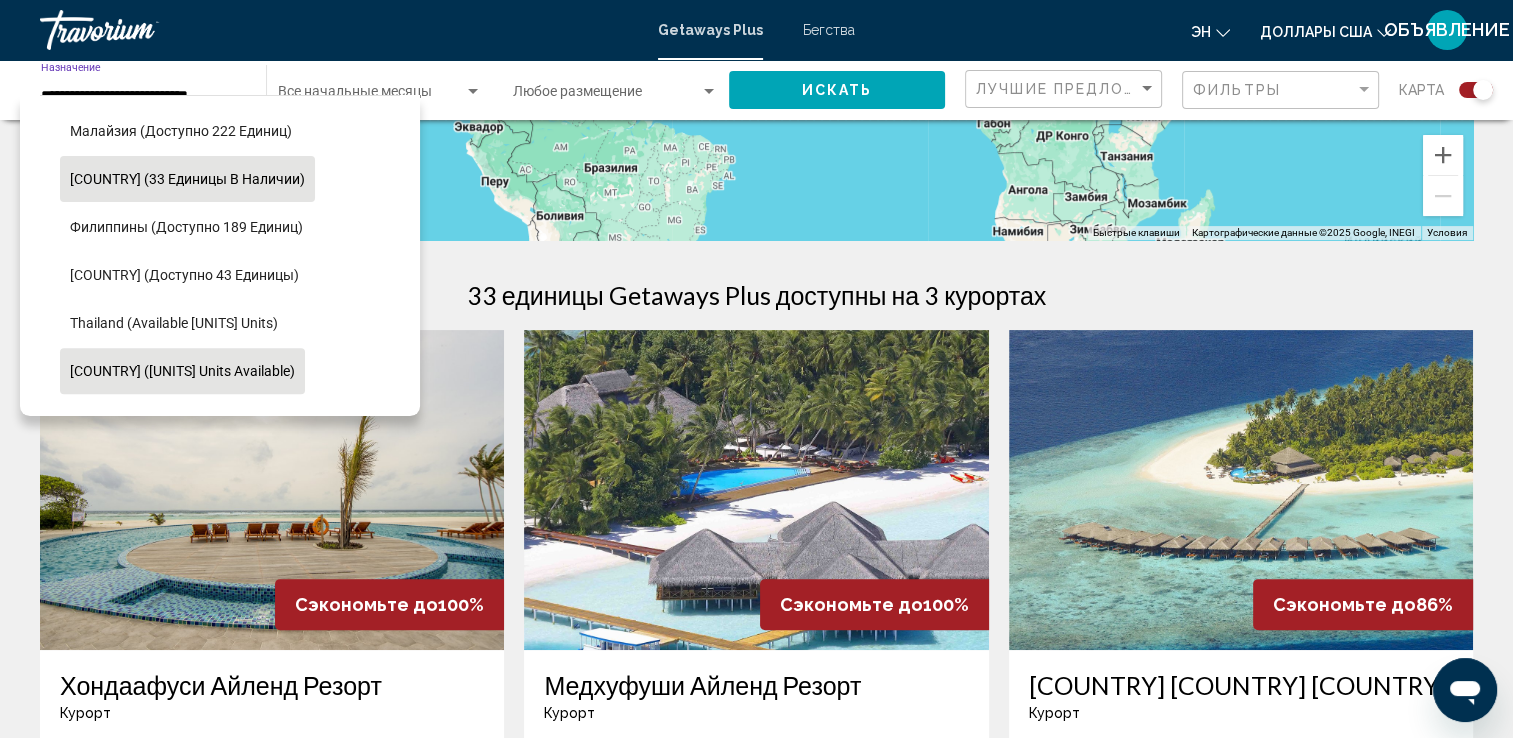 click on "[COUNTRY] ([UNITS] units available)" 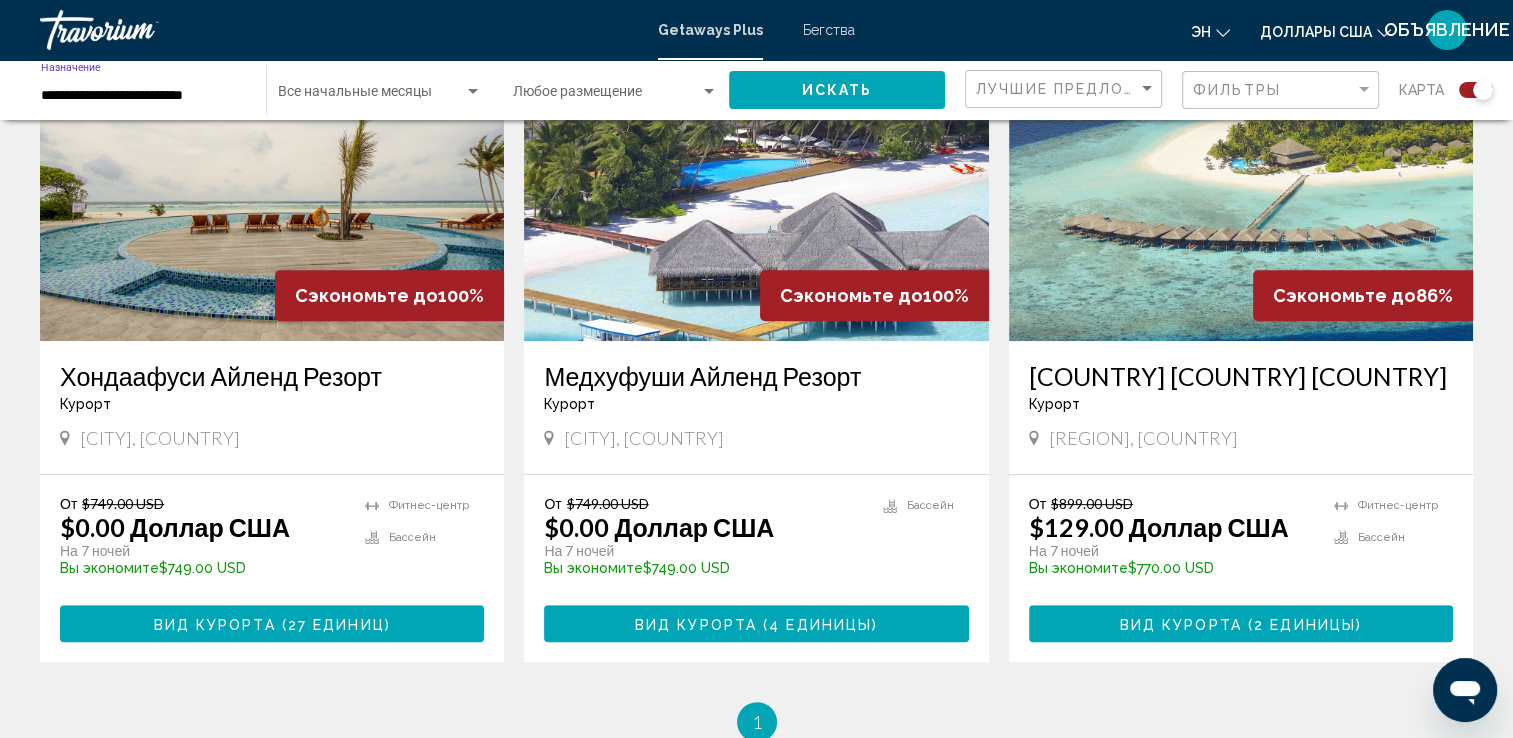 scroll, scrollTop: 700, scrollLeft: 0, axis: vertical 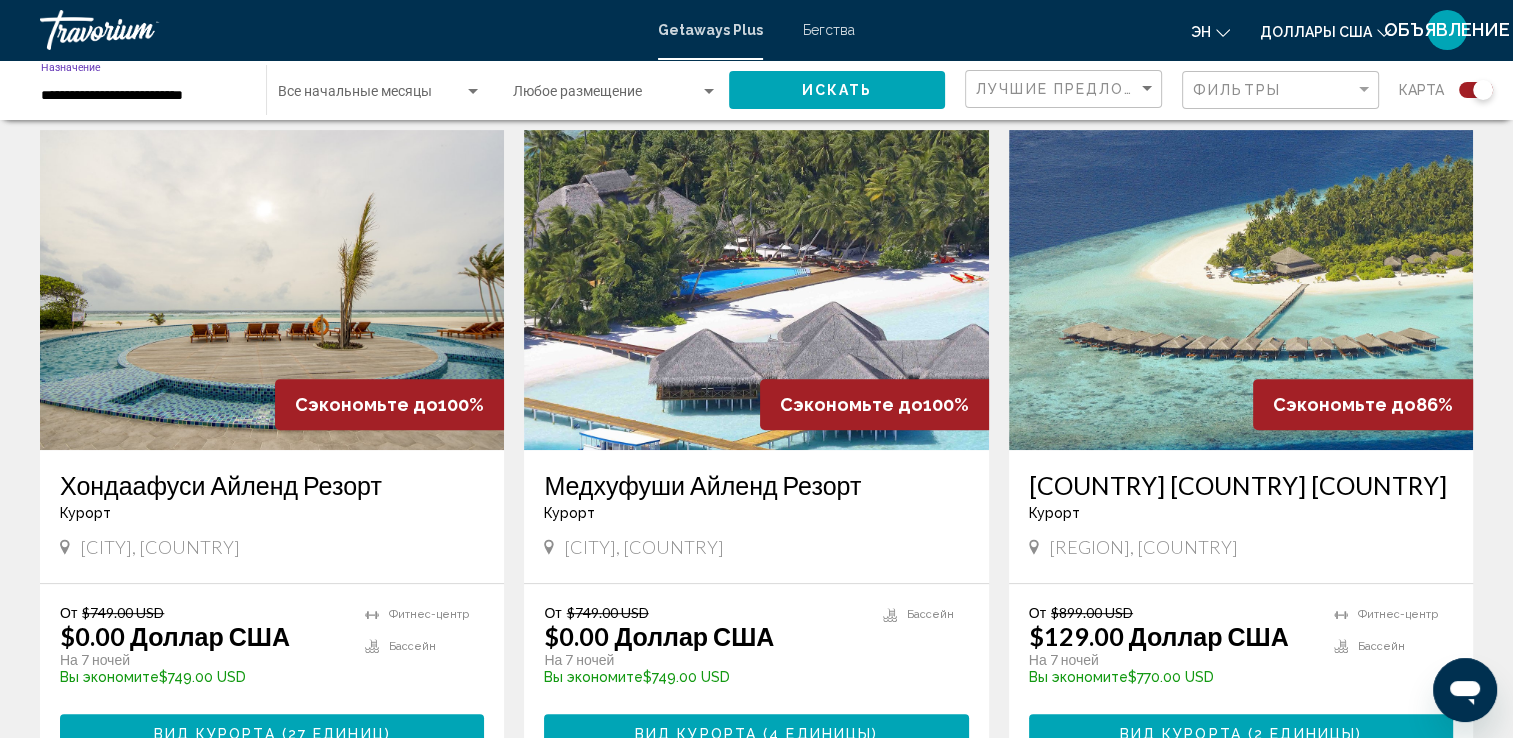click at bounding box center [756, 290] 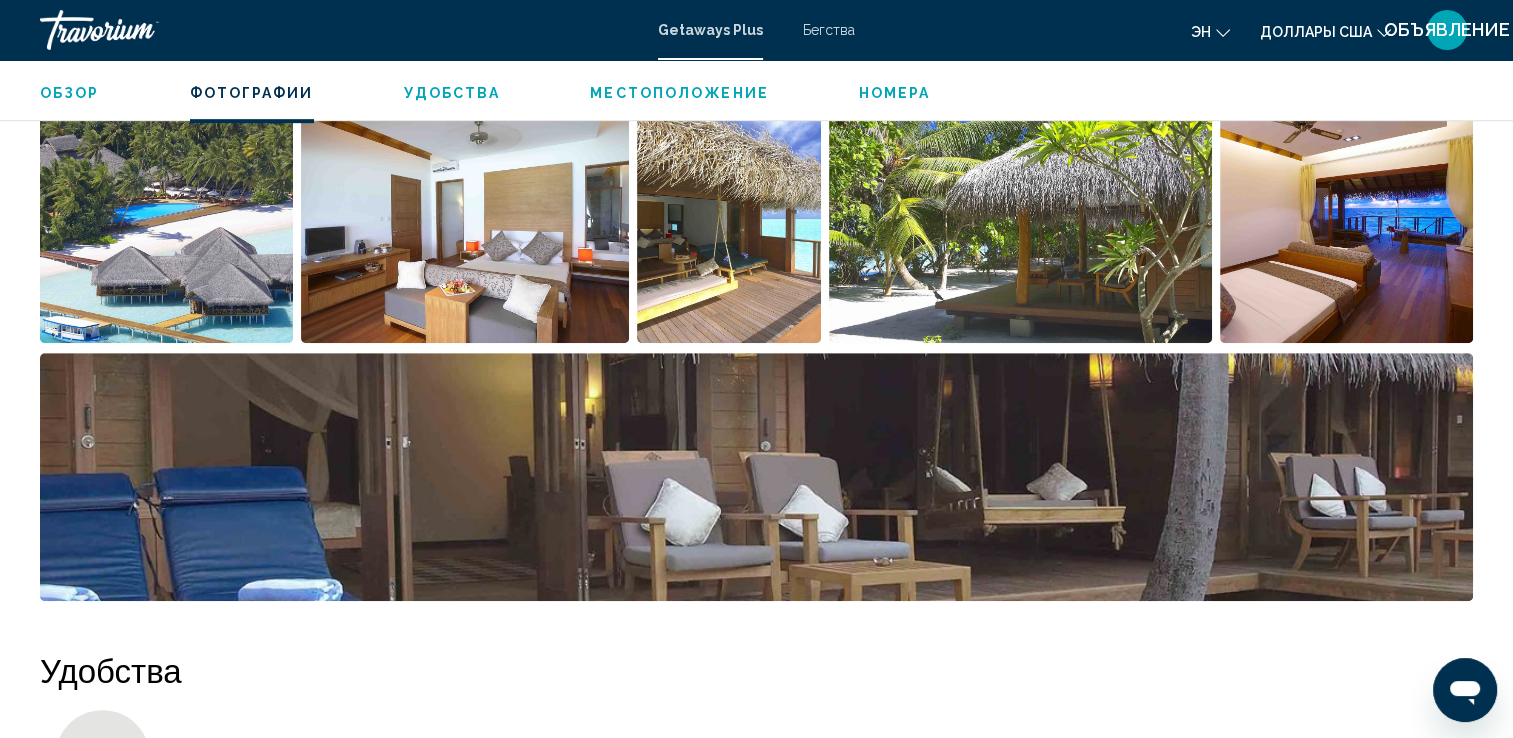 scroll, scrollTop: 1000, scrollLeft: 0, axis: vertical 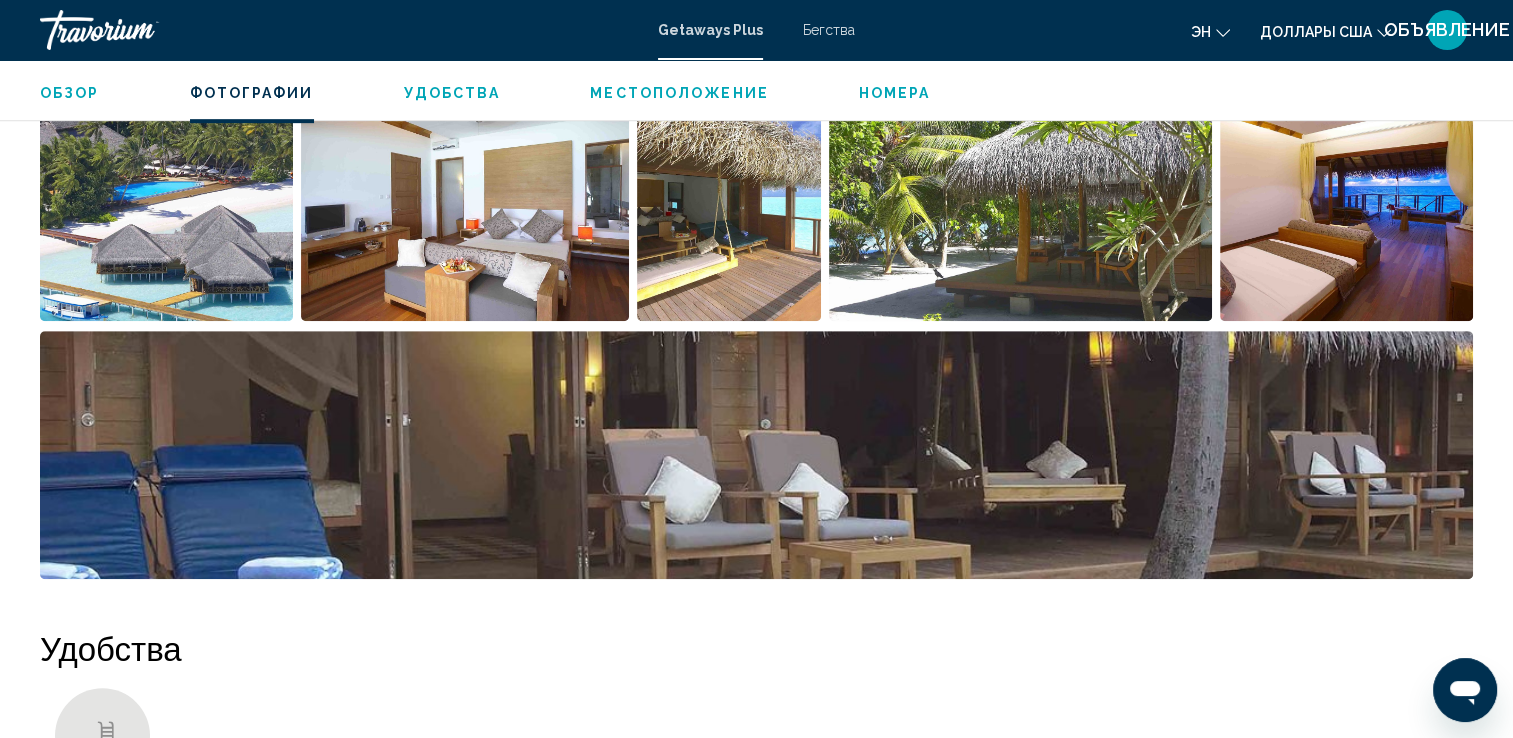 click at bounding box center [166, 197] 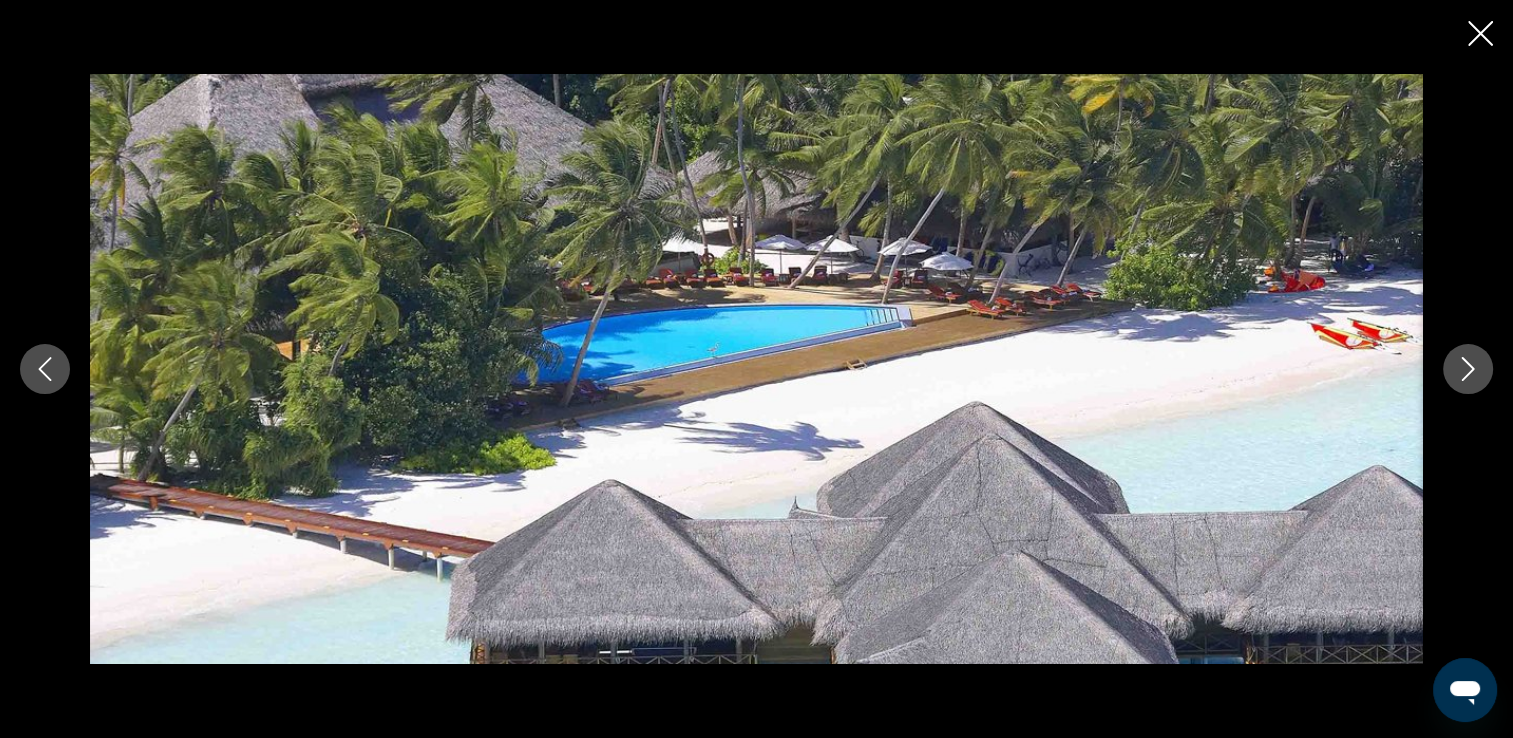 click 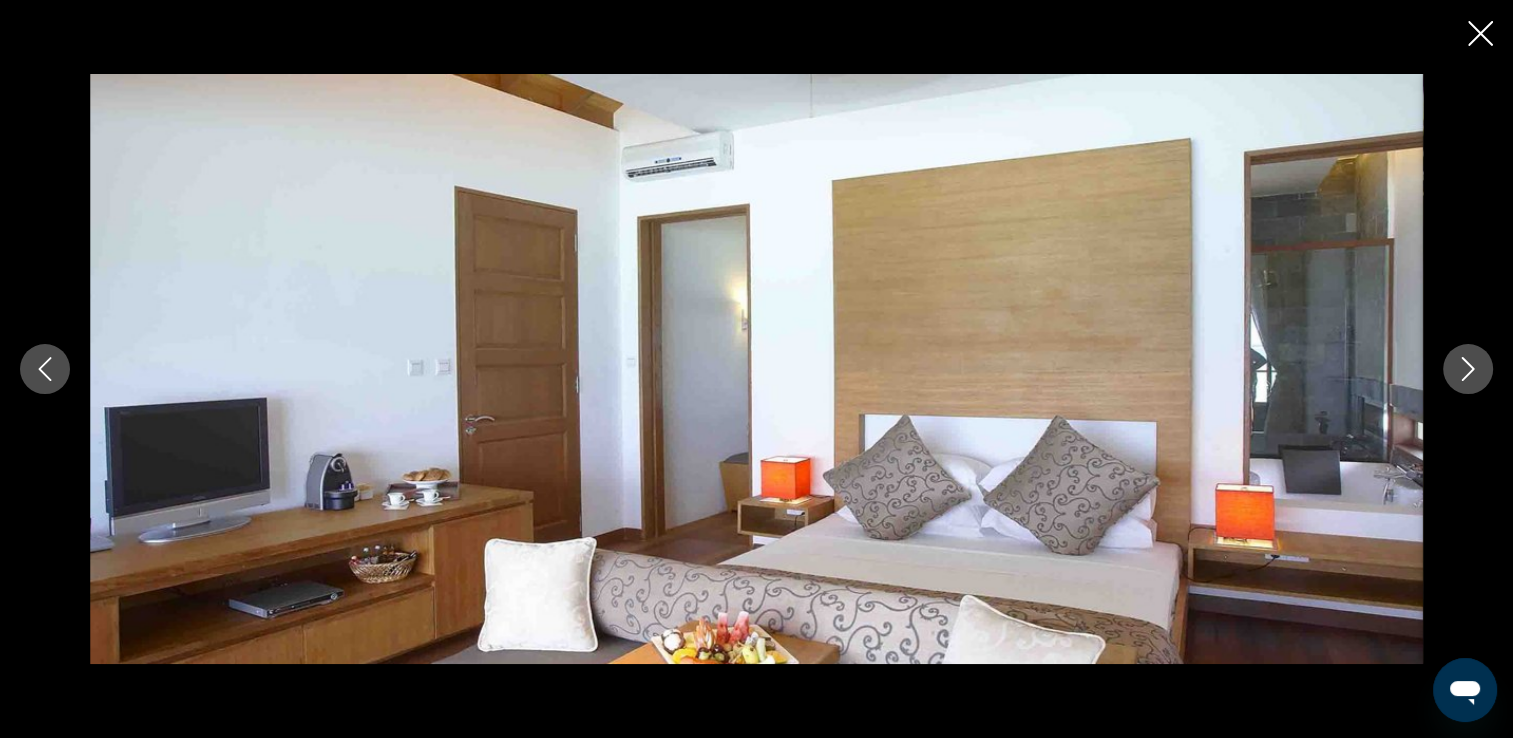 click 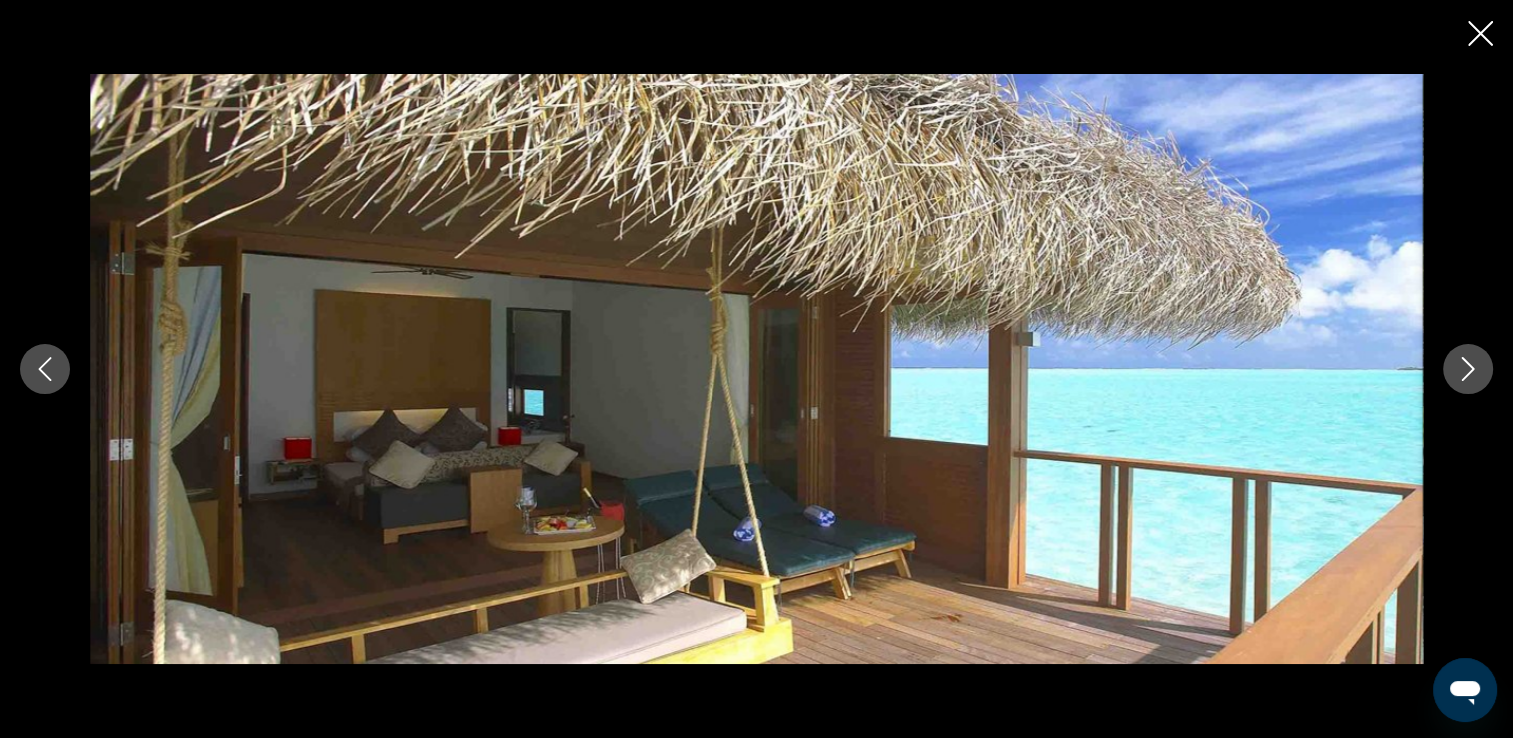click 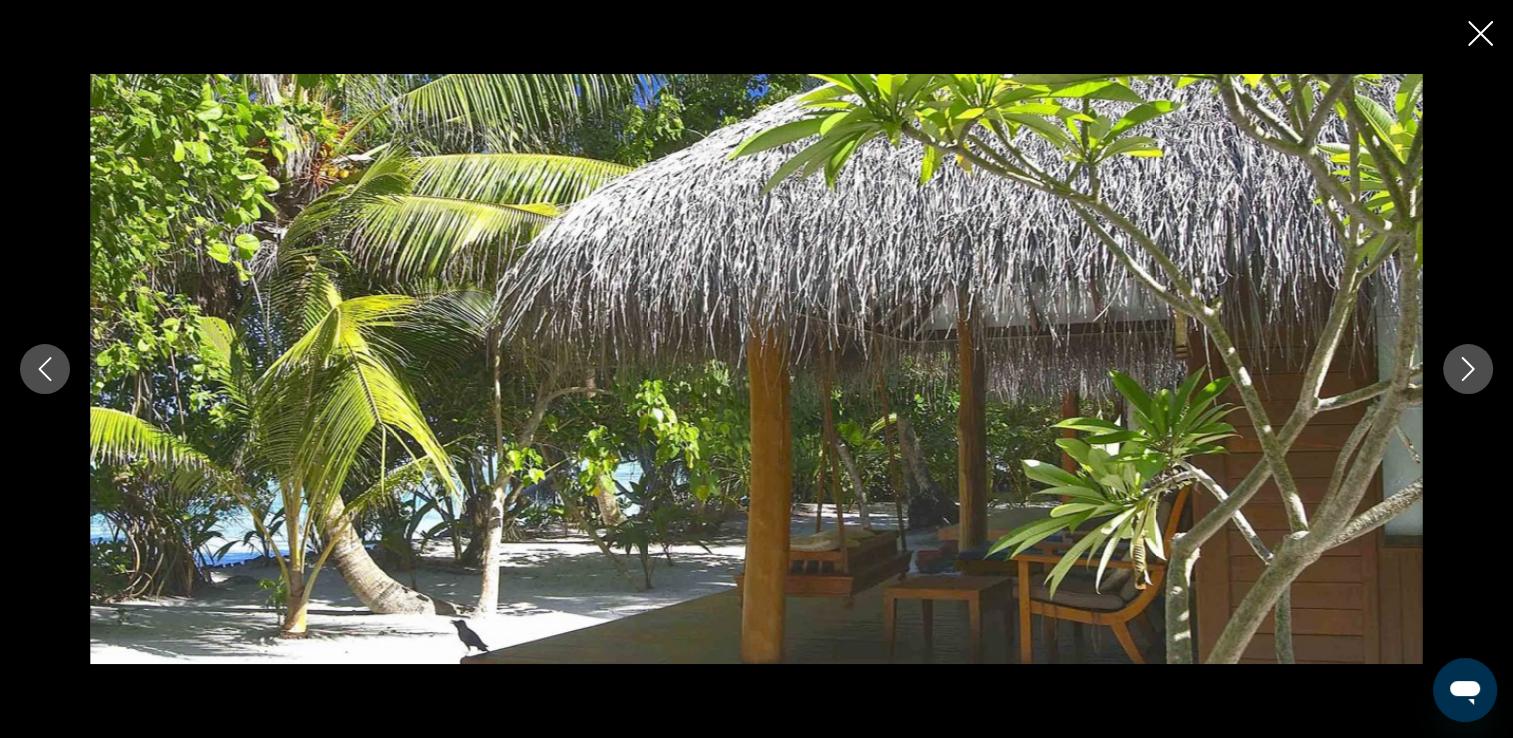 click 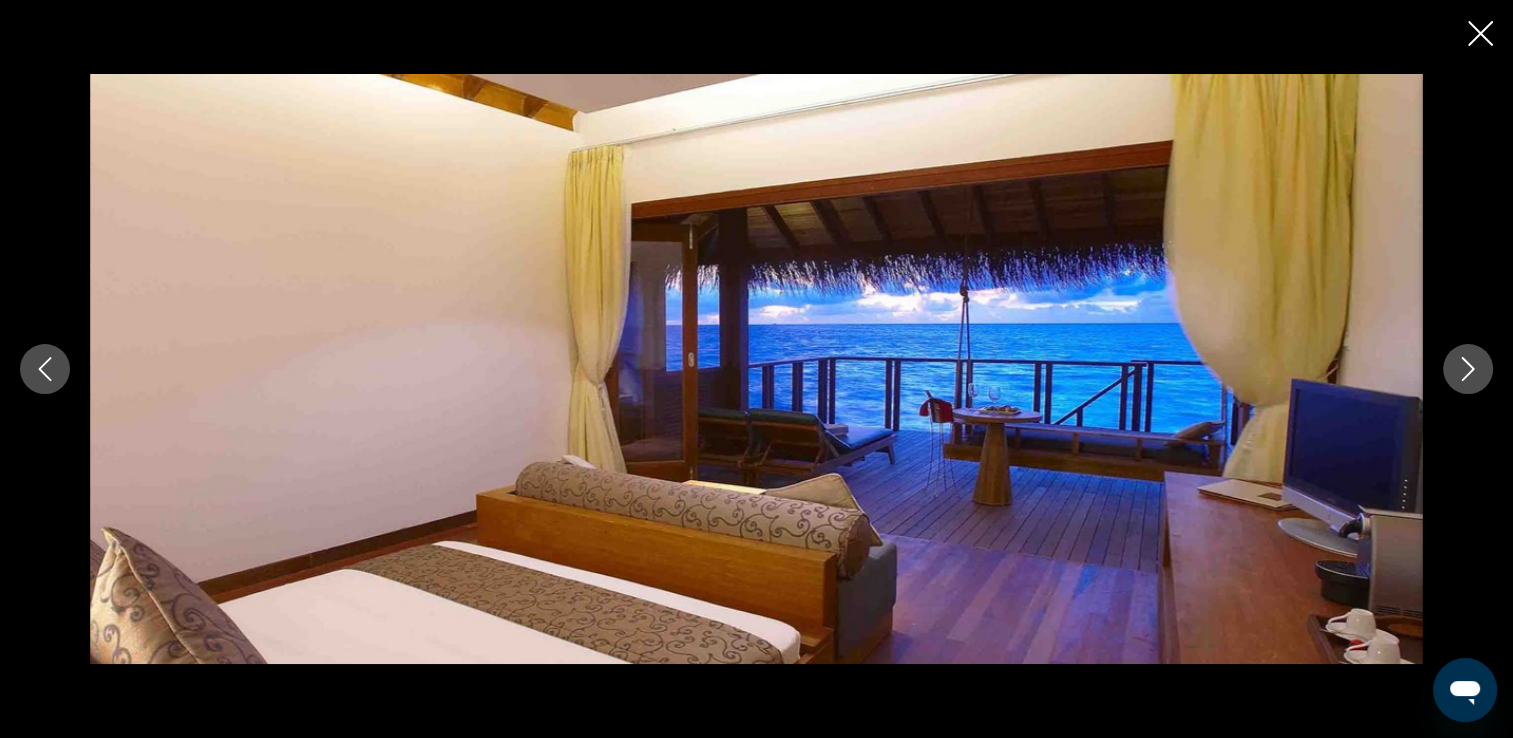 click at bounding box center (1468, 369) 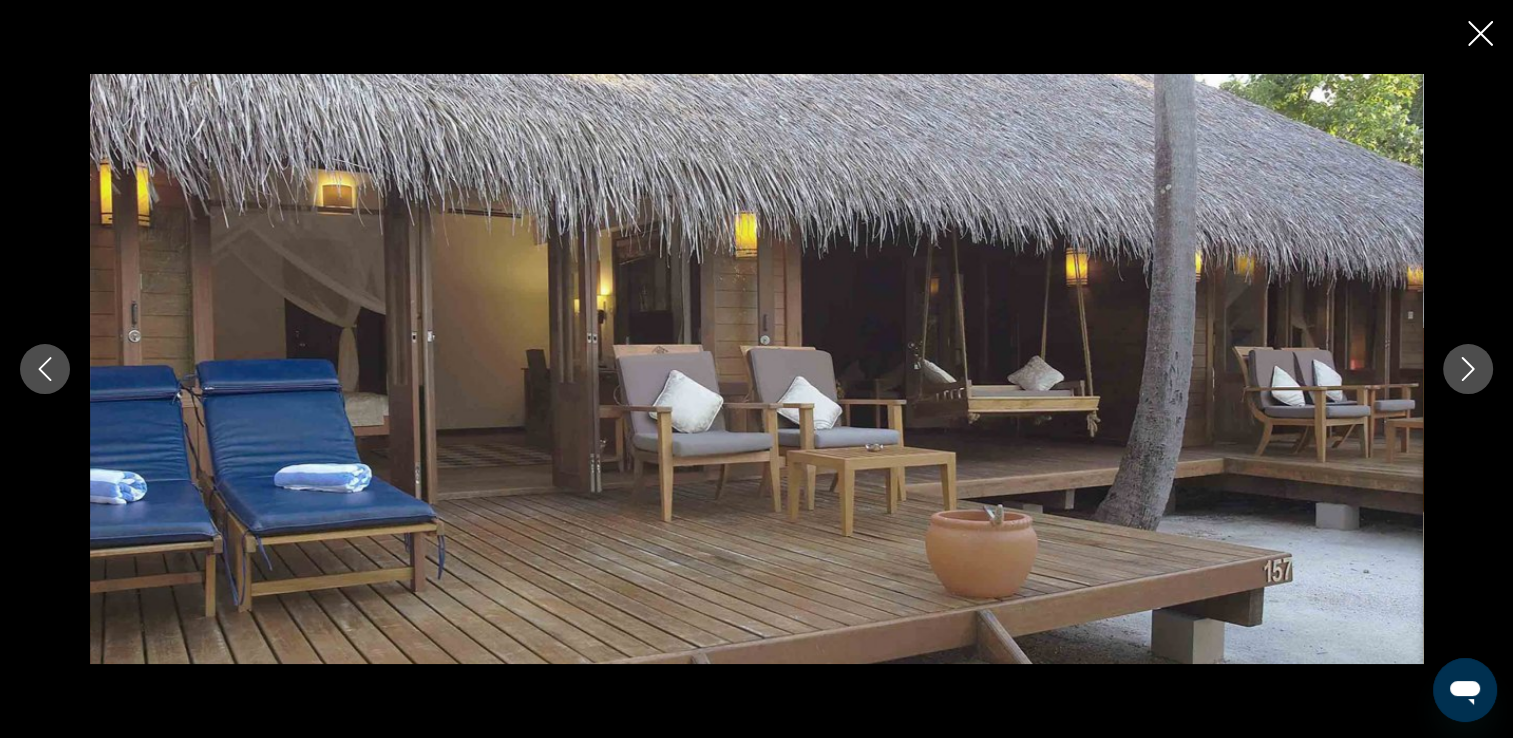 click at bounding box center [1468, 369] 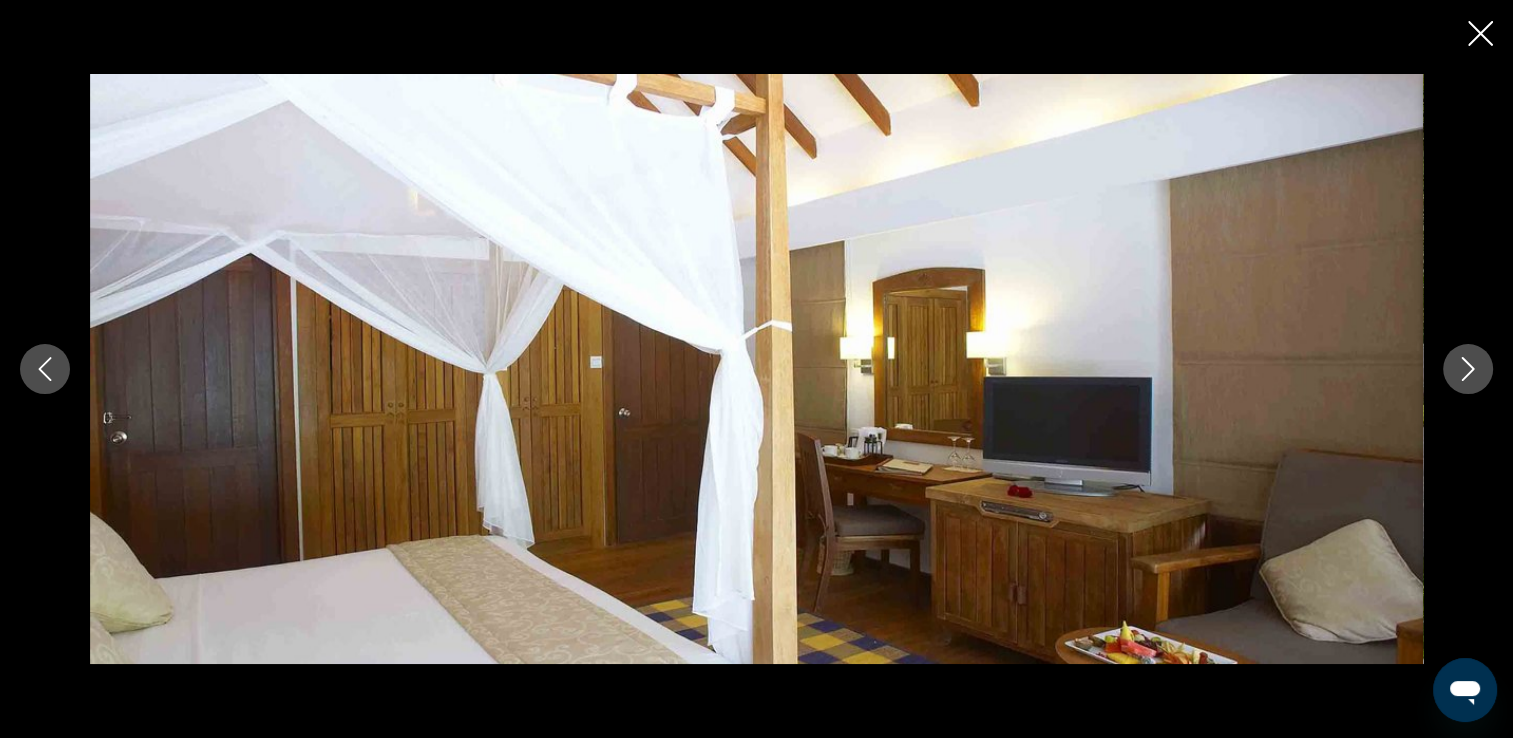 click at bounding box center [1468, 369] 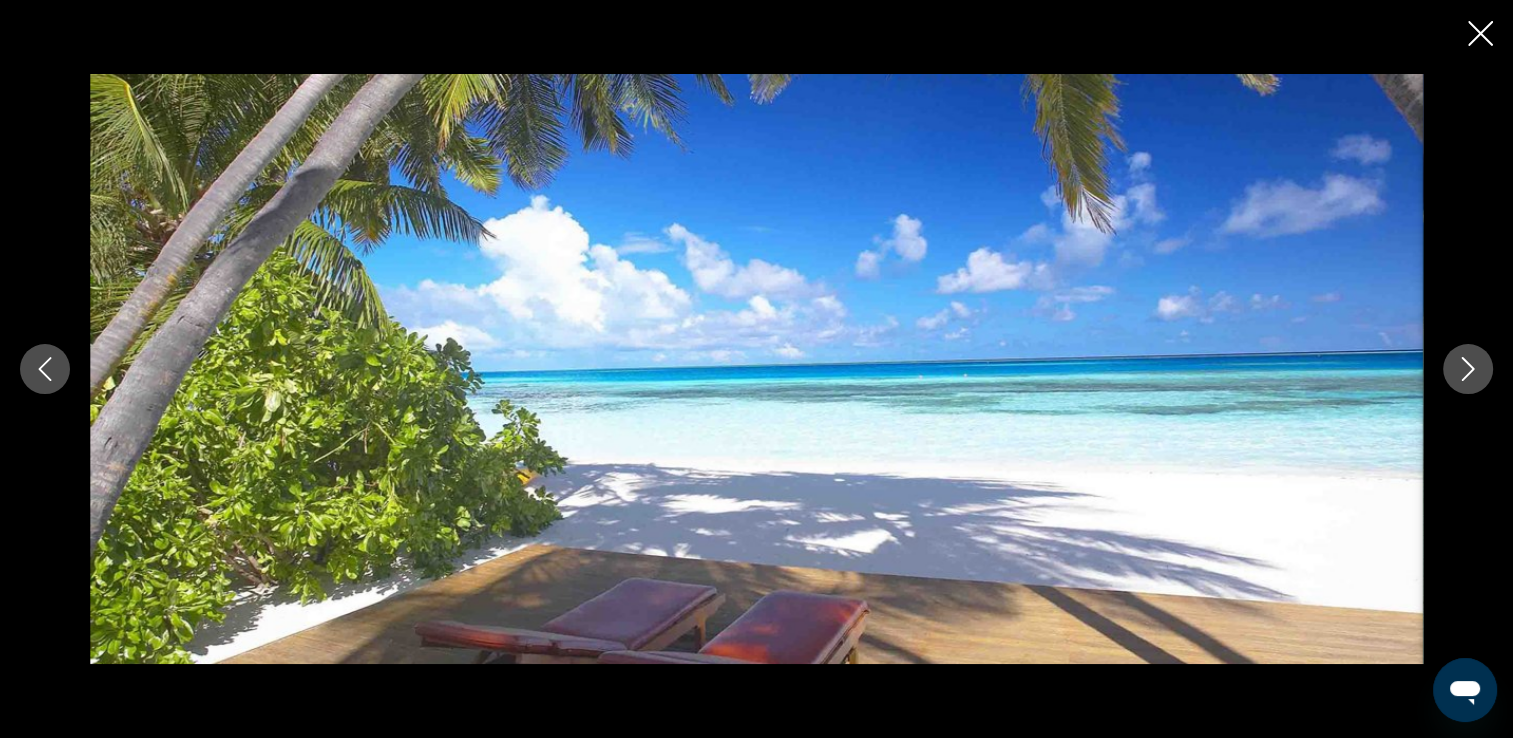 click 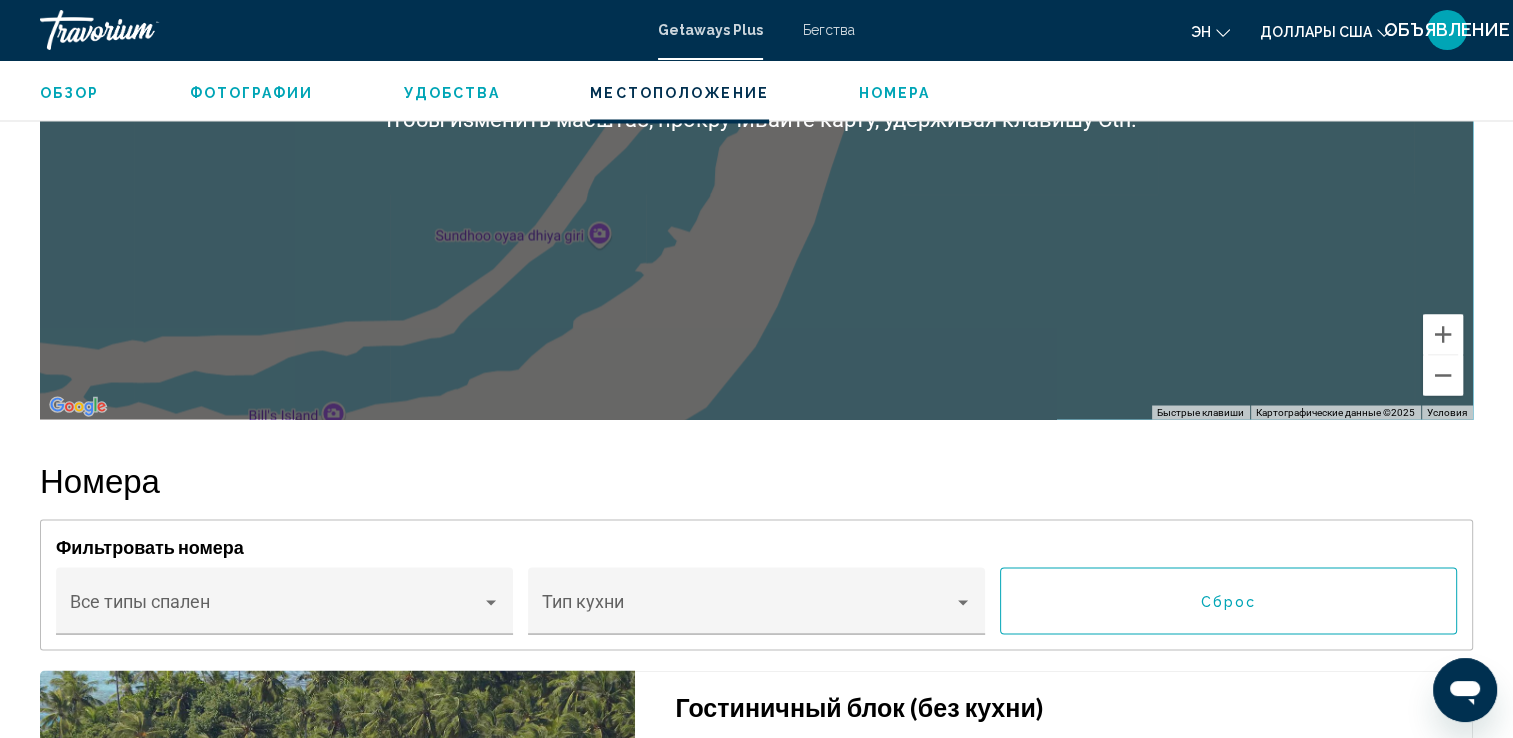 scroll, scrollTop: 3500, scrollLeft: 0, axis: vertical 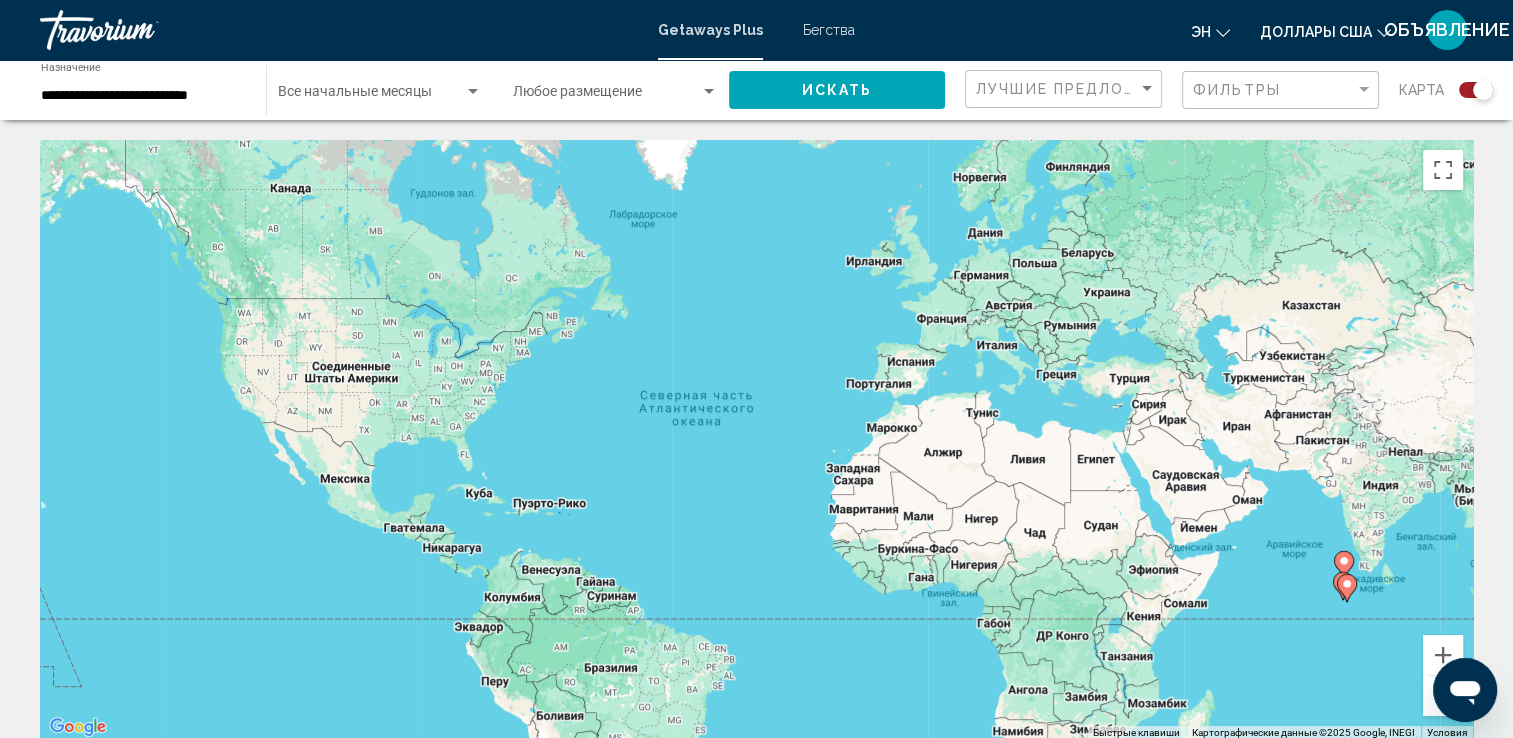 click on "**********" at bounding box center (143, 96) 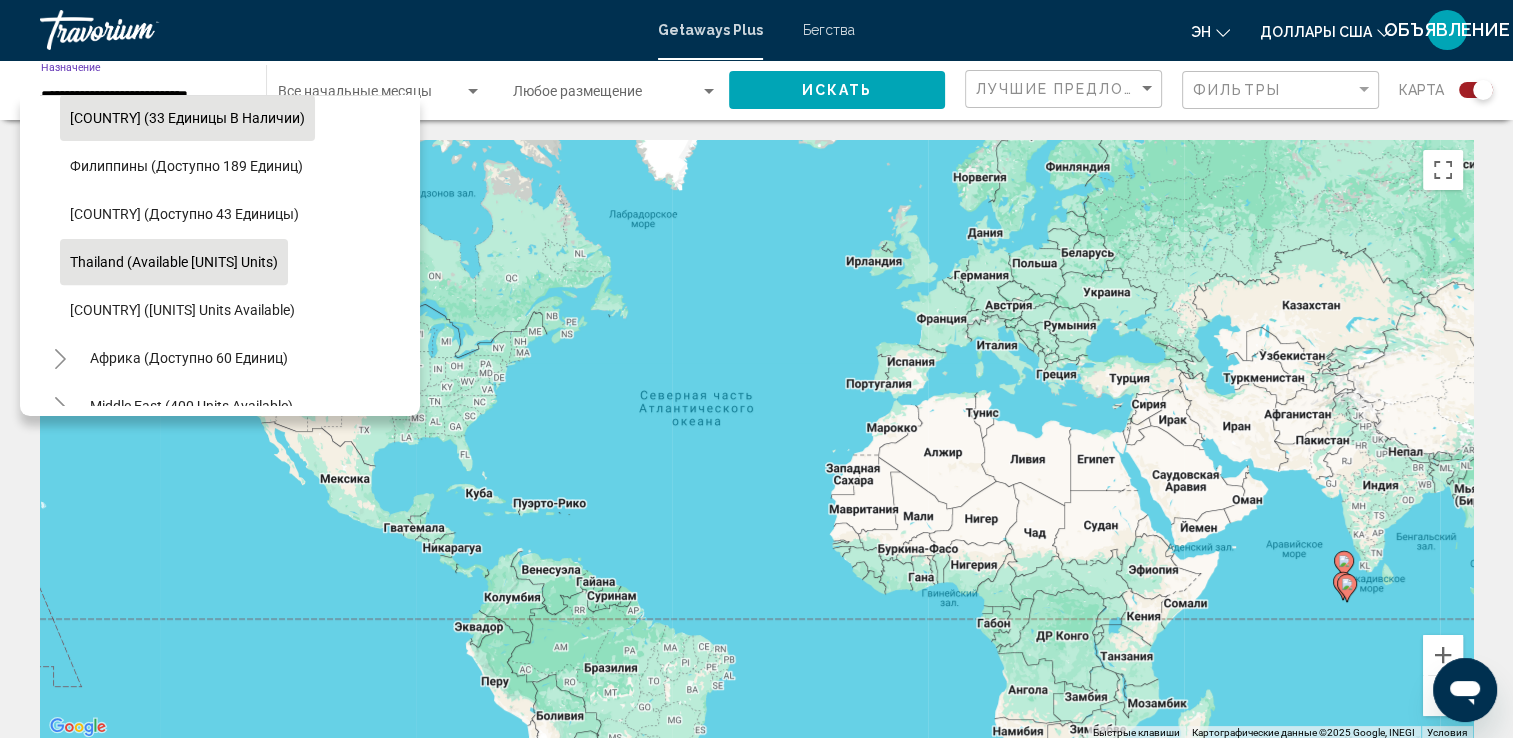 scroll, scrollTop: 819, scrollLeft: 0, axis: vertical 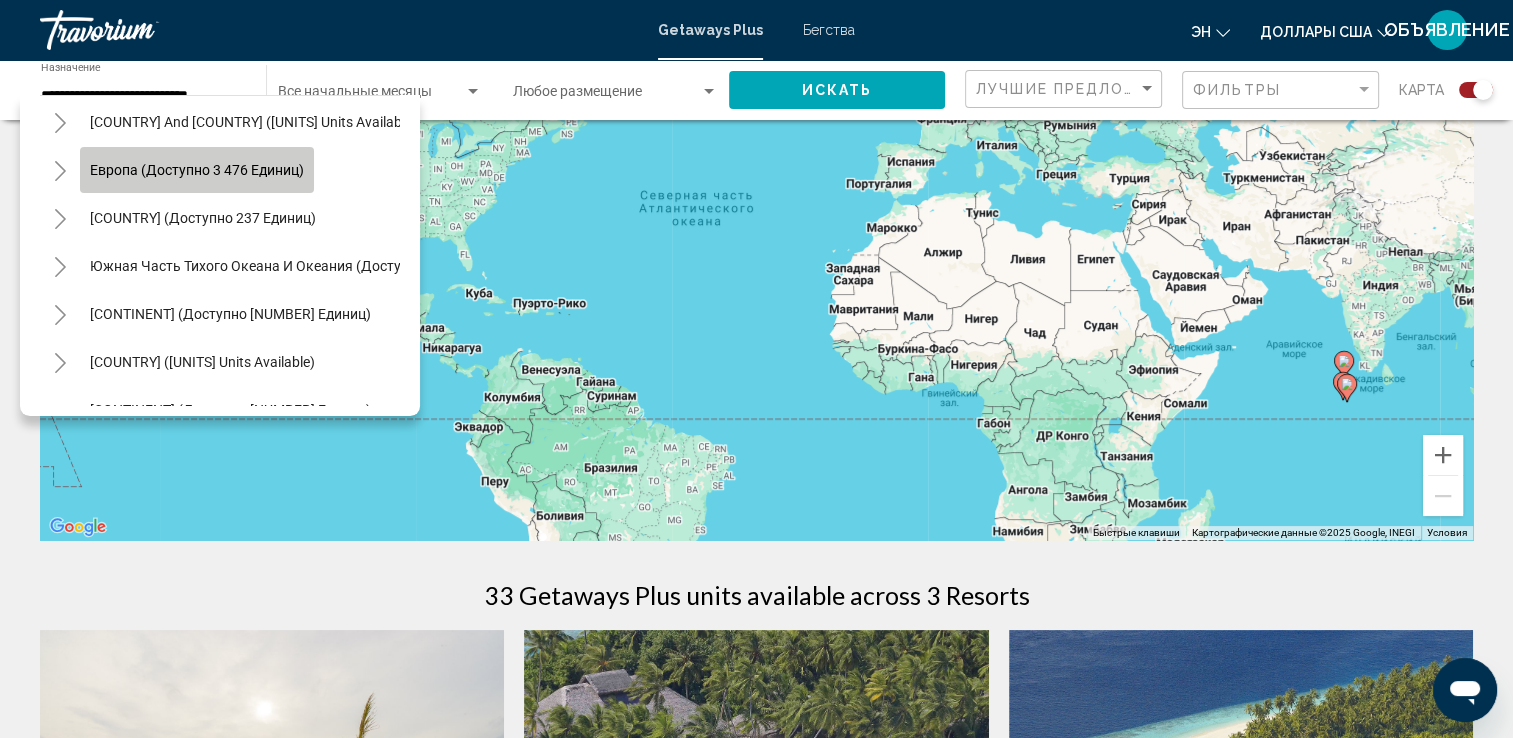 click on "Европа (доступно 3 476 единиц)" 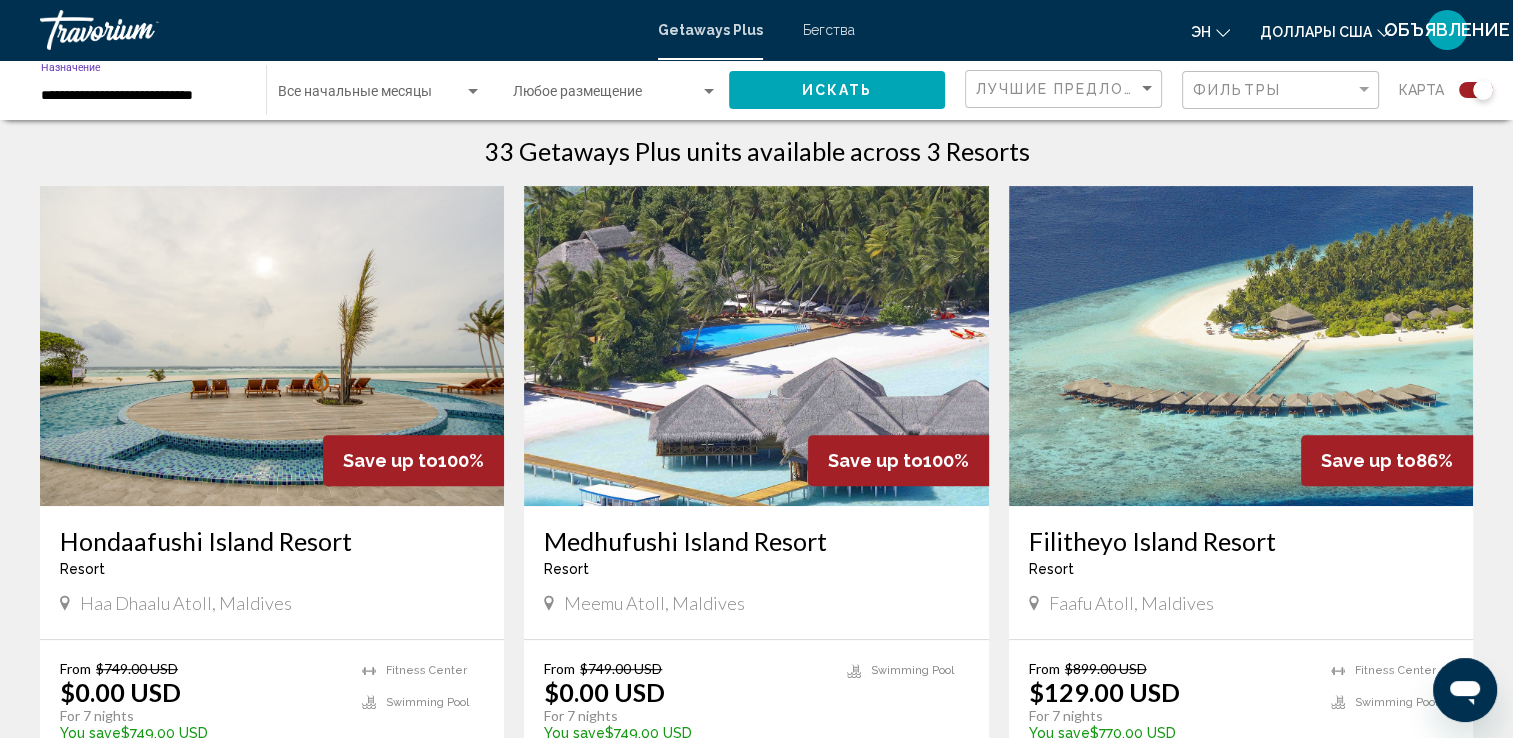 scroll, scrollTop: 600, scrollLeft: 0, axis: vertical 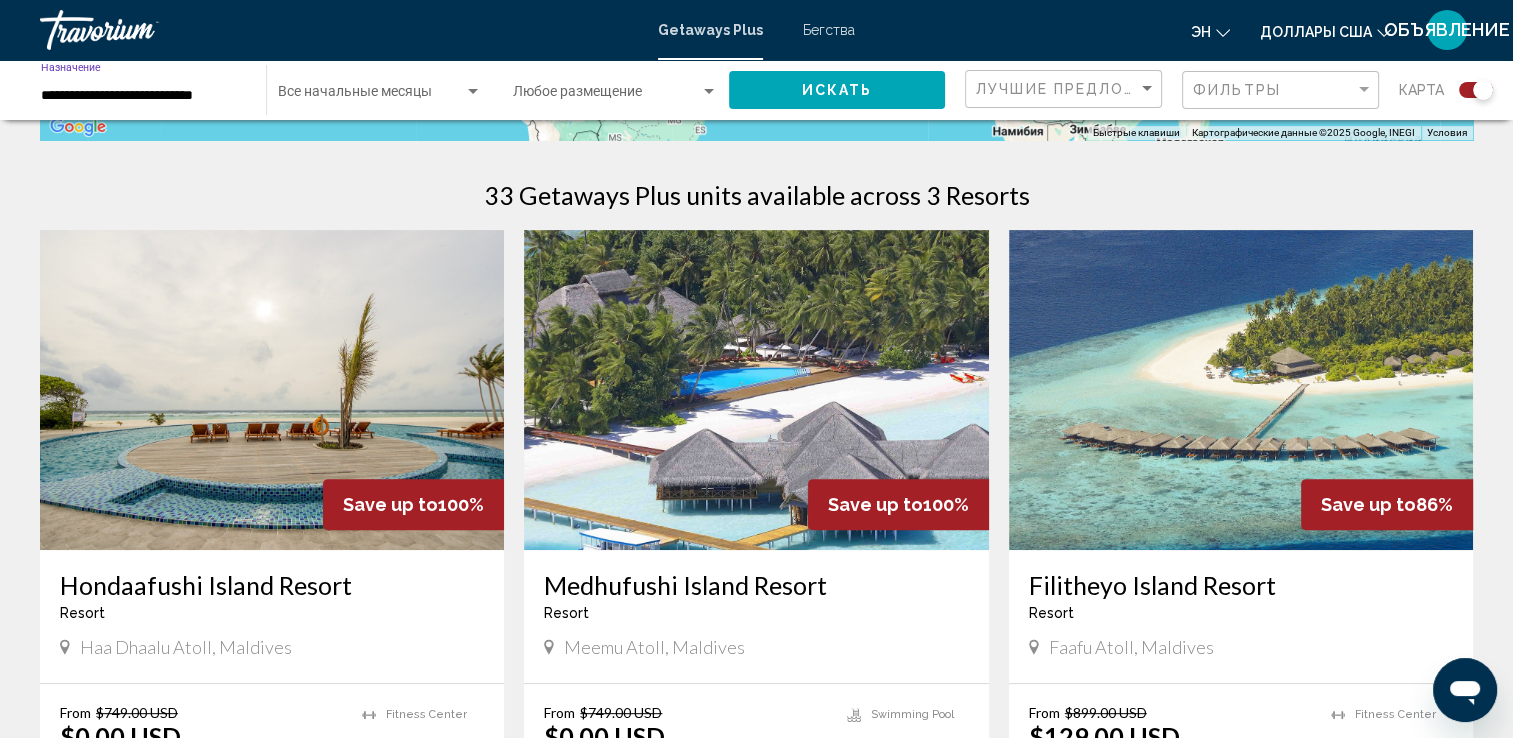 click on "Искать" 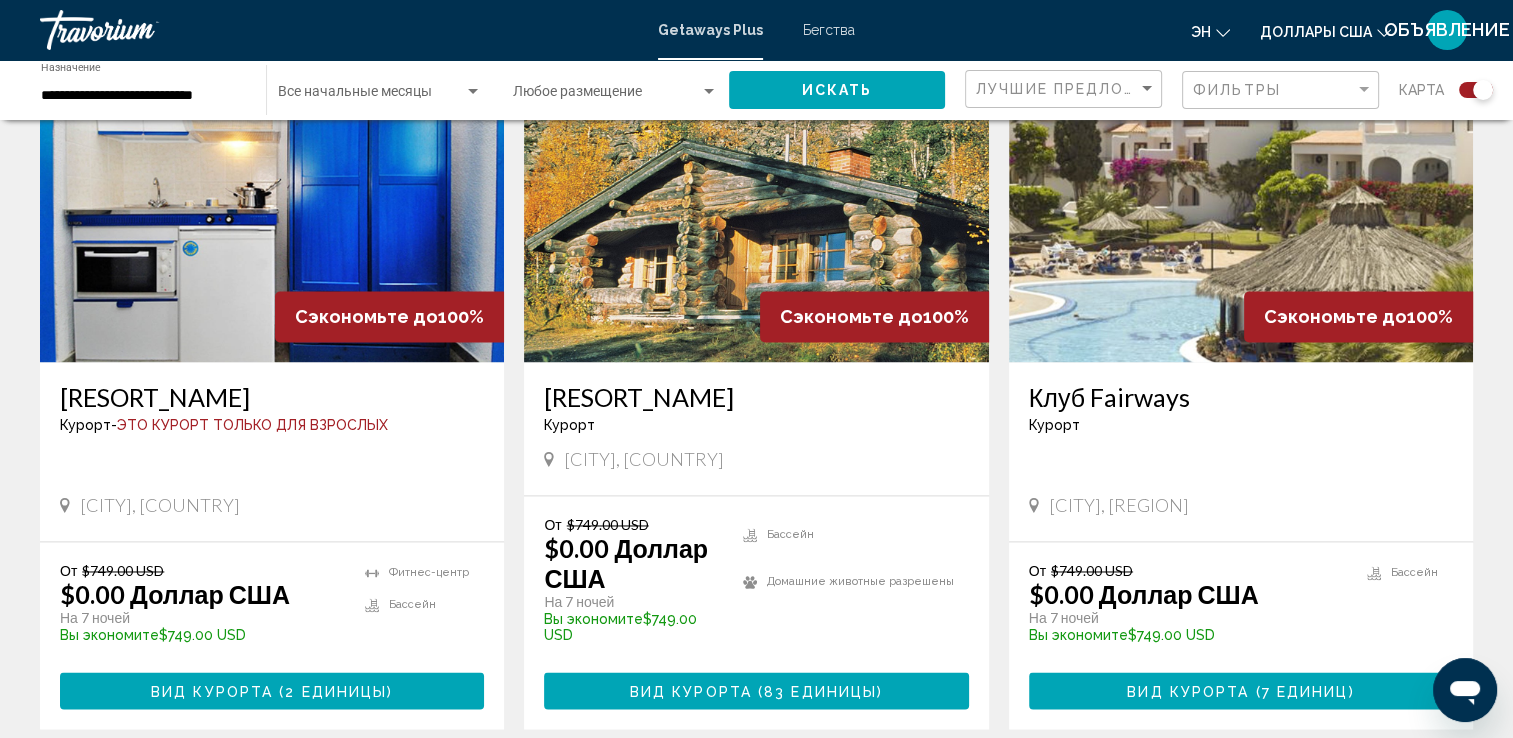 scroll, scrollTop: 3100, scrollLeft: 0, axis: vertical 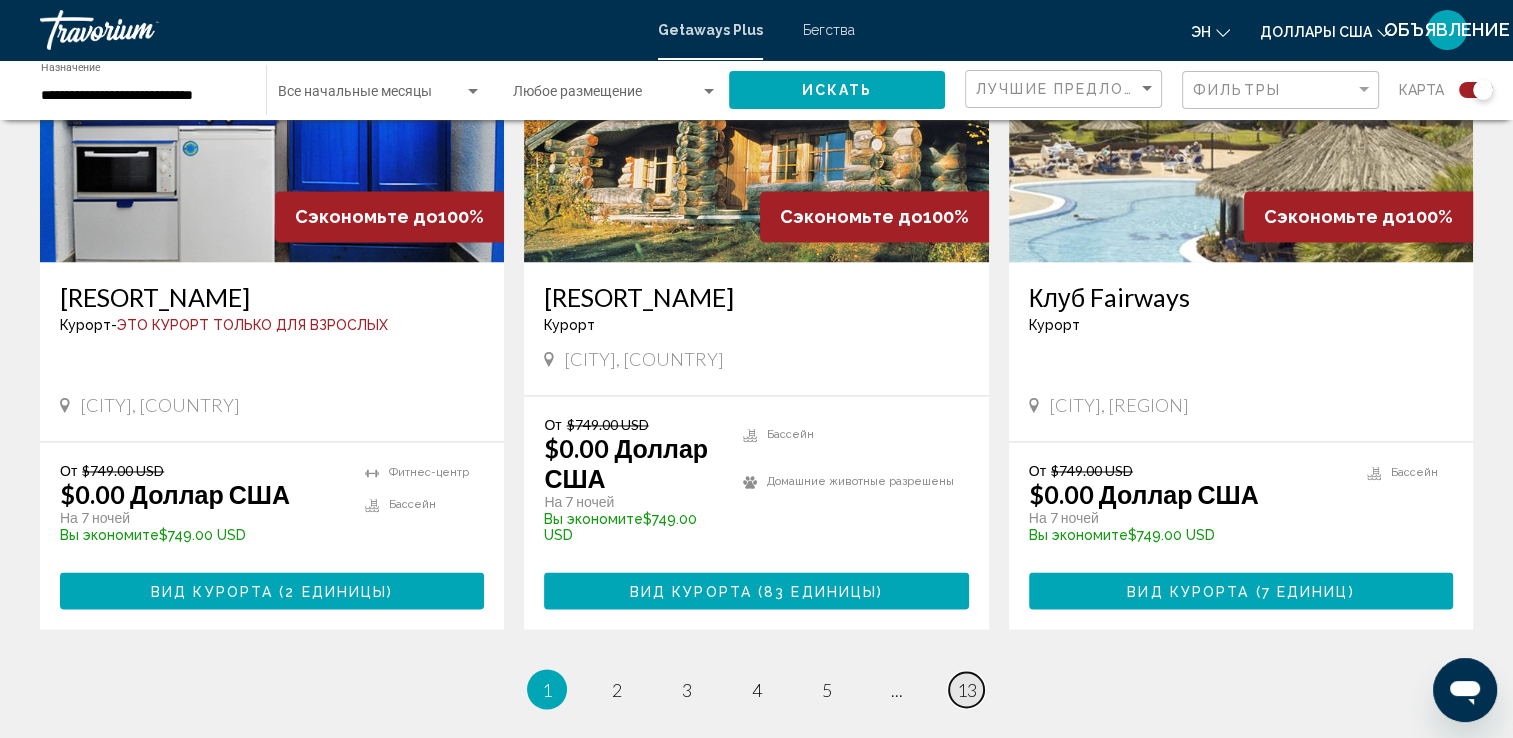 click on "13" at bounding box center (967, 689) 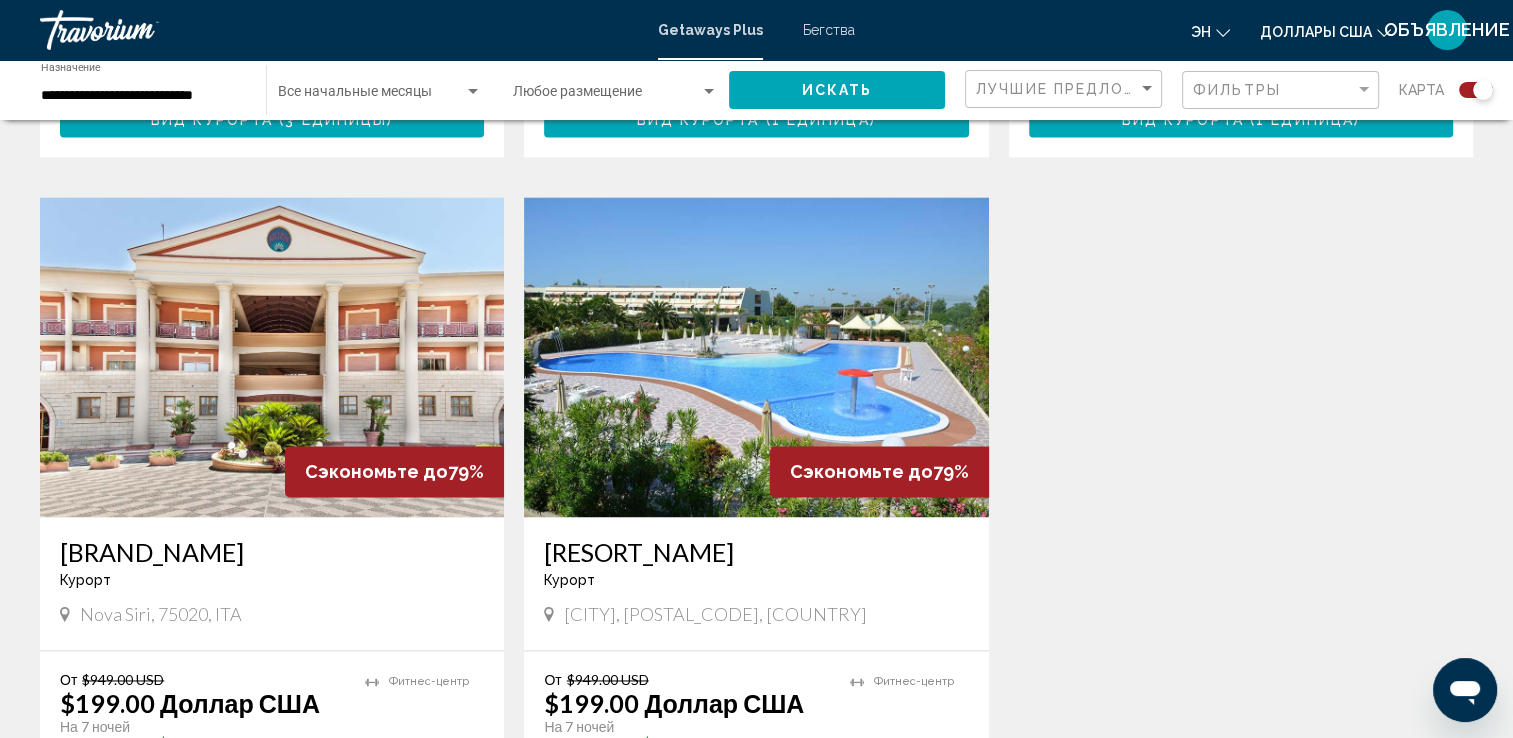 scroll, scrollTop: 3000, scrollLeft: 0, axis: vertical 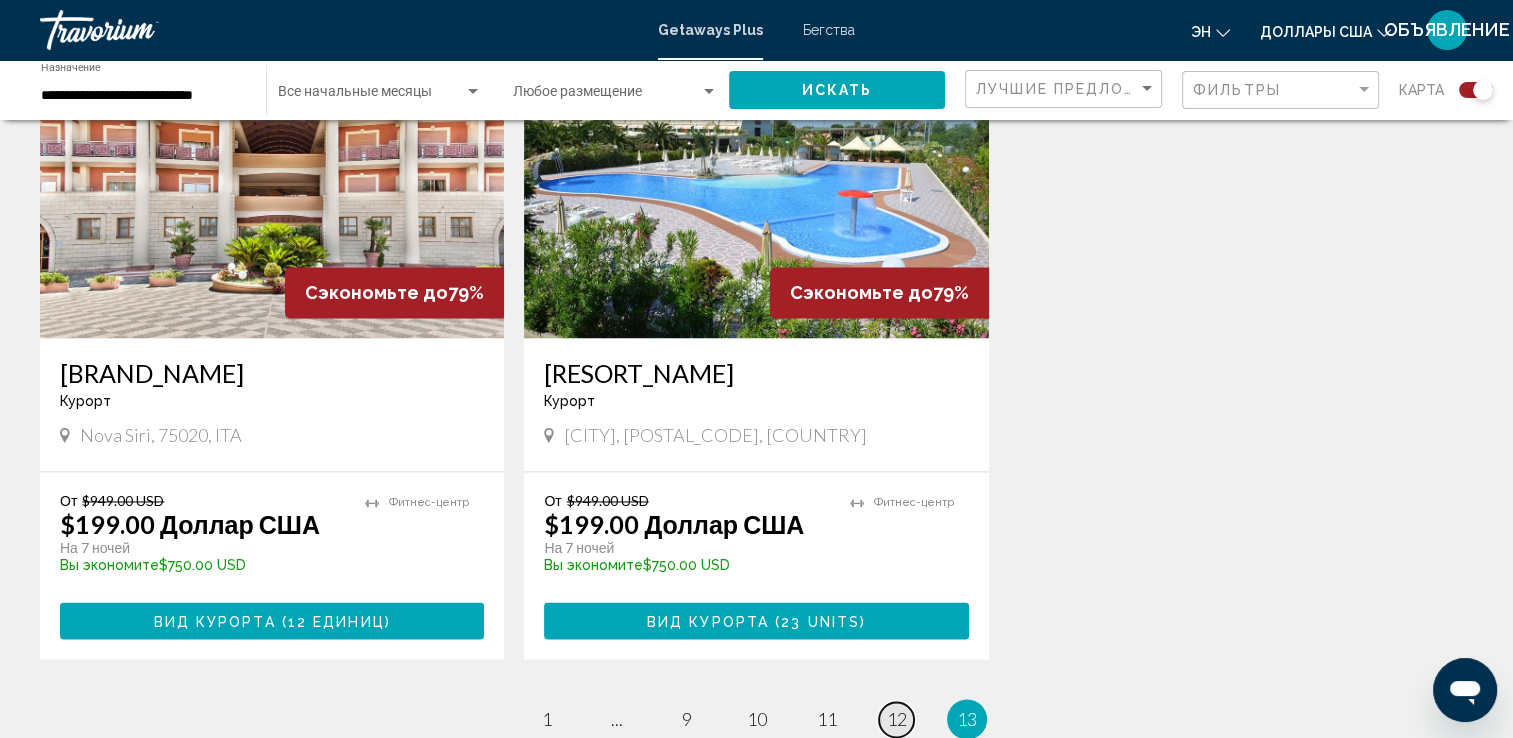 click on "12" at bounding box center [897, 719] 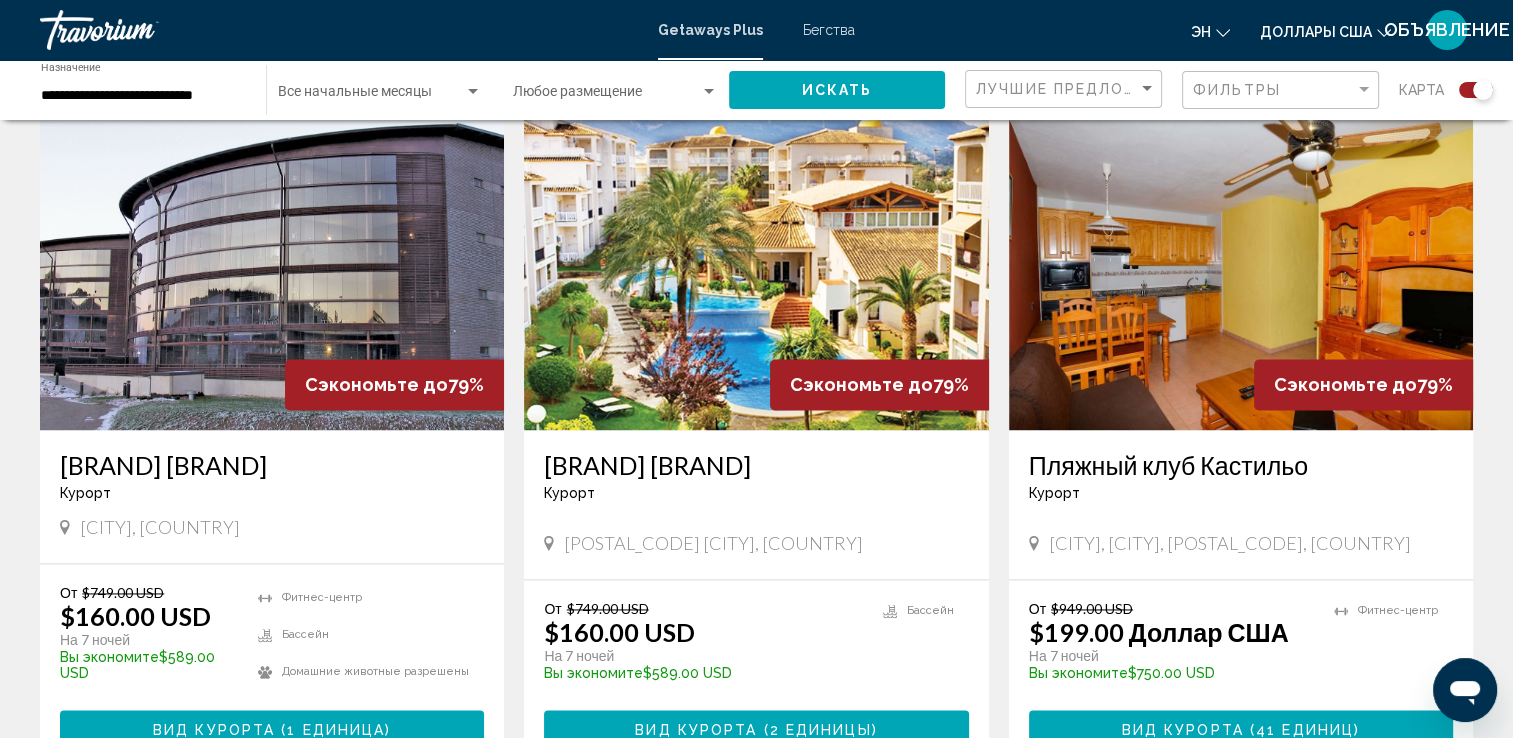 scroll, scrollTop: 2800, scrollLeft: 0, axis: vertical 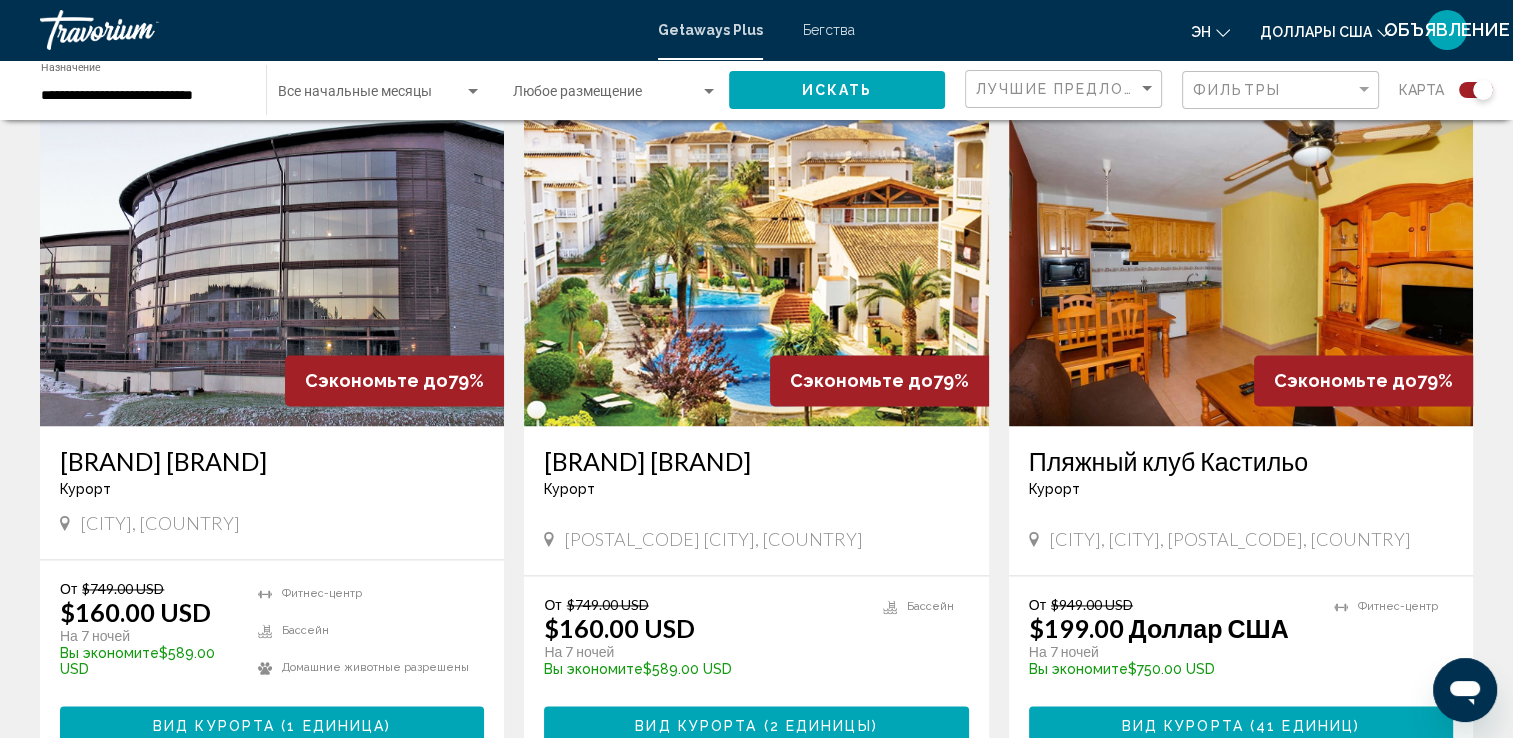 click at bounding box center (756, 266) 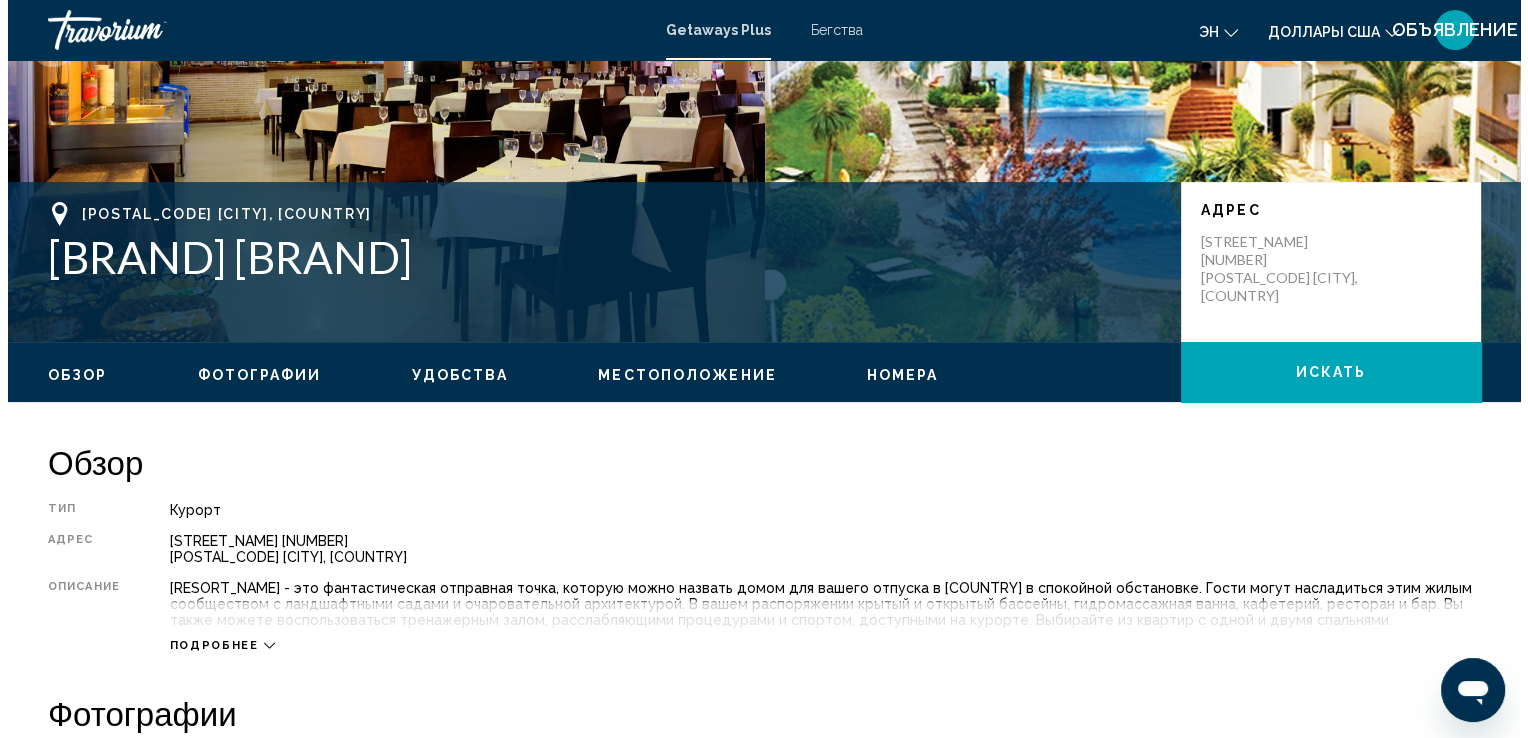 scroll, scrollTop: 0, scrollLeft: 0, axis: both 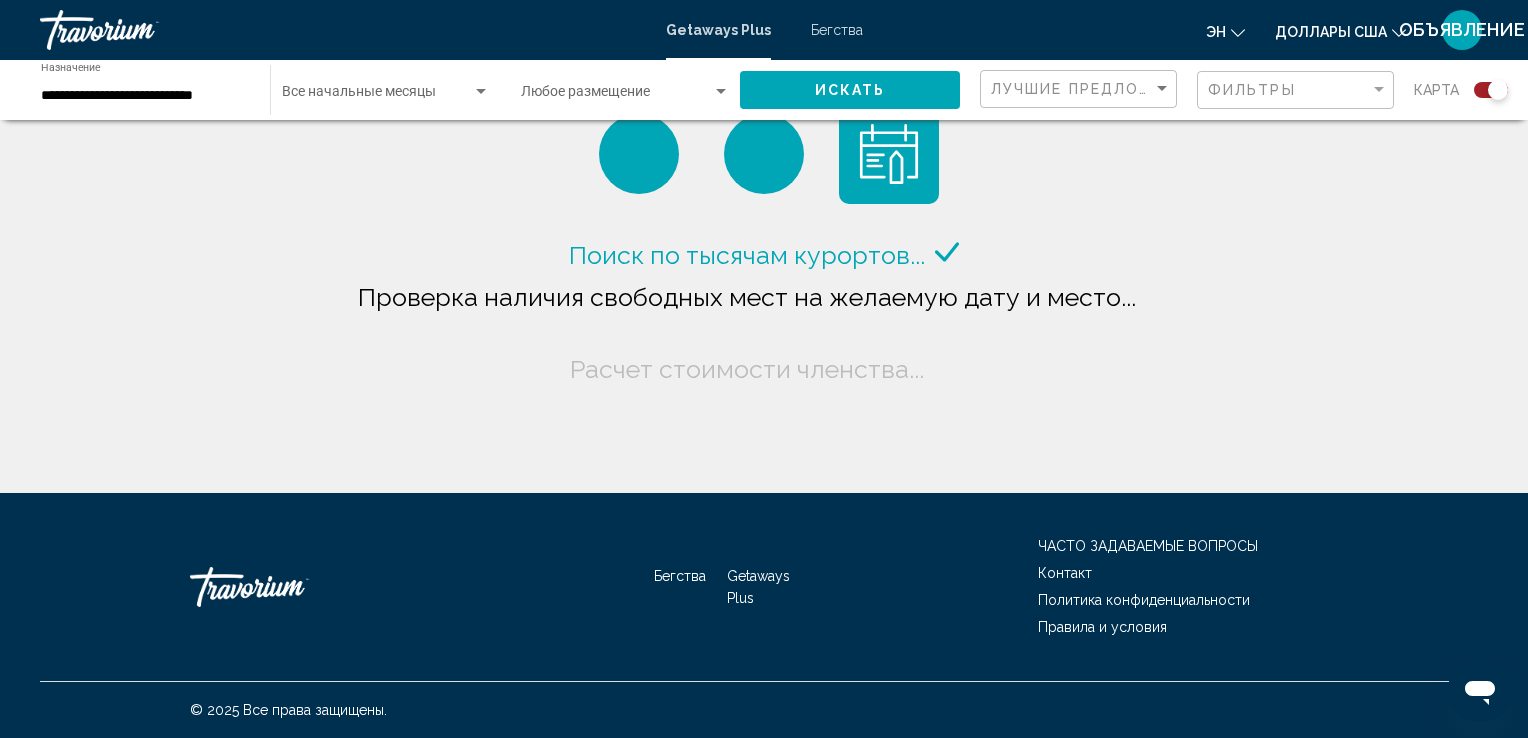 click on "**********" at bounding box center [145, 96] 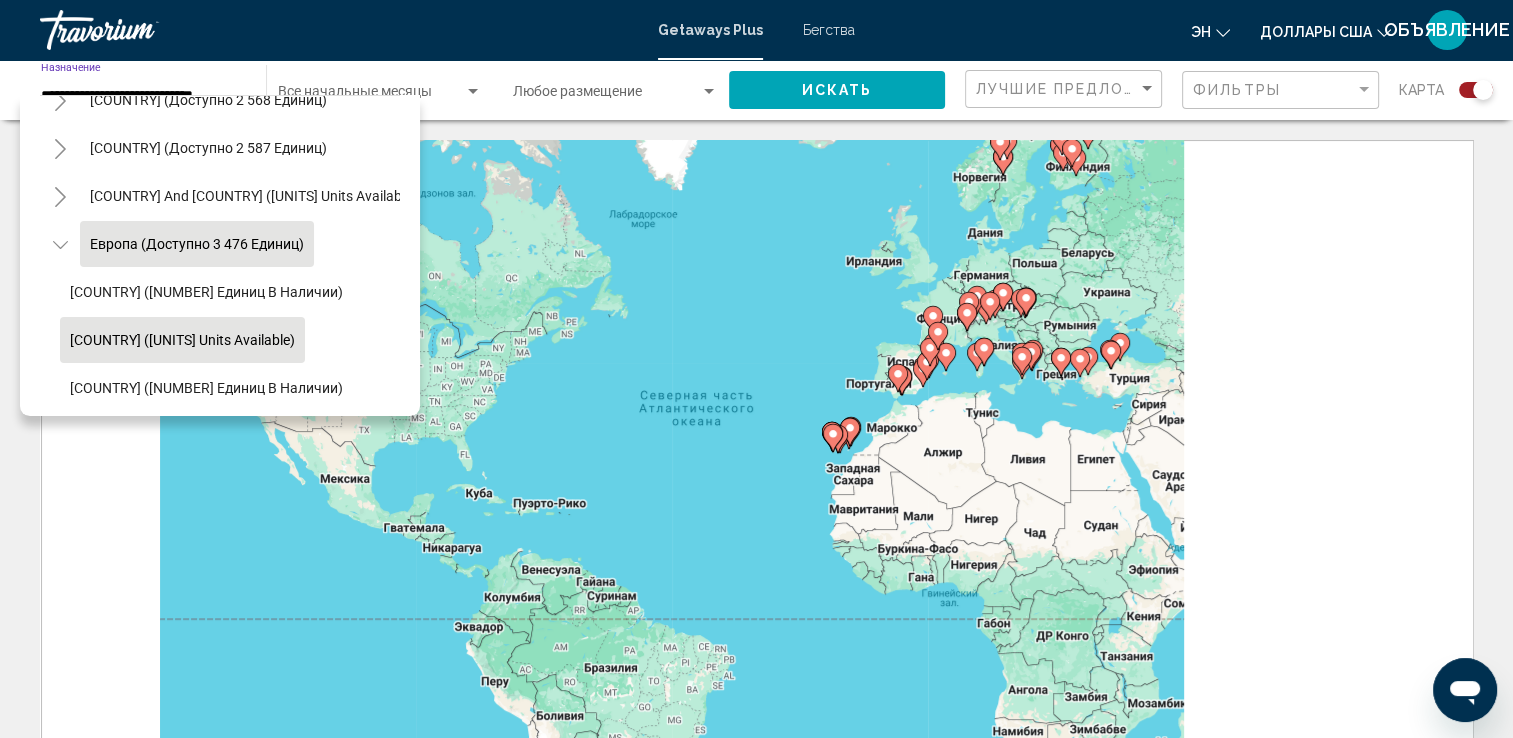 scroll, scrollTop: 226, scrollLeft: 0, axis: vertical 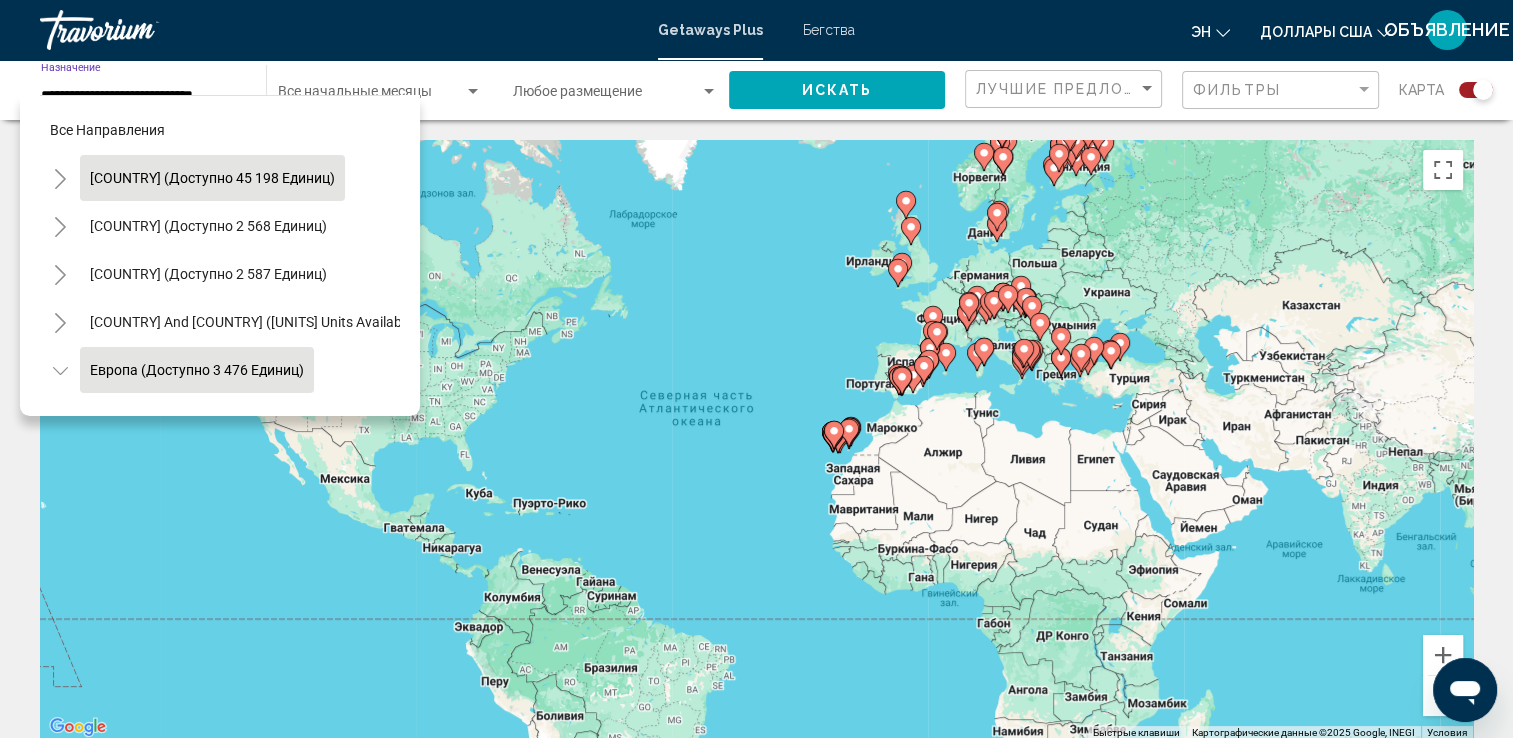 click on "[COUNTRY] (доступно 45 198 единиц)" at bounding box center [208, 226] 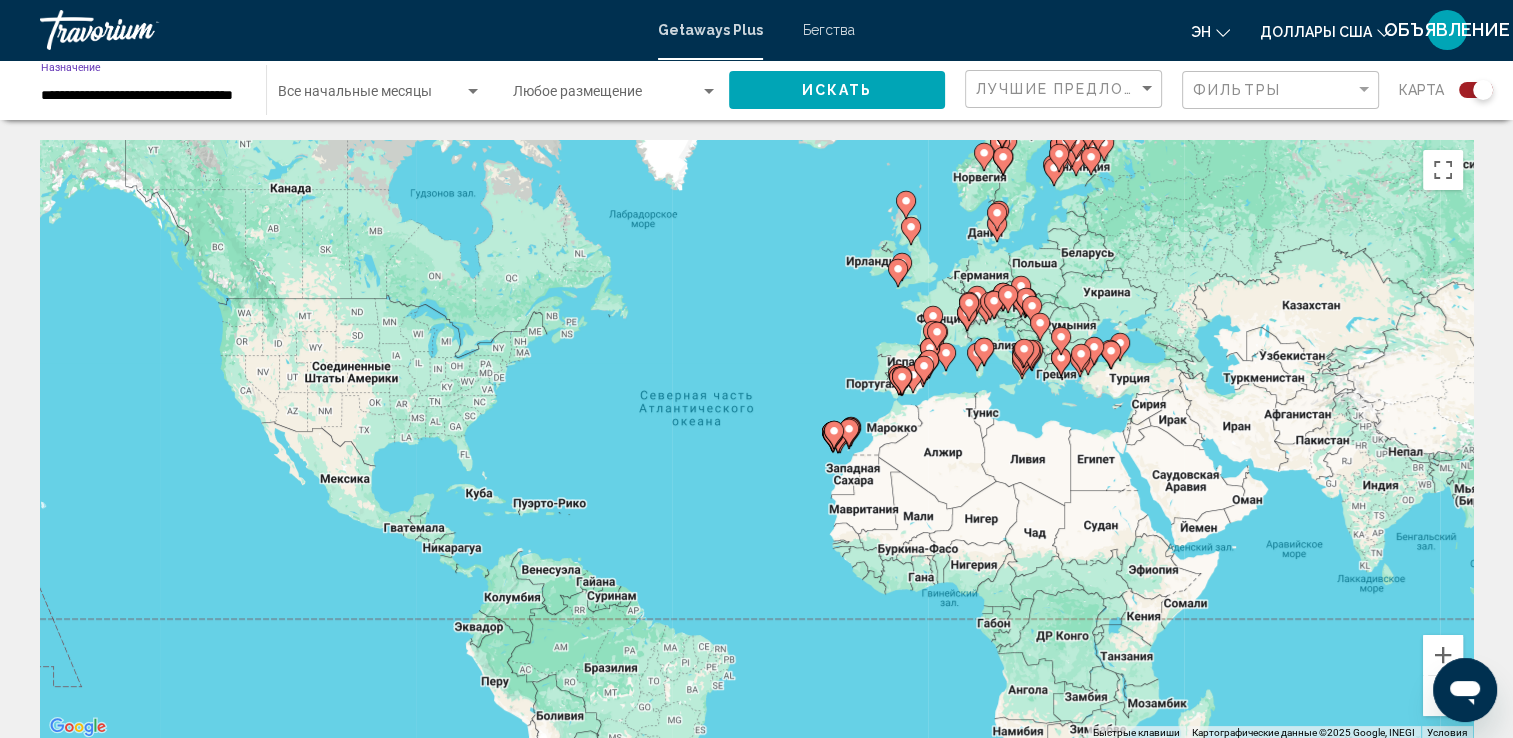 click on "Искать" 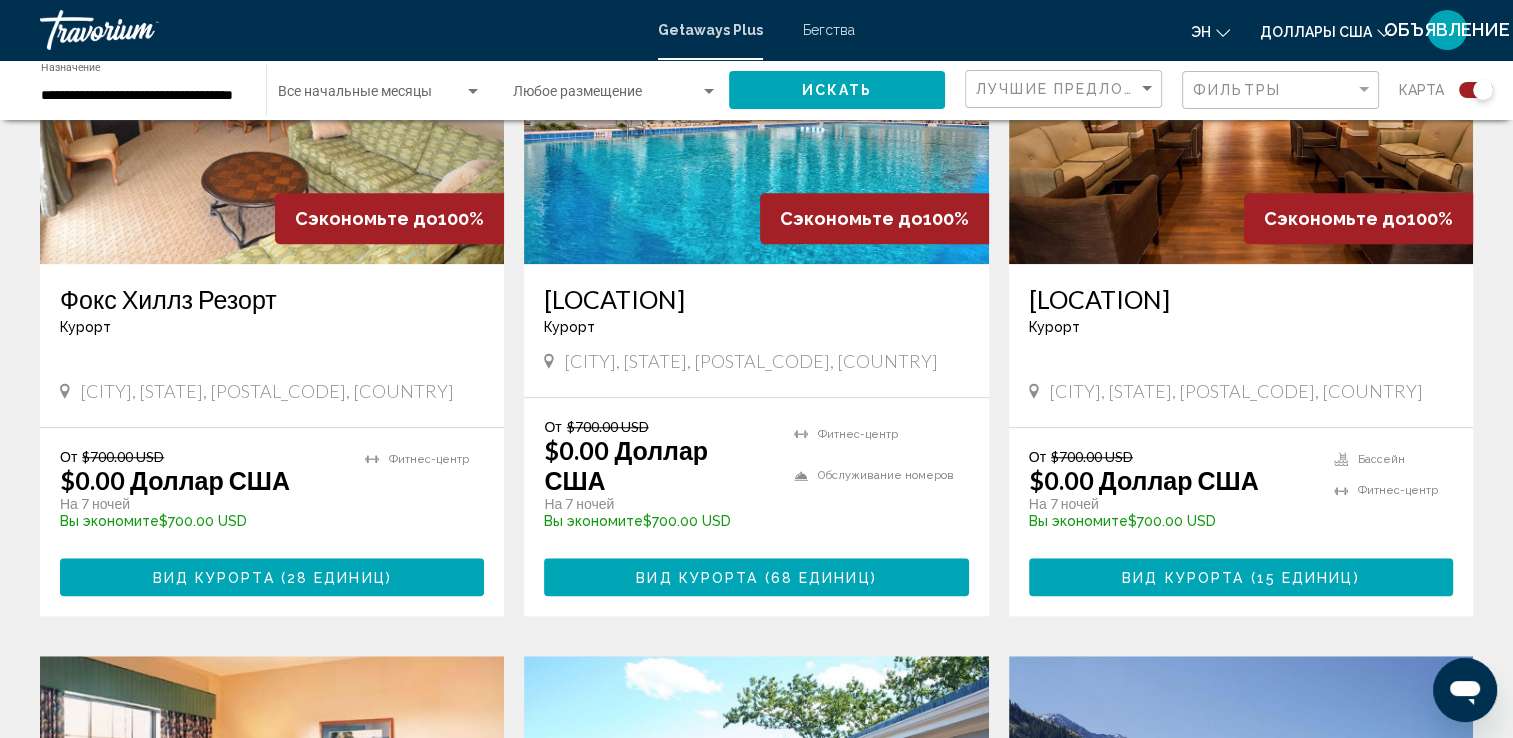 scroll, scrollTop: 1686, scrollLeft: 0, axis: vertical 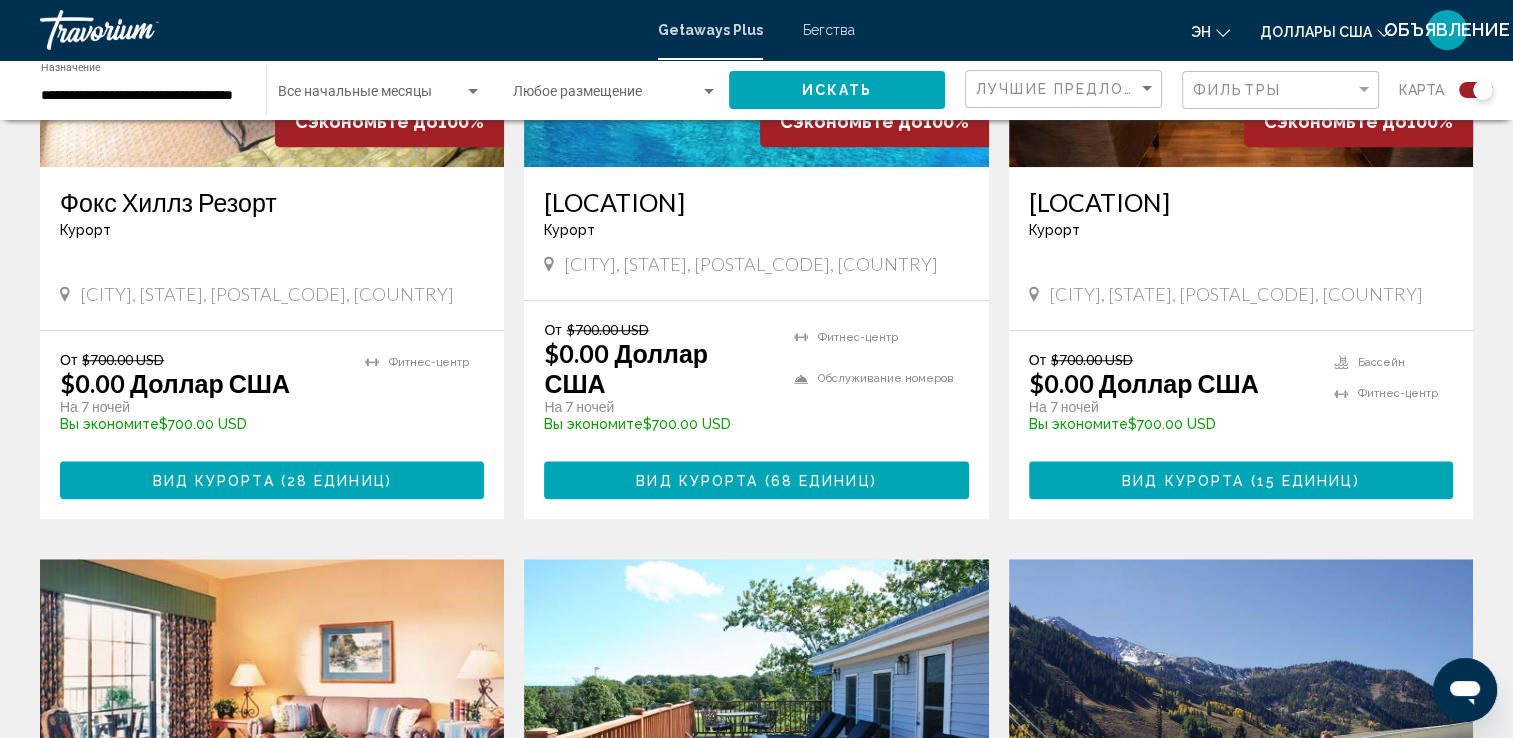 click on "**********" at bounding box center (143, 96) 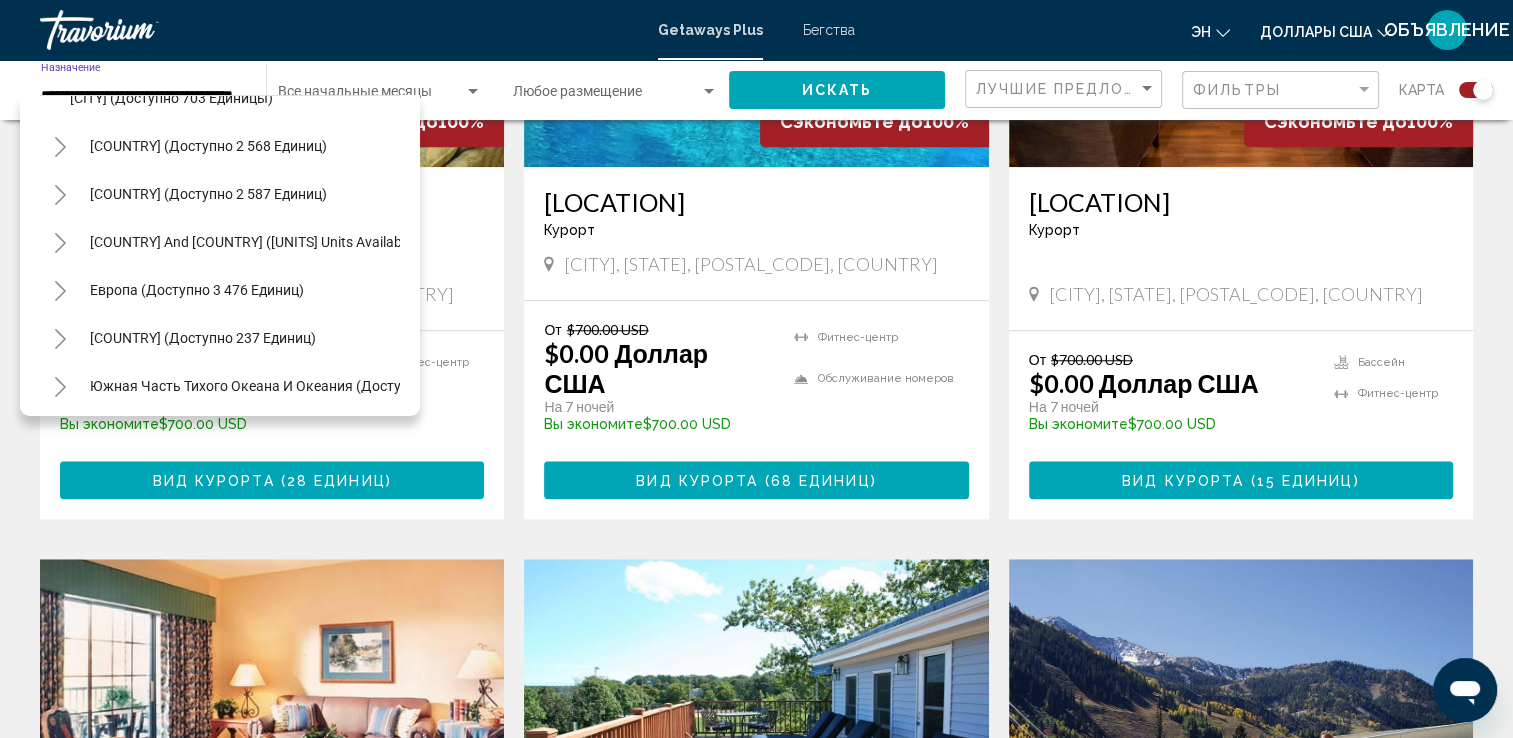 scroll, scrollTop: 2100, scrollLeft: 0, axis: vertical 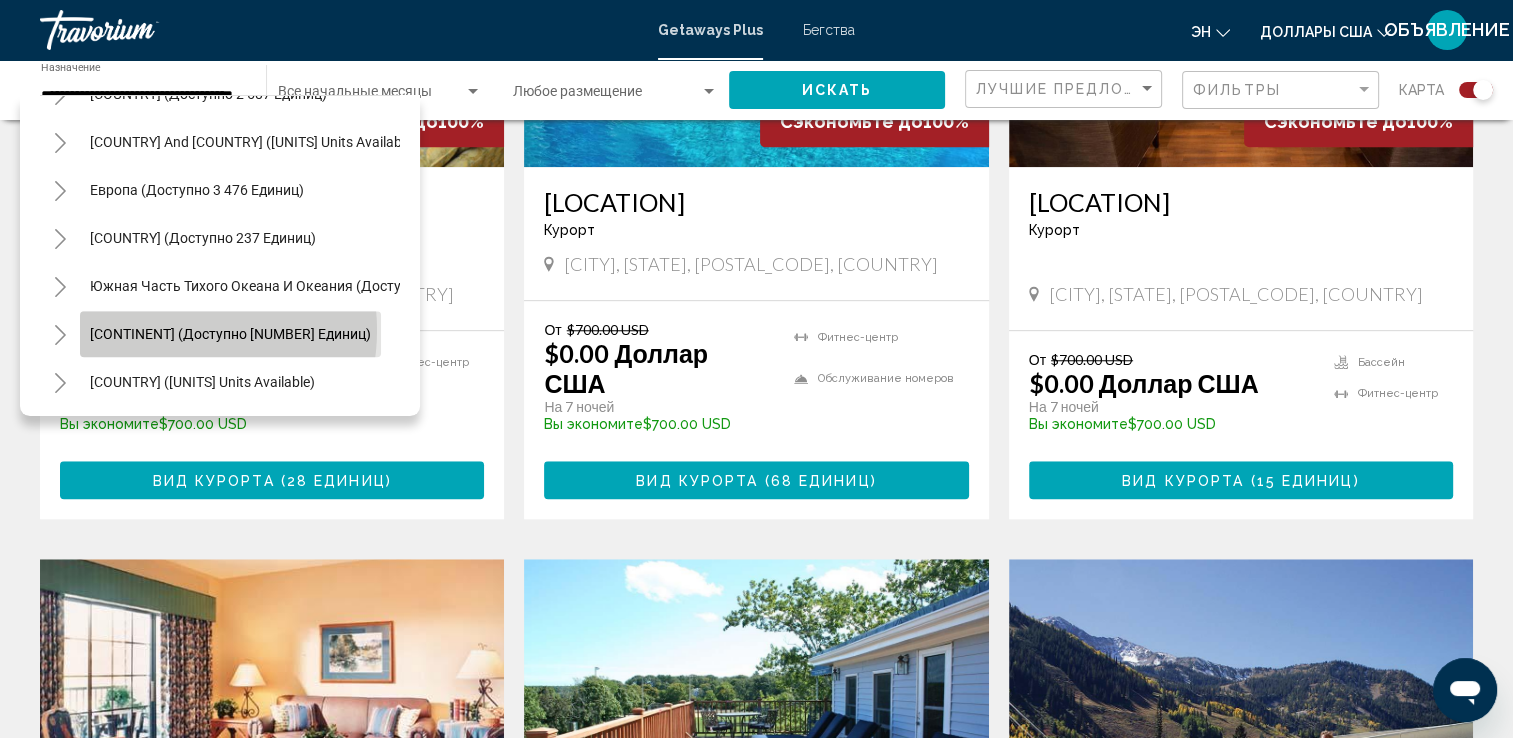 click on "[CONTINENT] (доступно [NUMBER] единиц)" 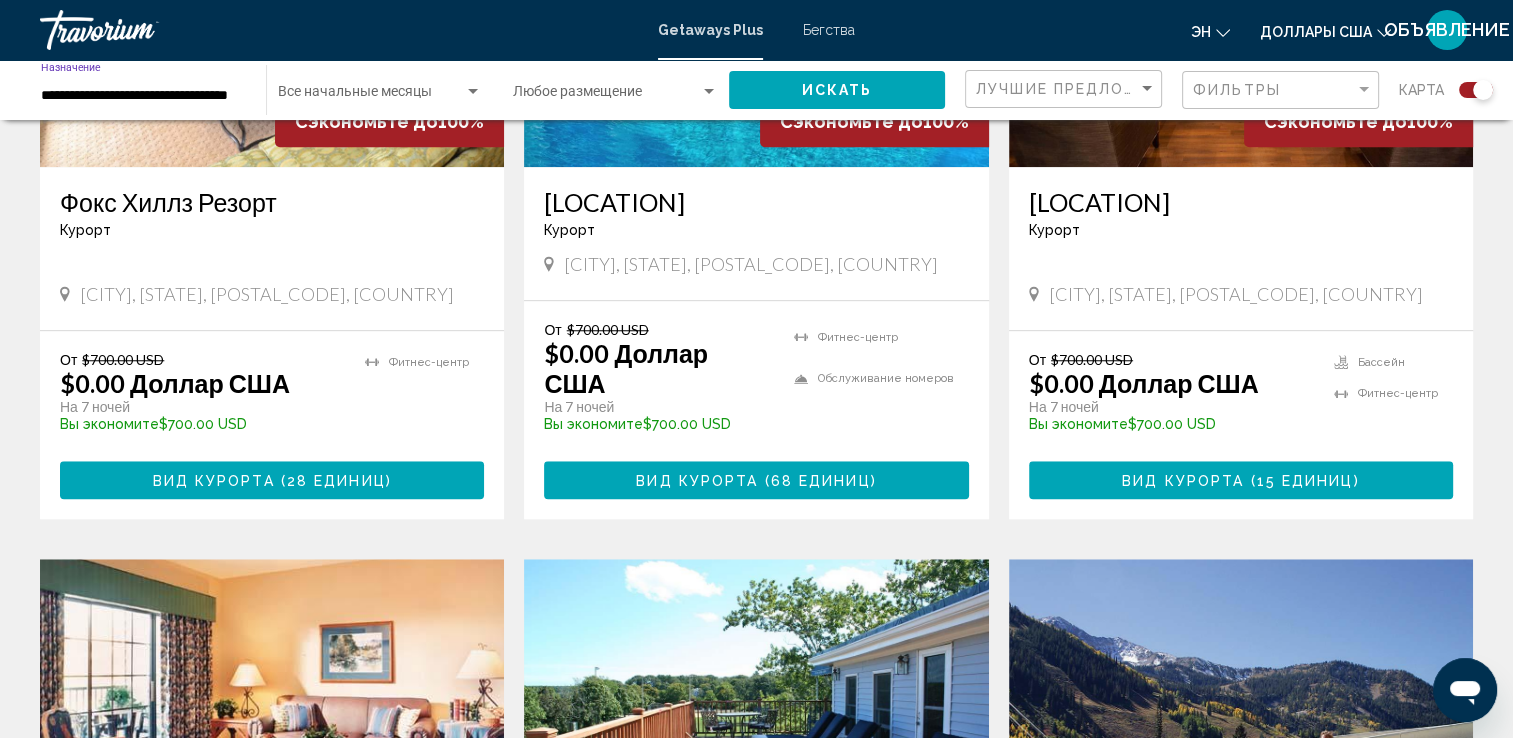 click on "Искать" 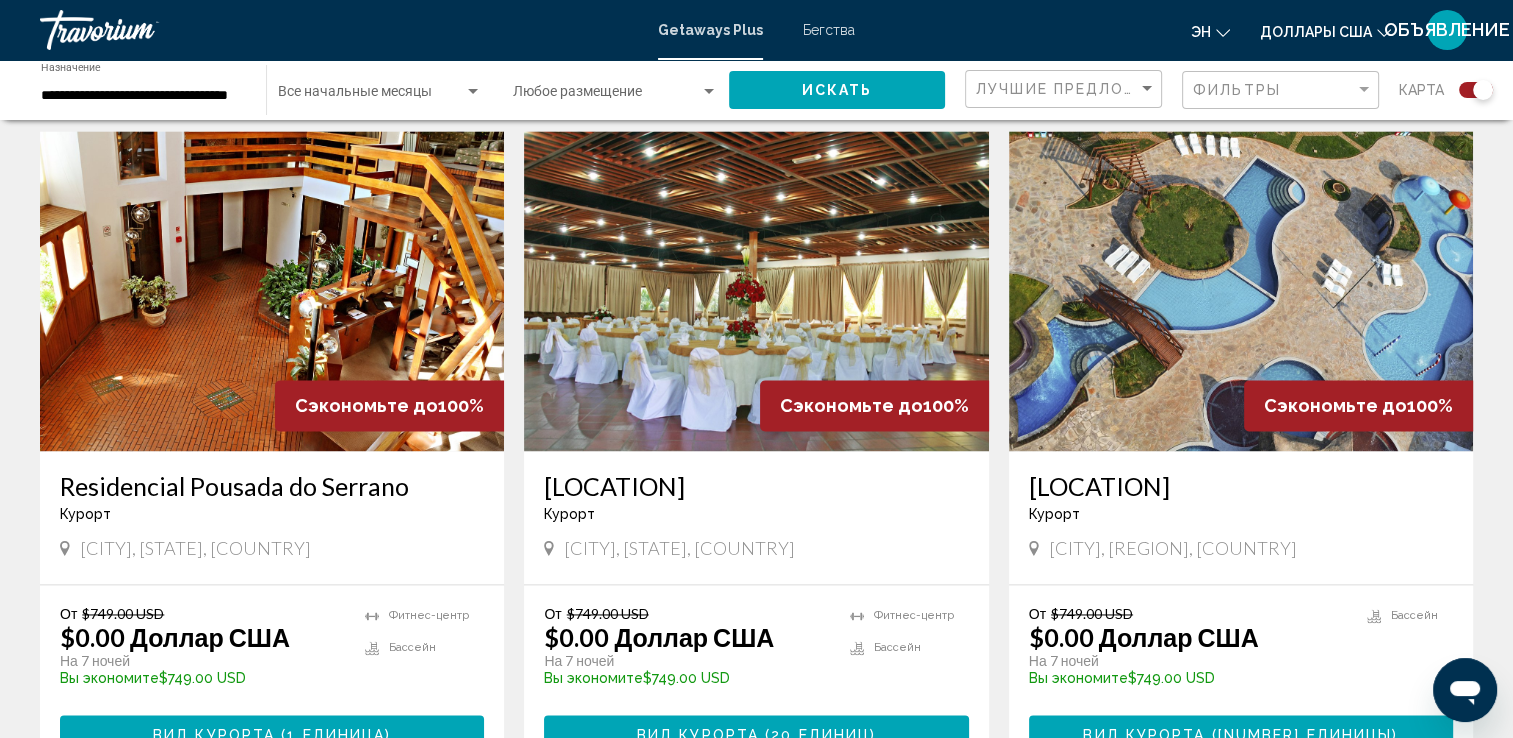 scroll, scrollTop: 2886, scrollLeft: 0, axis: vertical 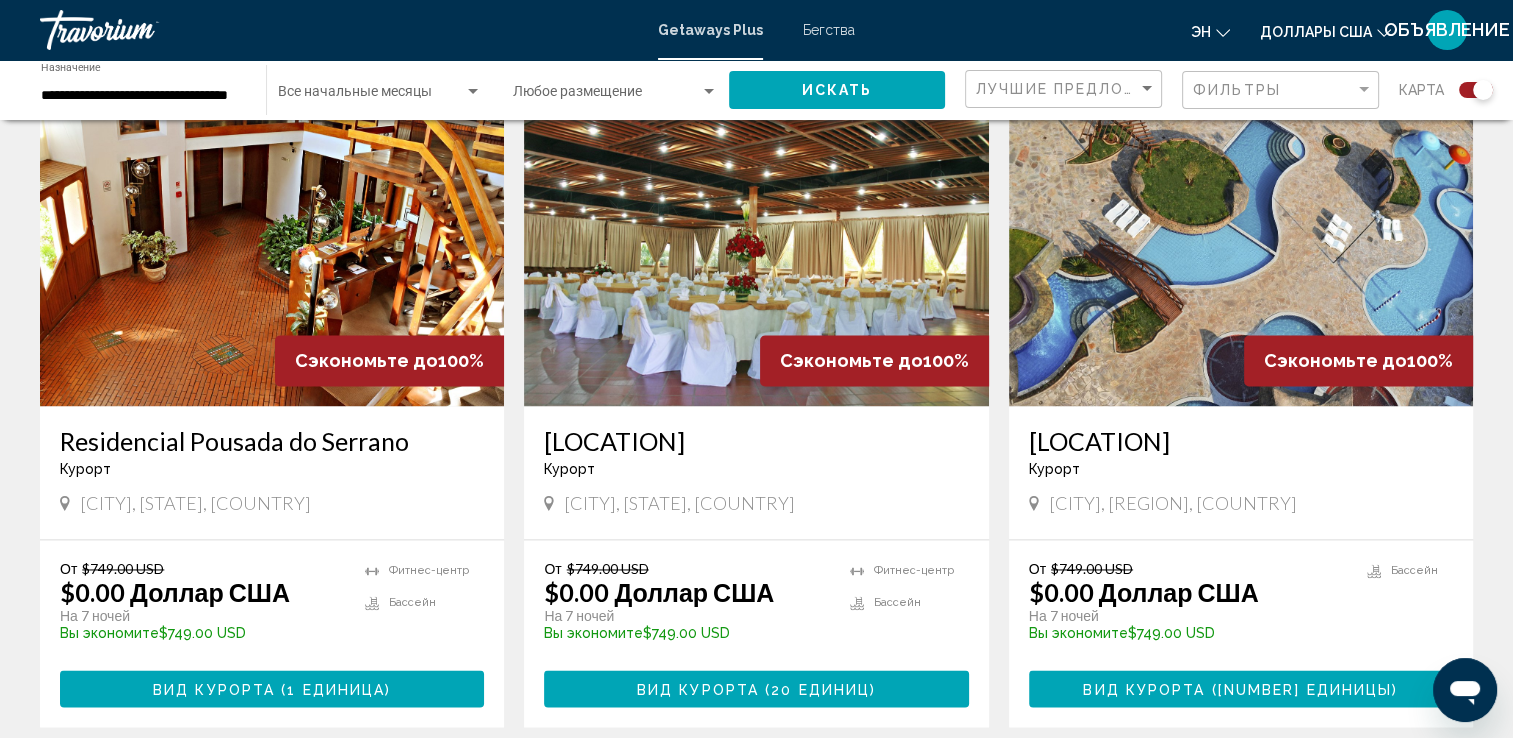 click on "2" at bounding box center (617, 787) 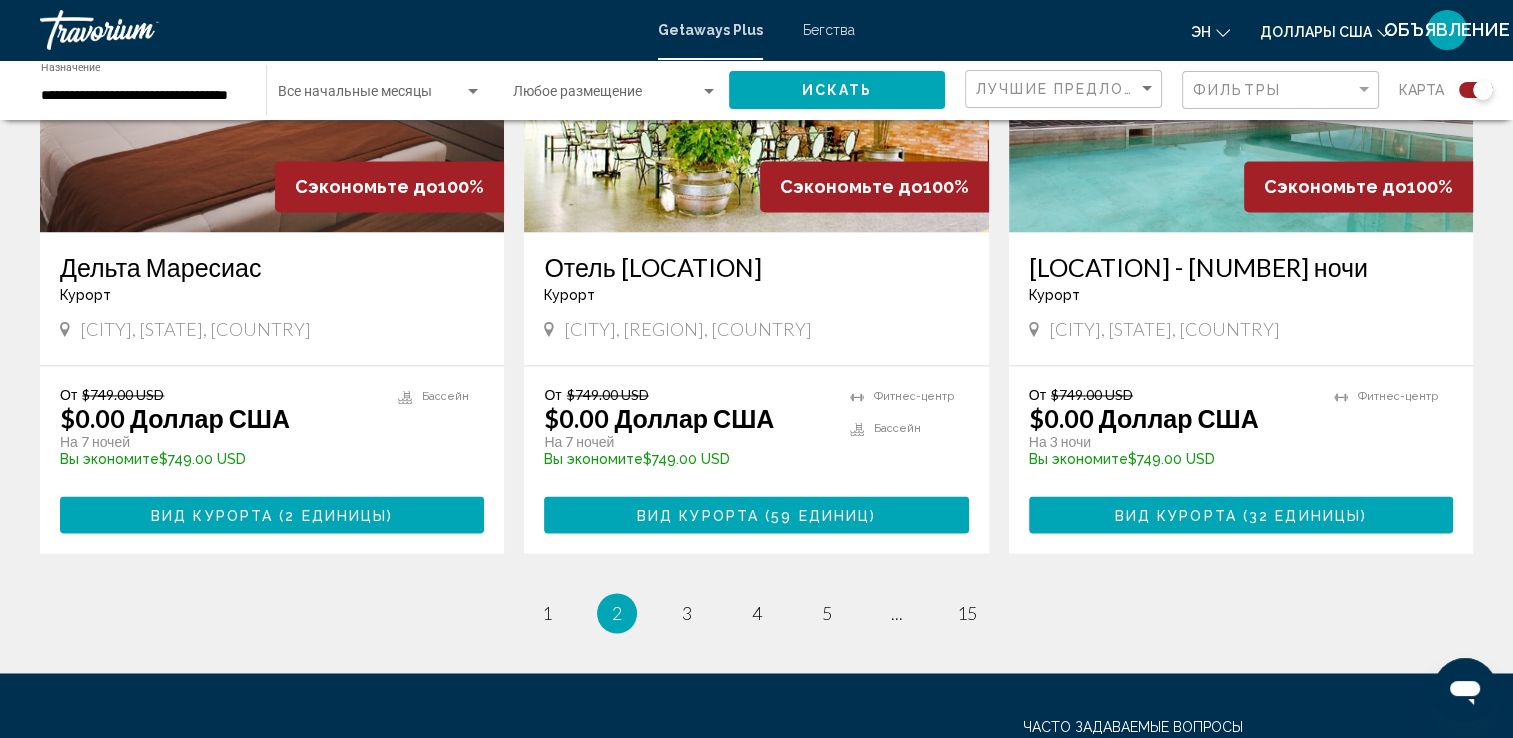 scroll, scrollTop: 3100, scrollLeft: 0, axis: vertical 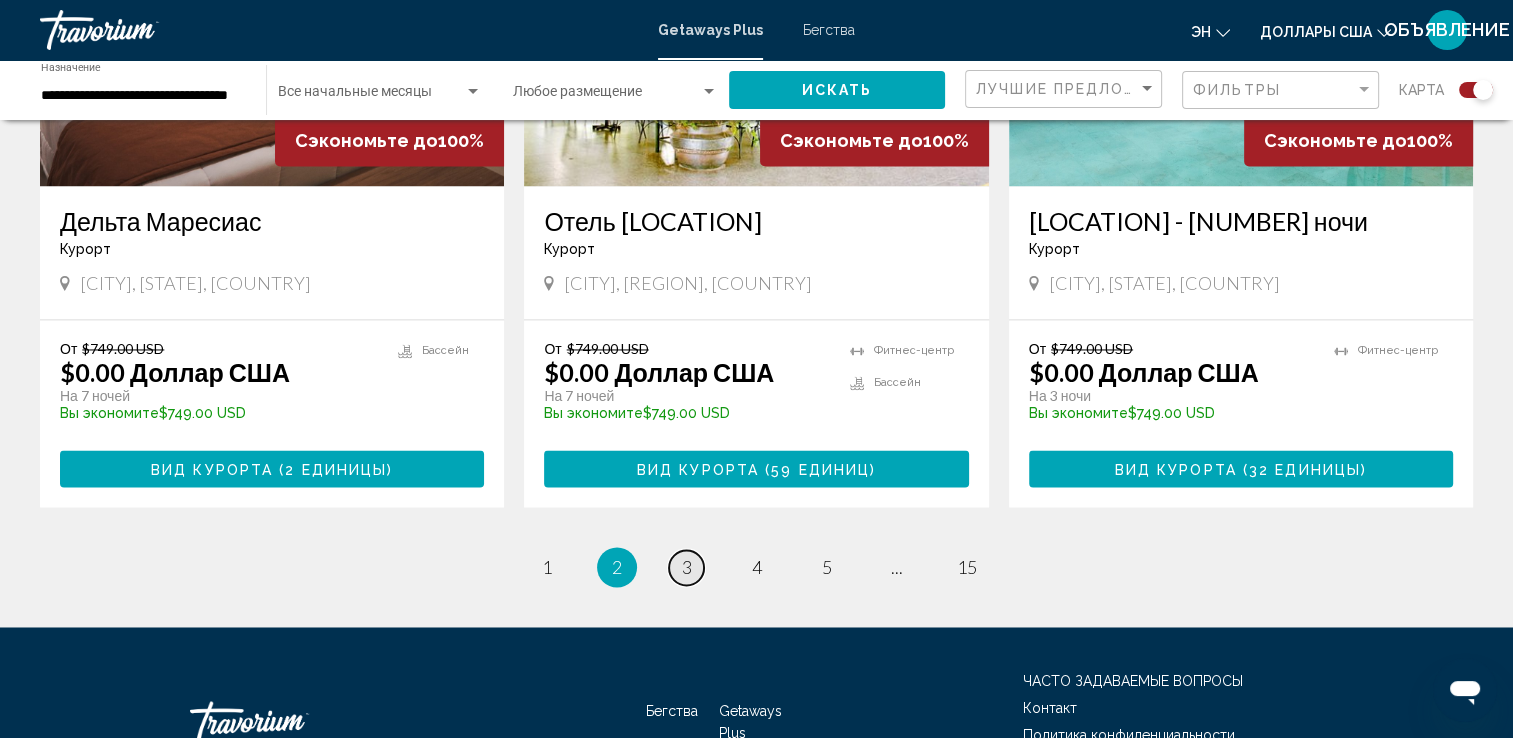 click on "3" at bounding box center (687, 567) 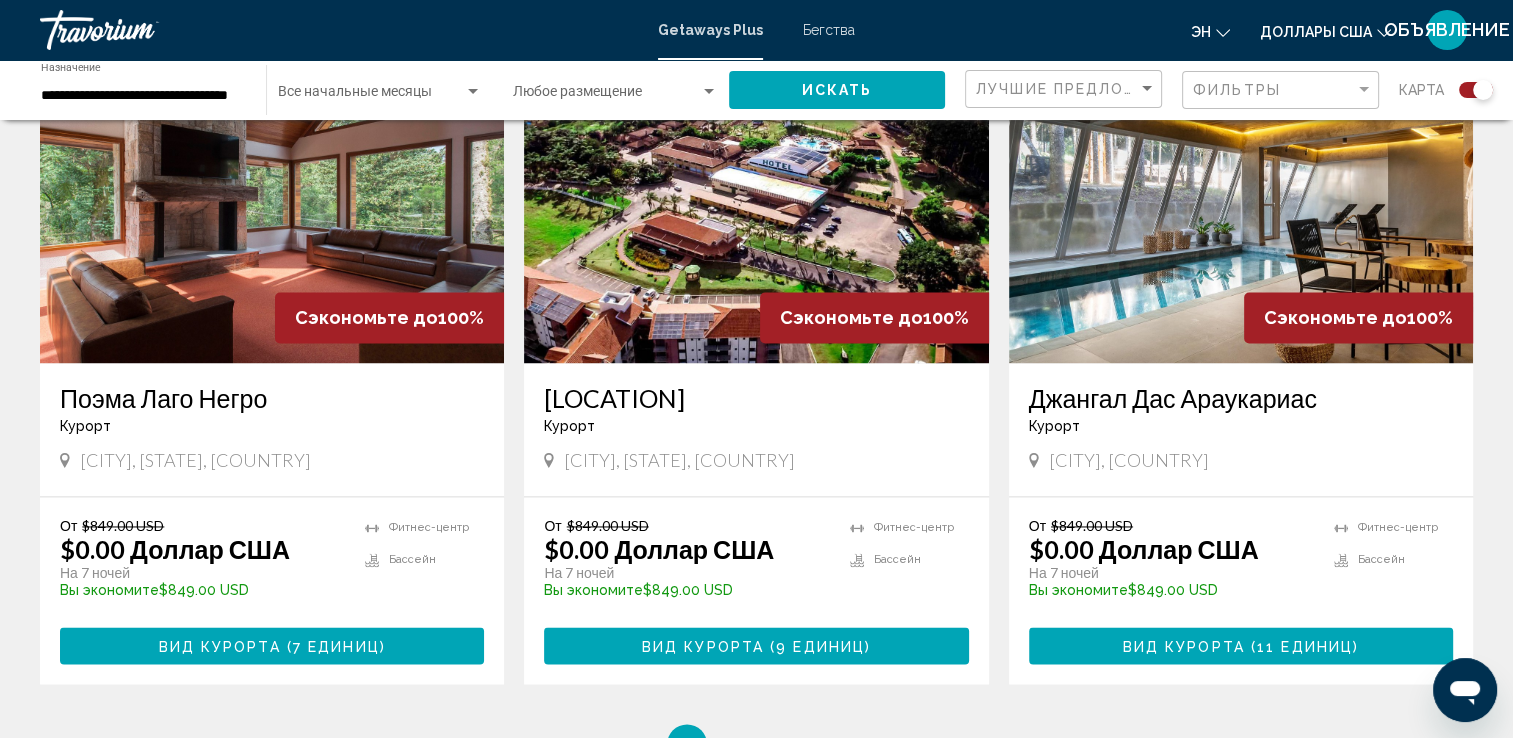 scroll, scrollTop: 3000, scrollLeft: 0, axis: vertical 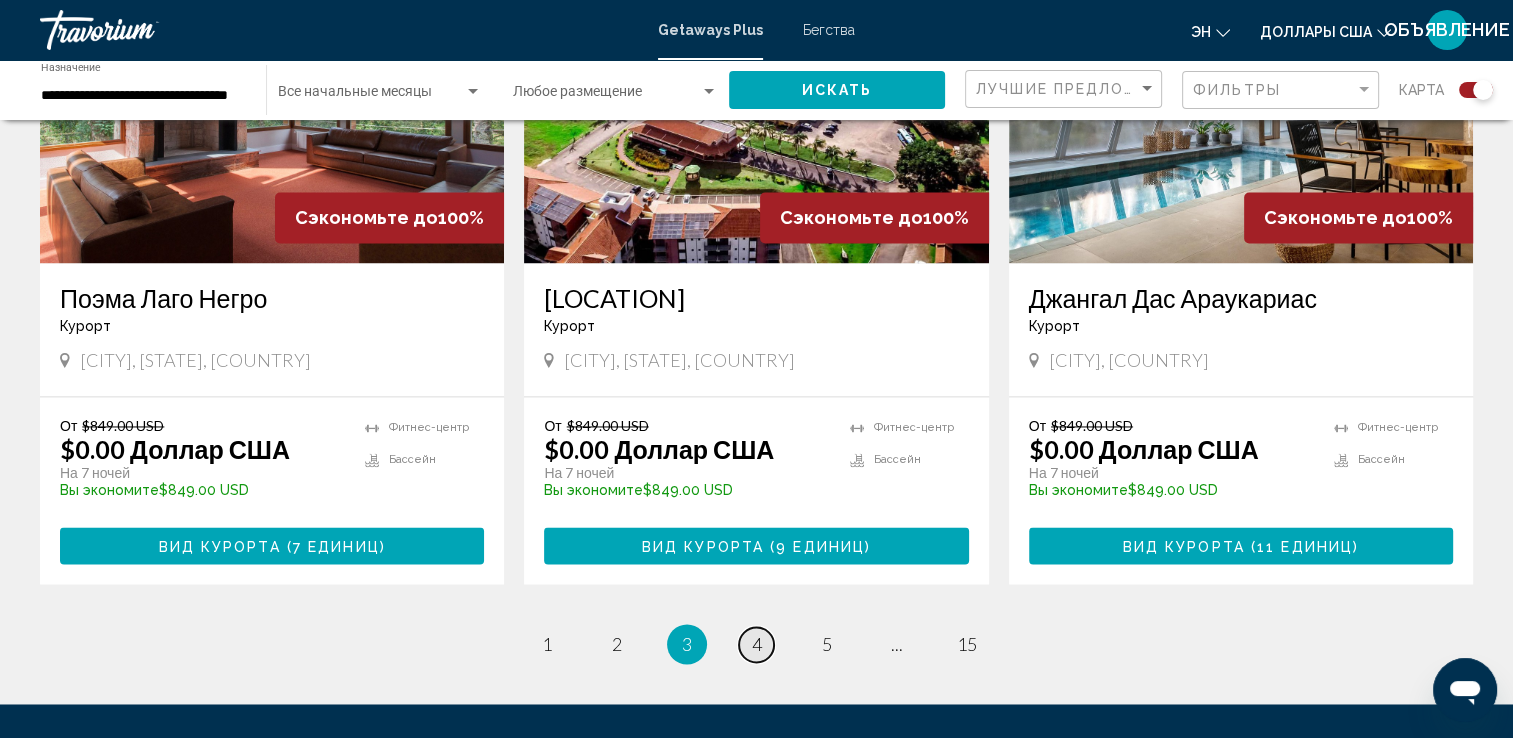 click on "страница  4" at bounding box center [756, 644] 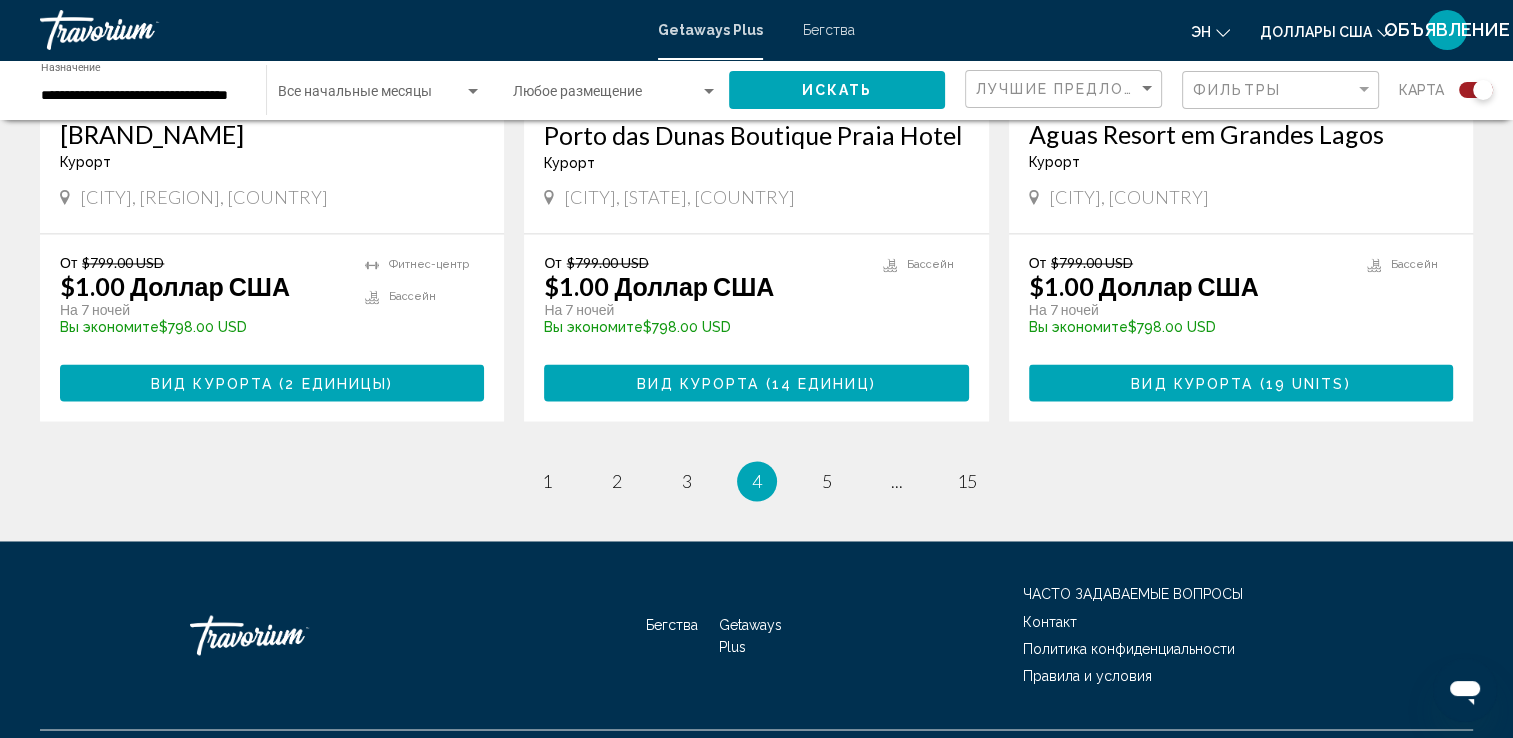 scroll, scrollTop: 3186, scrollLeft: 0, axis: vertical 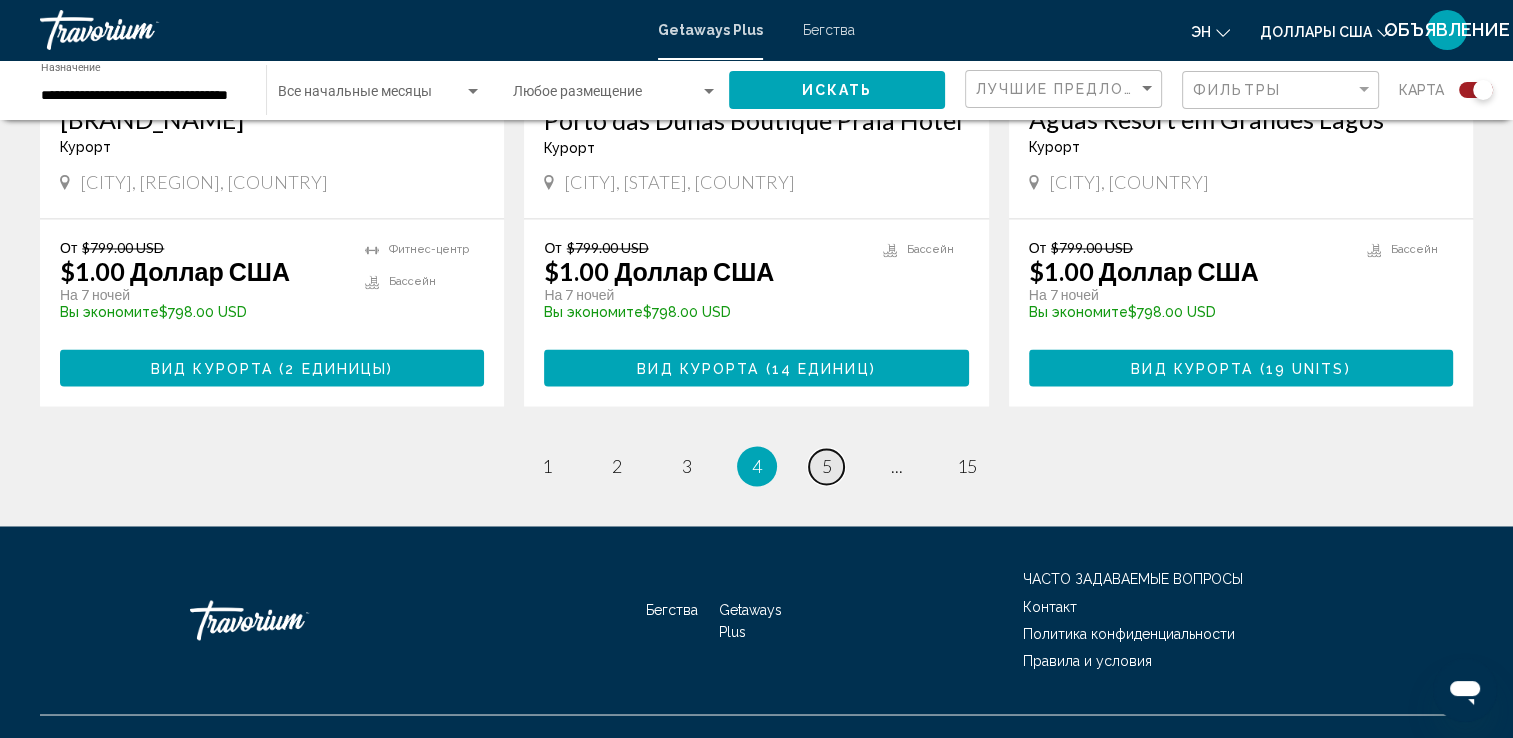 click on "страница  5" at bounding box center [826, 466] 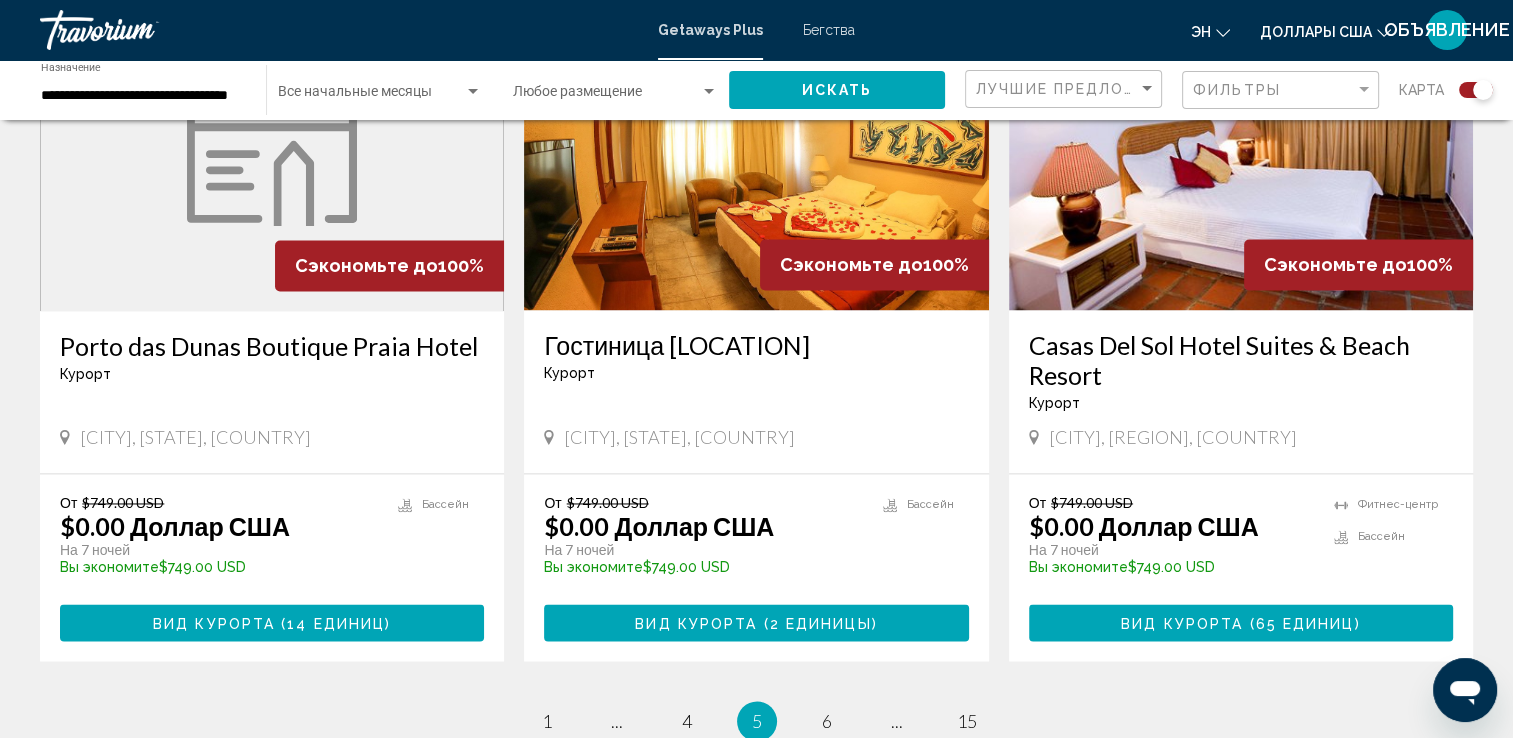 scroll, scrollTop: 3000, scrollLeft: 0, axis: vertical 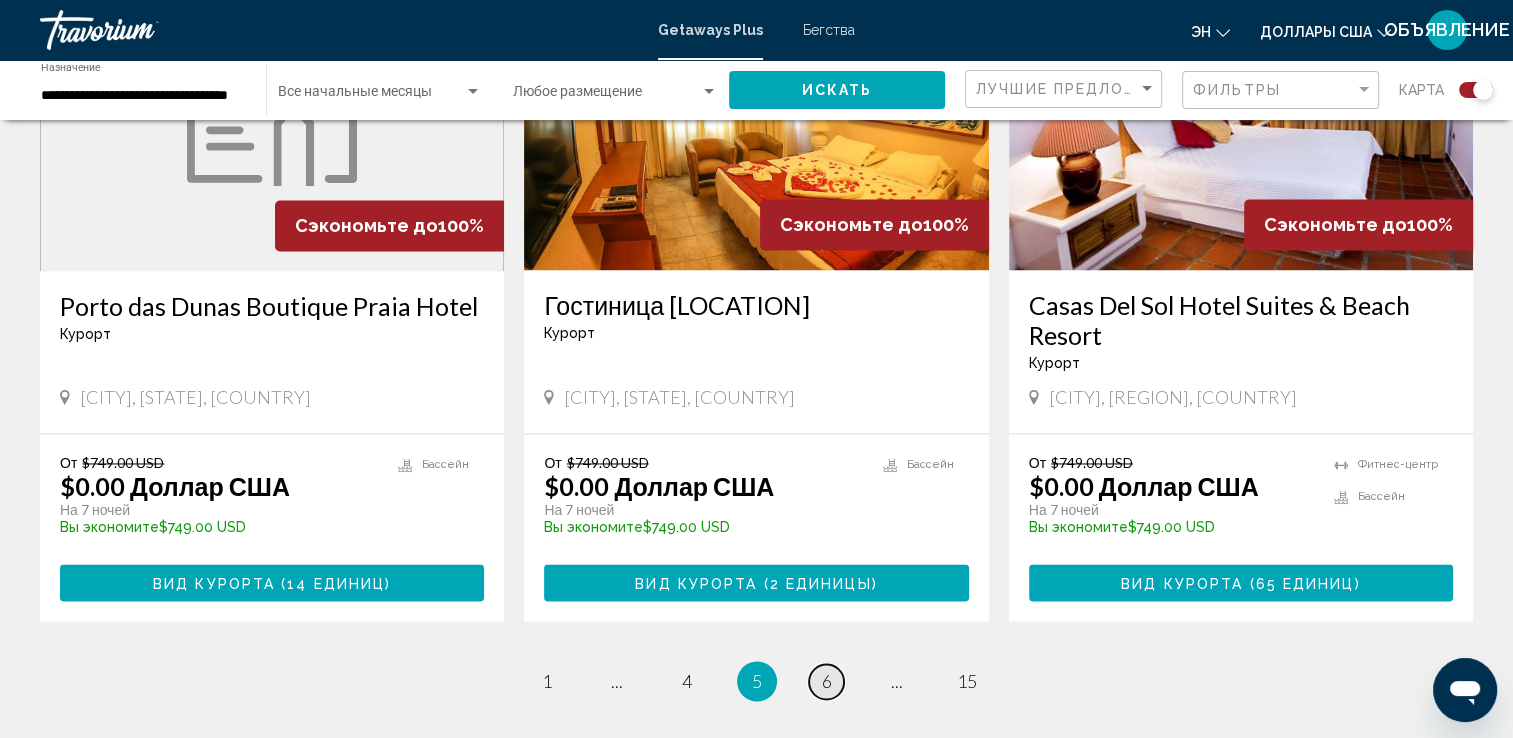 click on "страница  6" at bounding box center (826, 681) 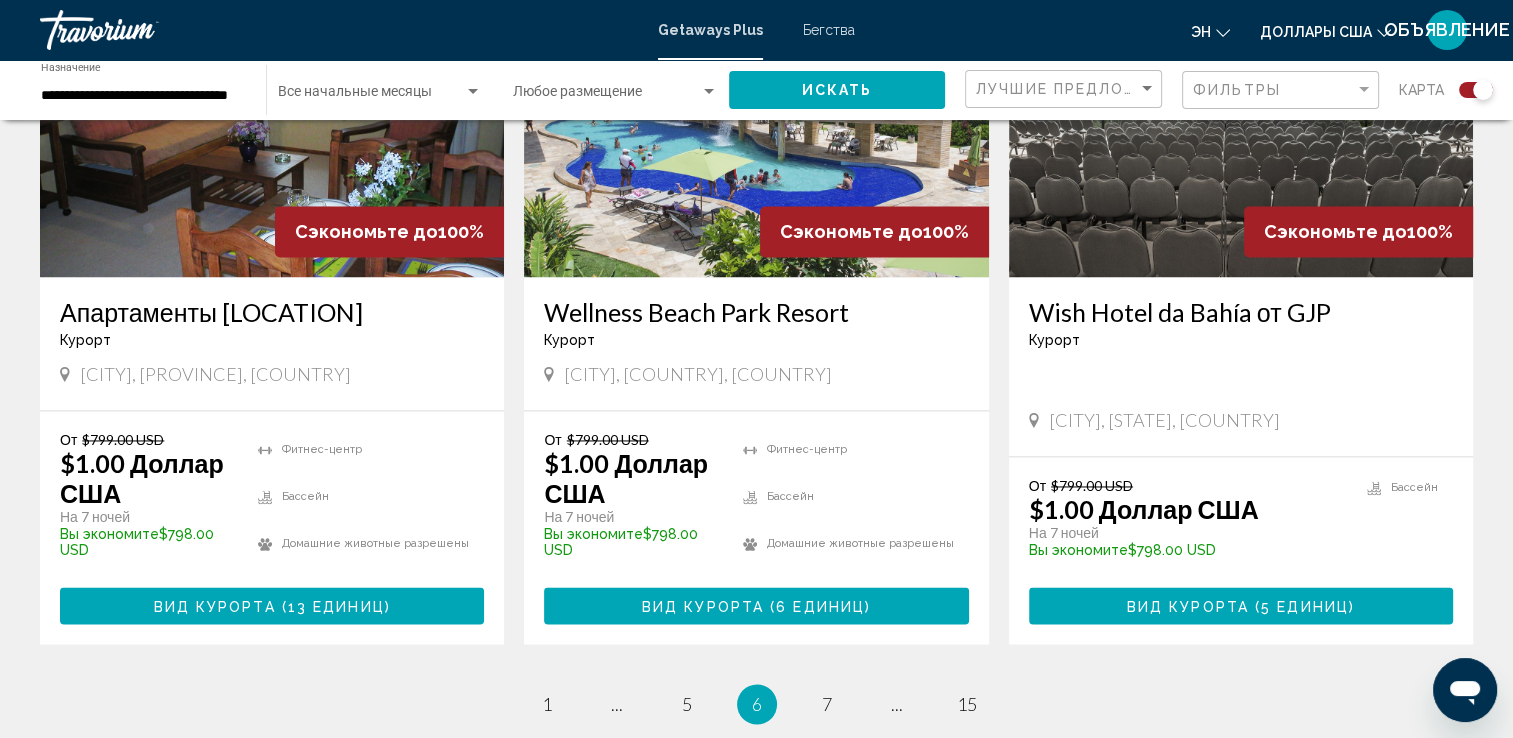 scroll, scrollTop: 3000, scrollLeft: 0, axis: vertical 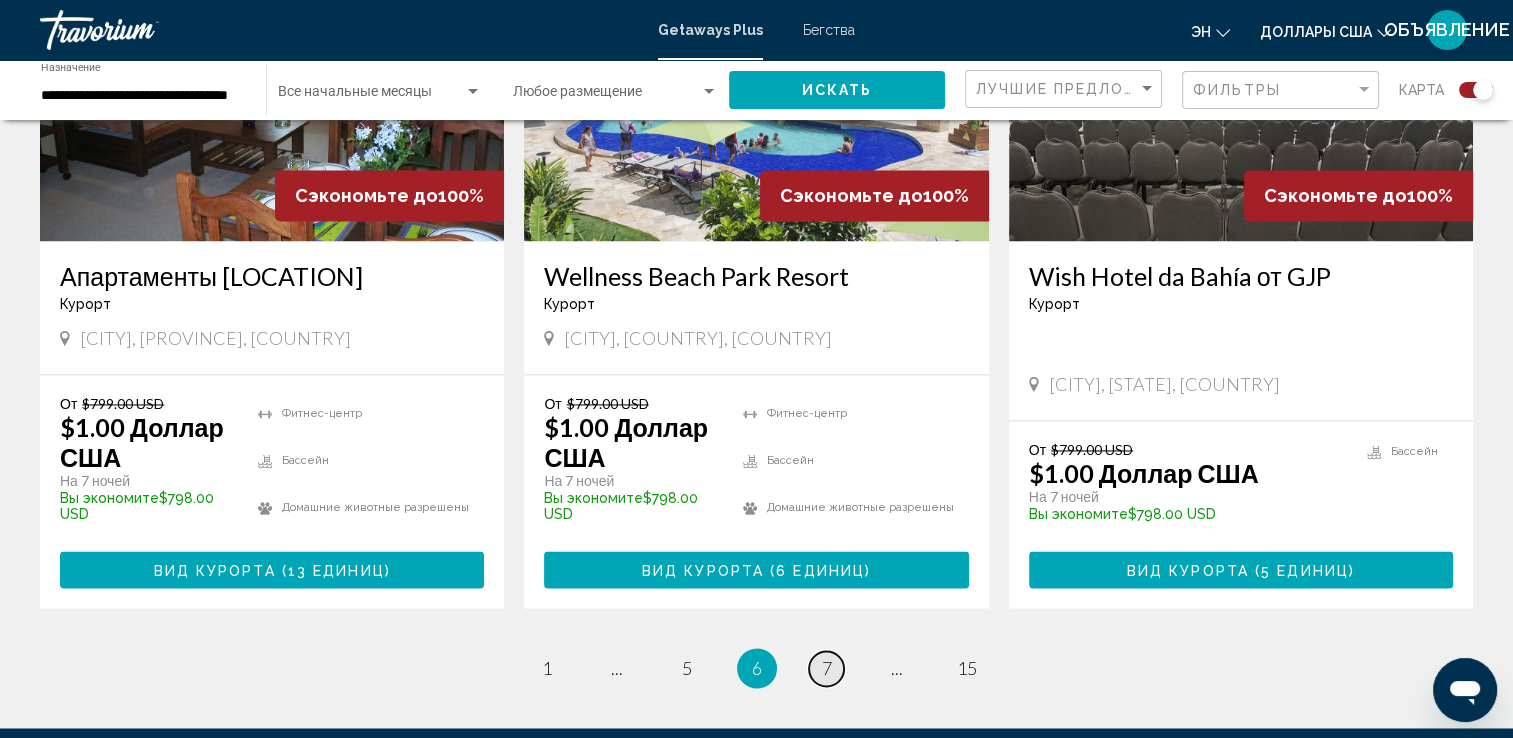 click on "7" at bounding box center [827, 668] 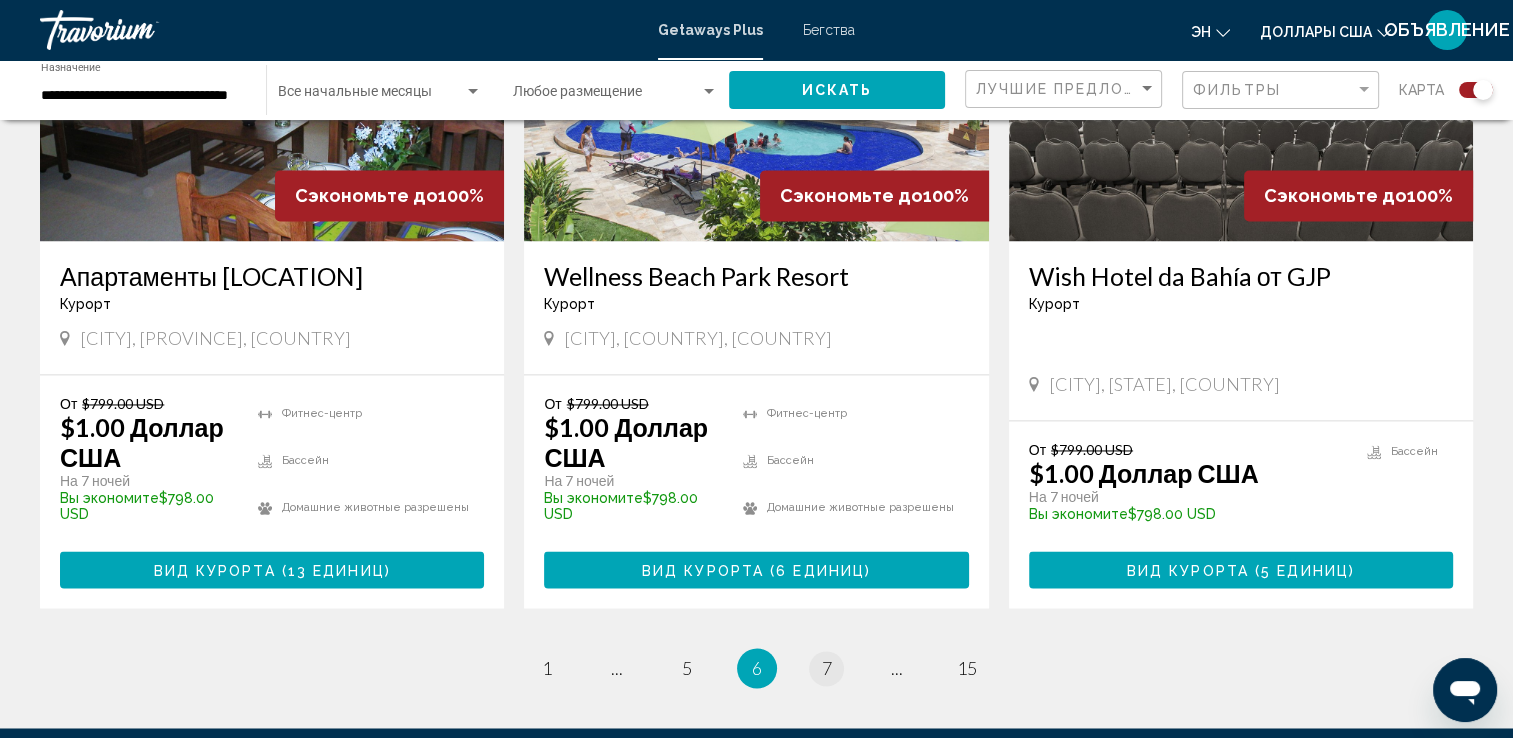 scroll, scrollTop: 0, scrollLeft: 0, axis: both 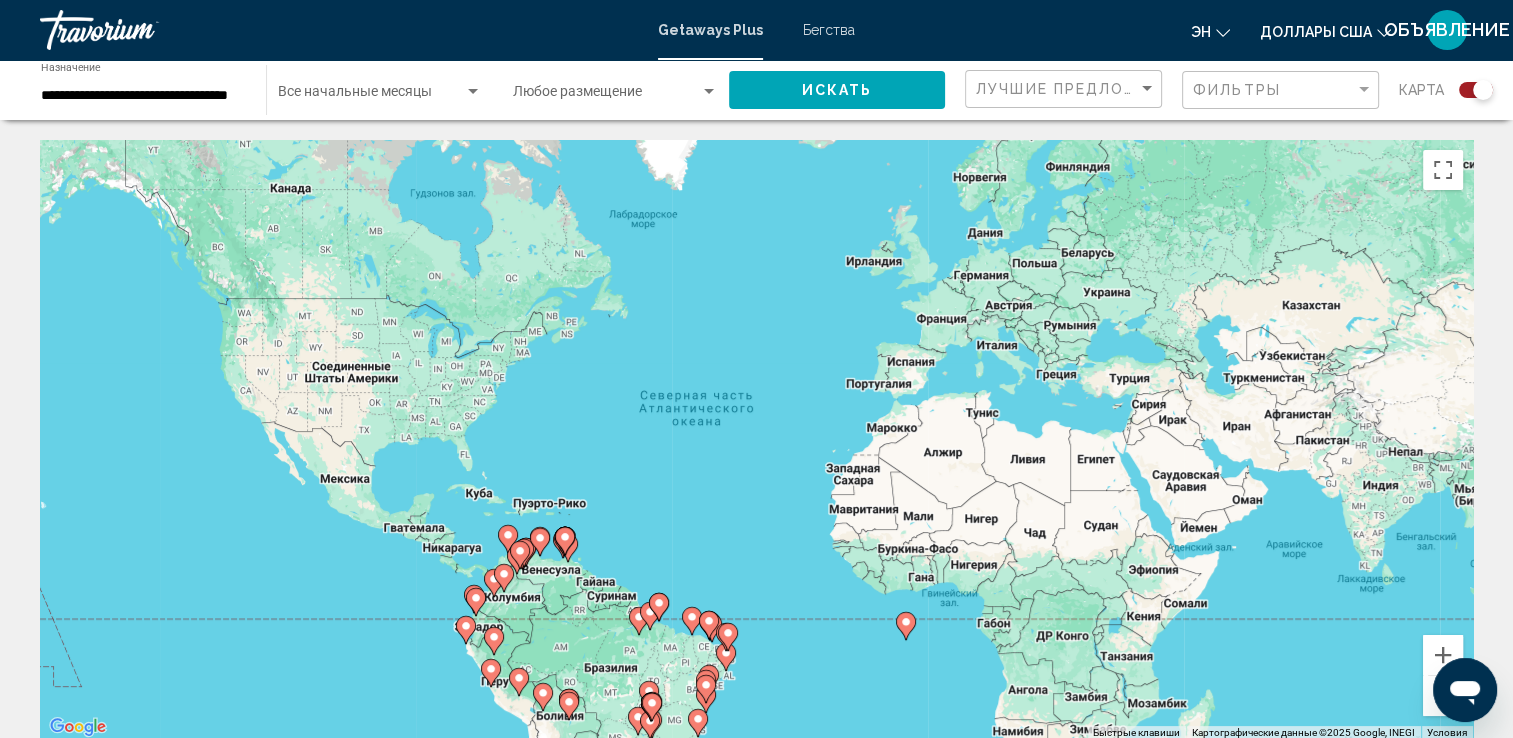 click on "Чтобы активировать перетаскивание с помощью клавиатуры, нажмите Alt + Ввод. После этого перемещайте маркер, используя клавиши со стрелками. Чтобы завершить перетаскивание, нажмите клавишу Ввод. Чтобы отменить действие, нажмите клавишу Esc." at bounding box center (756, 440) 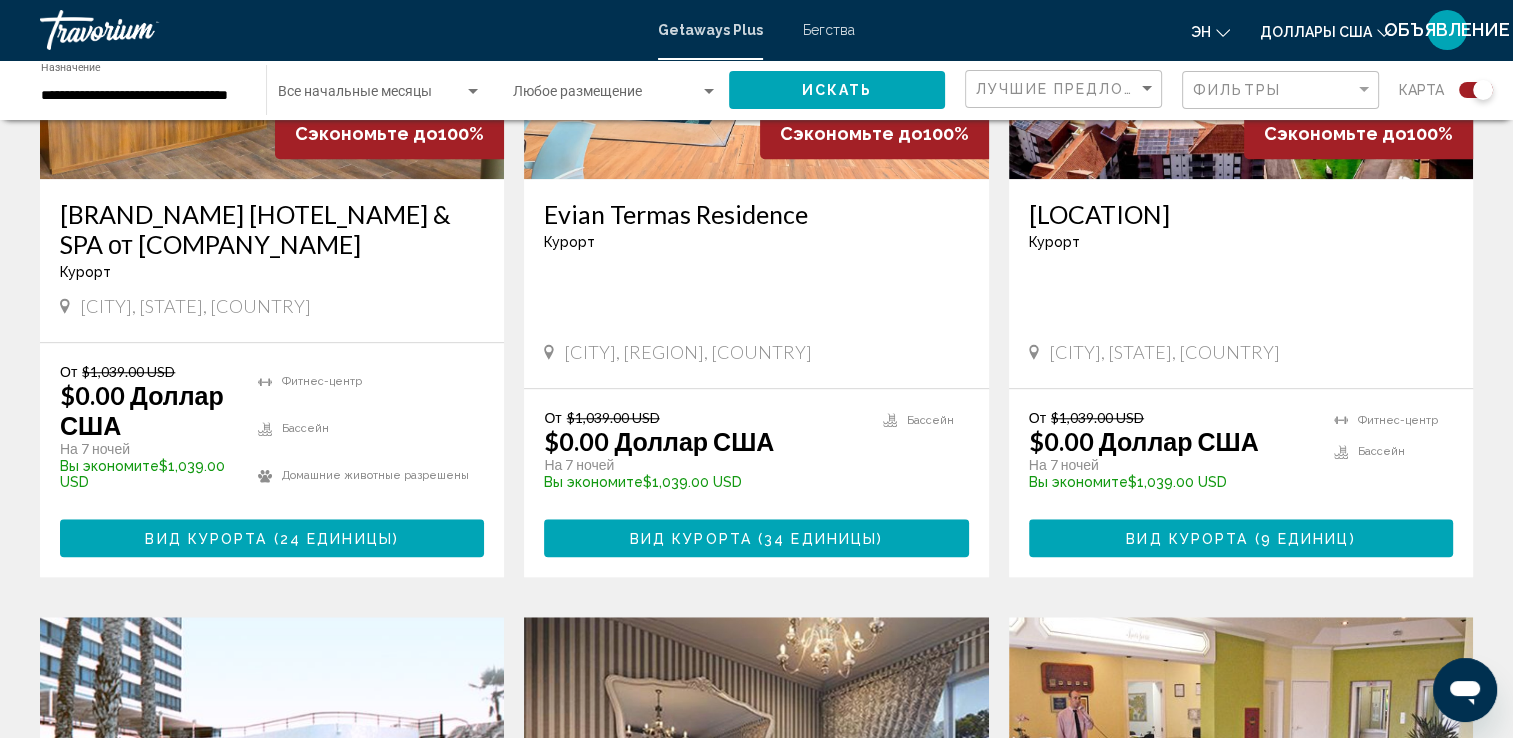 scroll, scrollTop: 900, scrollLeft: 0, axis: vertical 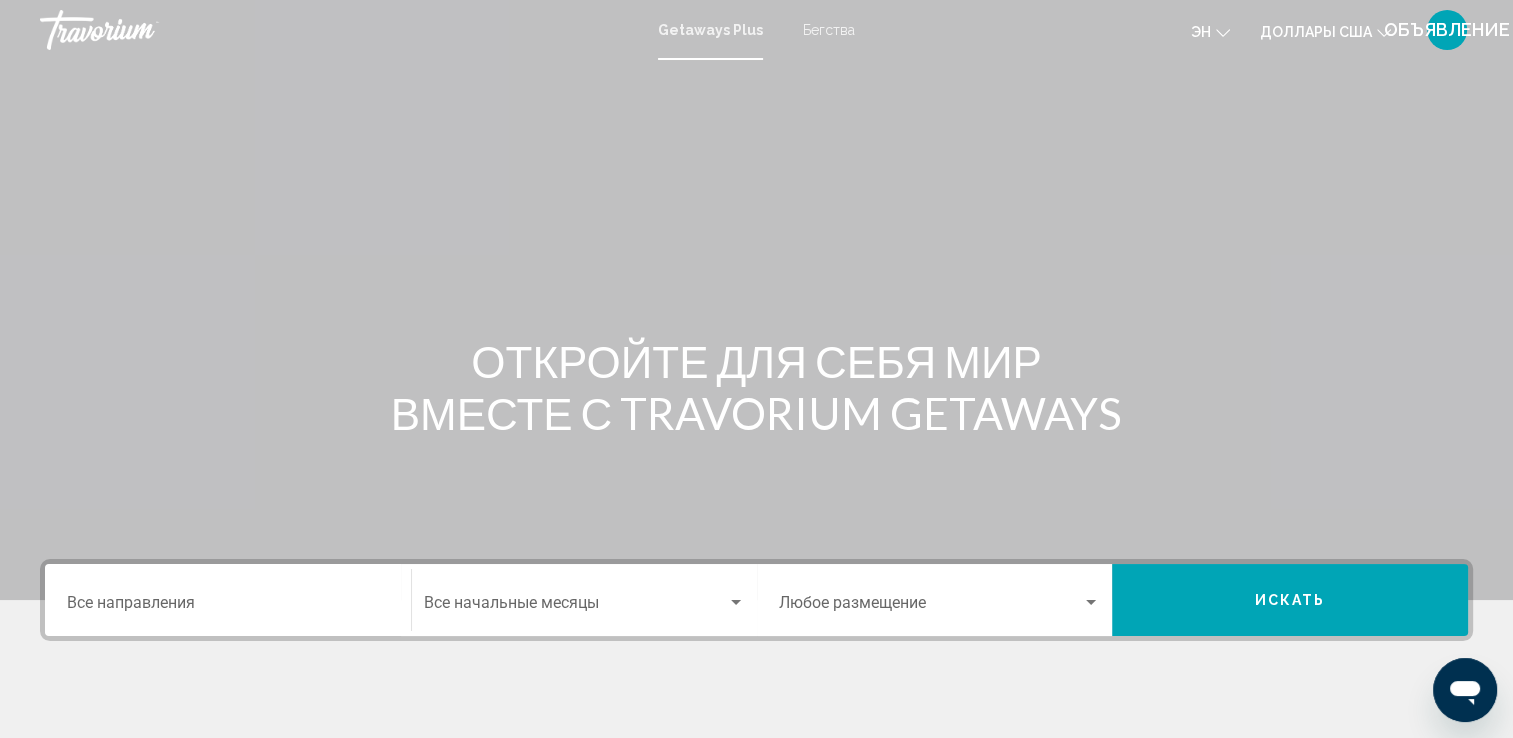click on "Destination Все направления" at bounding box center [228, 600] 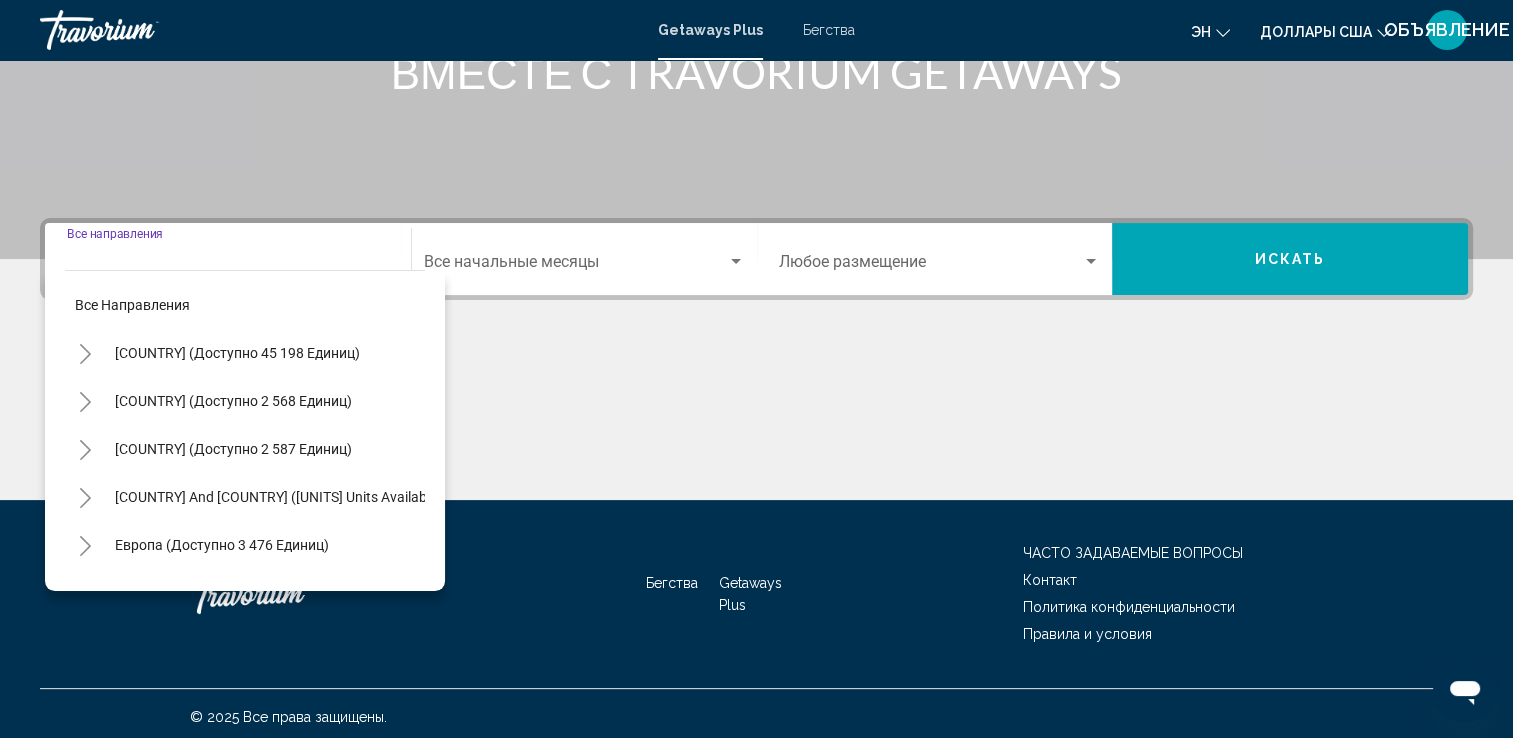scroll, scrollTop: 347, scrollLeft: 0, axis: vertical 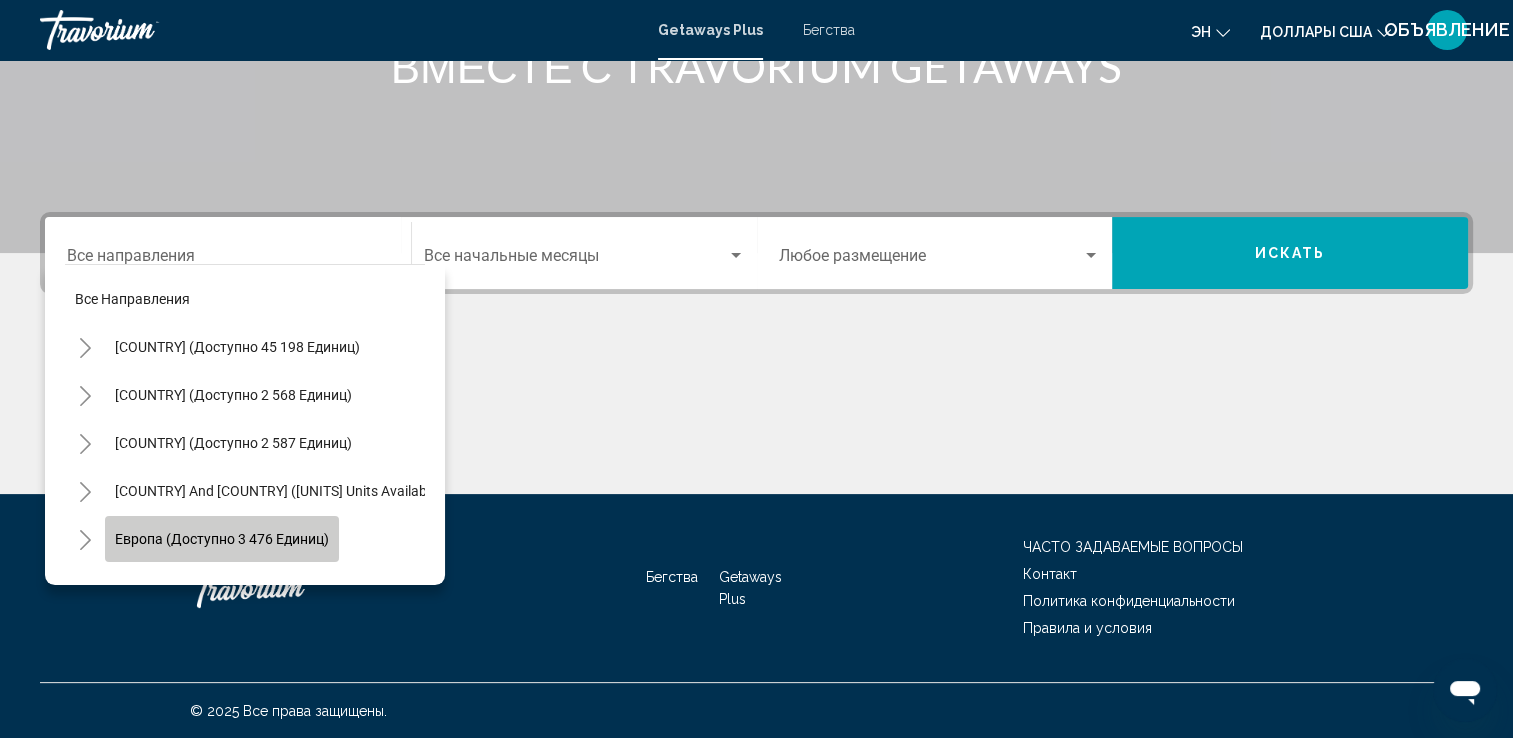 click on "Европа (доступно 3 476 единиц)" 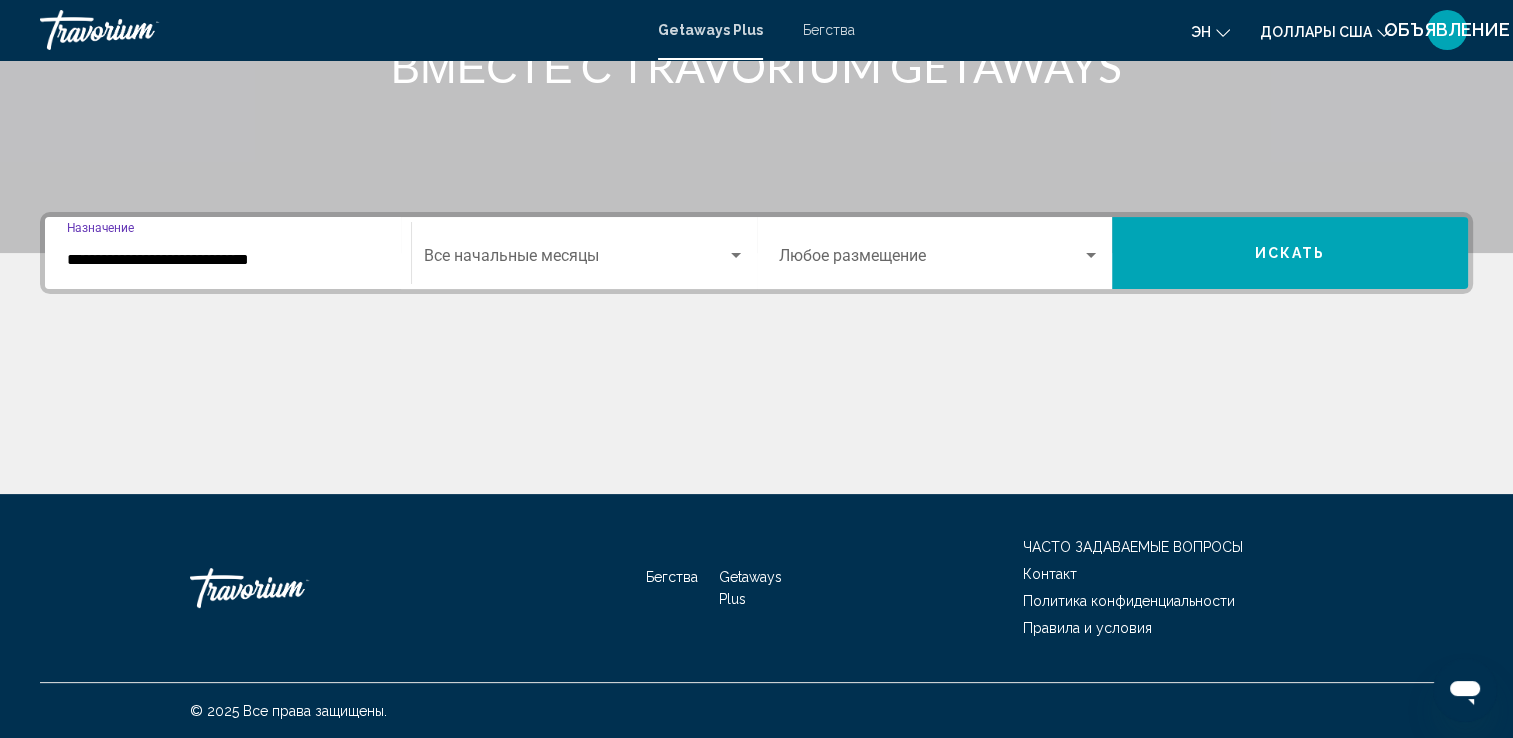 click on "Искать" at bounding box center (1290, 253) 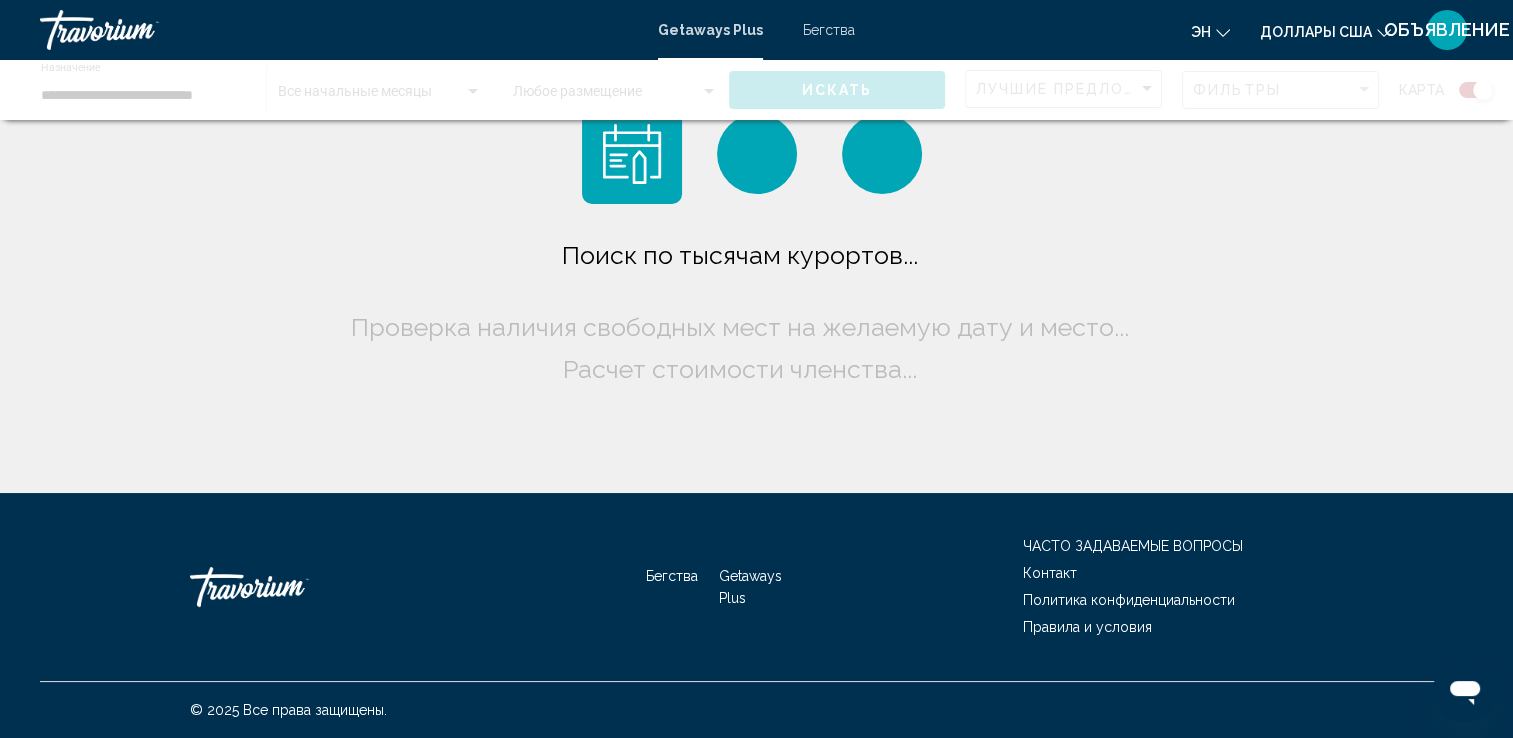 scroll, scrollTop: 0, scrollLeft: 0, axis: both 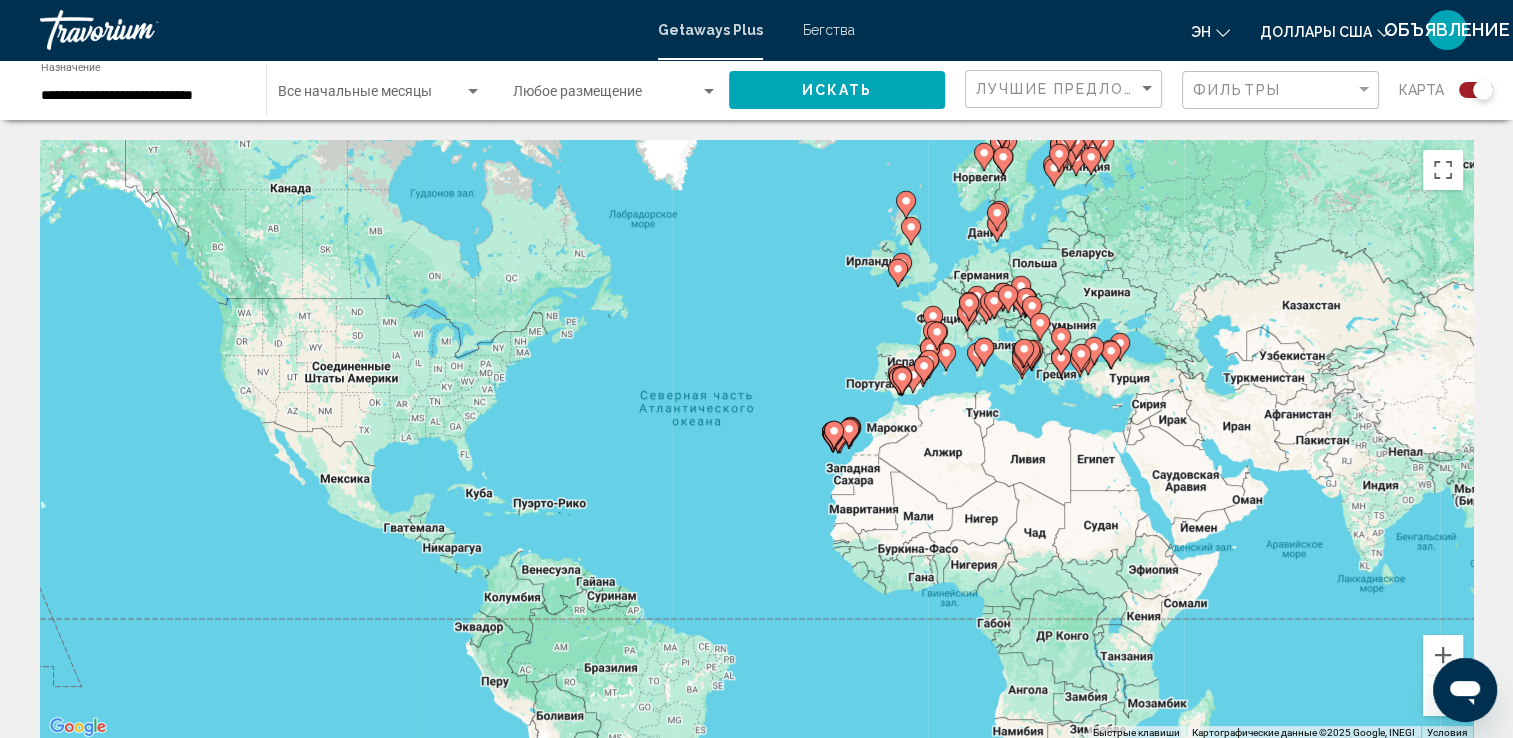 click on "Чтобы активировать перетаскивание с помощью клавиатуры, нажмите Alt + Ввод. После этого перемещайте маркер, используя клавиши со стрелками. Чтобы завершить перетаскивание, нажмите клавишу Ввод. Чтобы отменить действие, нажмите клавишу Esc." at bounding box center [756, 440] 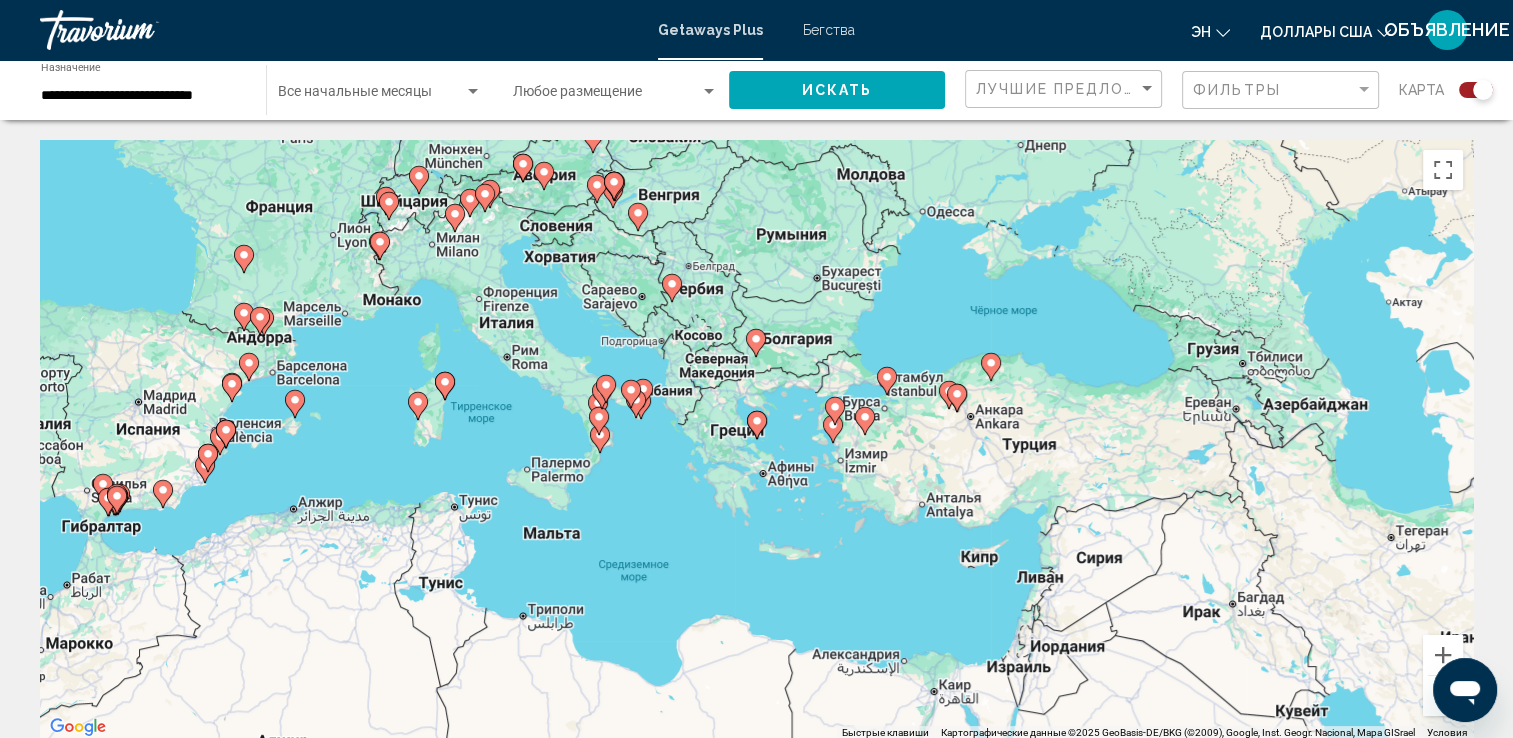 click 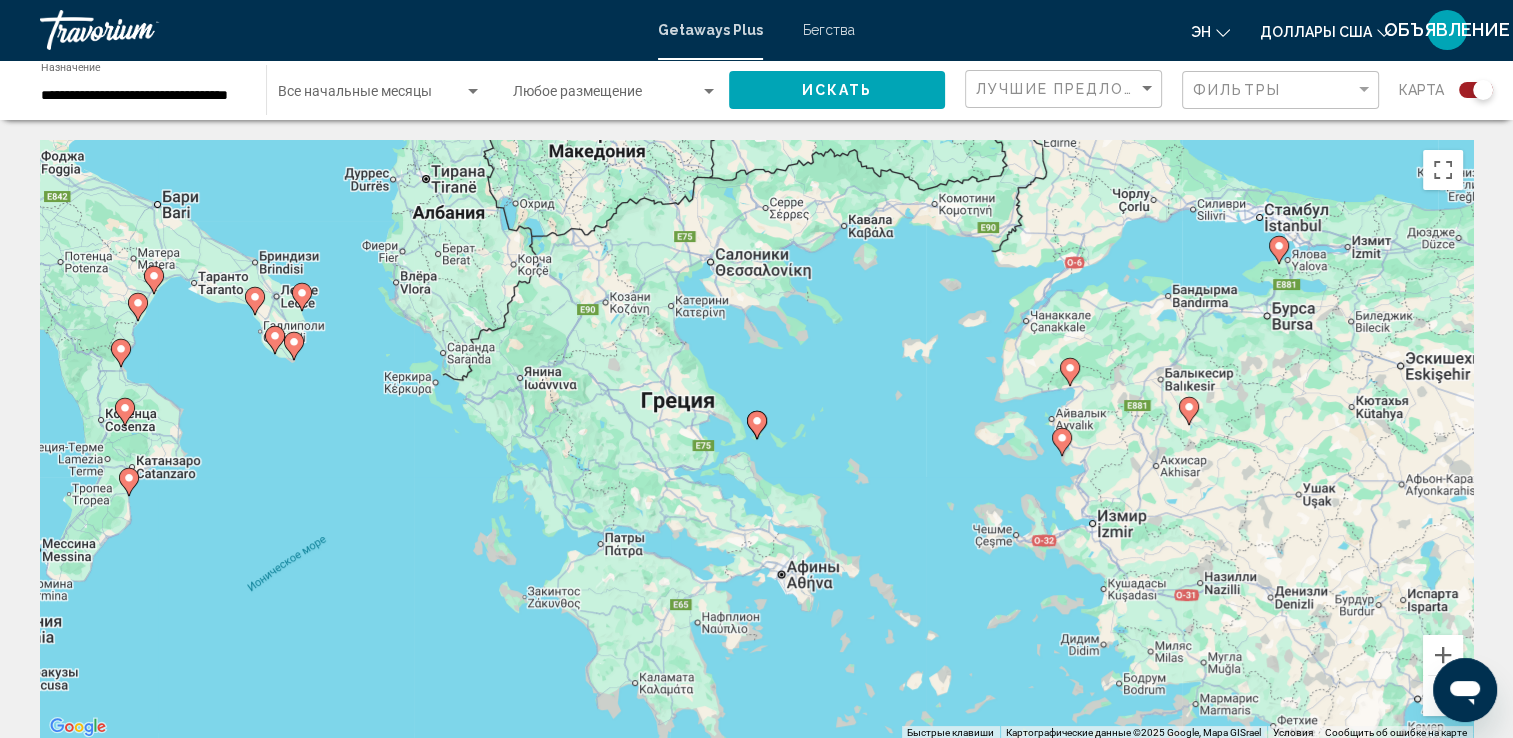 click 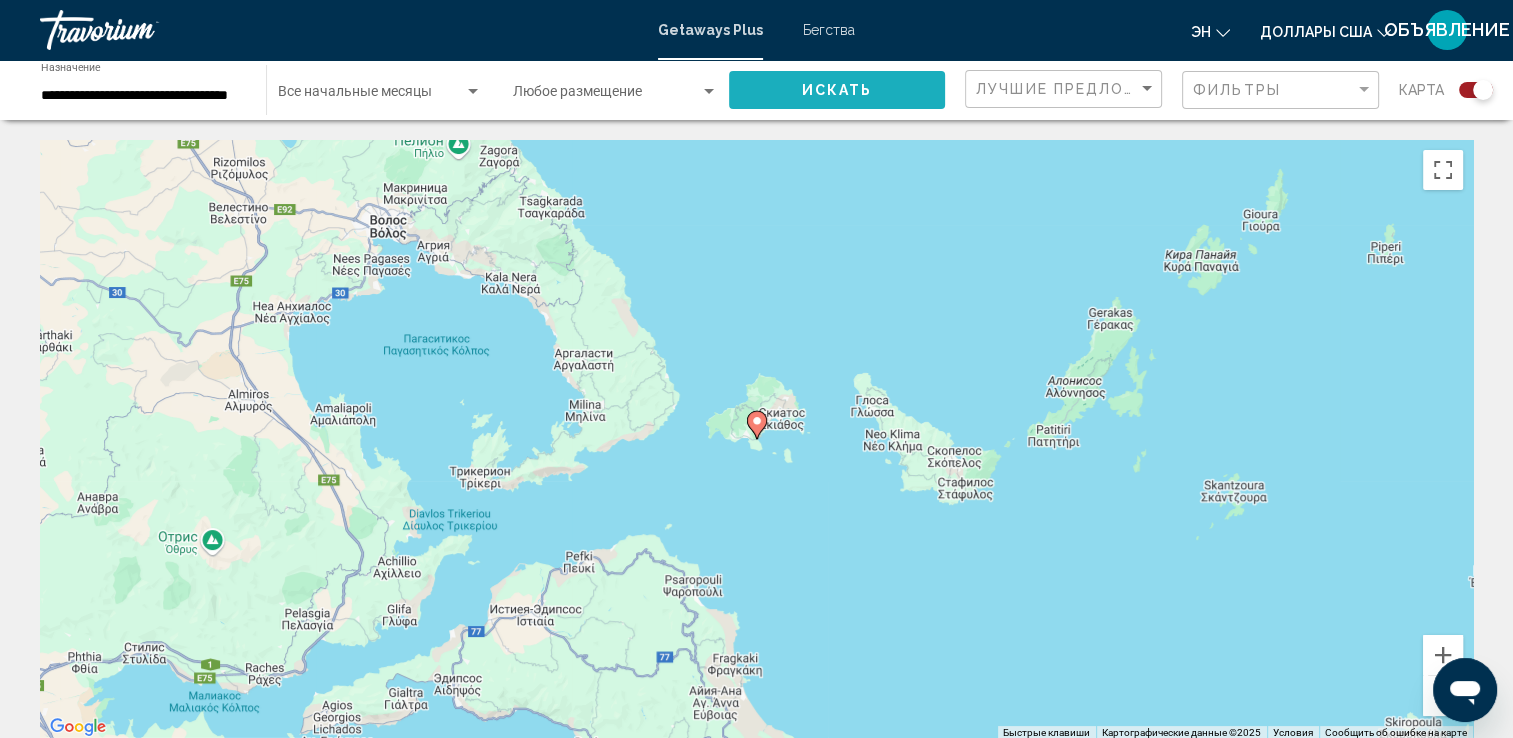 click on "Искать" 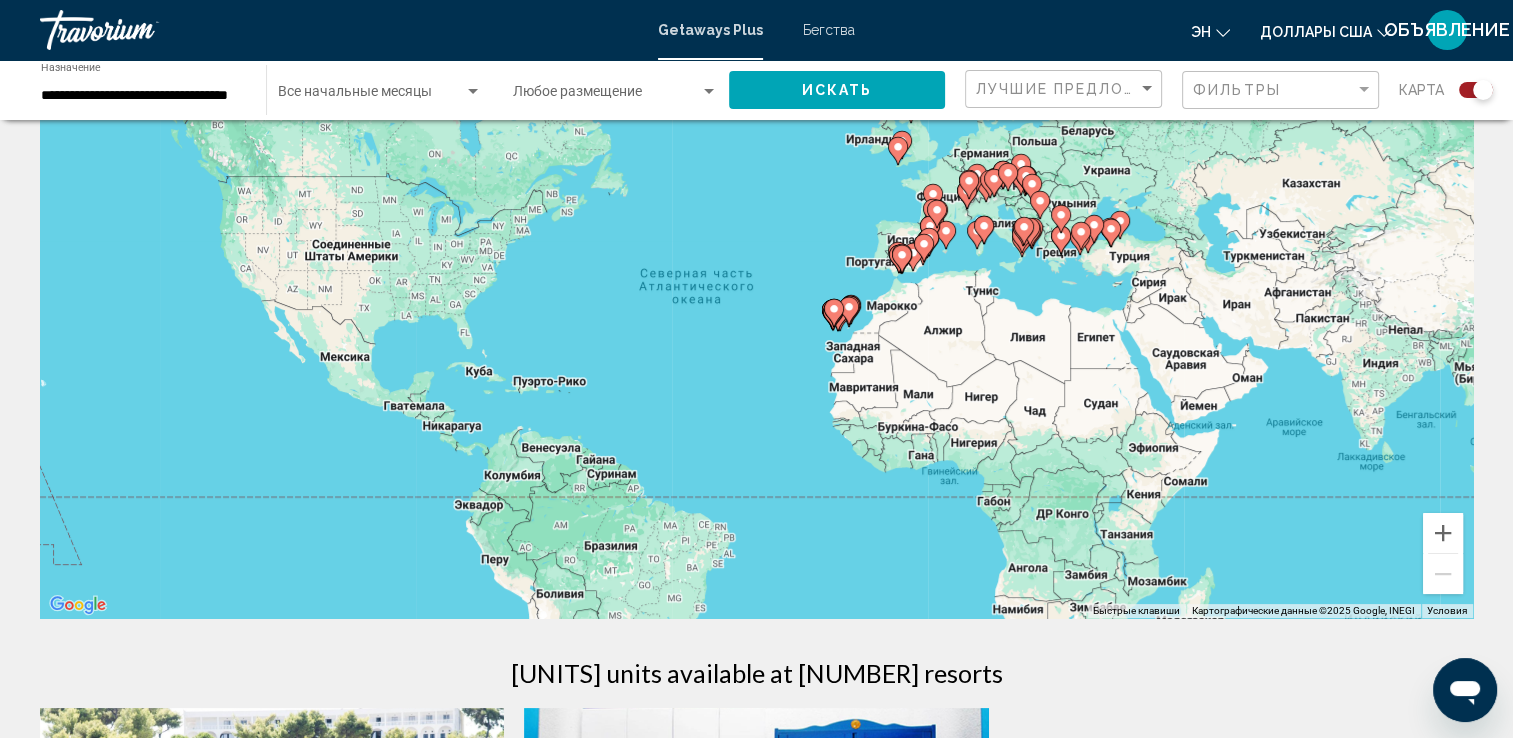 scroll, scrollTop: 100, scrollLeft: 0, axis: vertical 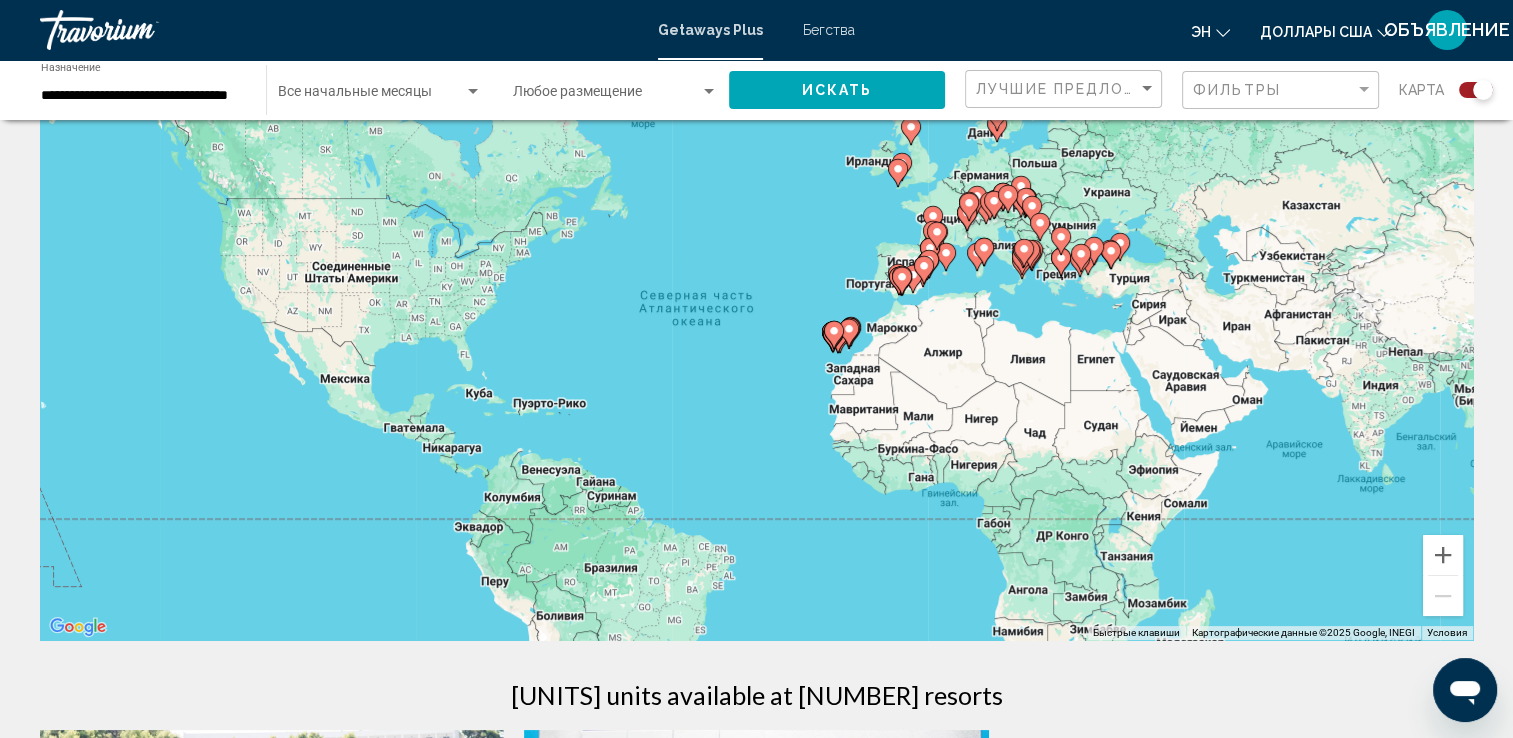click 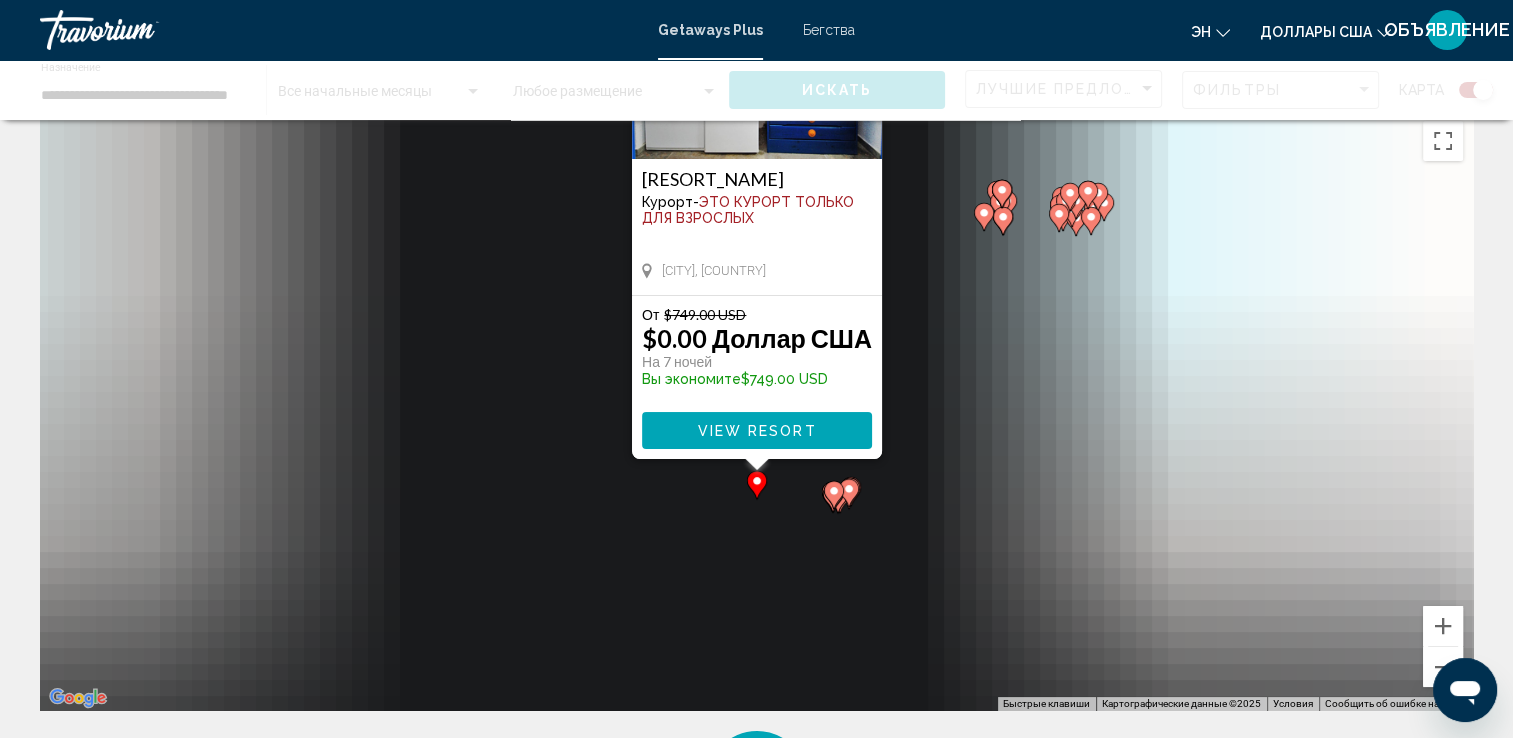 scroll, scrollTop: 0, scrollLeft: 0, axis: both 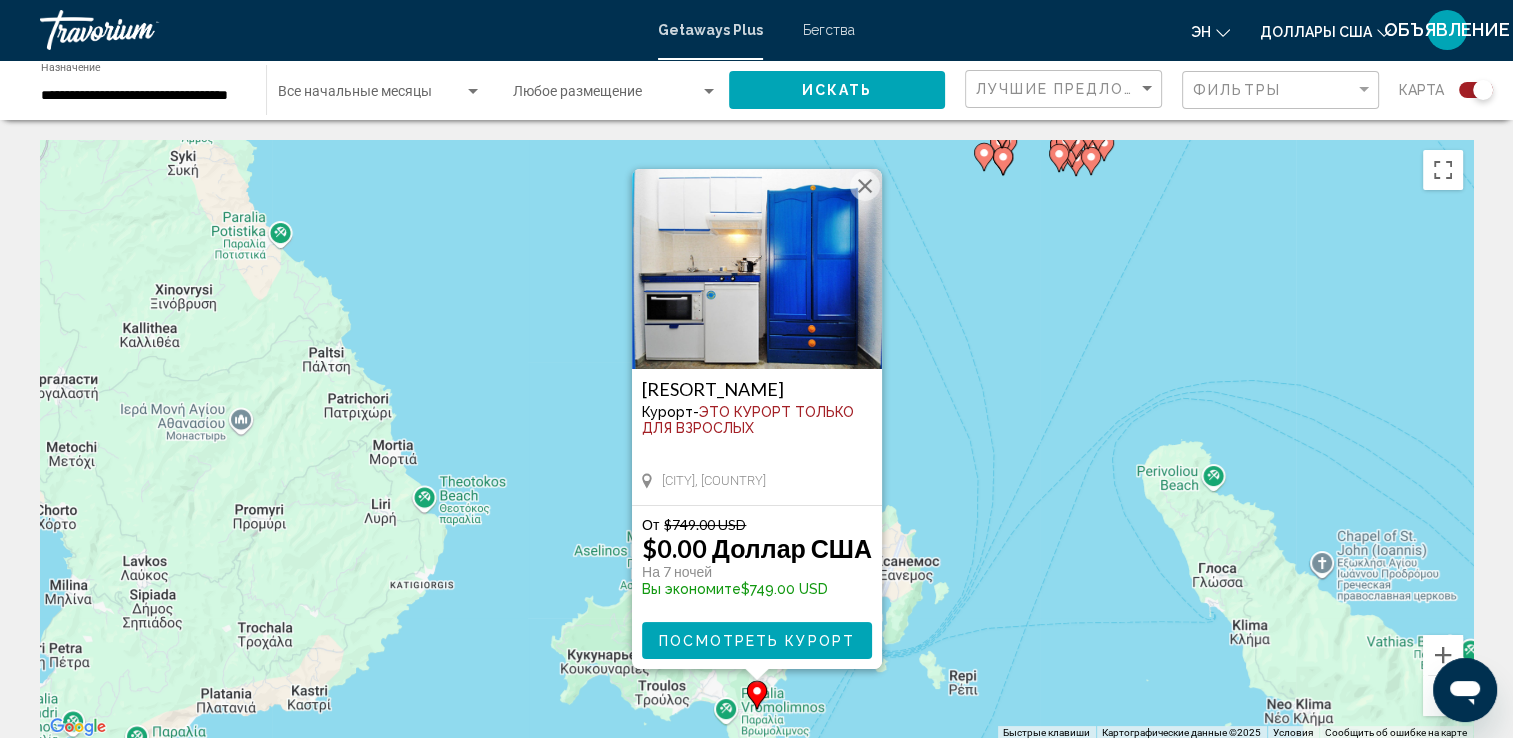 click at bounding box center [865, 186] 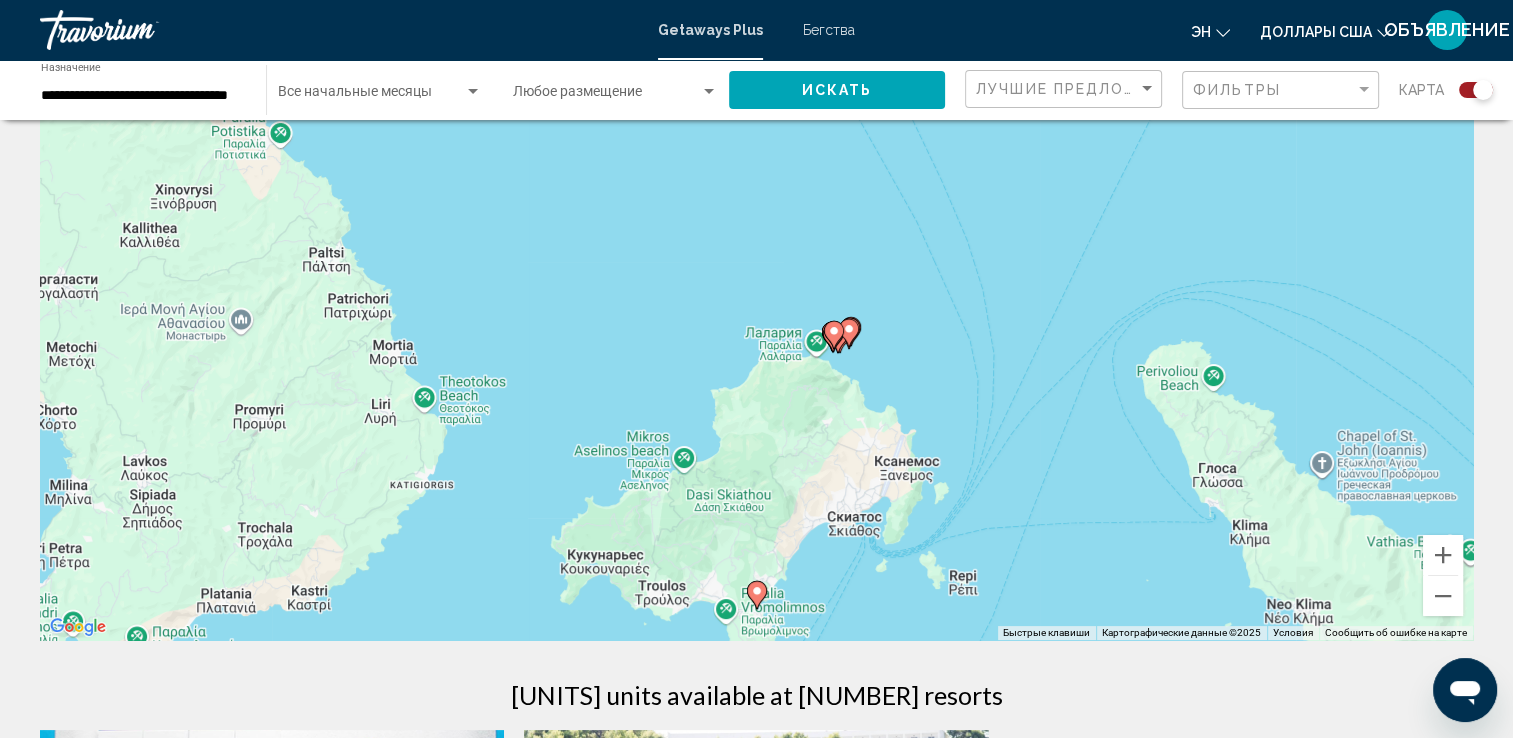 scroll, scrollTop: 0, scrollLeft: 0, axis: both 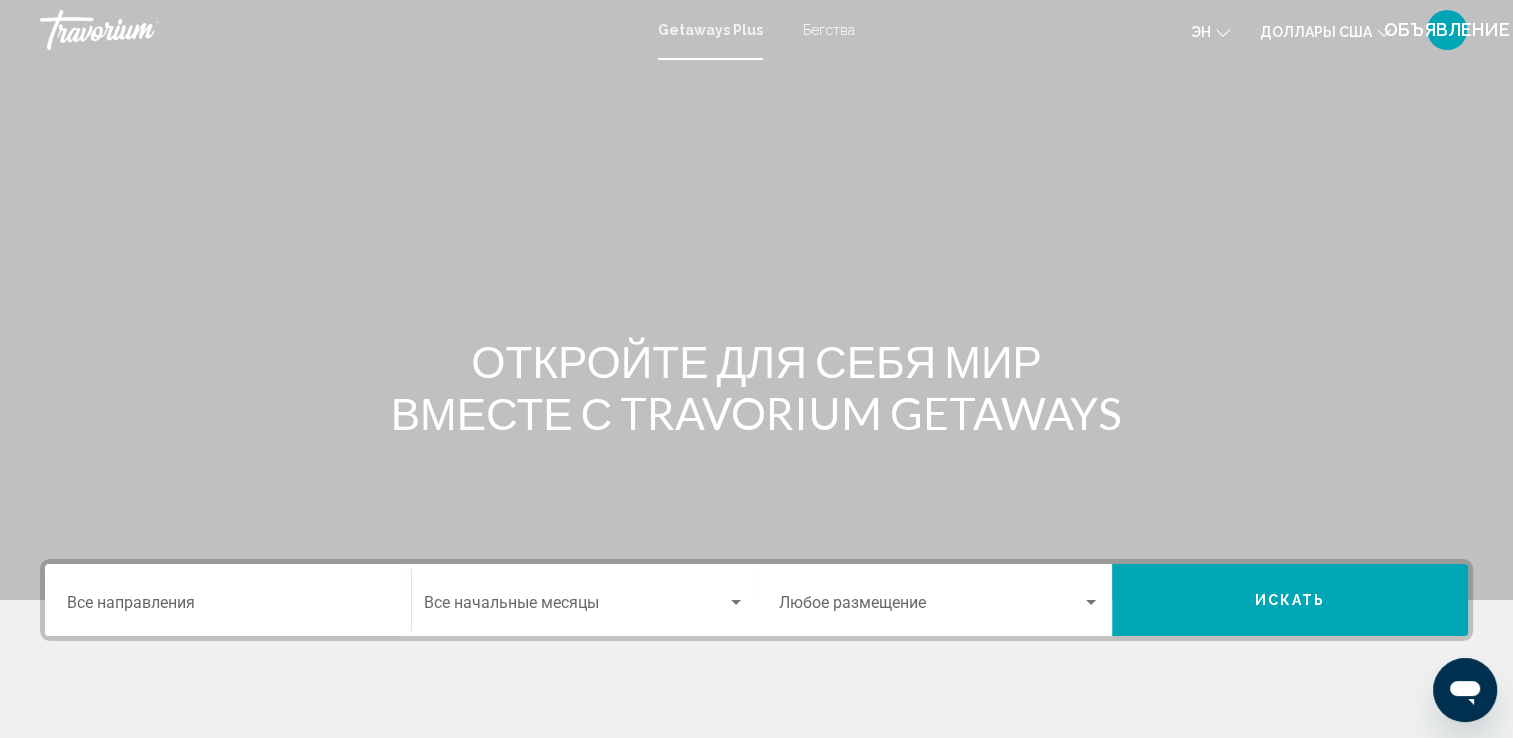 click on "Destination Все направления" at bounding box center [228, 600] 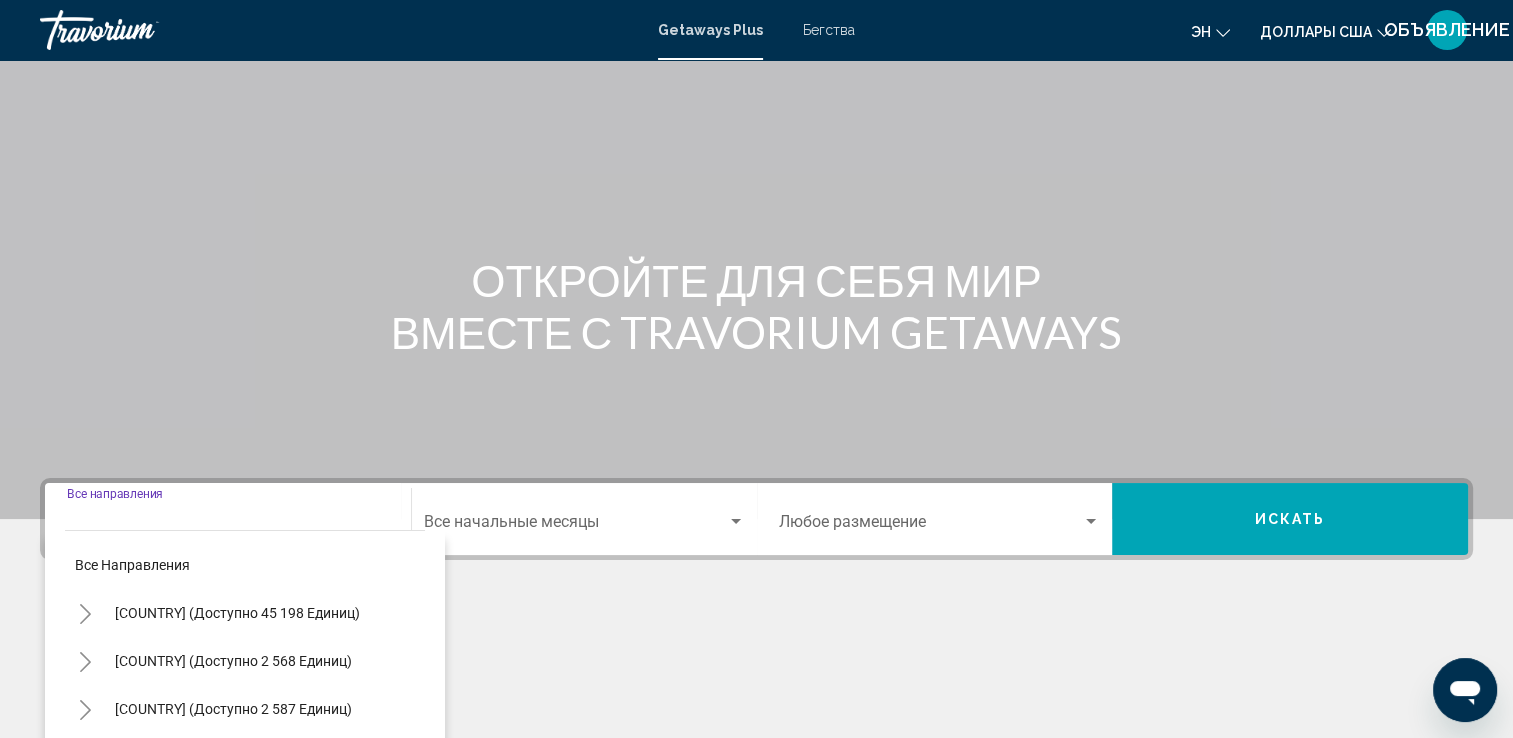 scroll, scrollTop: 347, scrollLeft: 0, axis: vertical 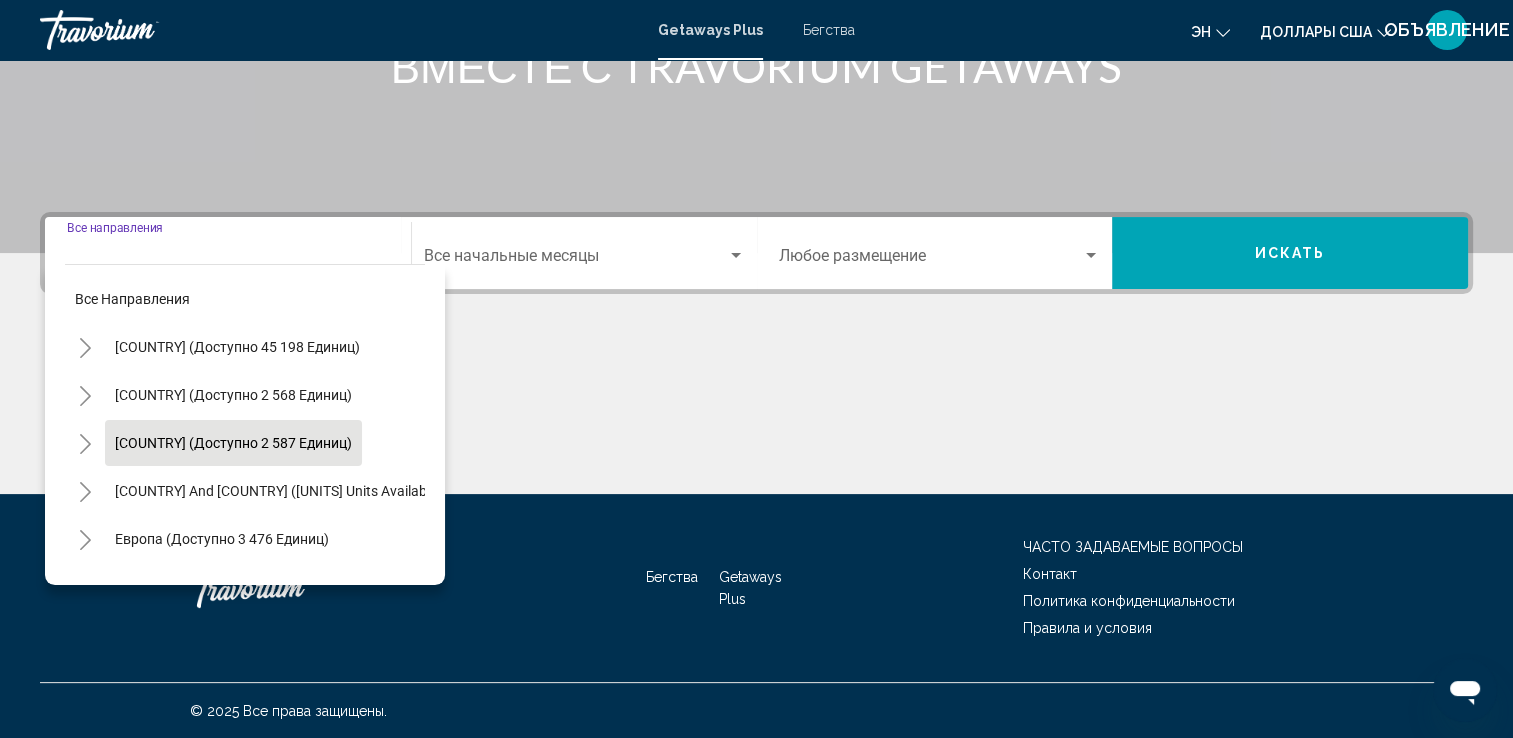 click on "[COUNTRY] (доступно 2 587 единиц)" at bounding box center (278, 491) 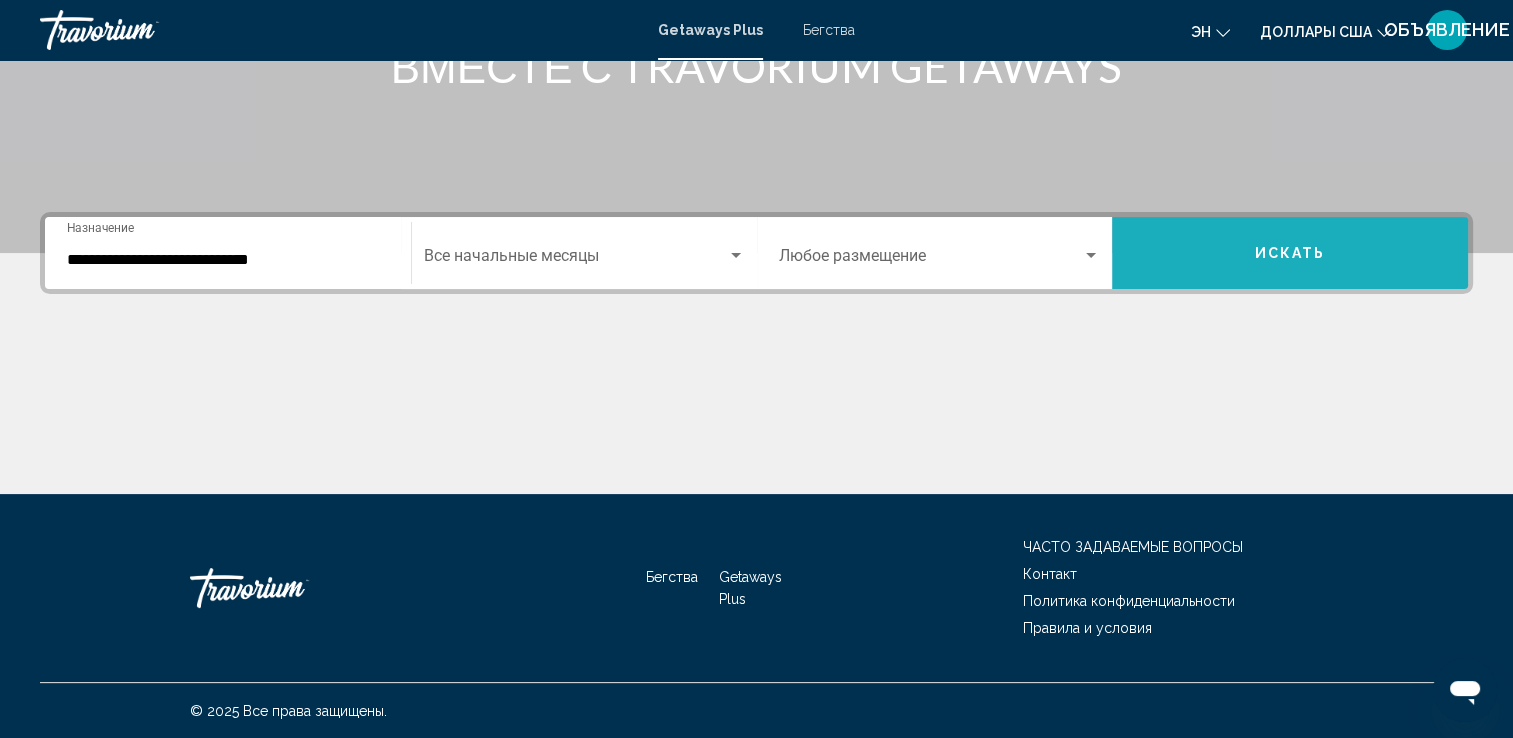 click on "Искать" at bounding box center [1290, 254] 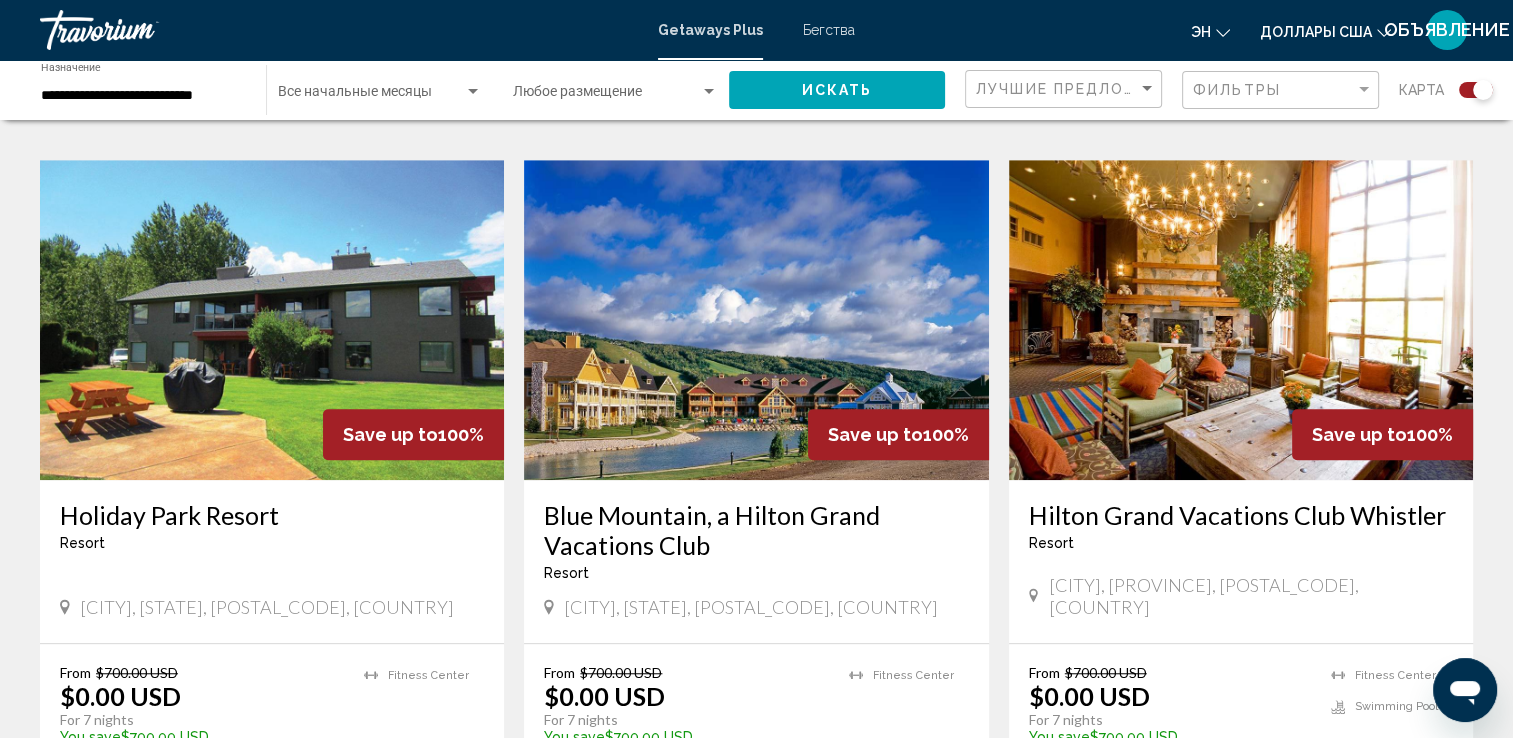 scroll, scrollTop: 1500, scrollLeft: 0, axis: vertical 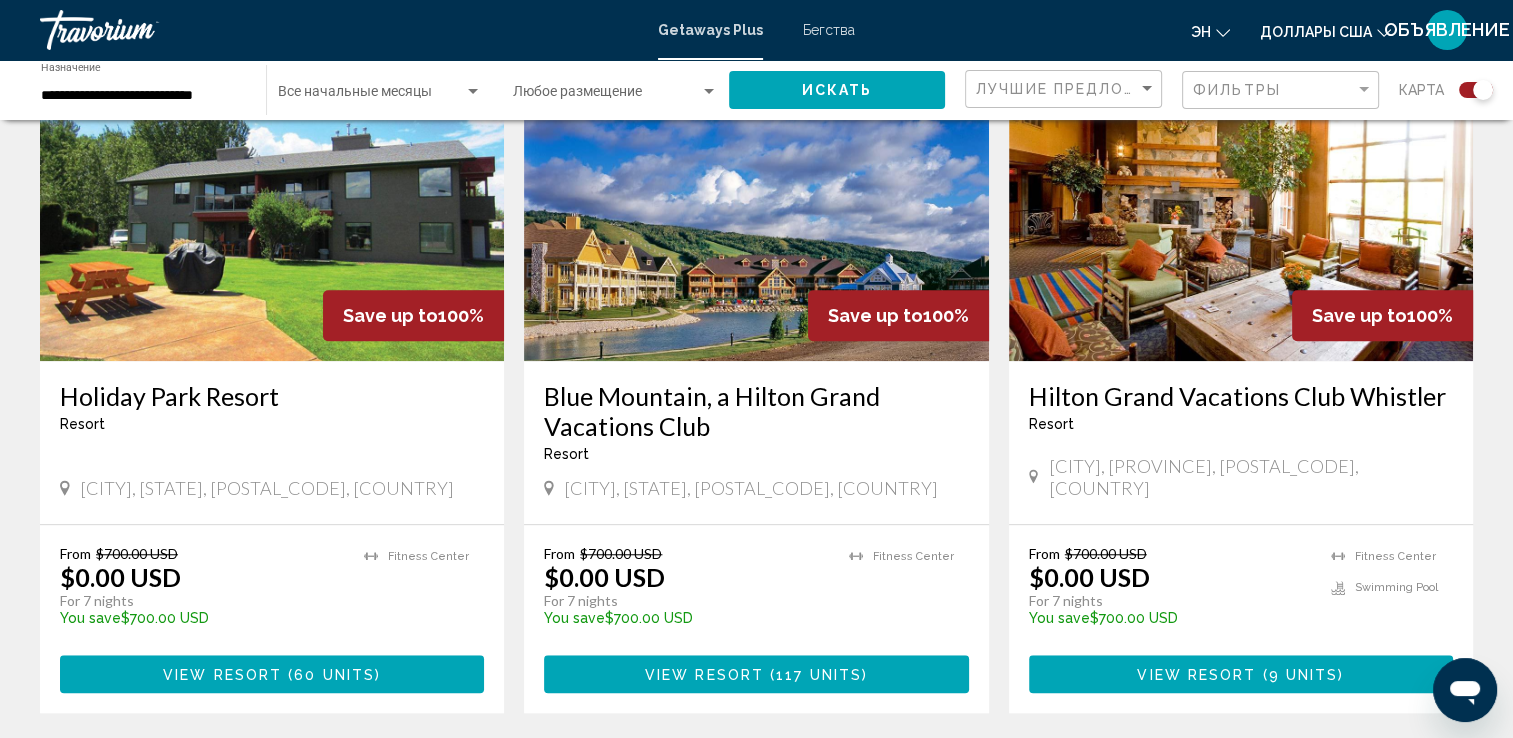 click at bounding box center [1241, 201] 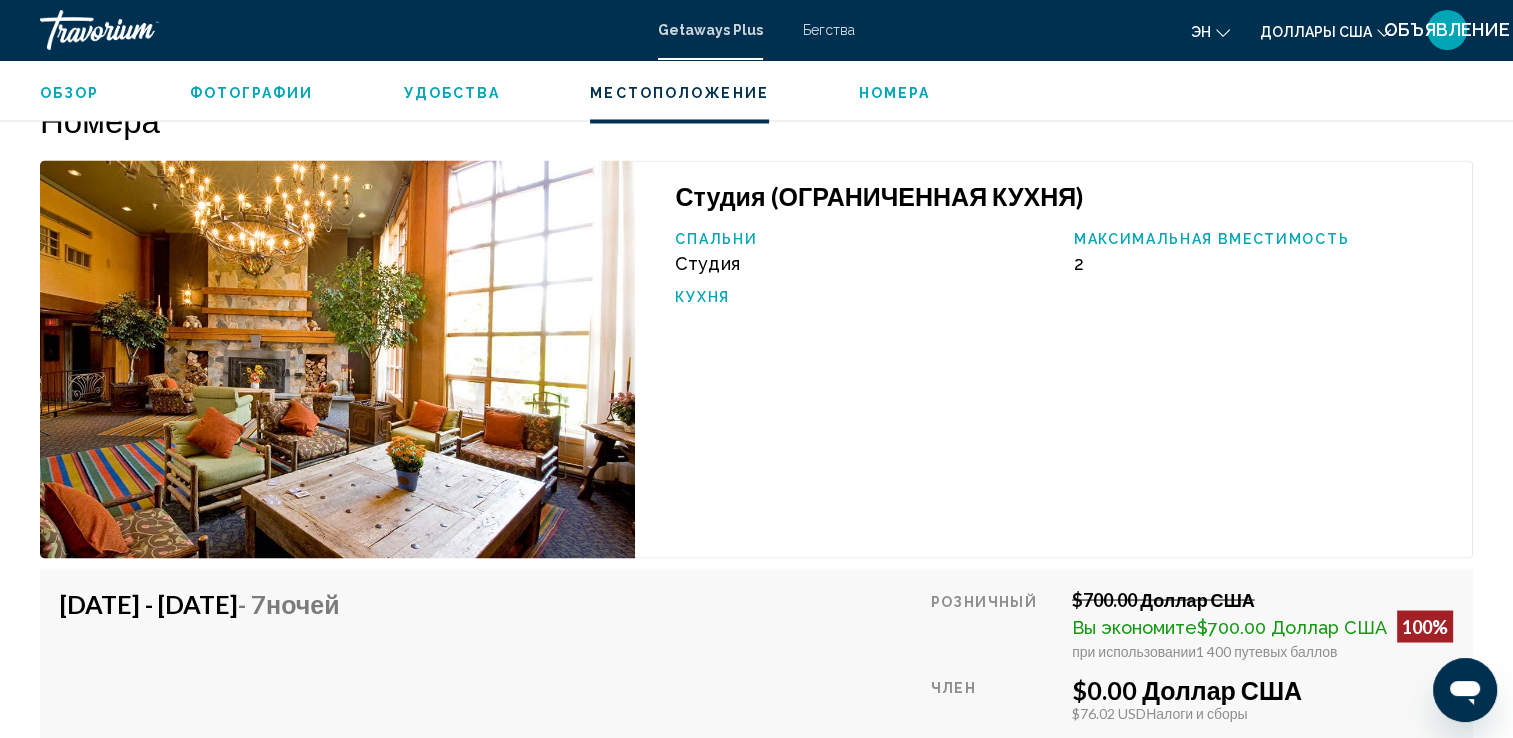 scroll, scrollTop: 3401, scrollLeft: 0, axis: vertical 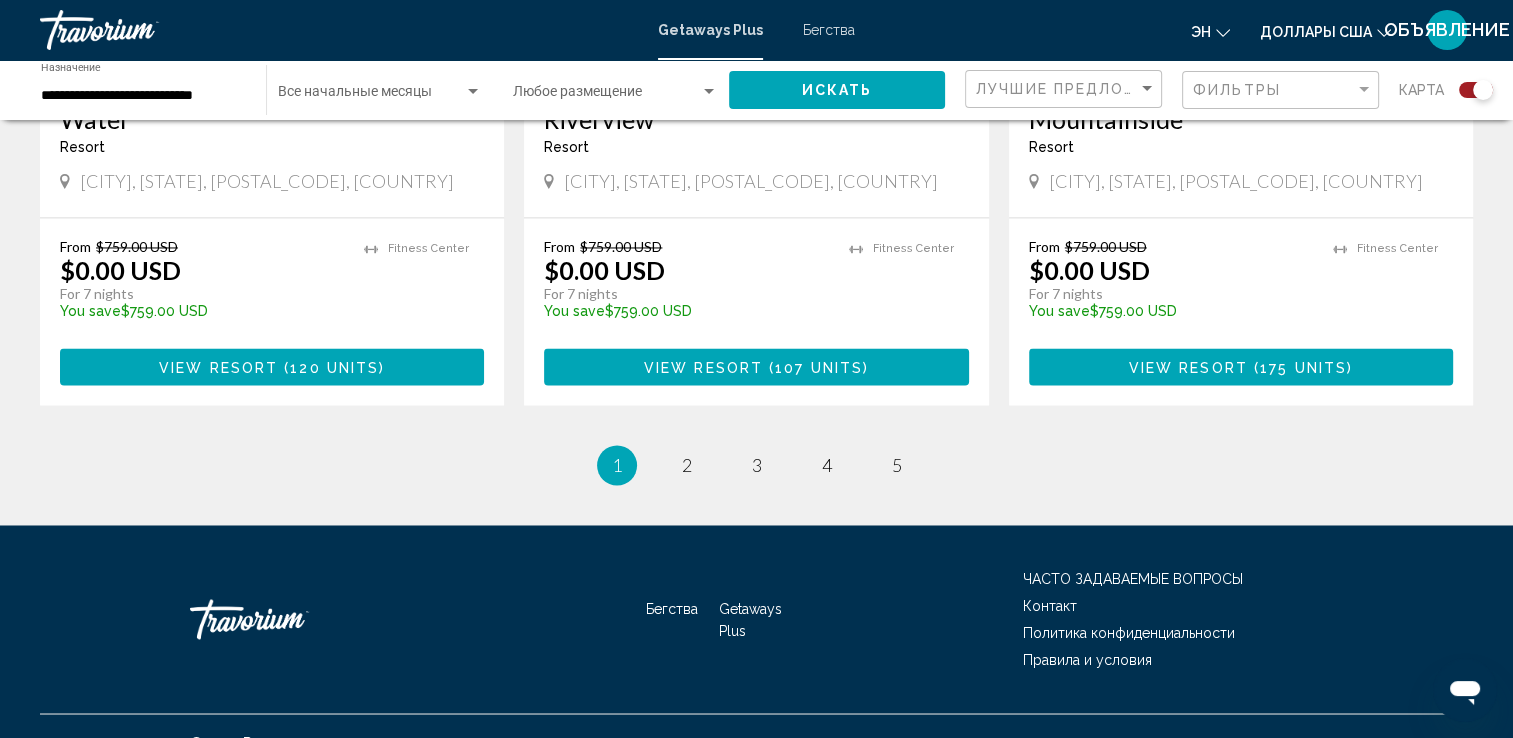 click on "page  2" at bounding box center (687, 465) 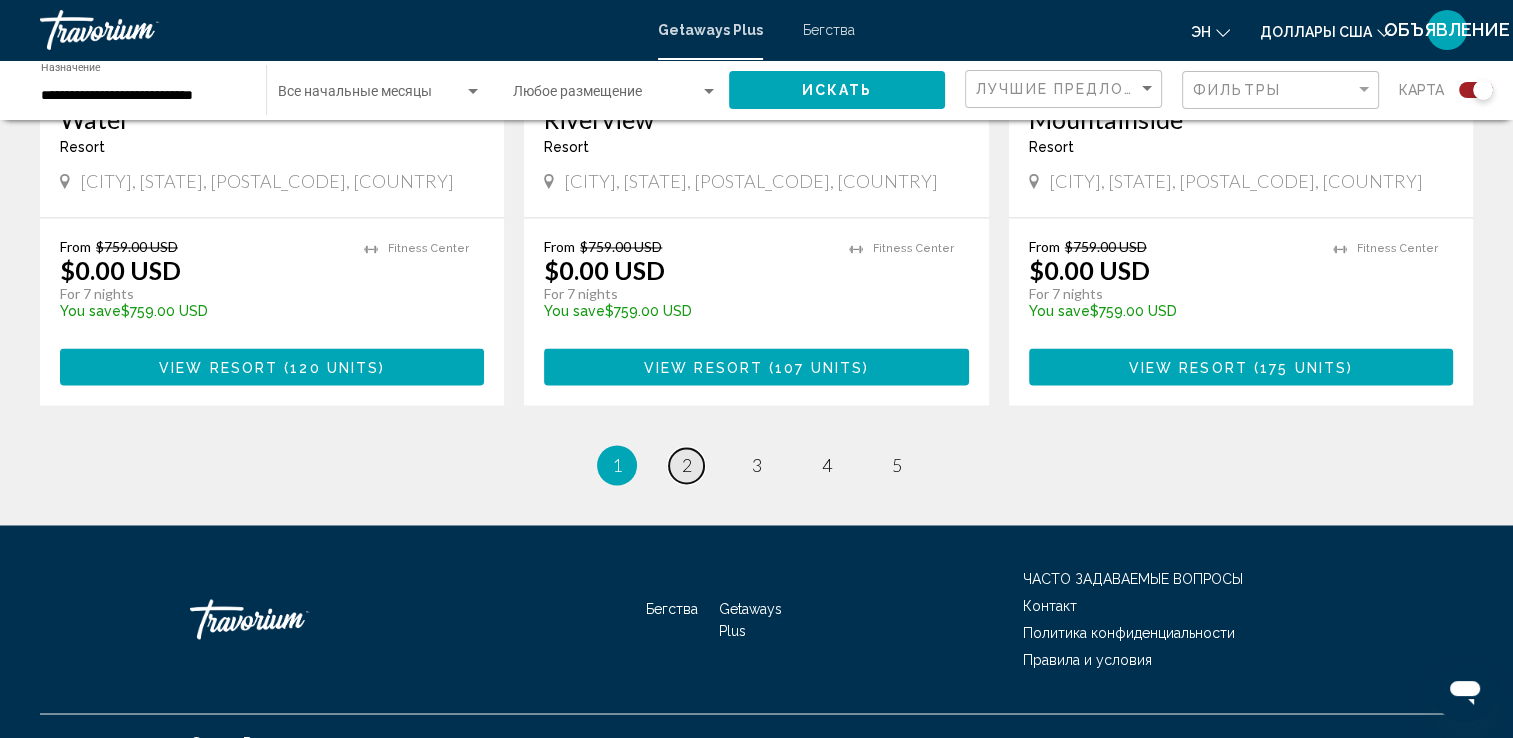 click on "page  2" at bounding box center [686, 465] 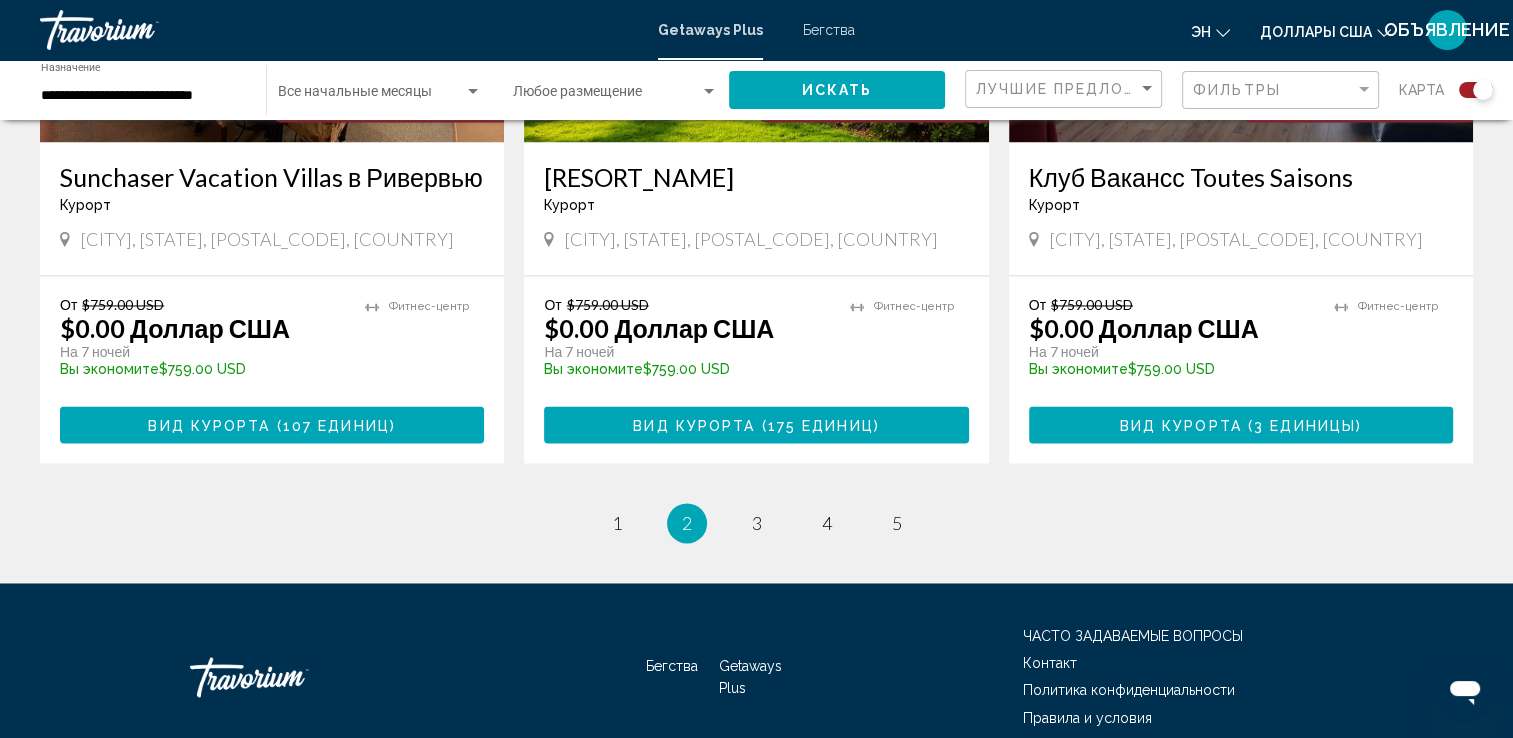 scroll, scrollTop: 3086, scrollLeft: 0, axis: vertical 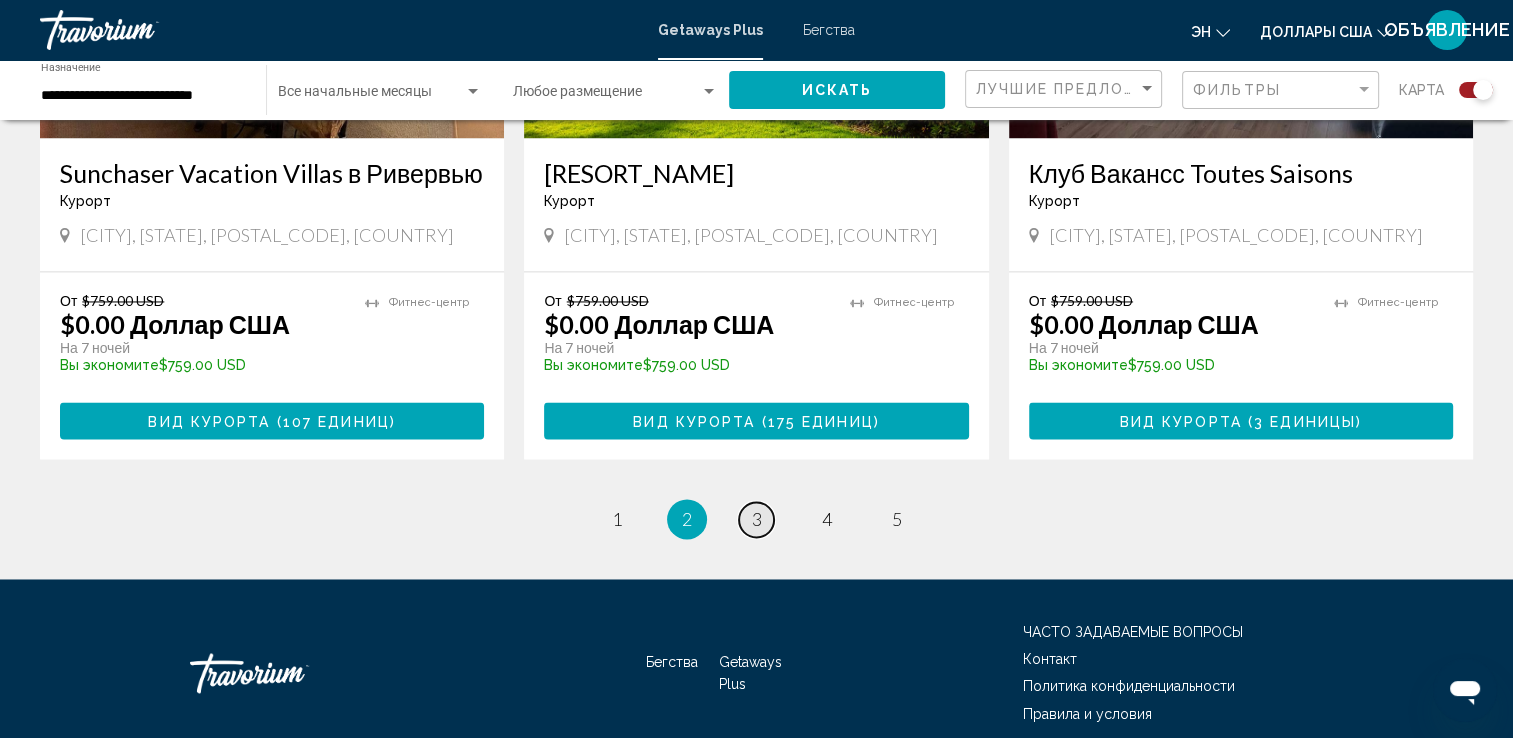 click on "страница  3" at bounding box center [756, 519] 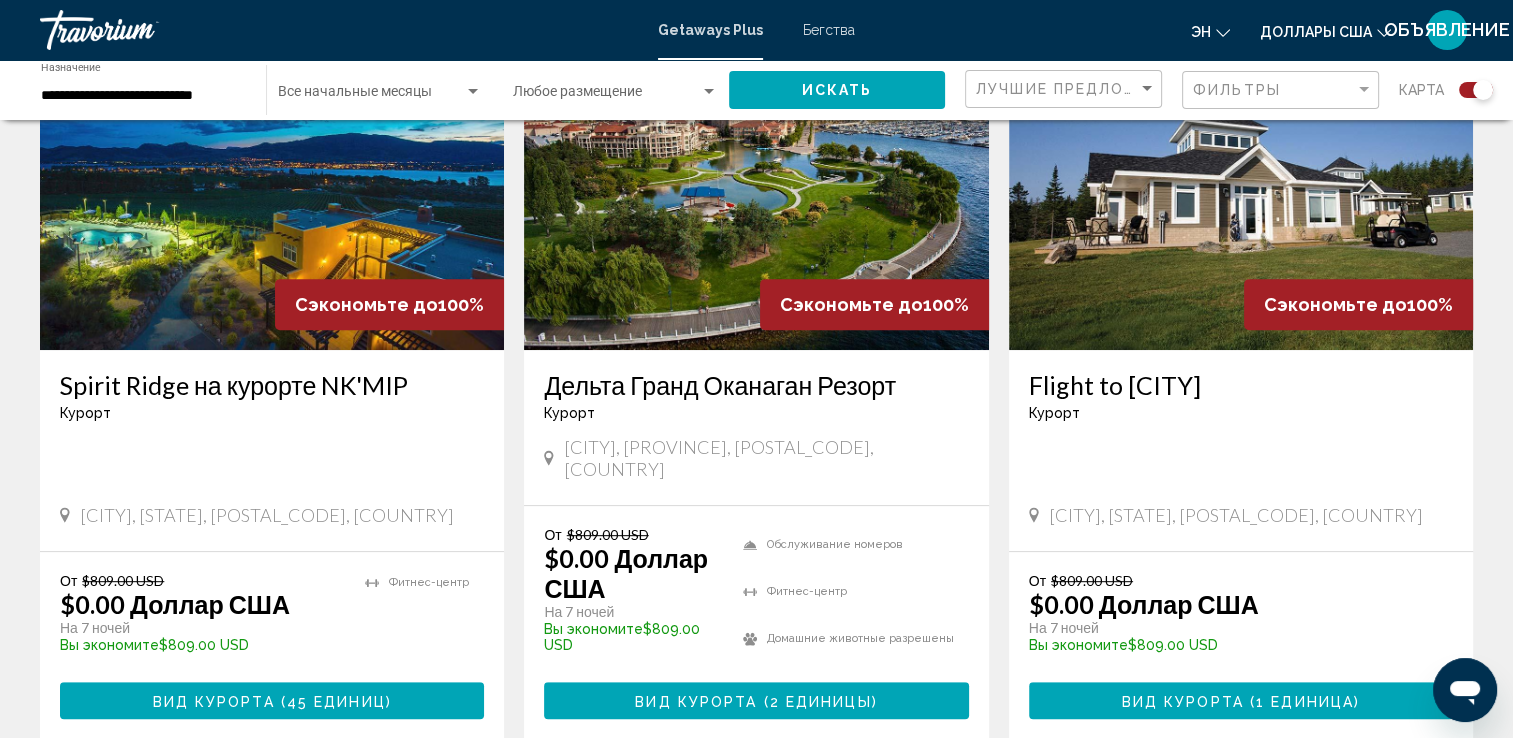 scroll, scrollTop: 700, scrollLeft: 0, axis: vertical 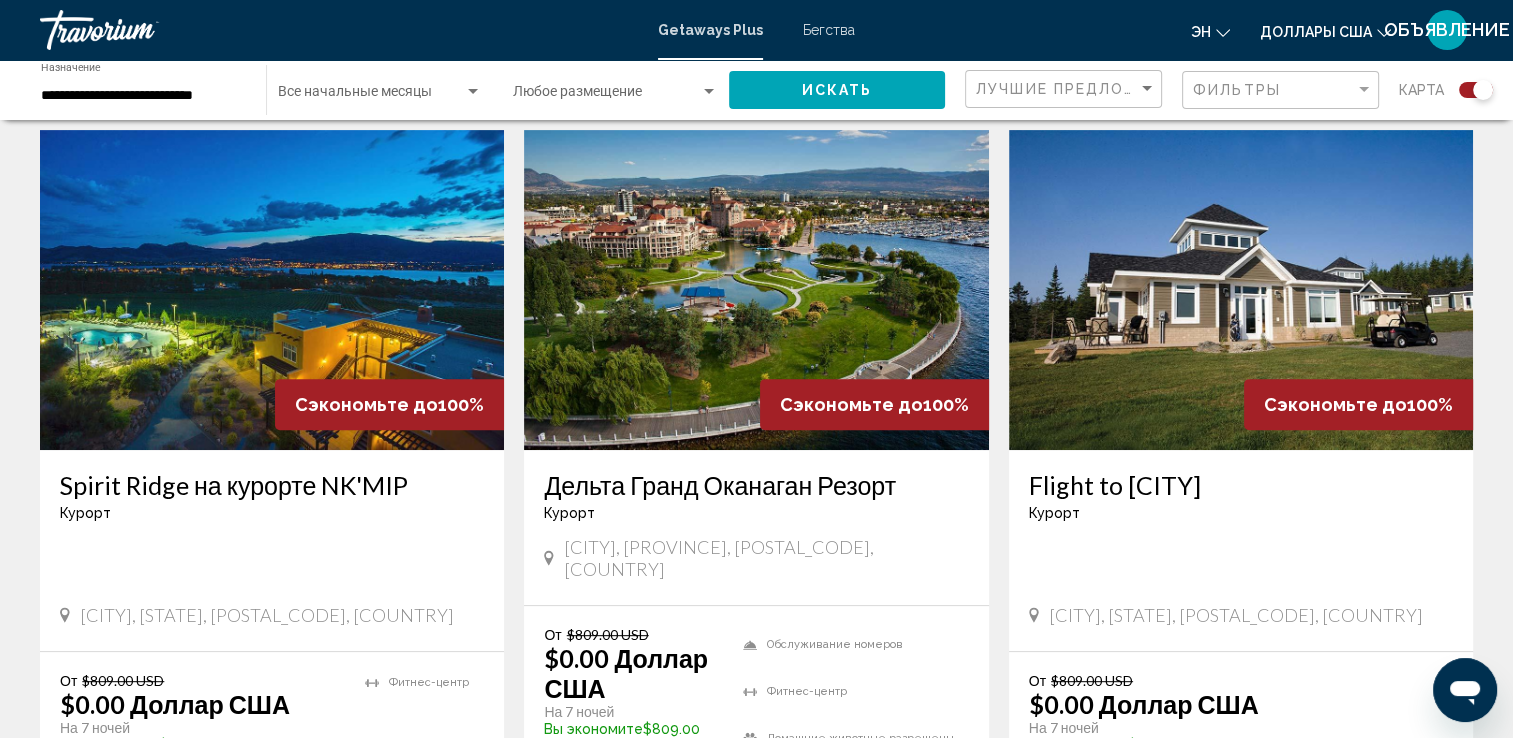 click at bounding box center [756, 290] 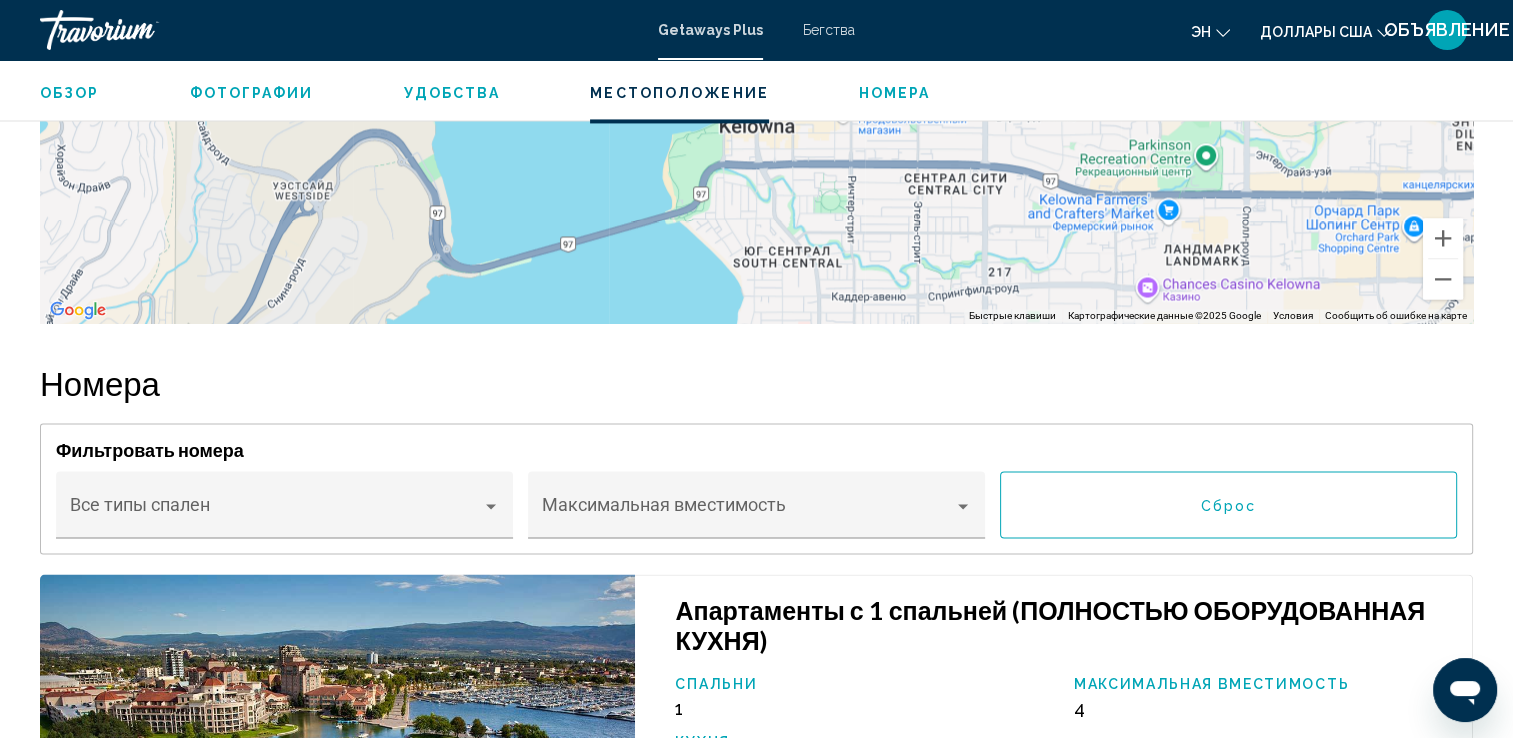 scroll, scrollTop: 3100, scrollLeft: 0, axis: vertical 